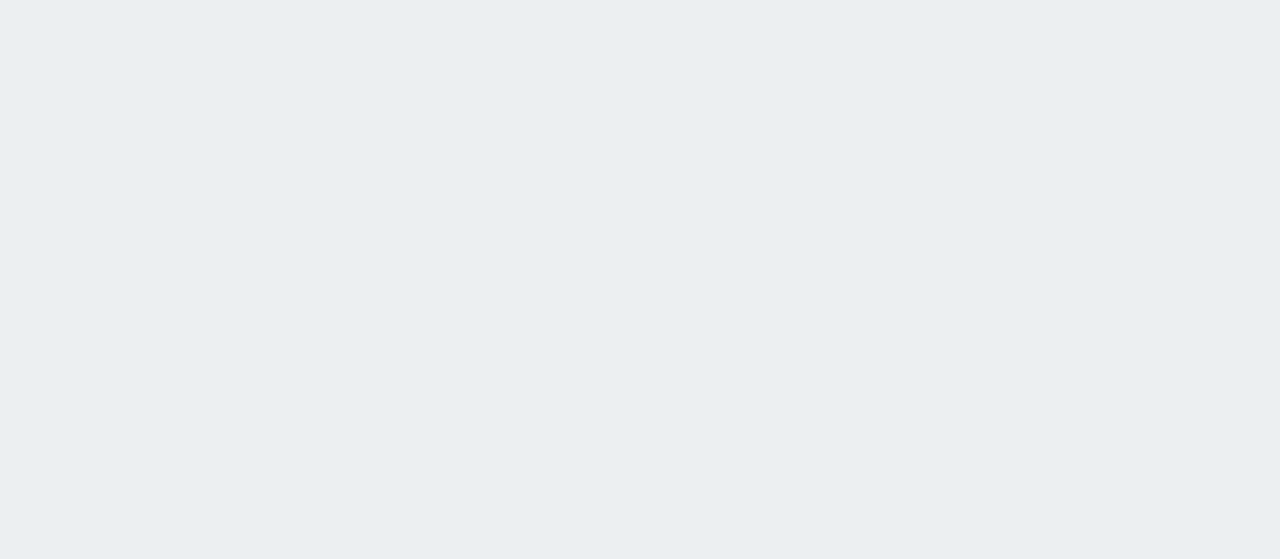 scroll, scrollTop: 0, scrollLeft: 0, axis: both 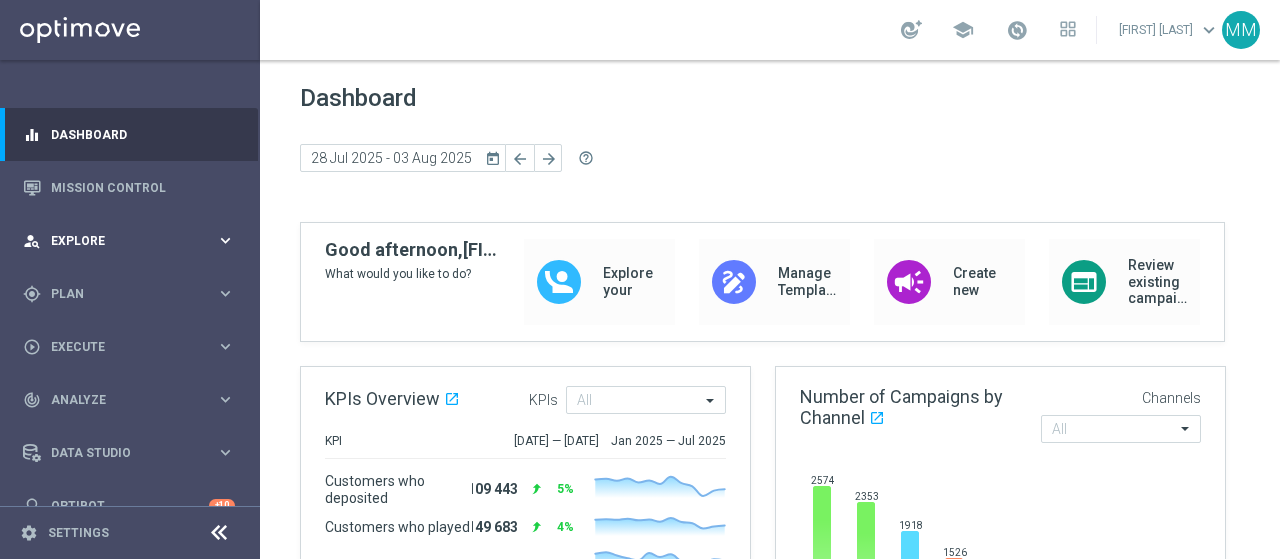 click on "person_search
Explore
keyboard_arrow_right" at bounding box center [129, 240] 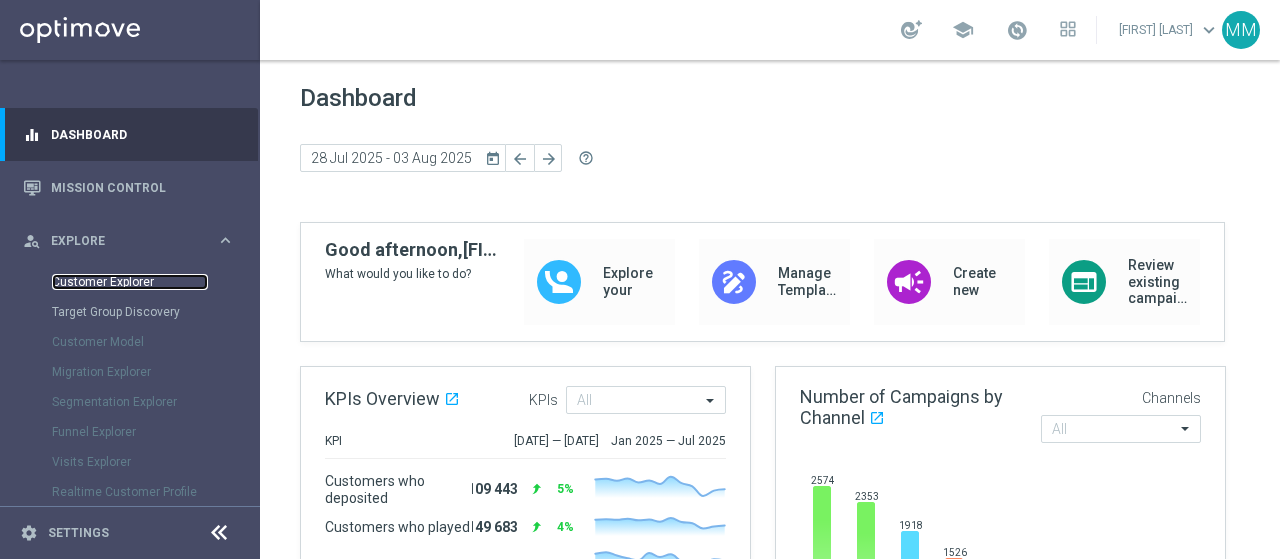 click on "Customer Explorer" at bounding box center [130, 282] 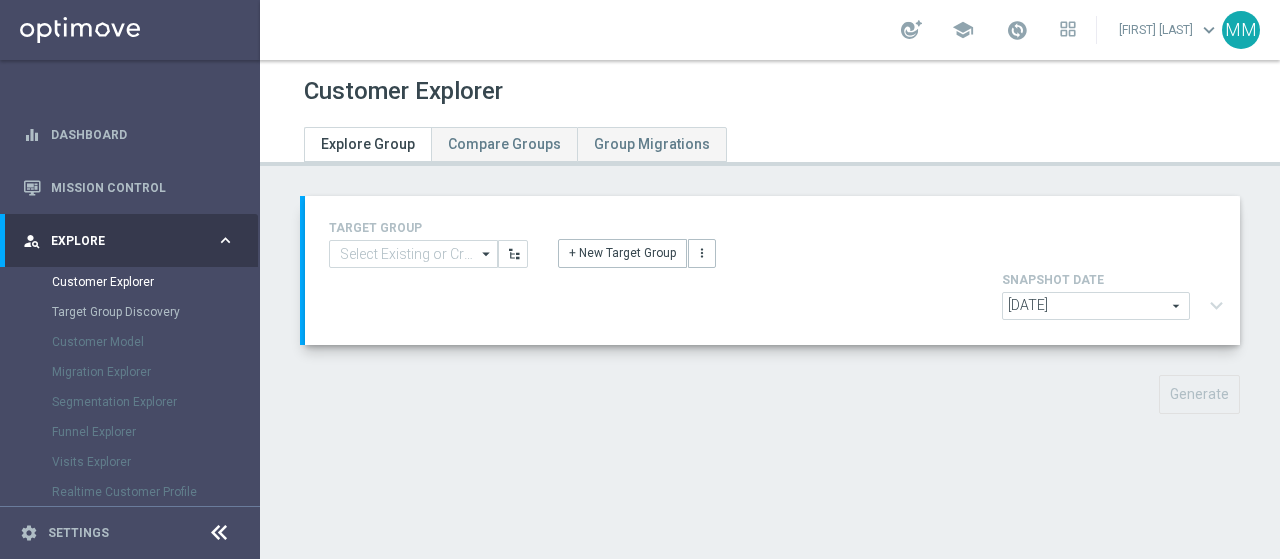 click on "Explore" at bounding box center (133, 241) 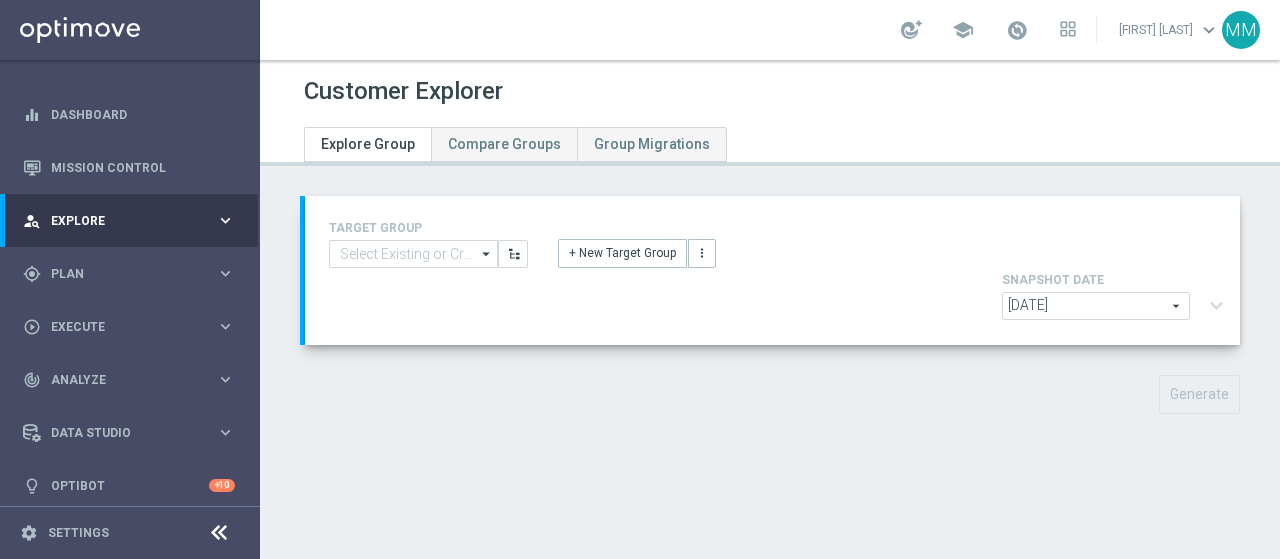scroll, scrollTop: 30, scrollLeft: 0, axis: vertical 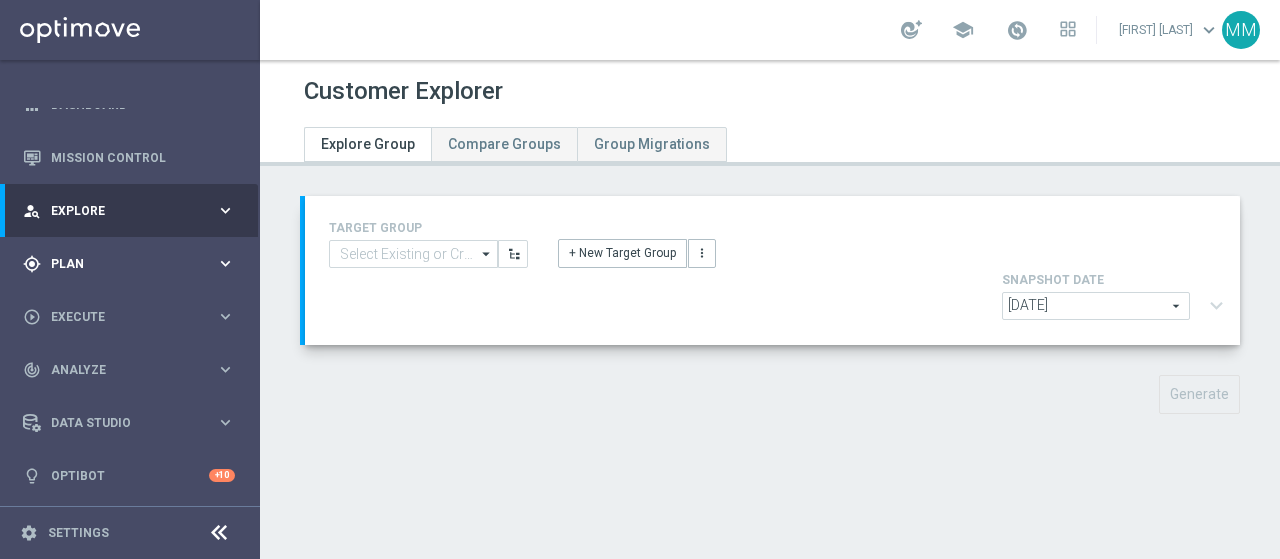 click on "Plan" at bounding box center (133, 264) 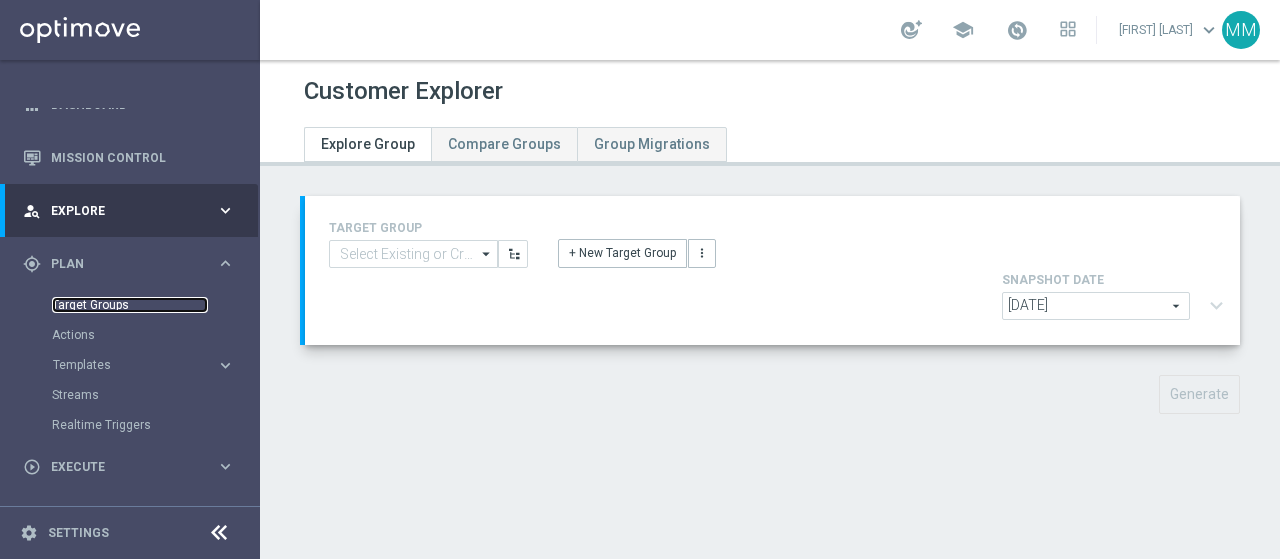 click on "Target Groups" at bounding box center (130, 305) 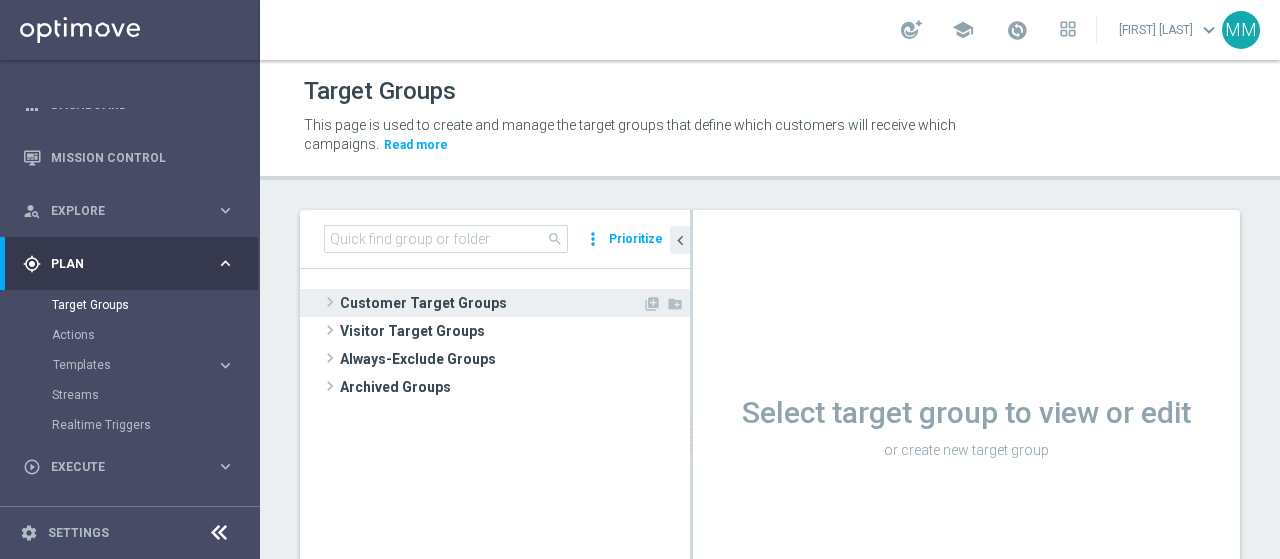 click on "Customer Target Groups" at bounding box center (491, 303) 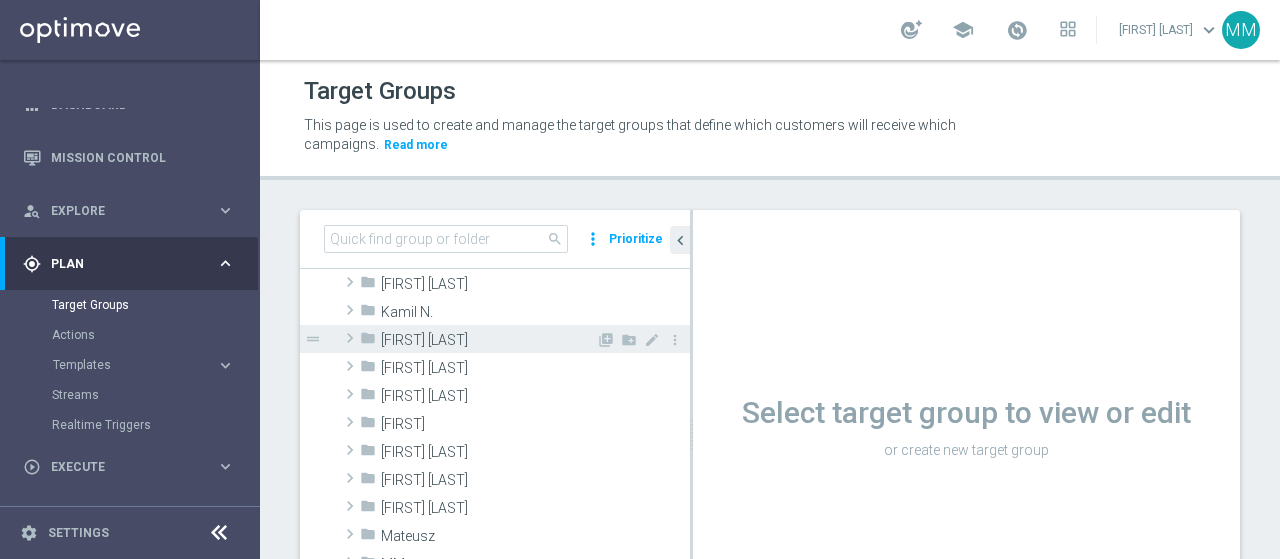 scroll, scrollTop: 400, scrollLeft: 0, axis: vertical 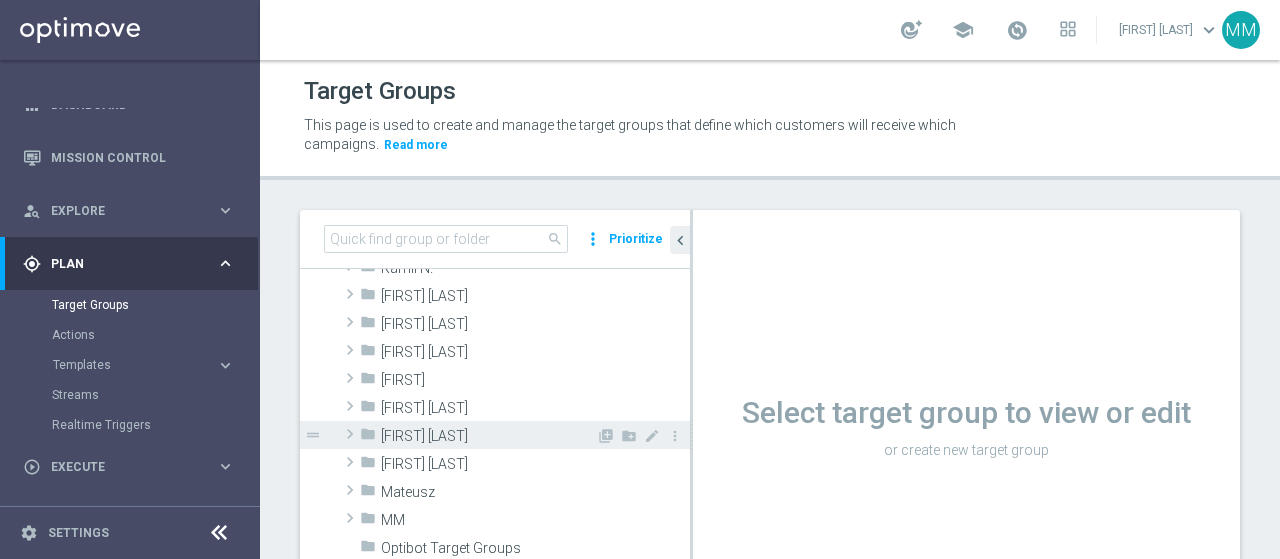 click on "[FIRST] [LAST]" at bounding box center (488, 436) 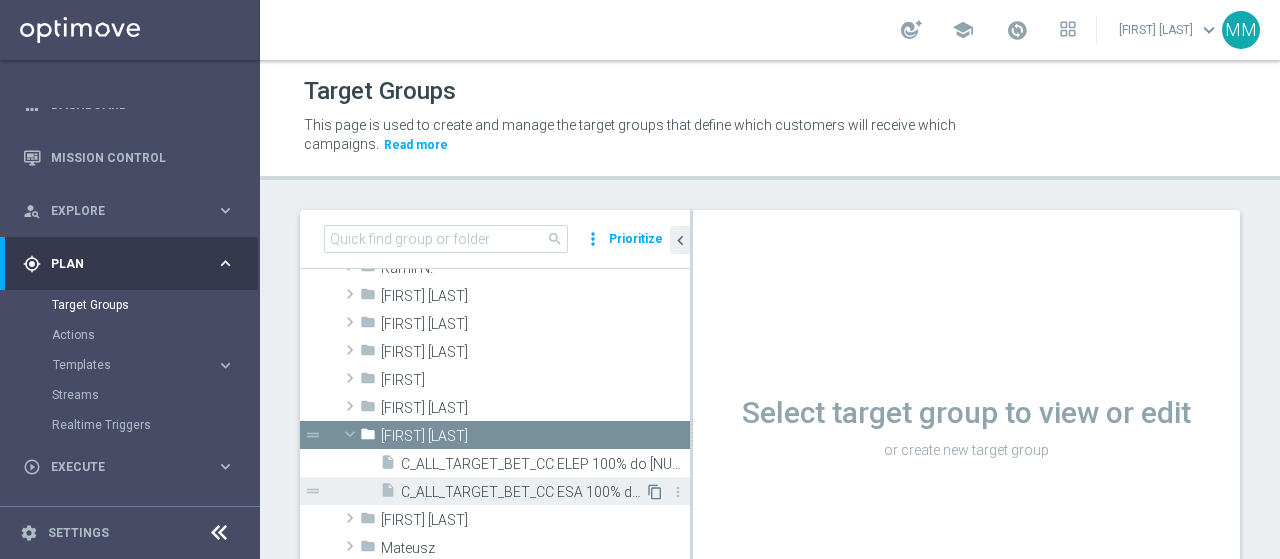 click on "content_copy" 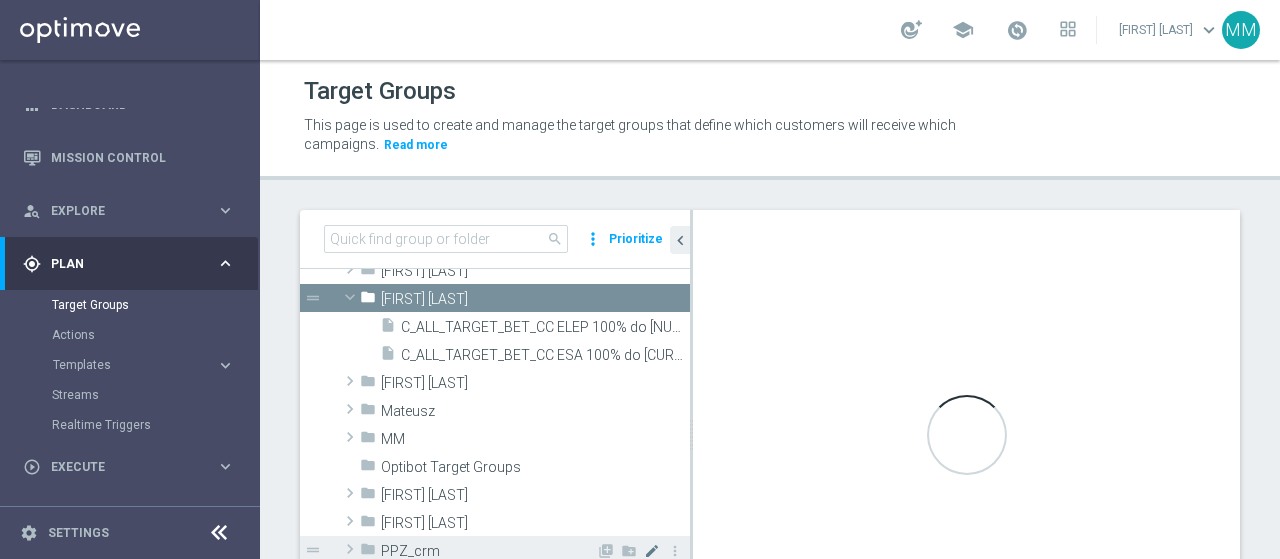 scroll, scrollTop: 500, scrollLeft: 0, axis: vertical 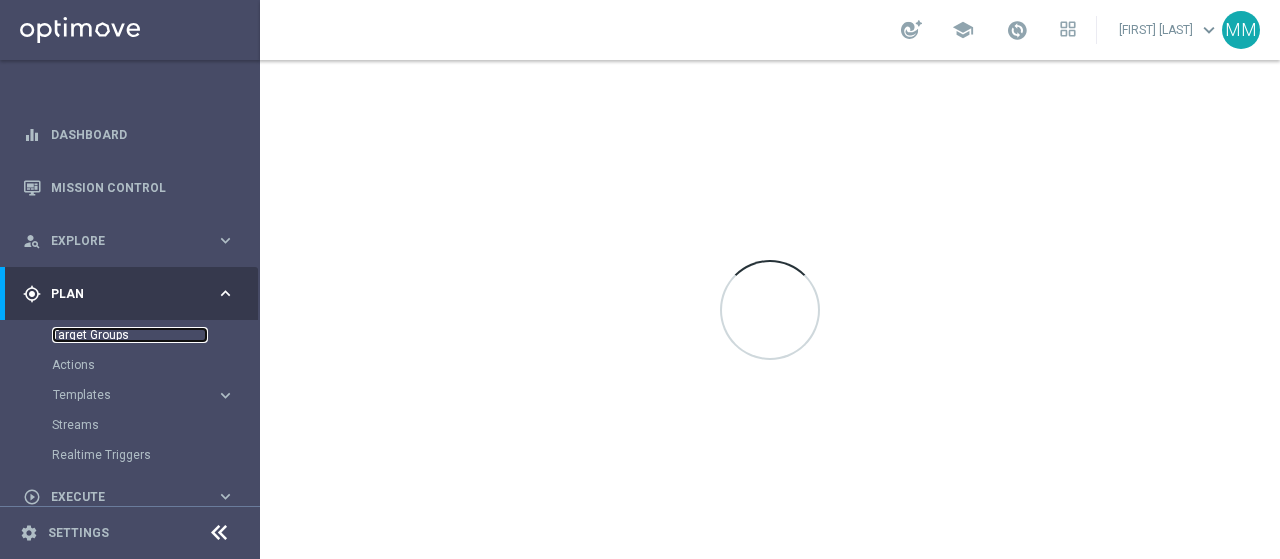 click on "Target Groups" at bounding box center [130, 335] 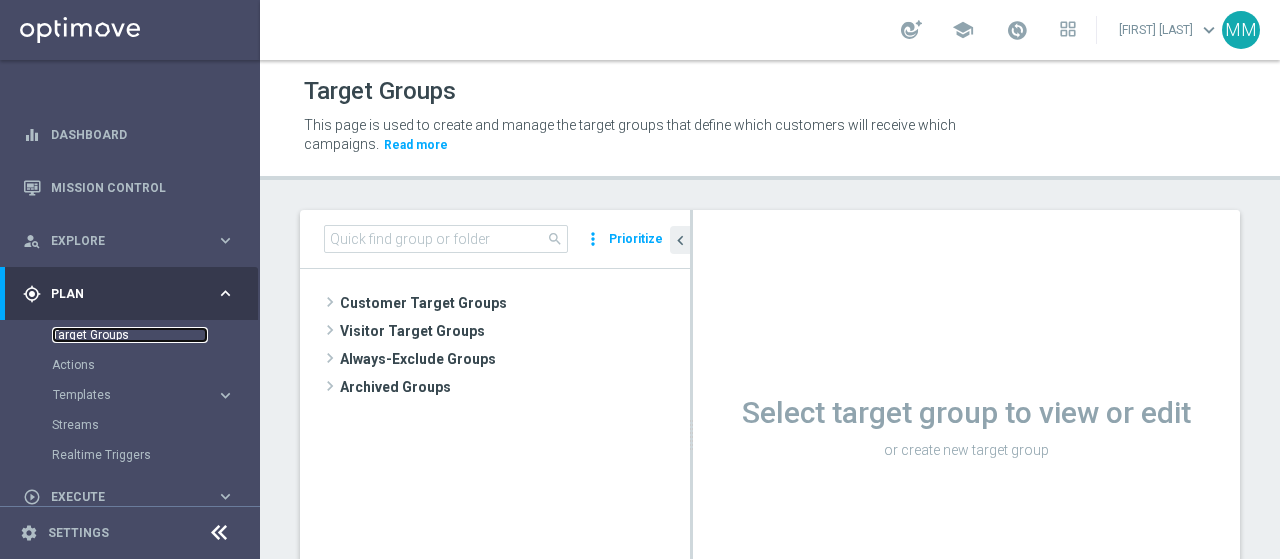 click on "Target Groups" at bounding box center [130, 335] 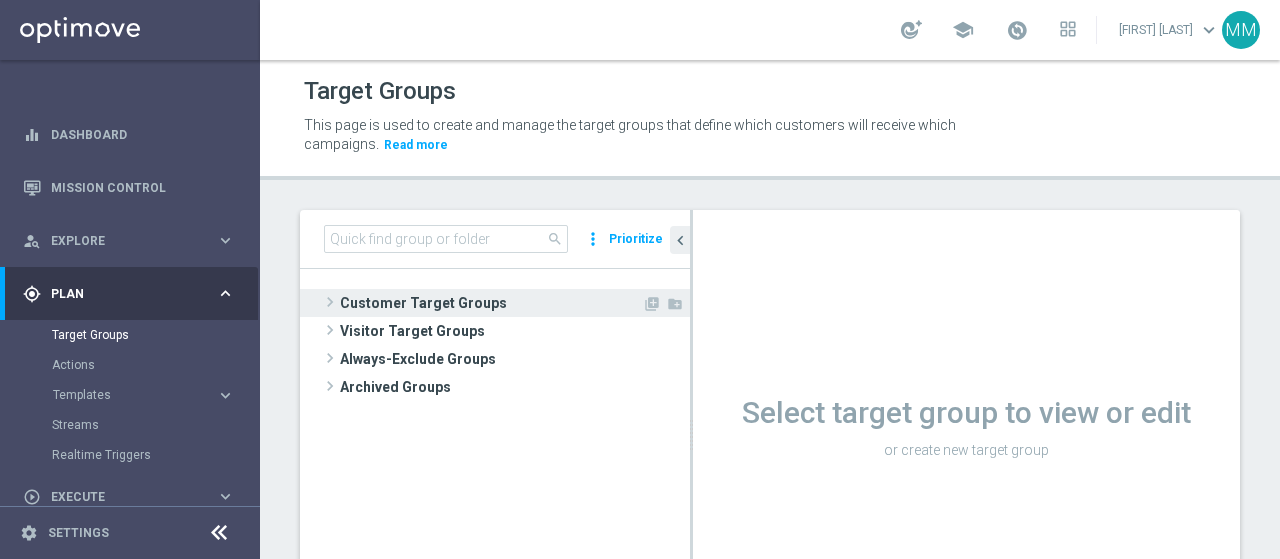 click on "Customer Target Groups" at bounding box center (491, 303) 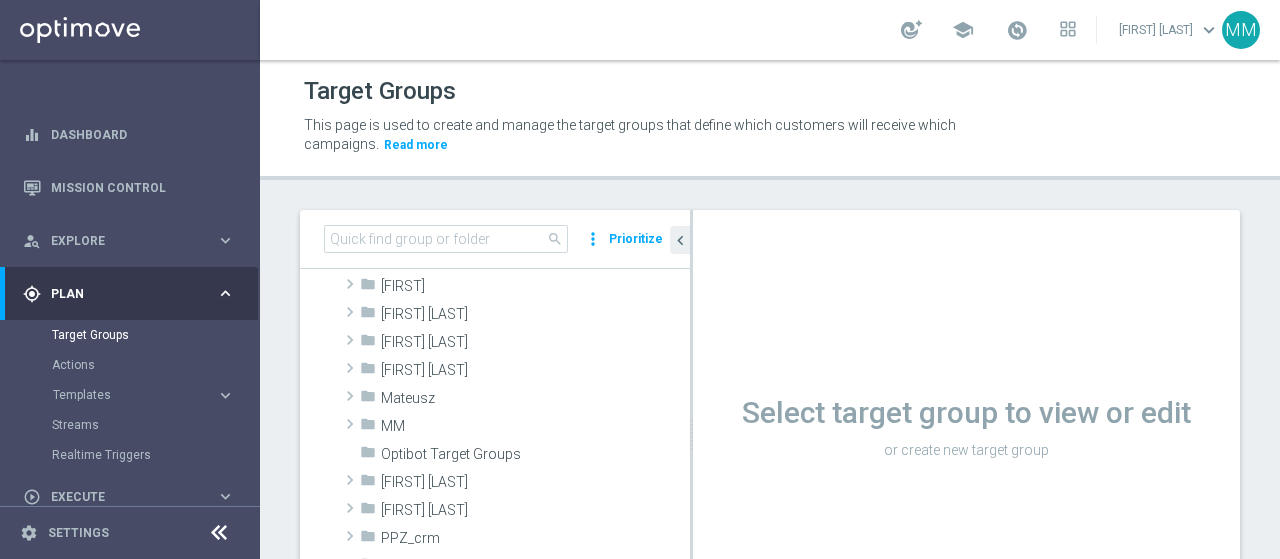 scroll, scrollTop: 500, scrollLeft: 0, axis: vertical 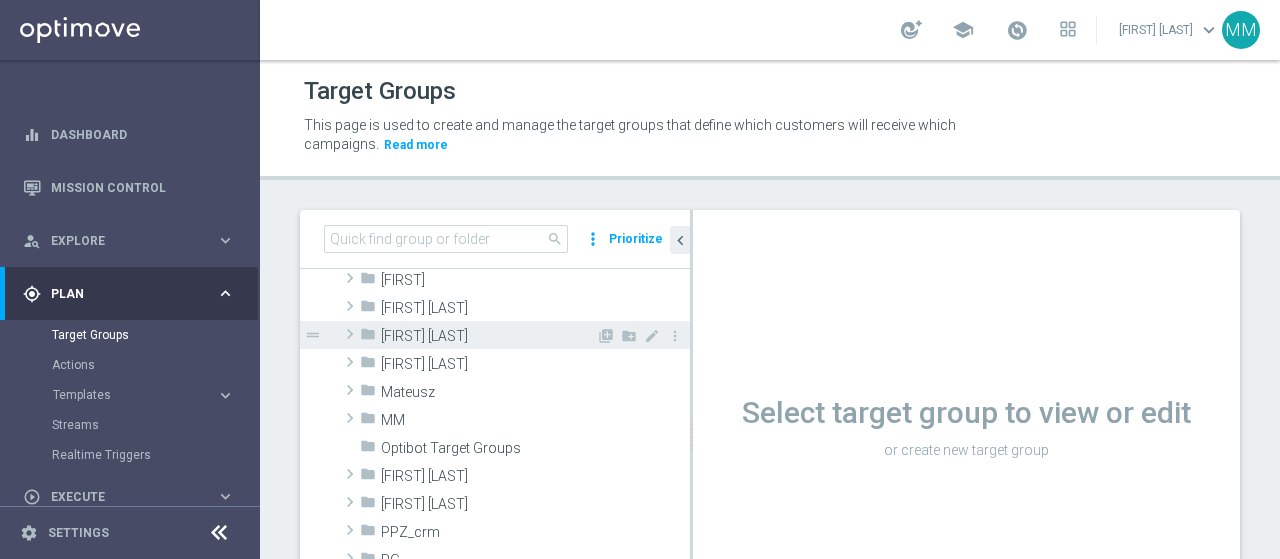 click on "[FIRST] [LAST]" at bounding box center (488, 336) 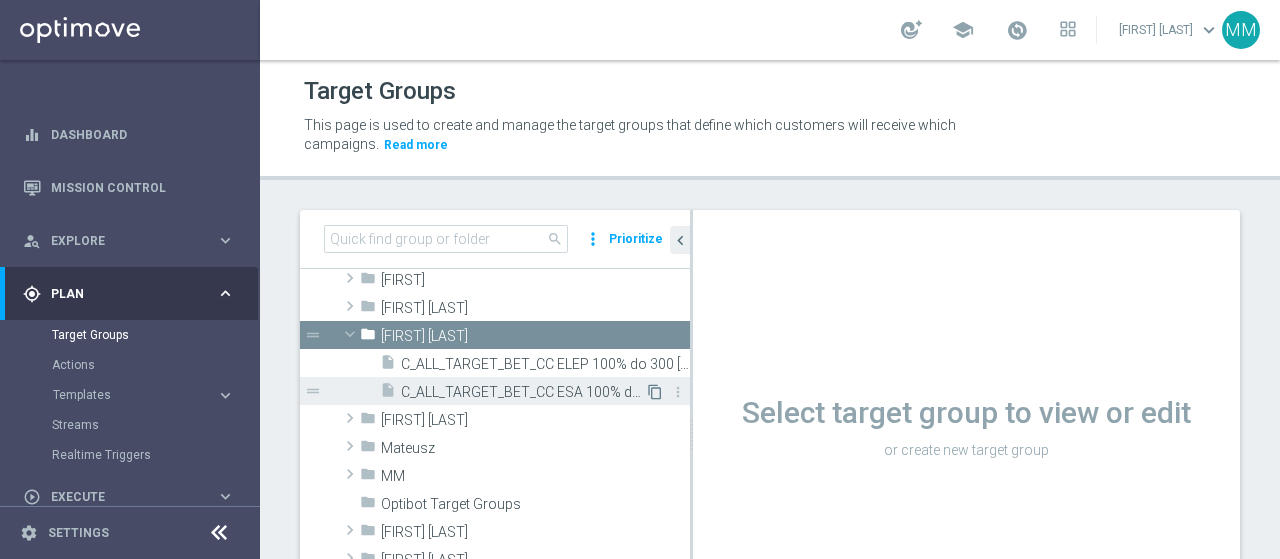 click on "content_copy" 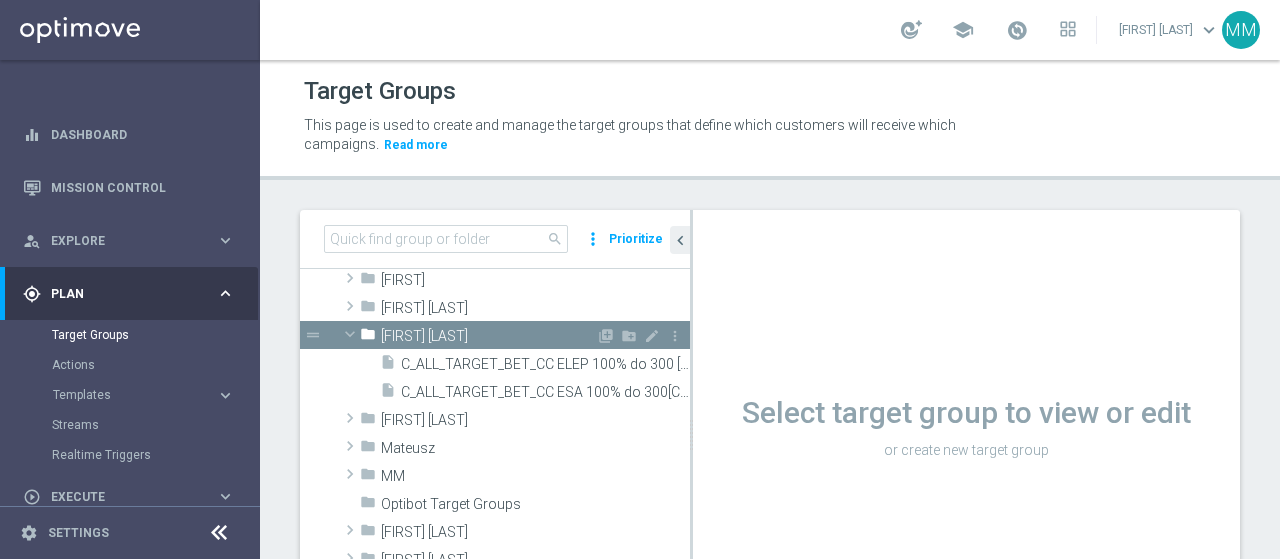 click on "[FIRST] [LAST]" at bounding box center [488, 336] 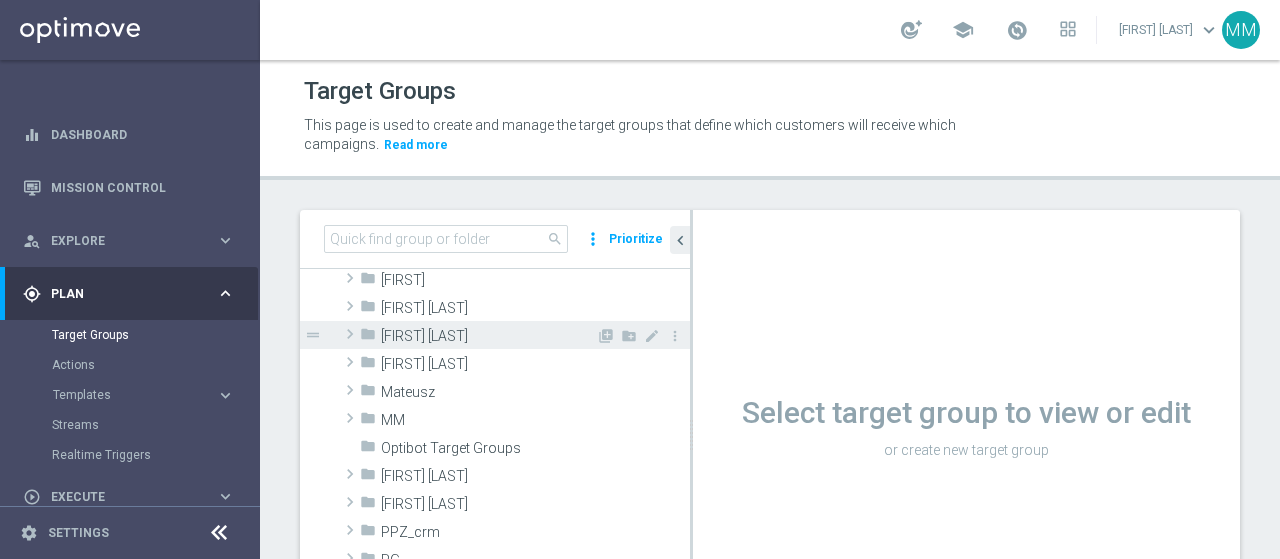 click on "[FIRST] [LAST]" at bounding box center [488, 336] 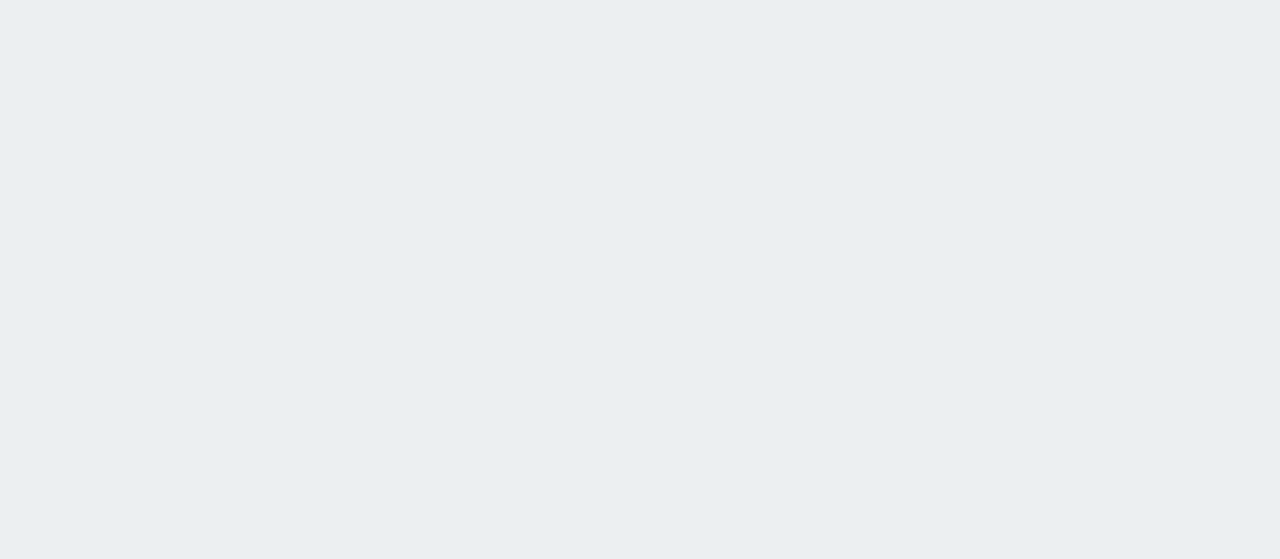 scroll, scrollTop: 0, scrollLeft: 0, axis: both 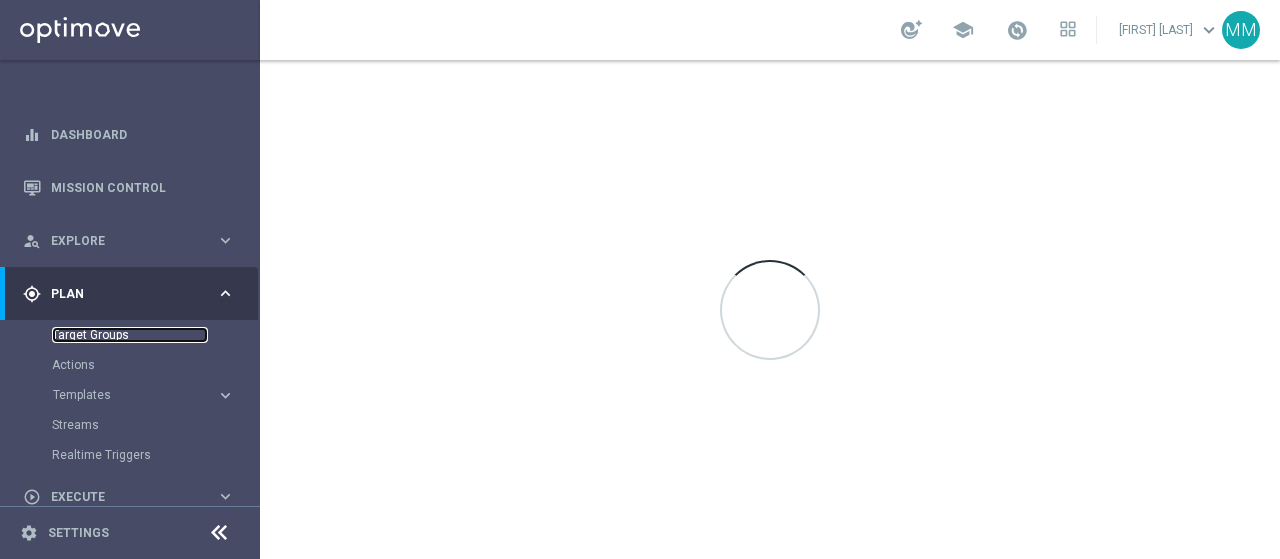 click on "Target Groups" at bounding box center [130, 335] 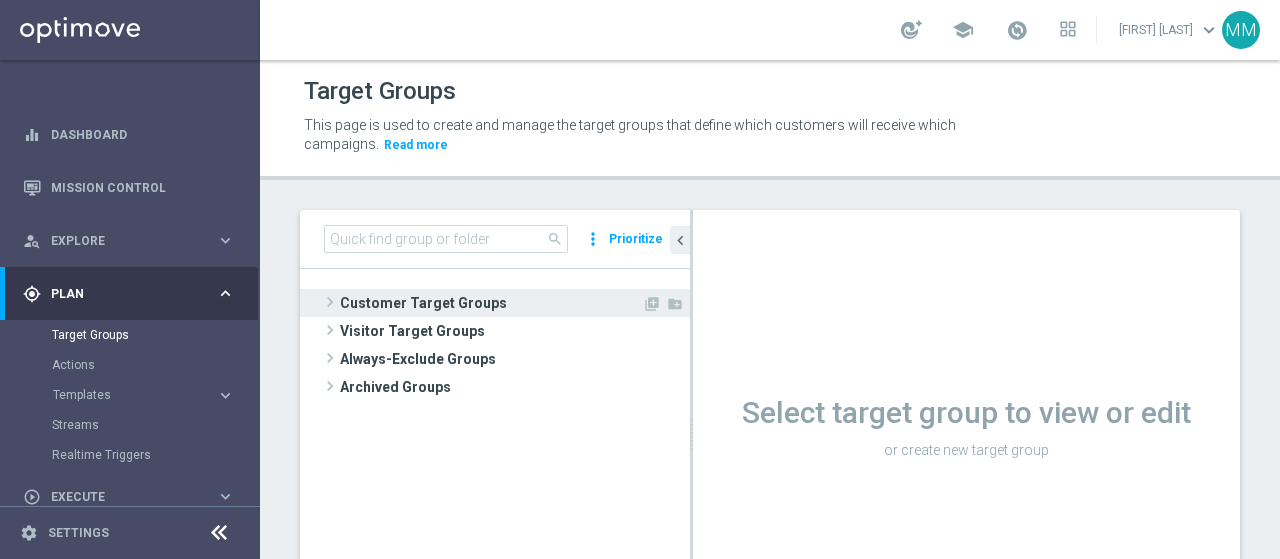 click on "Customer Target Groups" at bounding box center [491, 303] 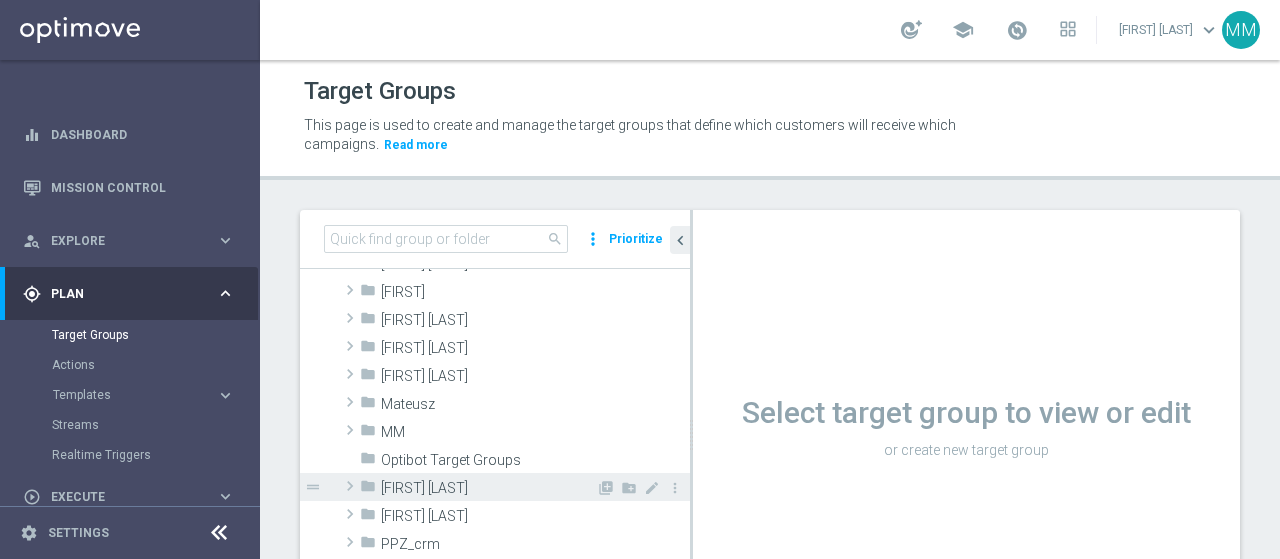 scroll, scrollTop: 500, scrollLeft: 0, axis: vertical 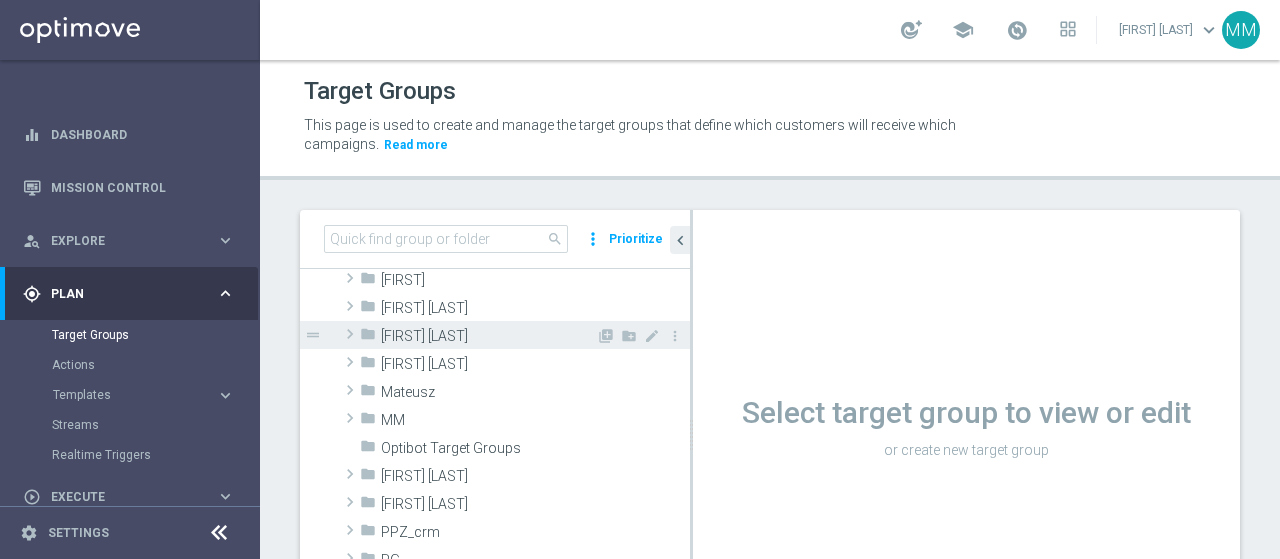 click on "[FIRST] [LAST]" at bounding box center (488, 336) 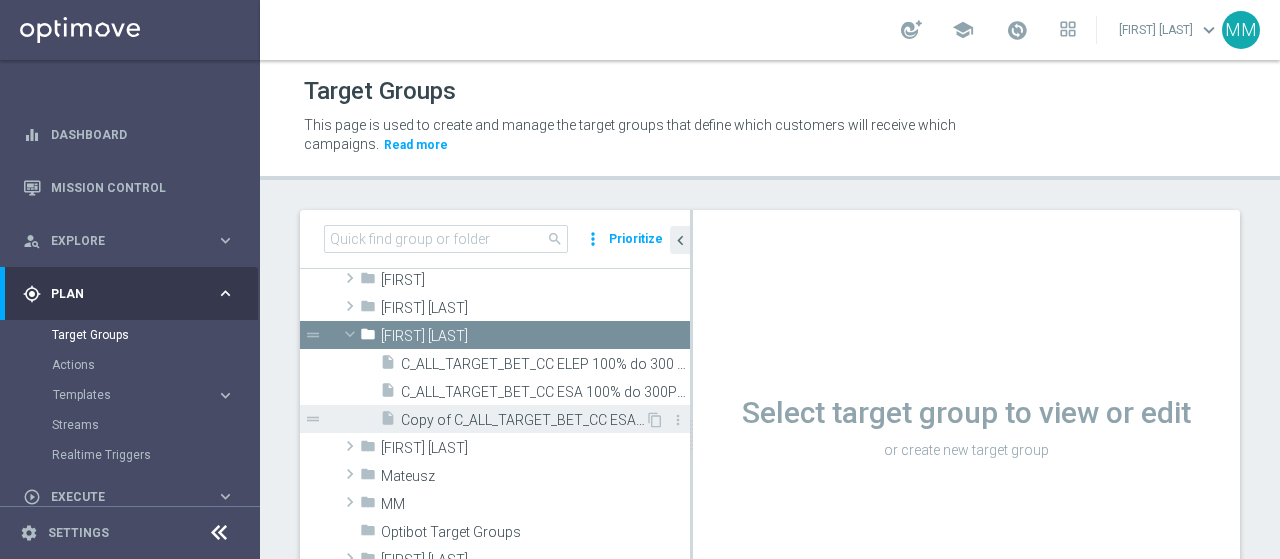 click on "Copy of C_ALL_TARGET_BET_CC ESA 100% do 300PLN_[DATE]" at bounding box center (523, 420) 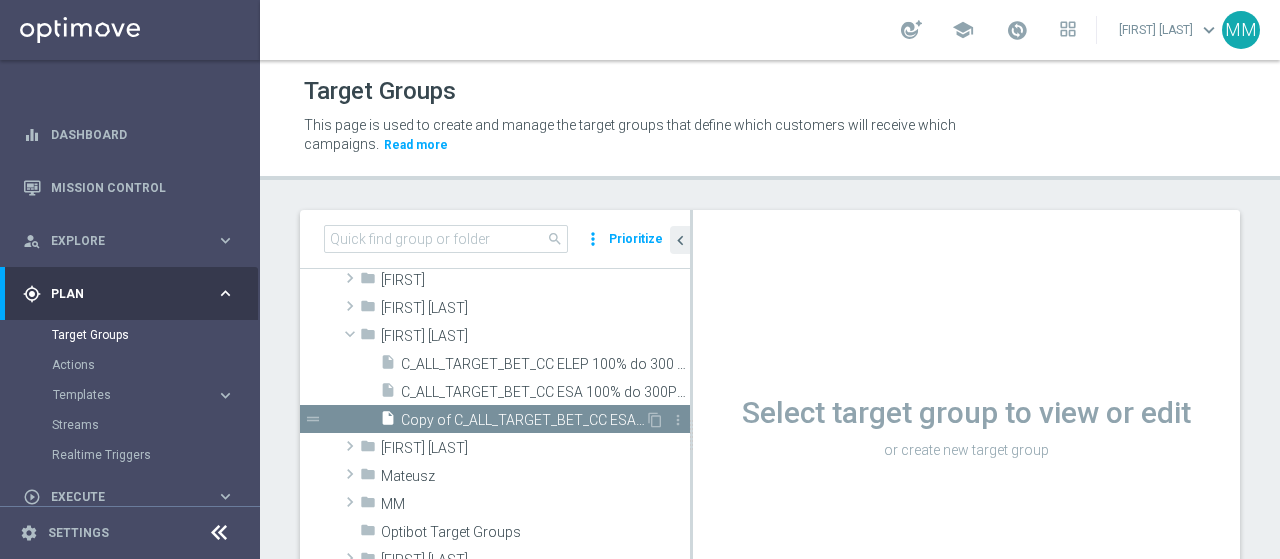 click on "Copy of C_ALL_TARGET_BET_CC ESA 100% do 300PLN_[DATE]" at bounding box center (523, 420) 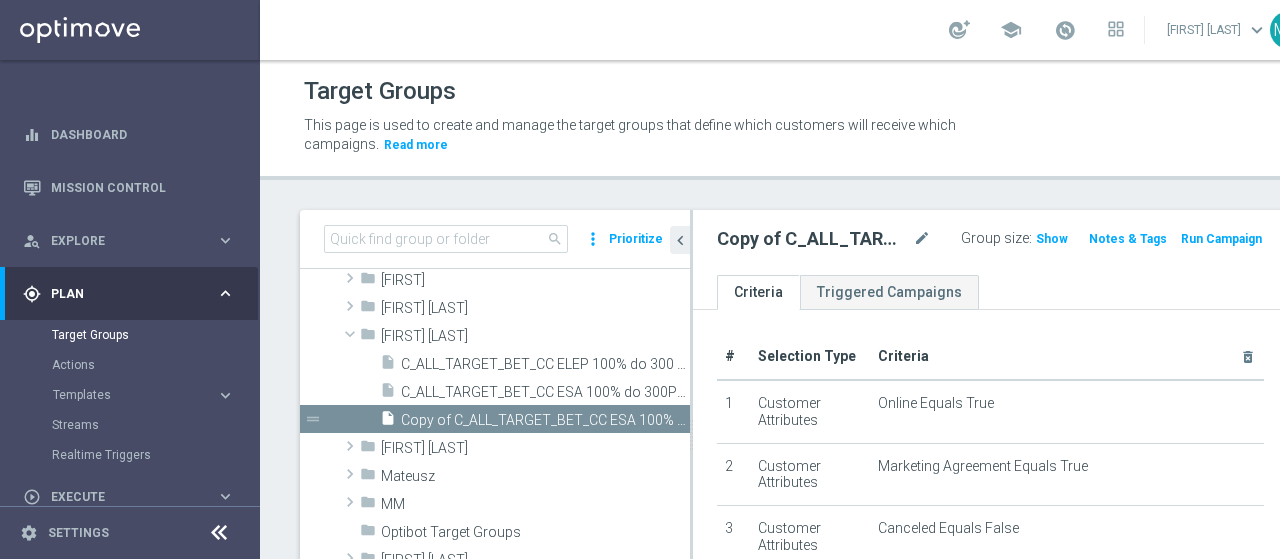 click on "Copy of C_ALL_TARGET_BET_CC ESA 100% do 300PLN_[DATE]" 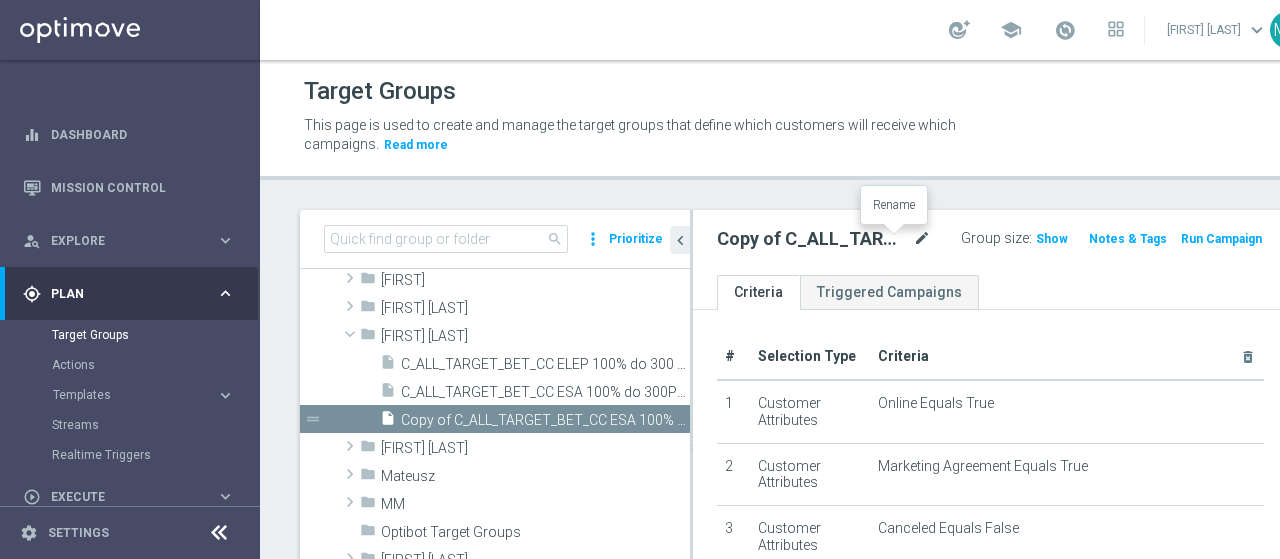 click on "mode_edit" 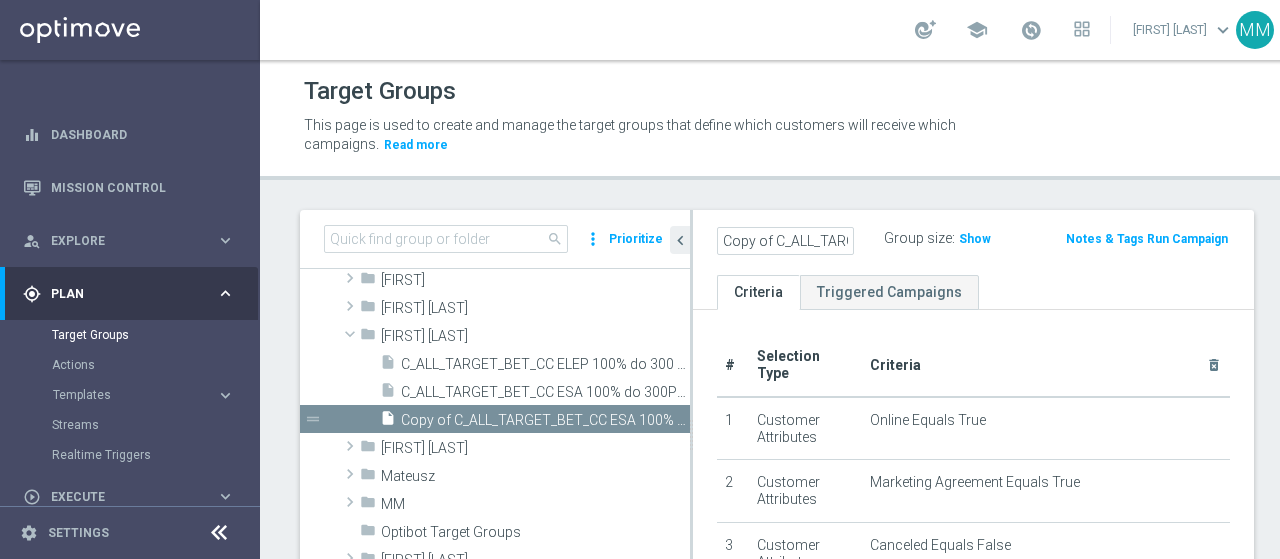 scroll, scrollTop: 0, scrollLeft: 285, axis: horizontal 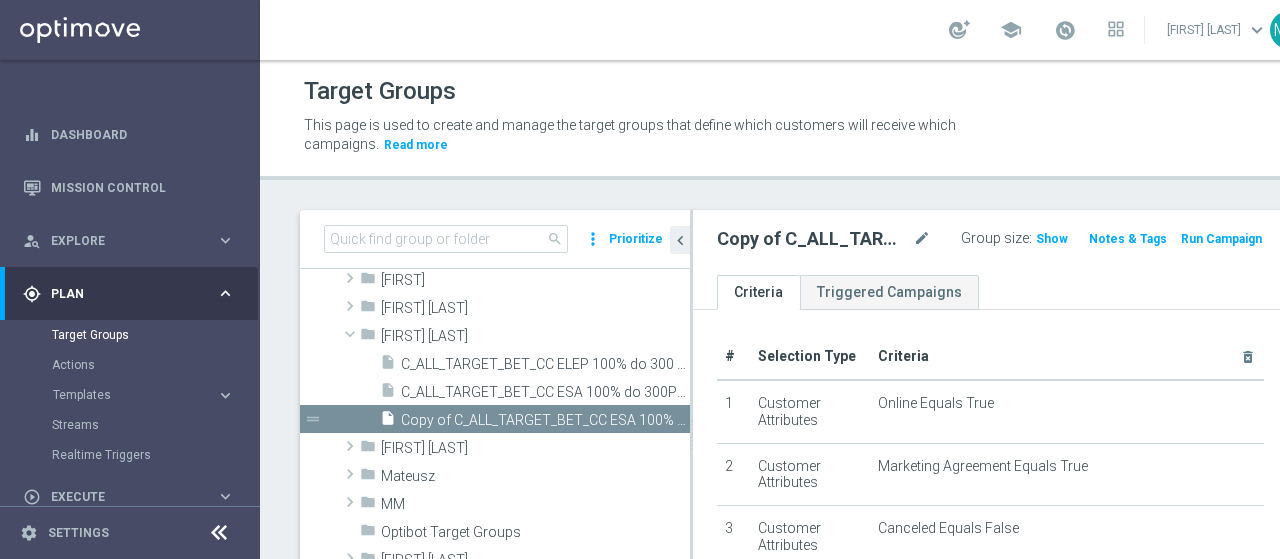 click on "Criteria
delete_forever" 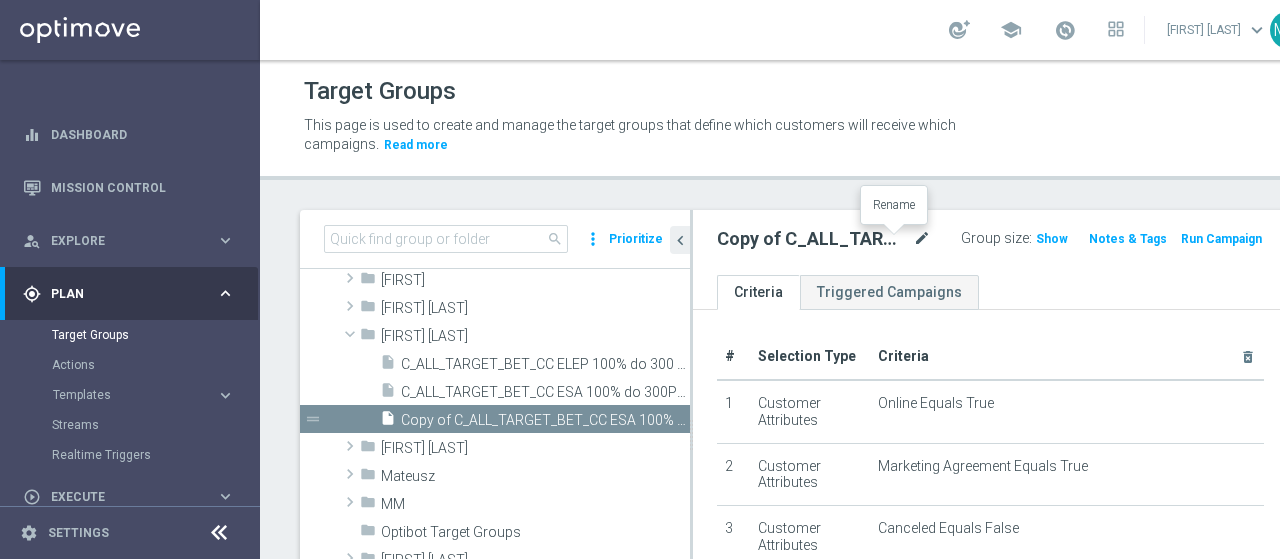 click on "mode_edit" 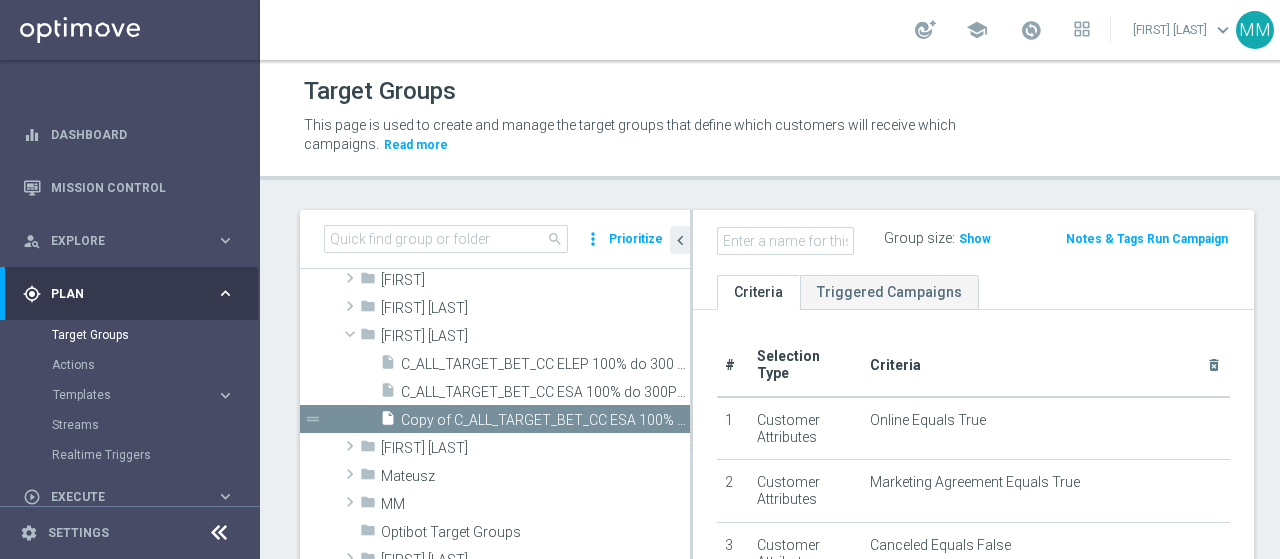 scroll, scrollTop: 0, scrollLeft: 229, axis: horizontal 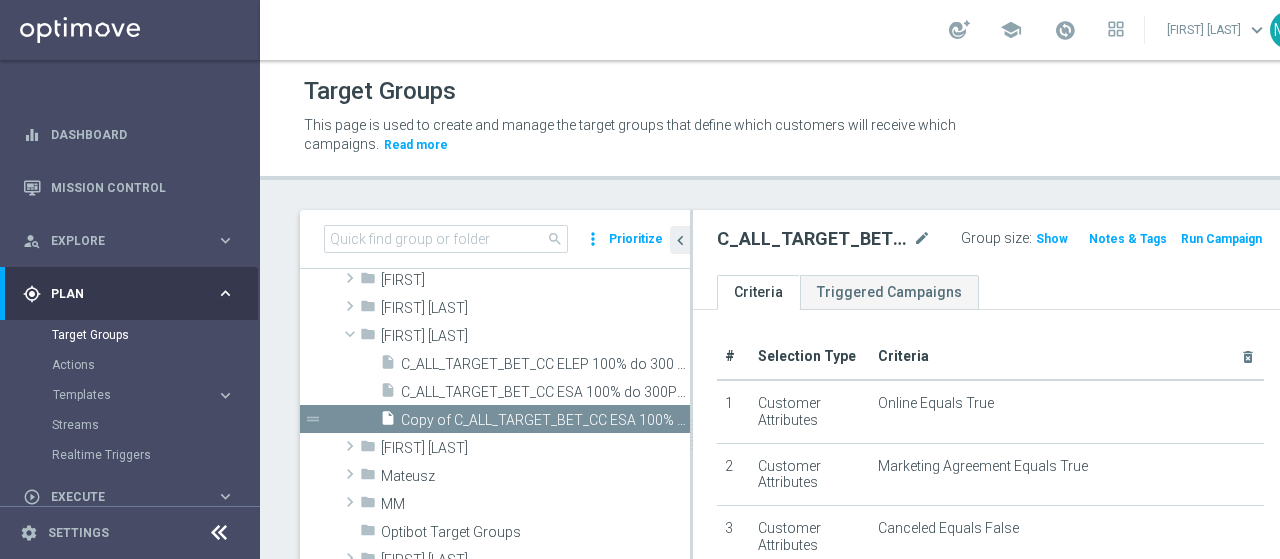 click on "C_ALL_TARGET_BET_CC EP 100% do 300 PLN_040825" 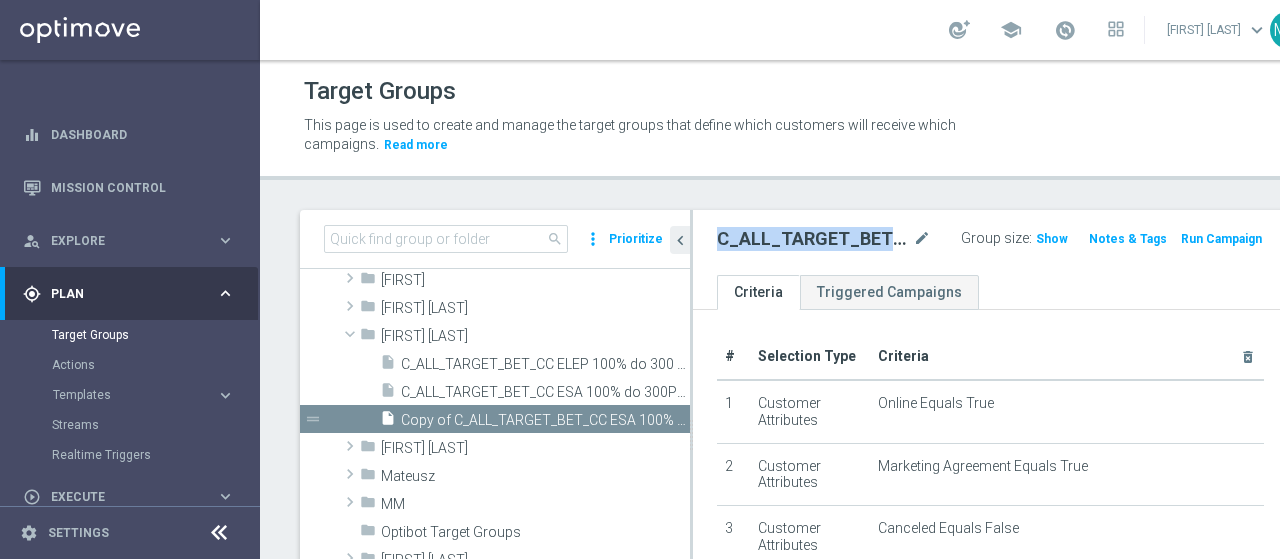 click on "C_ALL_TARGET_BET_CC EP 100% do 300 PLN_040825" 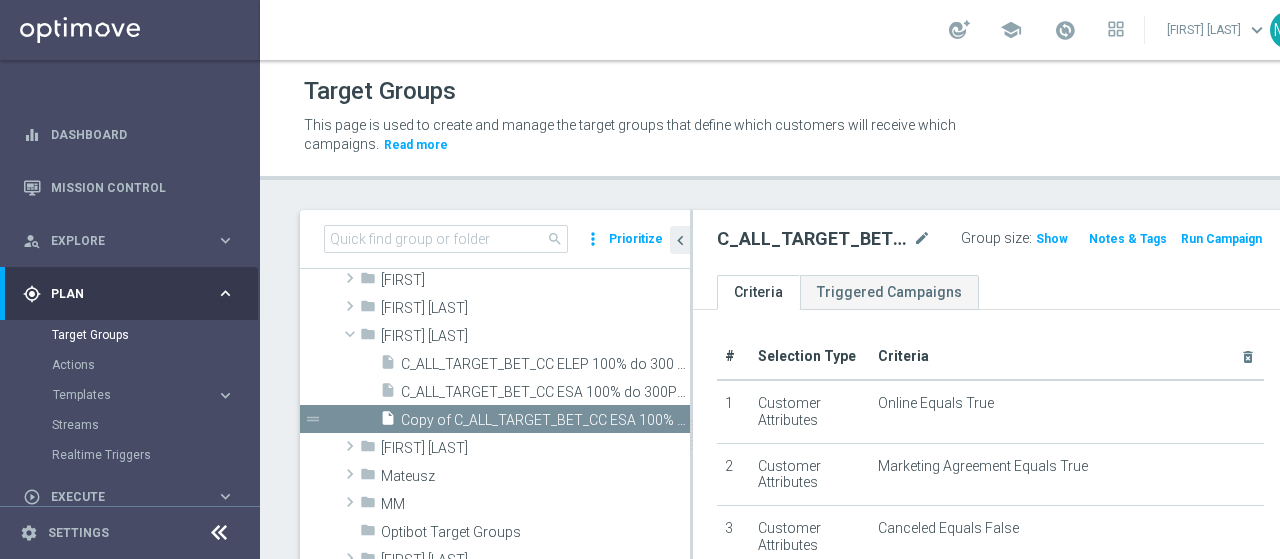 click on "C_ALL_TARGET_BET_CC EP 100% do 300 PLN_040825
mode_edit" 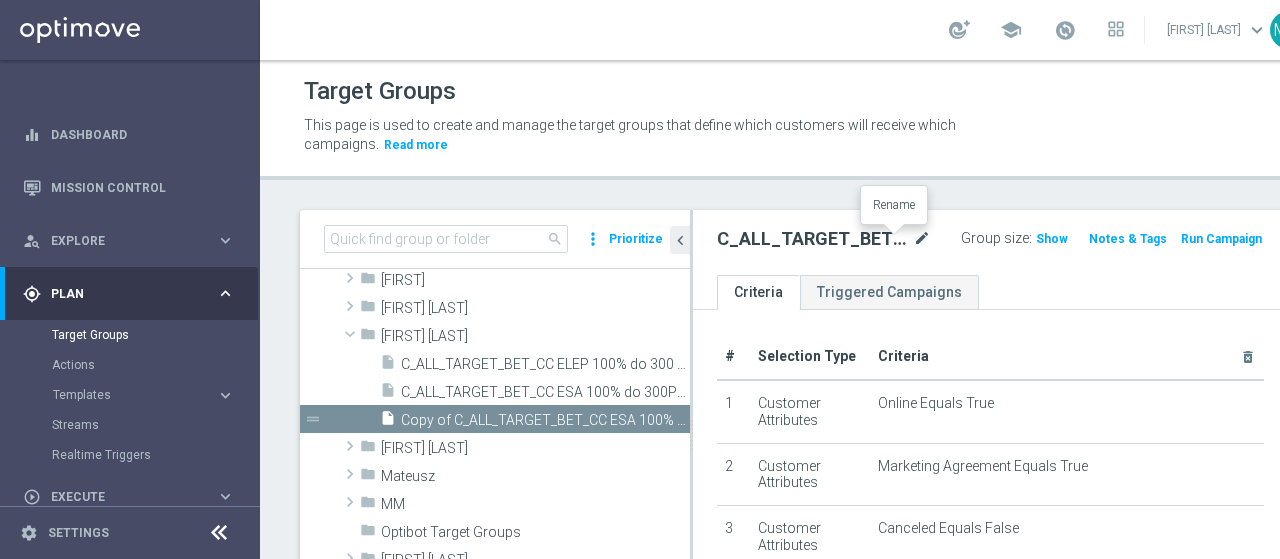 click on "mode_edit" 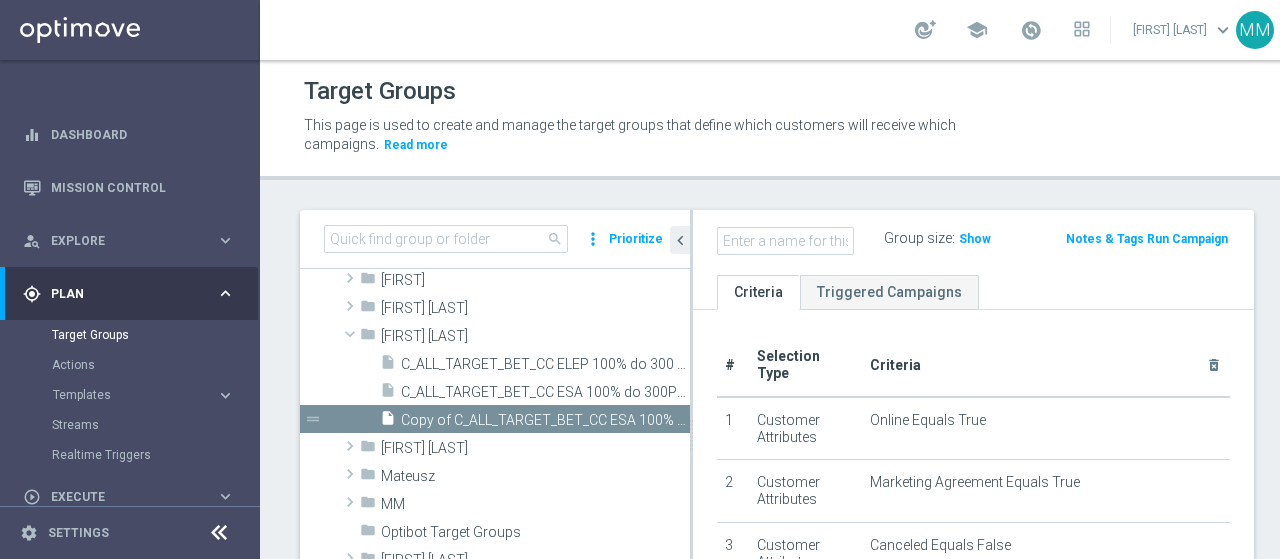 scroll, scrollTop: 0, scrollLeft: 229, axis: horizontal 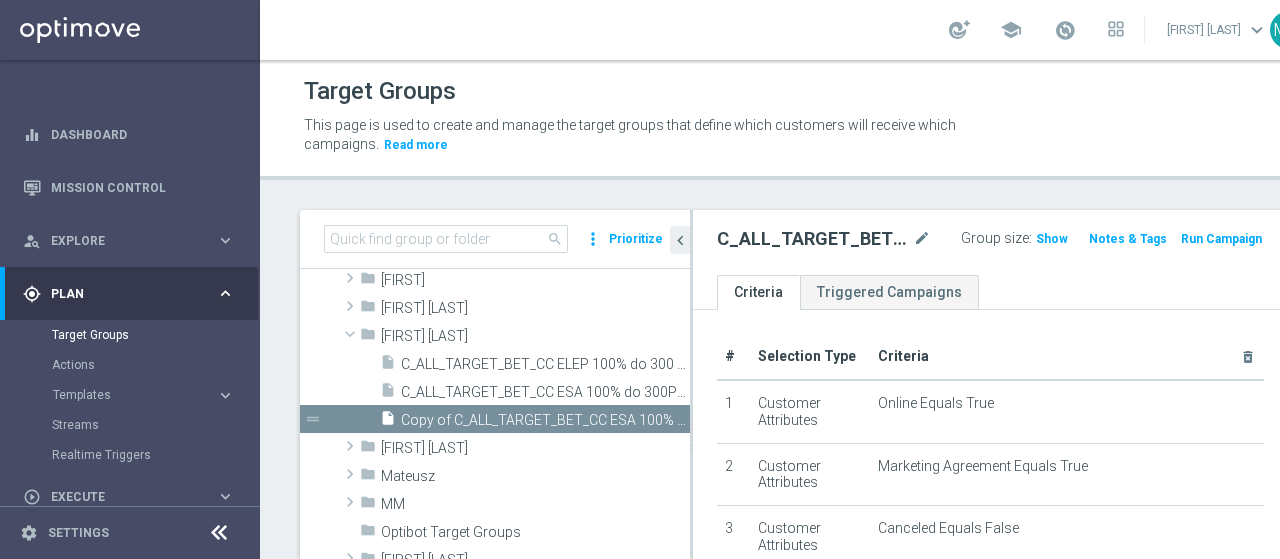 click on "C_ALL_TARGET_BET_CC EP 100% do 300 PLN_040825" 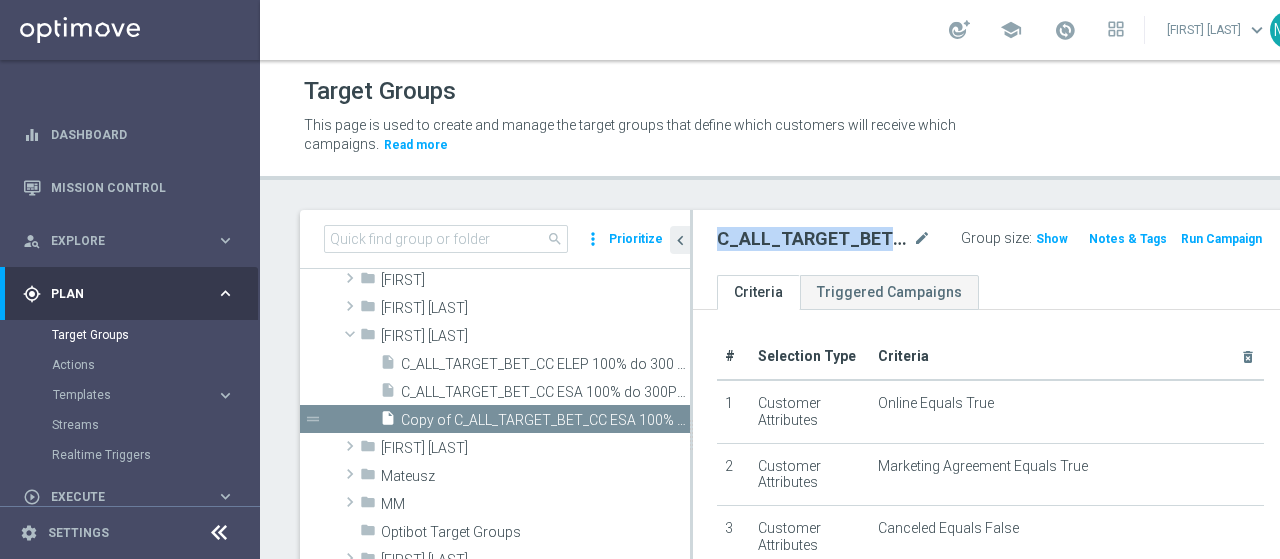 click on "C_ALL_TARGET_BET_CC EP 100% do 300 PLN_040825" 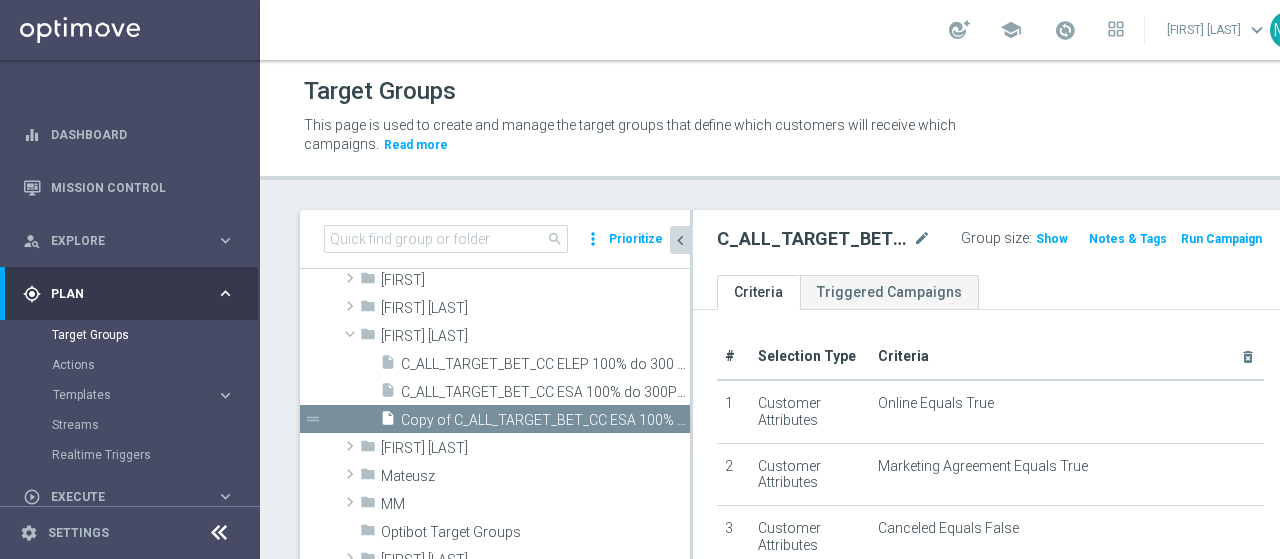 click on "chevron_left" 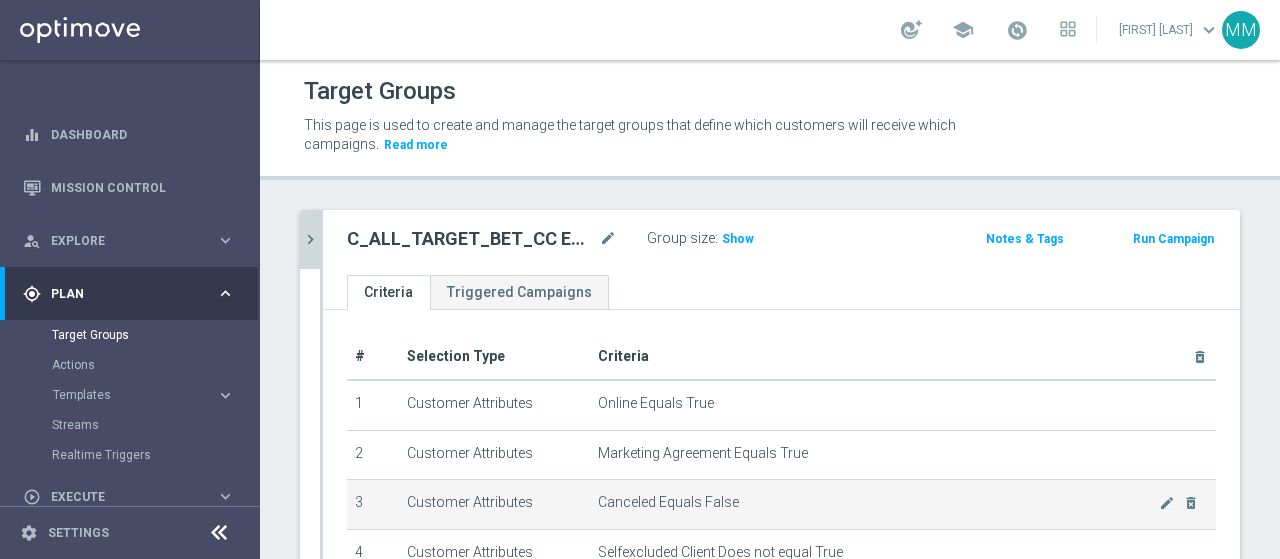 scroll, scrollTop: 168, scrollLeft: 0, axis: vertical 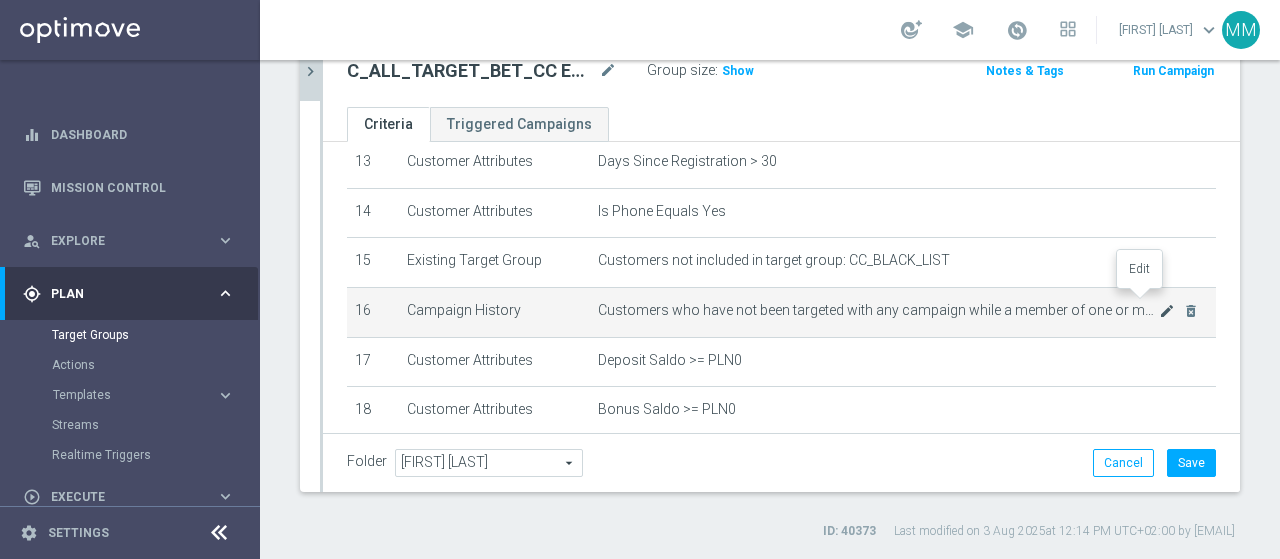 click on "mode_edit" 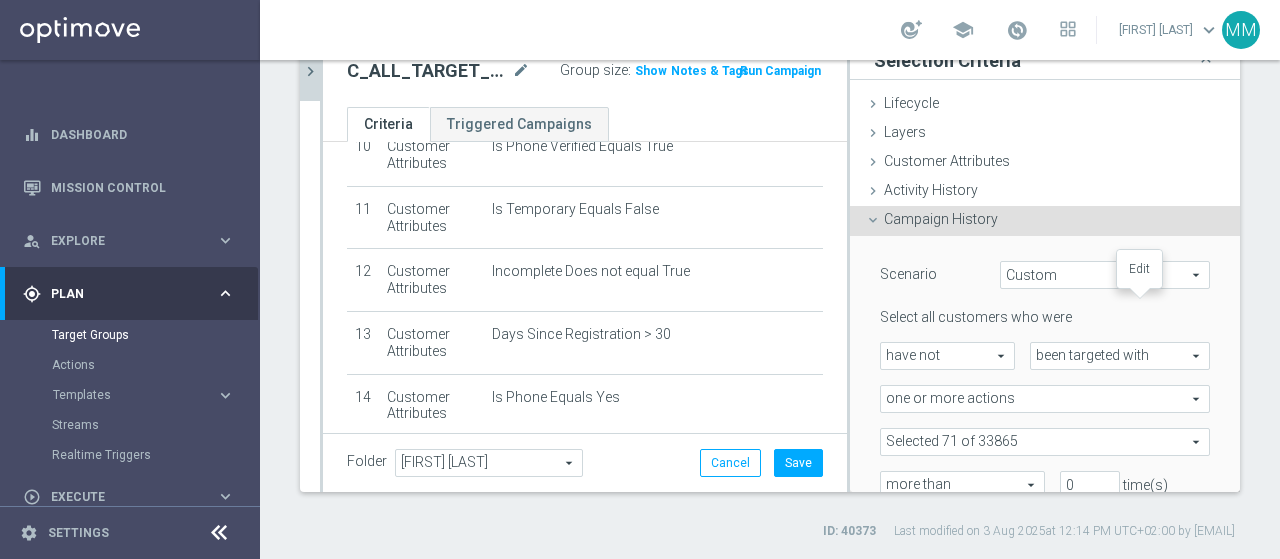 scroll, scrollTop: 846, scrollLeft: 0, axis: vertical 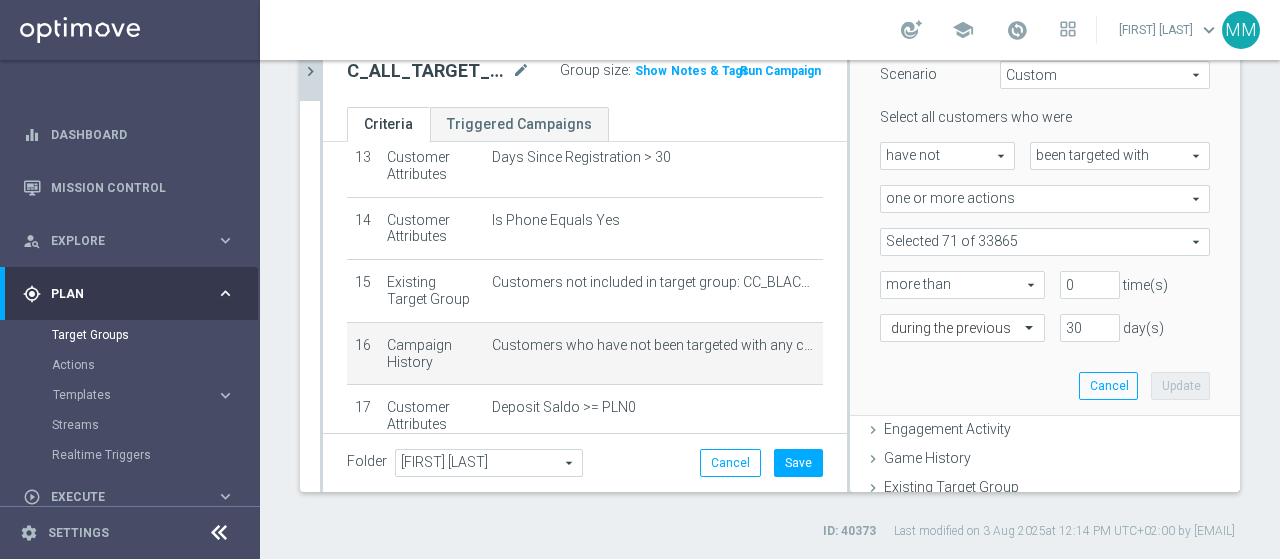 click at bounding box center [1045, 242] 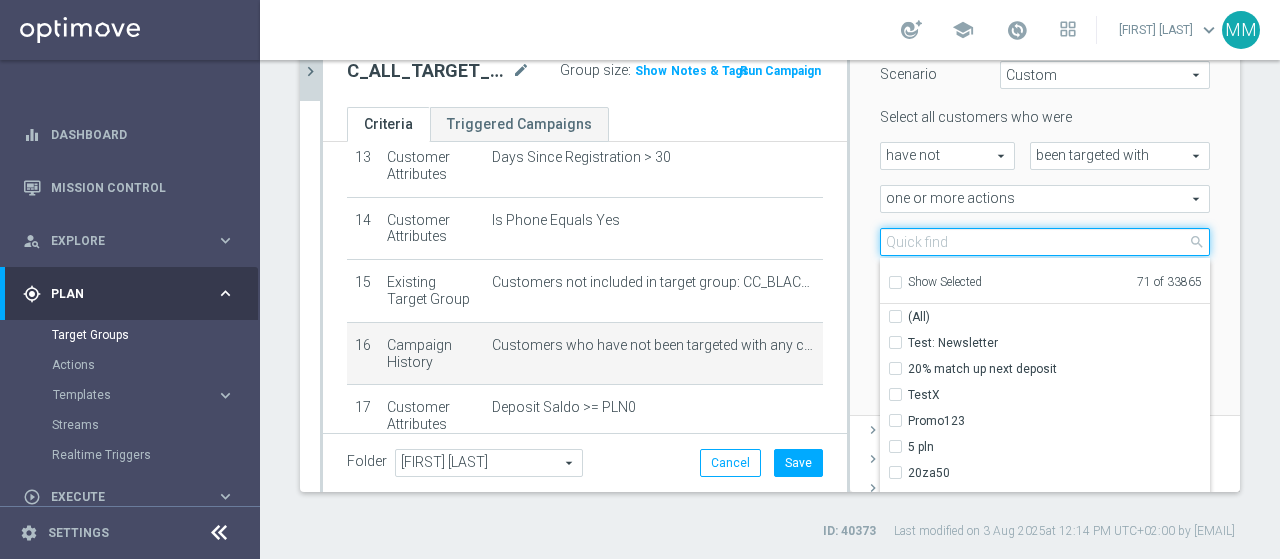 click at bounding box center (1045, 242) 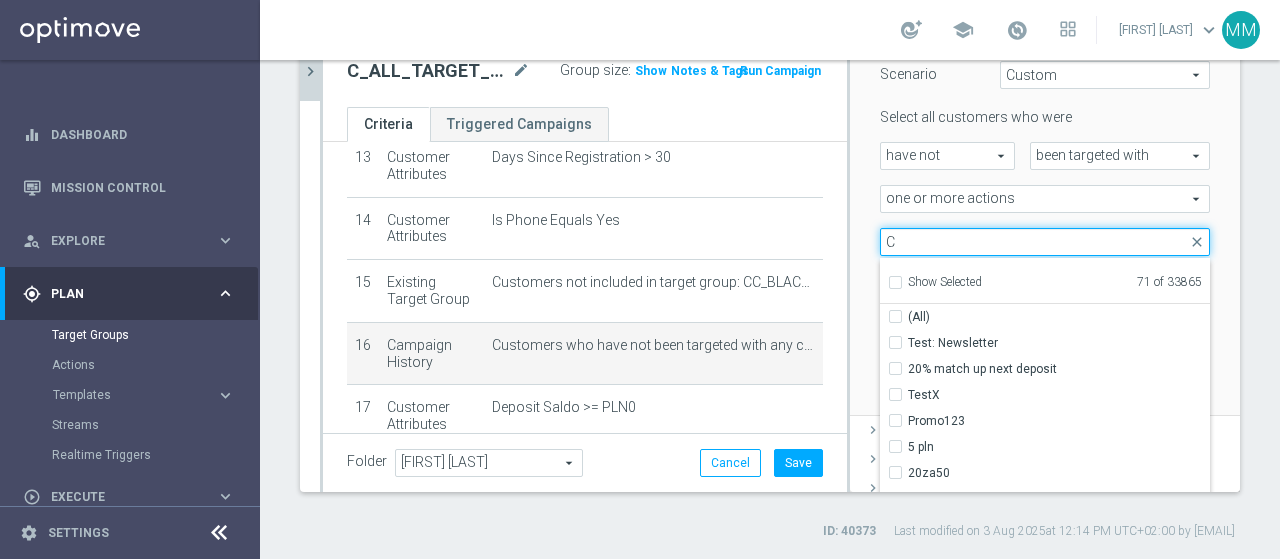 type on "CC" 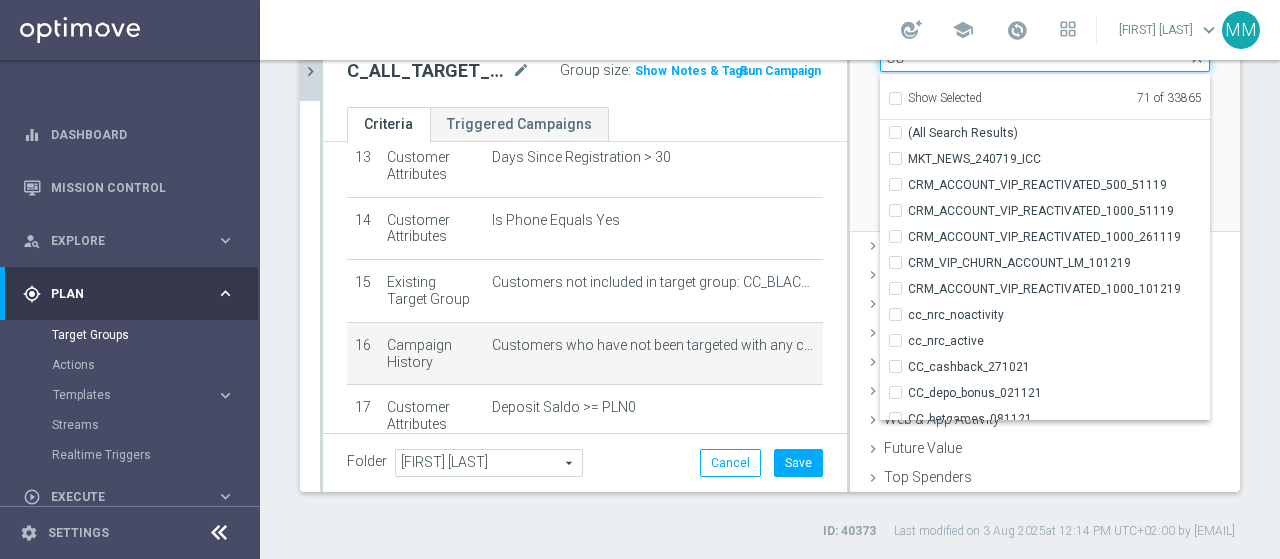 scroll, scrollTop: 172, scrollLeft: 0, axis: vertical 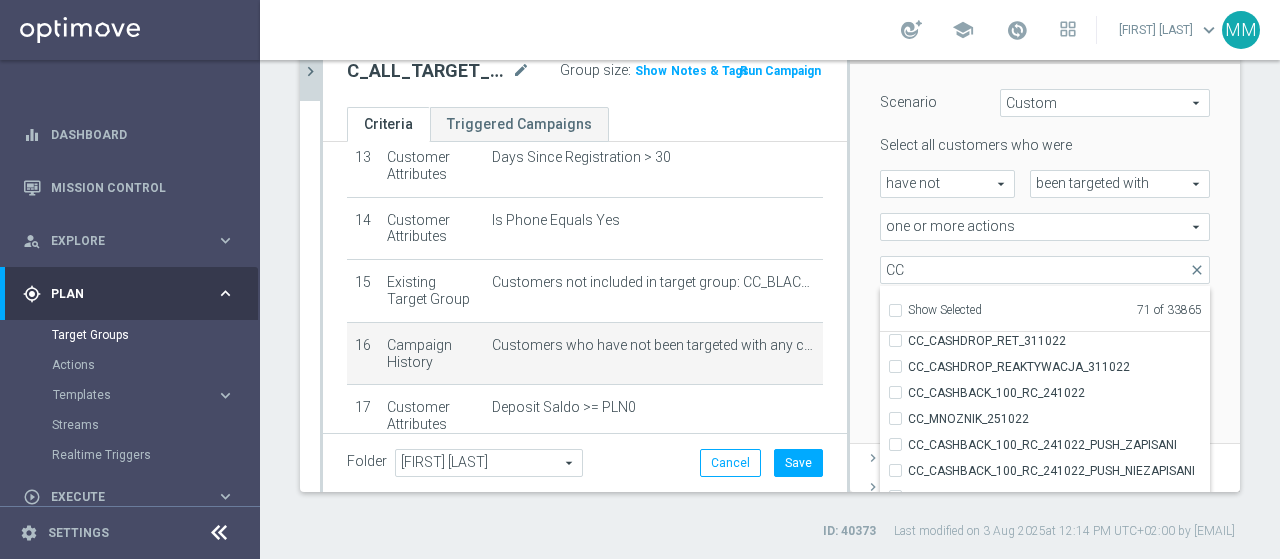 click on "done" at bounding box center (1217, 486) 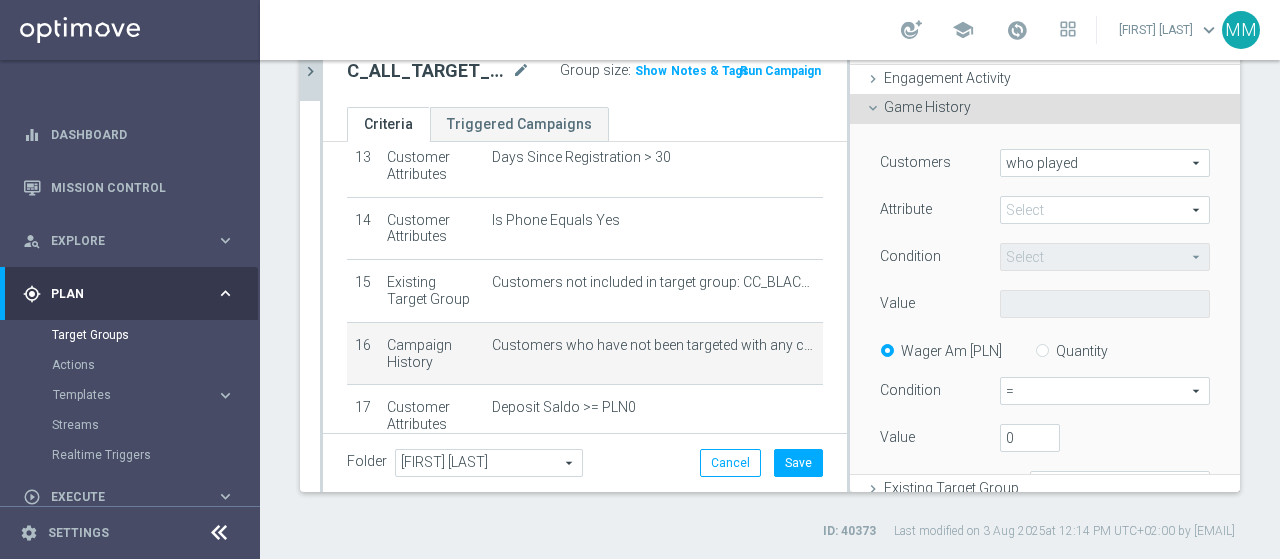 drag, startPoint x: 1189, startPoint y: 500, endPoint x: 1192, endPoint y: 341, distance: 159.0283 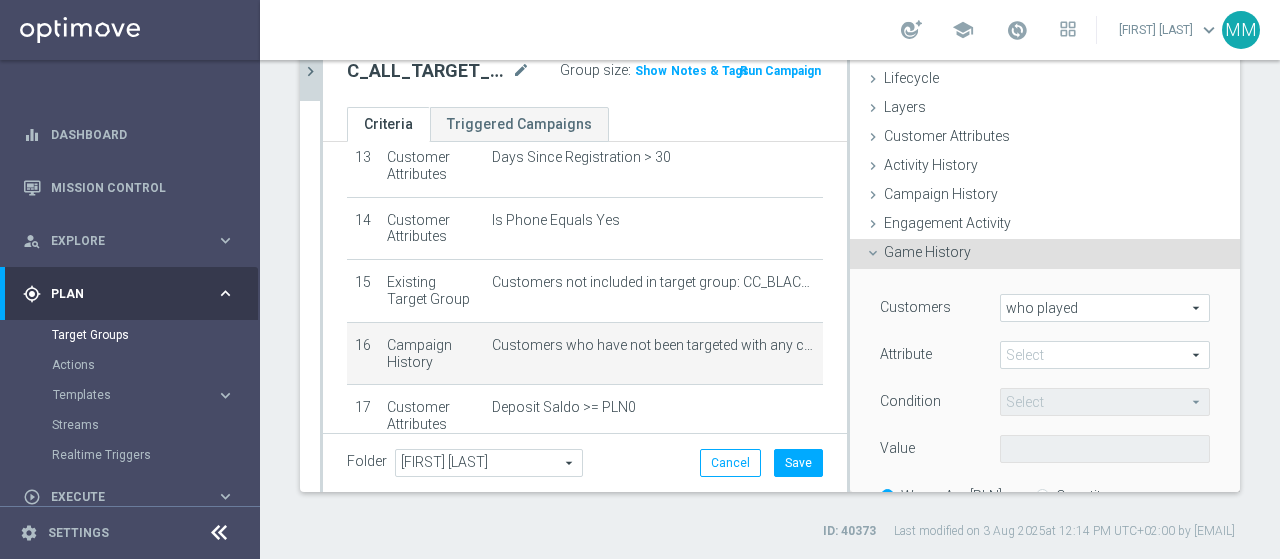 scroll, scrollTop: 0, scrollLeft: 0, axis: both 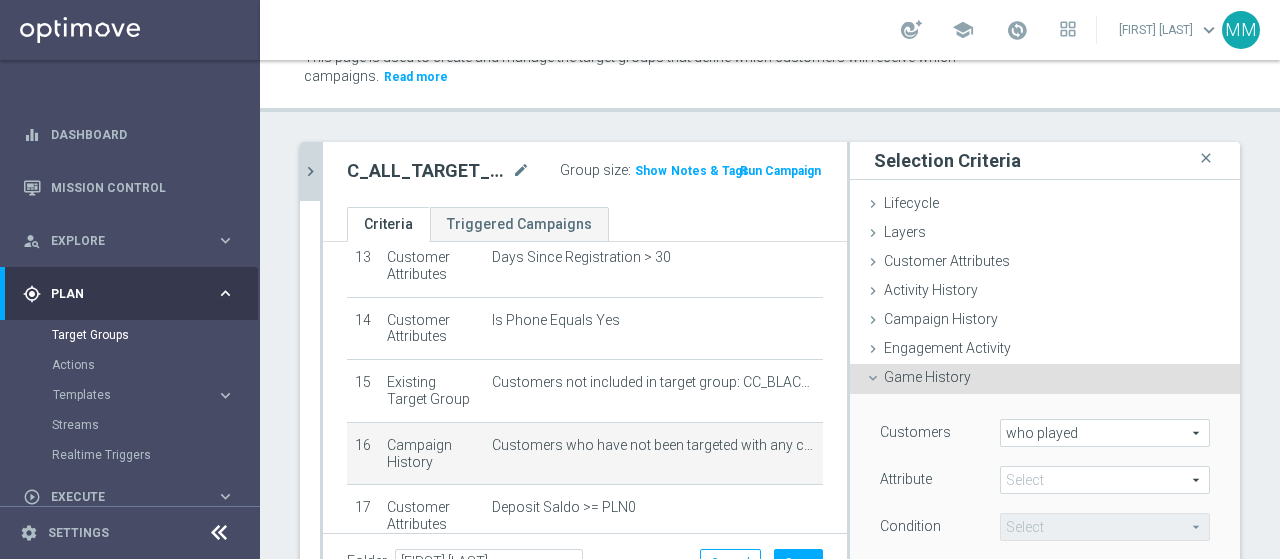 click on "Game History
done" at bounding box center [1045, 379] 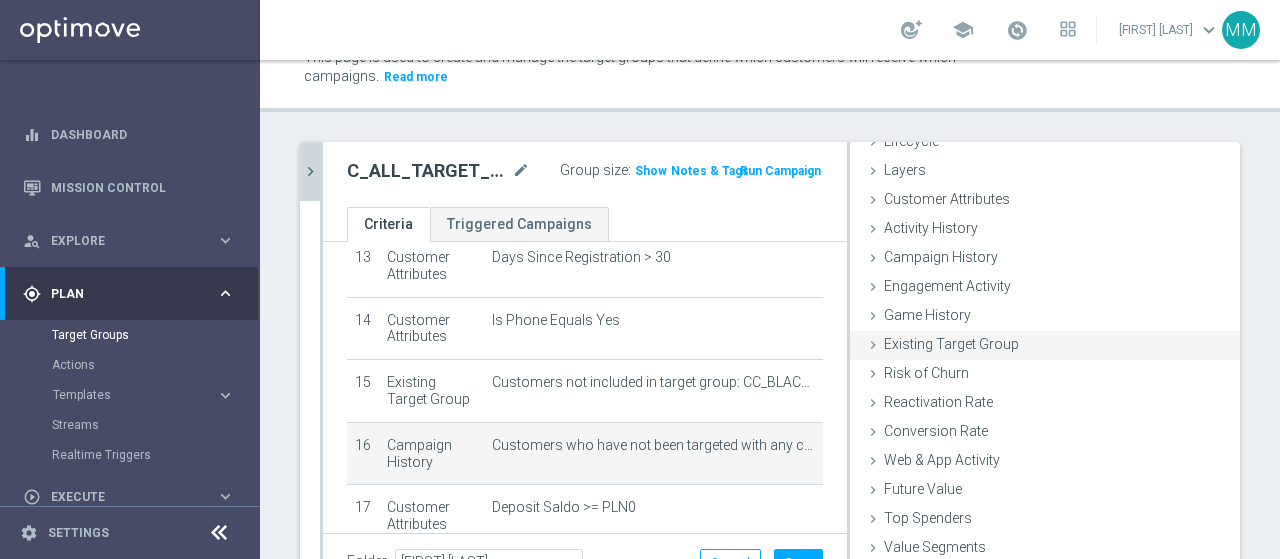 scroll, scrollTop: 92, scrollLeft: 0, axis: vertical 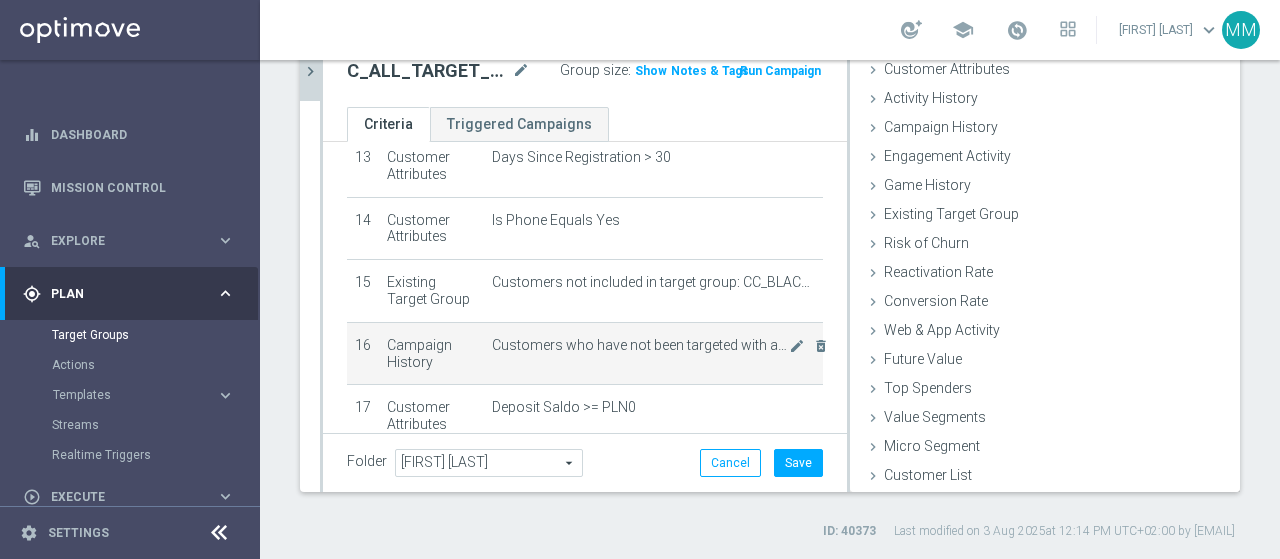 click on "Customers who have not been targeted with any campaign while a member of  one or more of the 71 specified actions more than 0 times , during the previous 30 days" 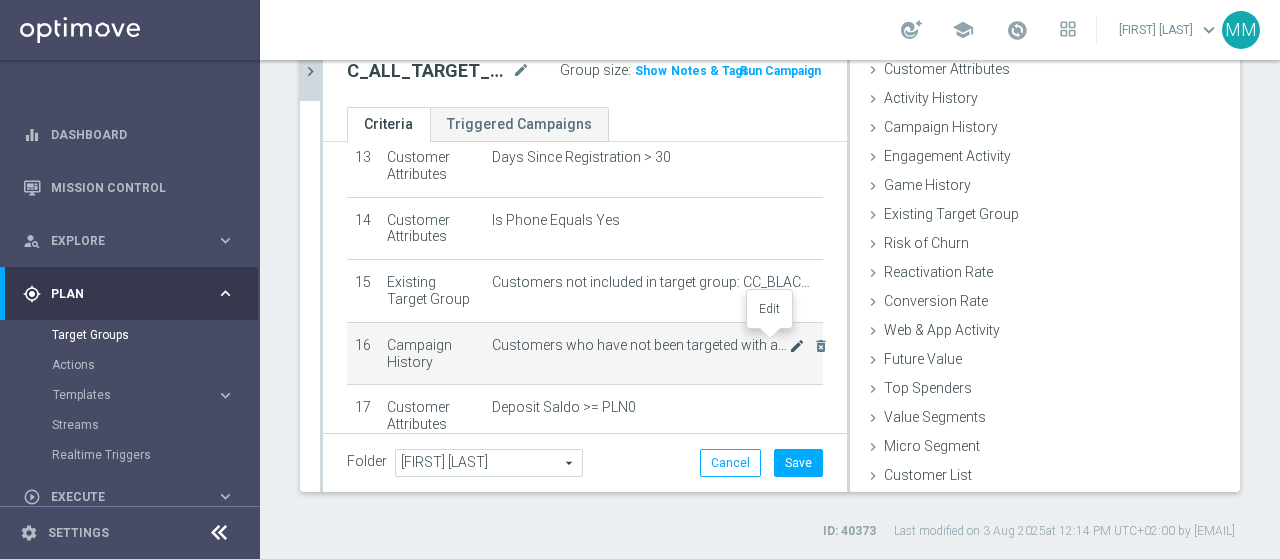 click on "mode_edit" 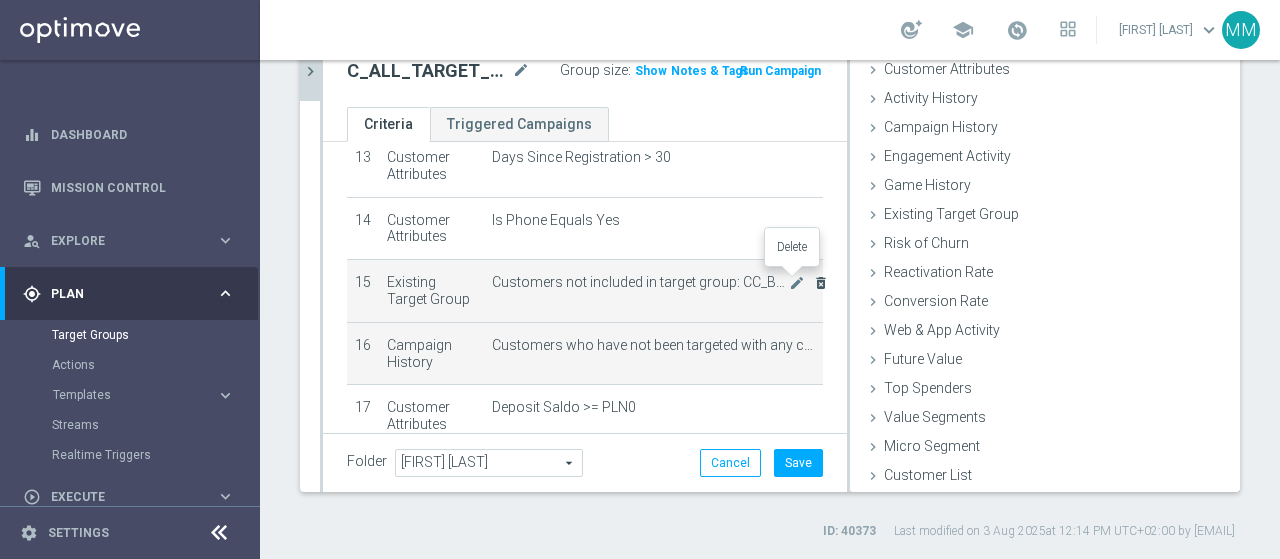 click on "delete_forever" 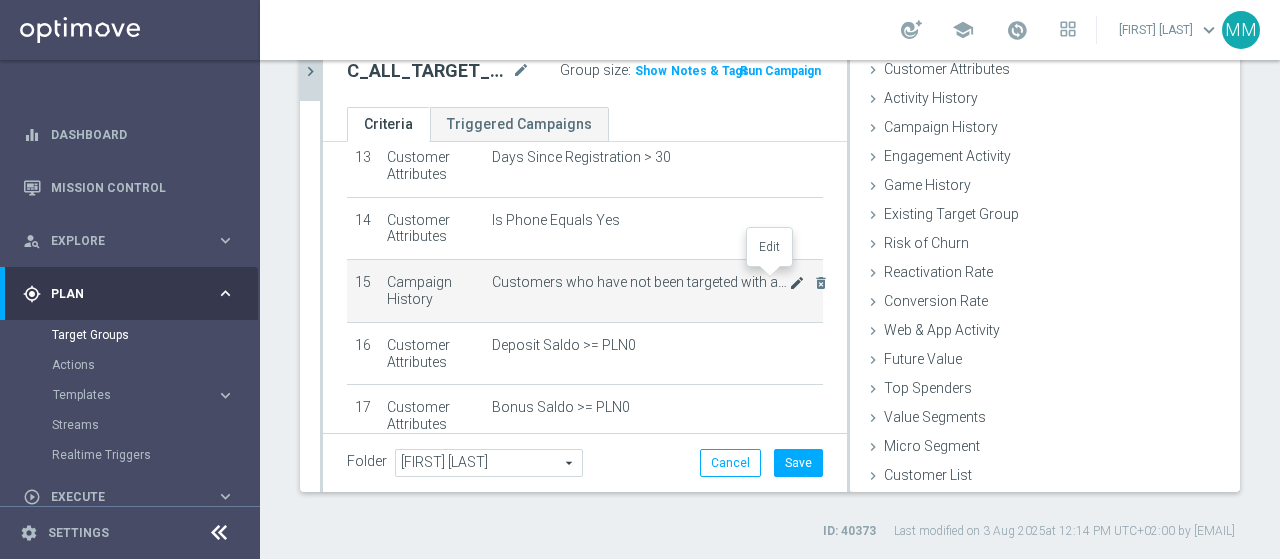 click on "mode_edit" 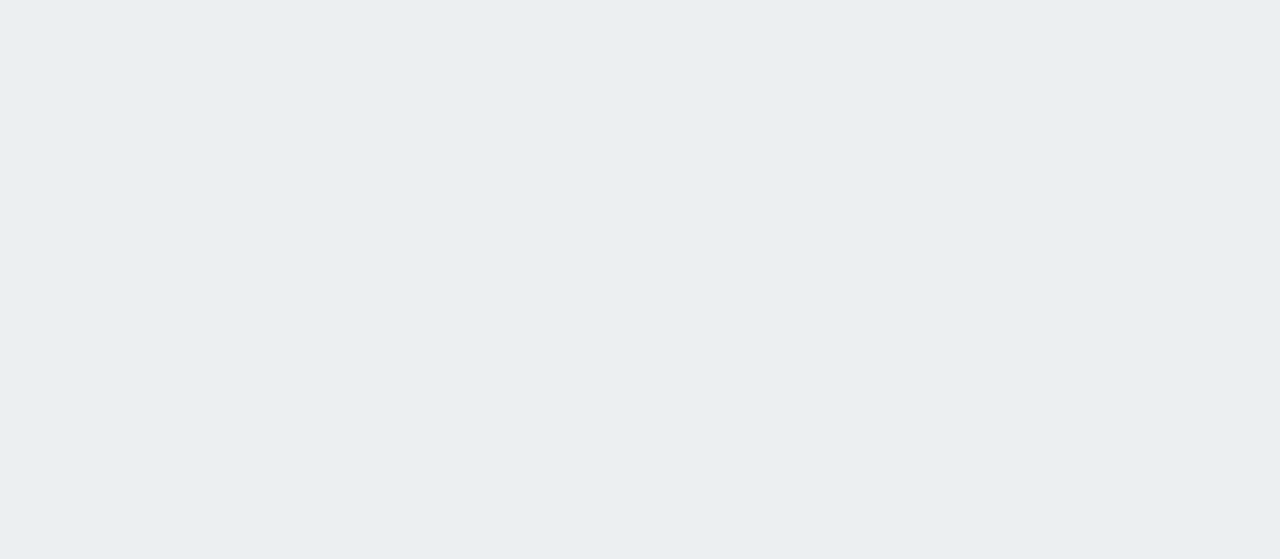 scroll, scrollTop: 0, scrollLeft: 0, axis: both 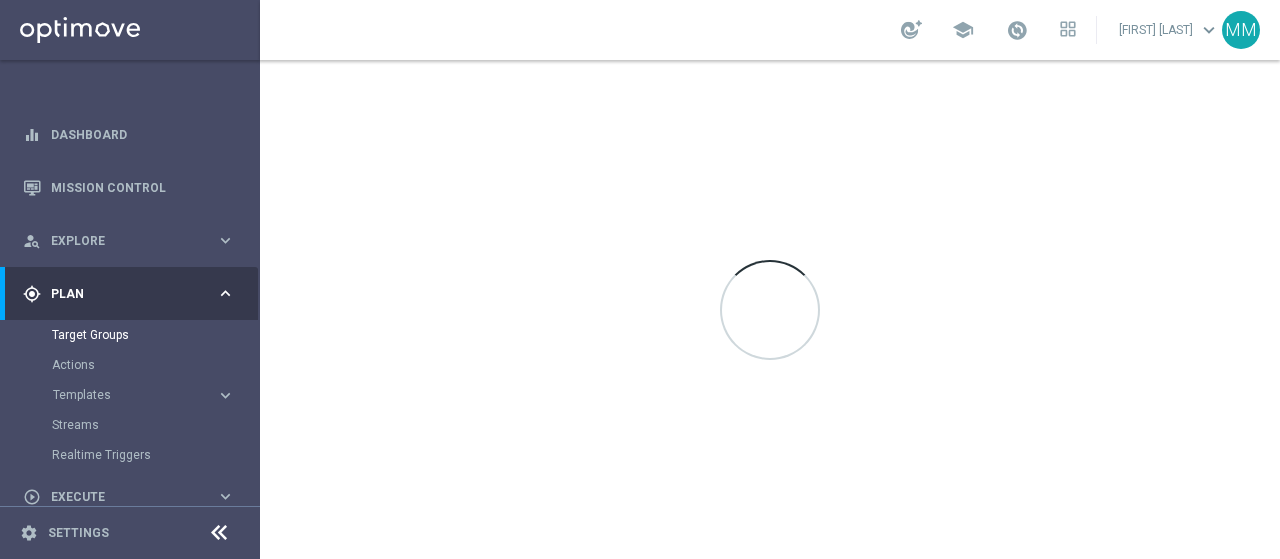 click on "Target Groups" at bounding box center (155, 335) 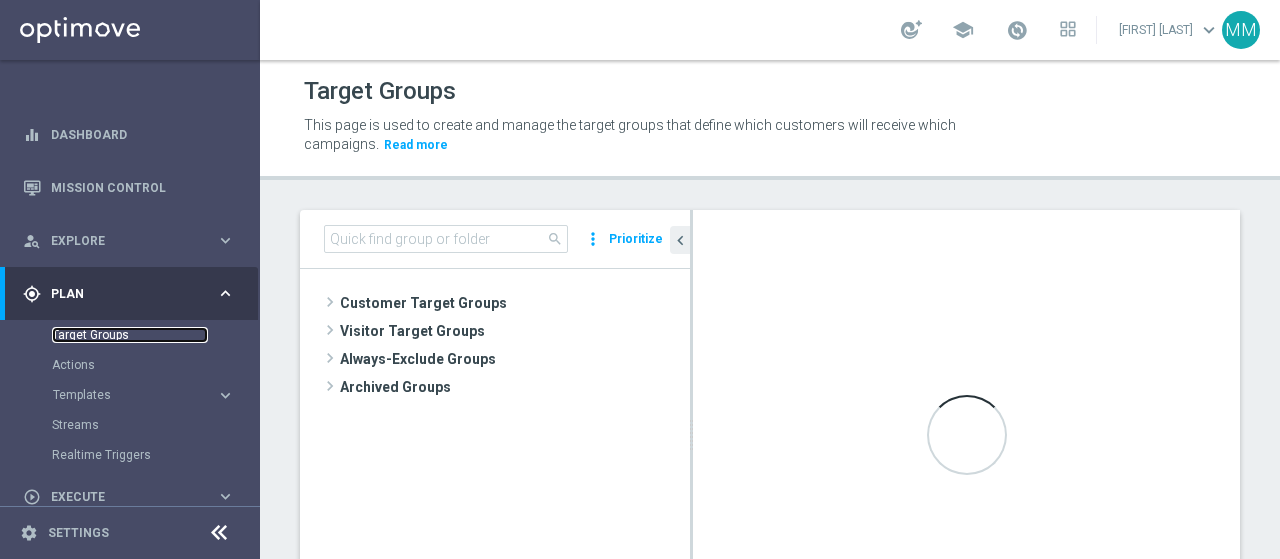 click on "Target Groups" at bounding box center [130, 335] 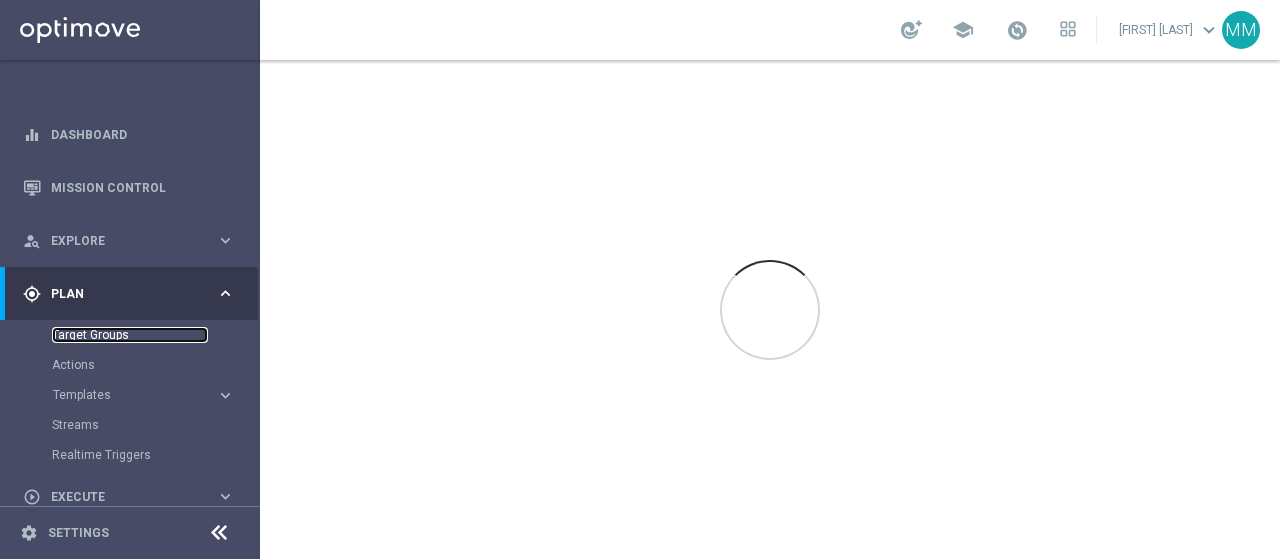 click on "Target Groups" at bounding box center [130, 335] 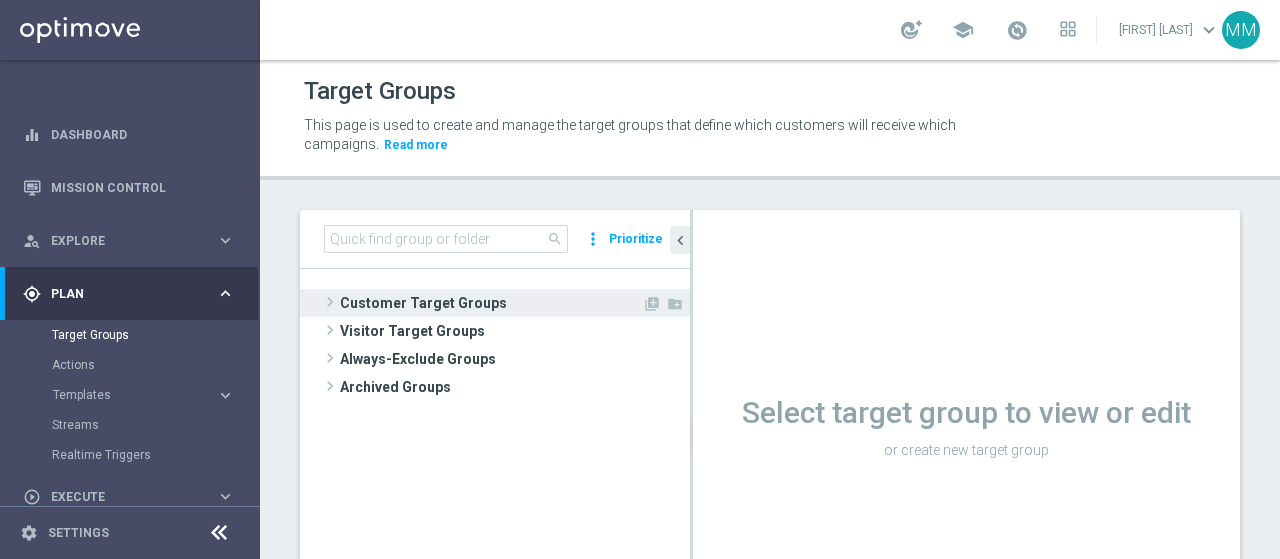 click on "Customer Target Groups" at bounding box center [491, 303] 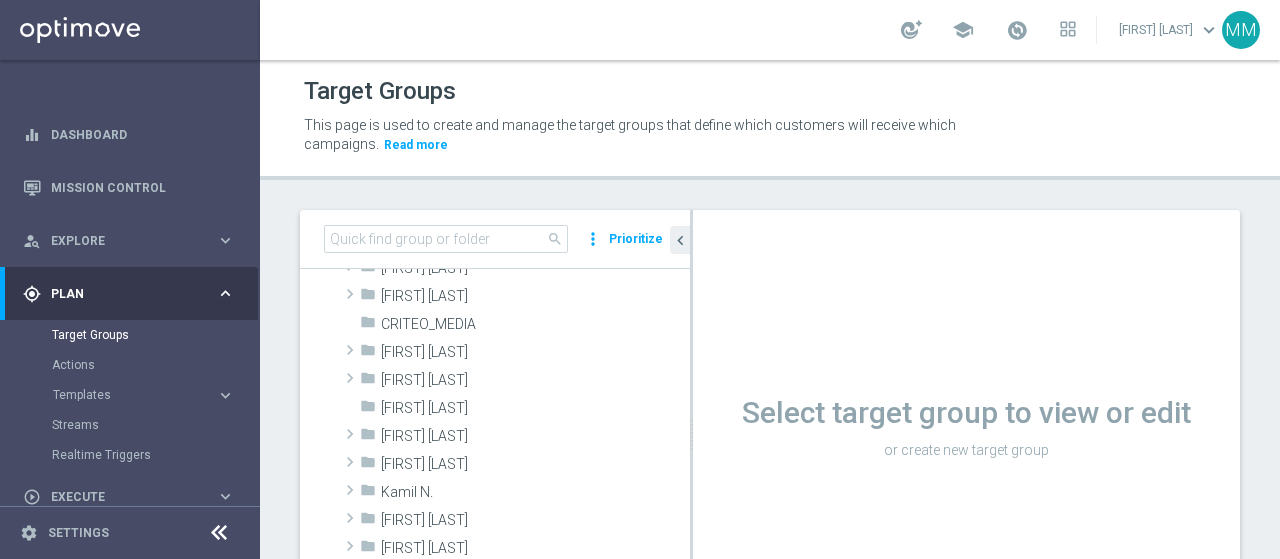 scroll, scrollTop: 400, scrollLeft: 0, axis: vertical 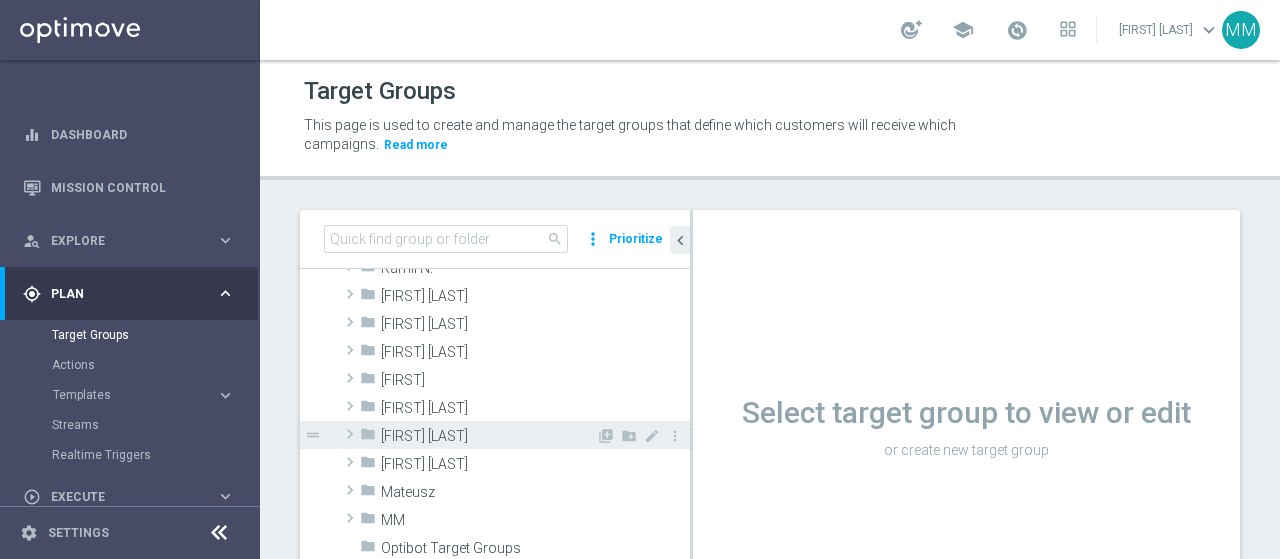 click on "[FIRST] [LAST]" at bounding box center [488, 436] 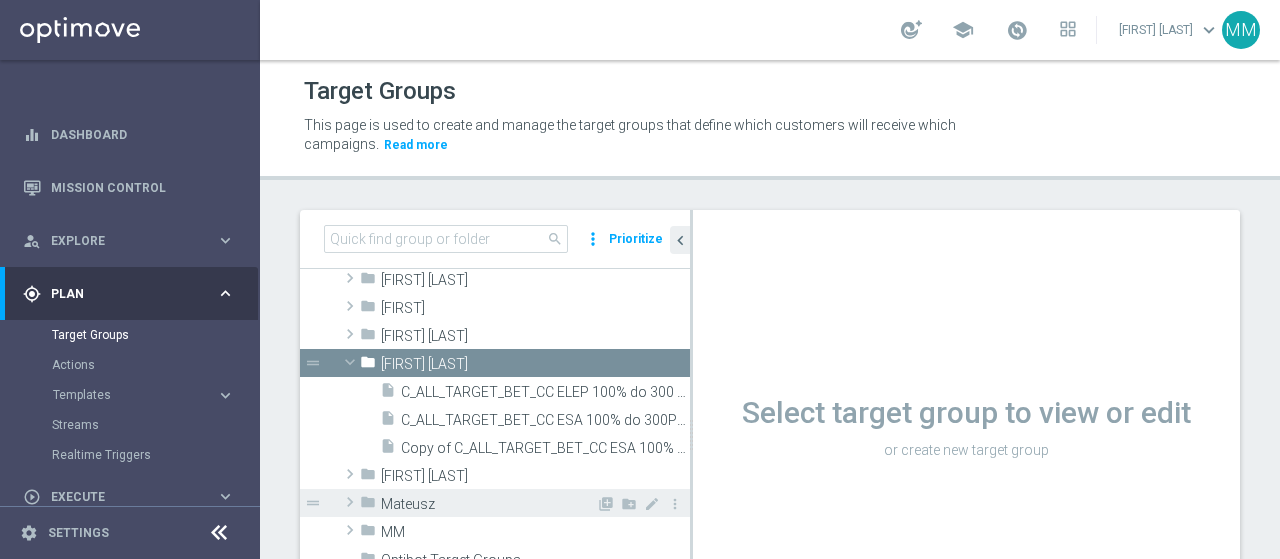scroll, scrollTop: 500, scrollLeft: 0, axis: vertical 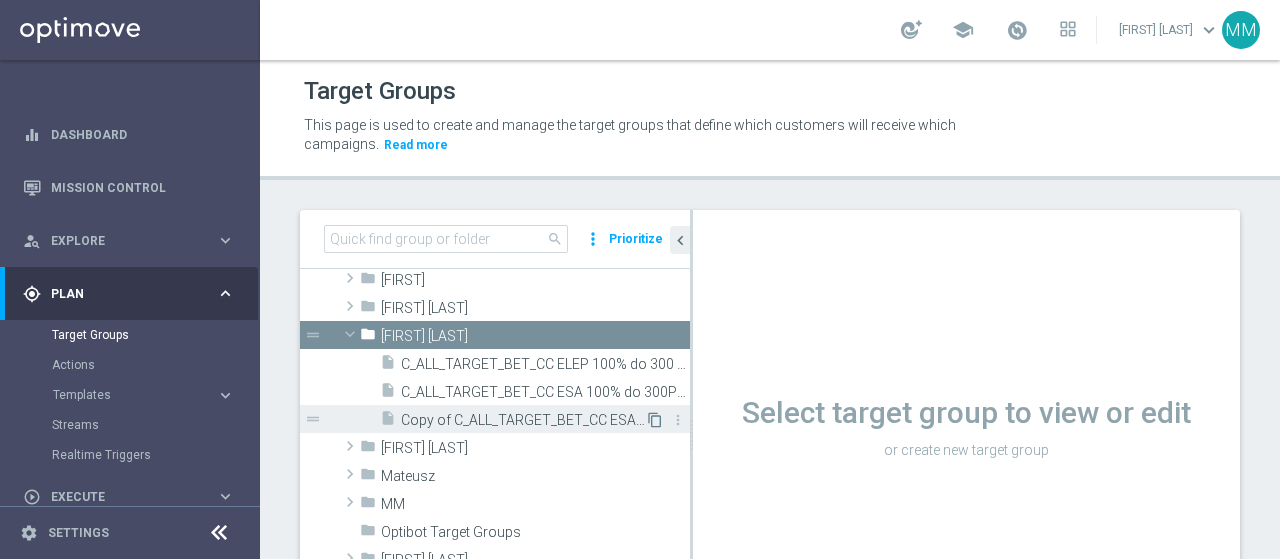 click on "content_copy" 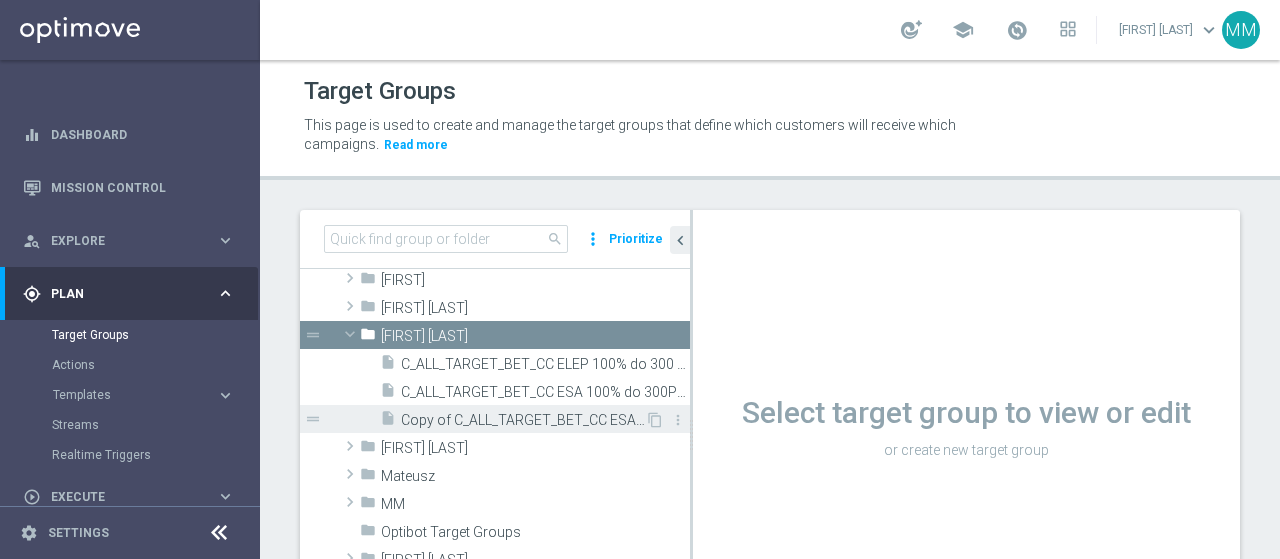click on "Copy of C_ALL_TARGET_BET_CC ESA 100% do 300PLN_[DATE]" at bounding box center (523, 420) 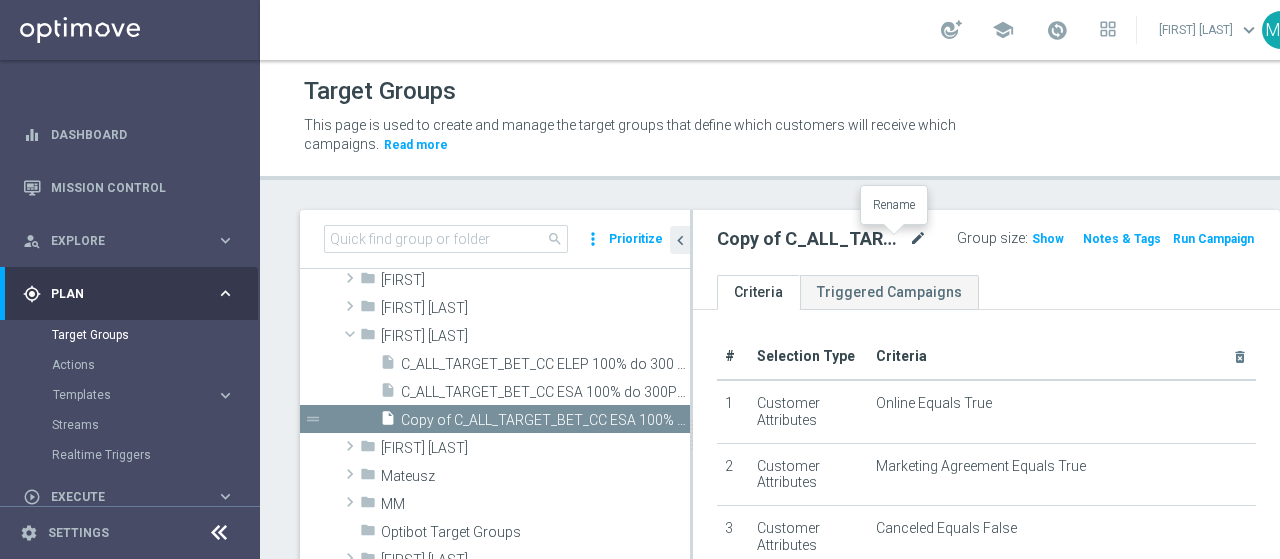 click on "mode_edit" 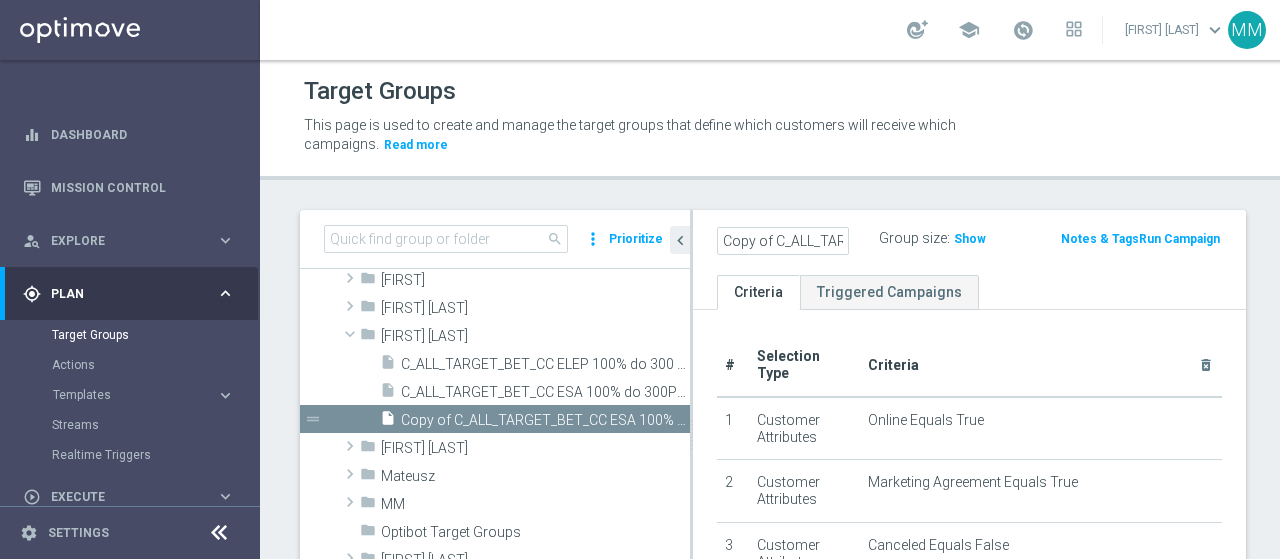 scroll, scrollTop: 0, scrollLeft: 285, axis: horizontal 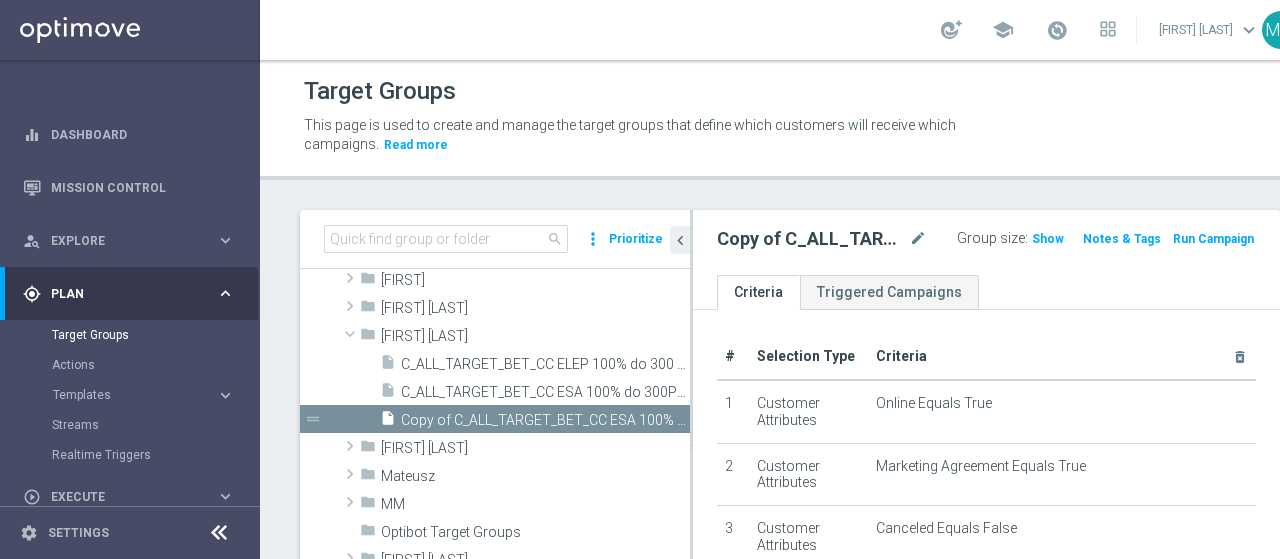 click on "Copy of C_ALL_TARGET_BET_CC ESA 100% do 300PLN_240725" 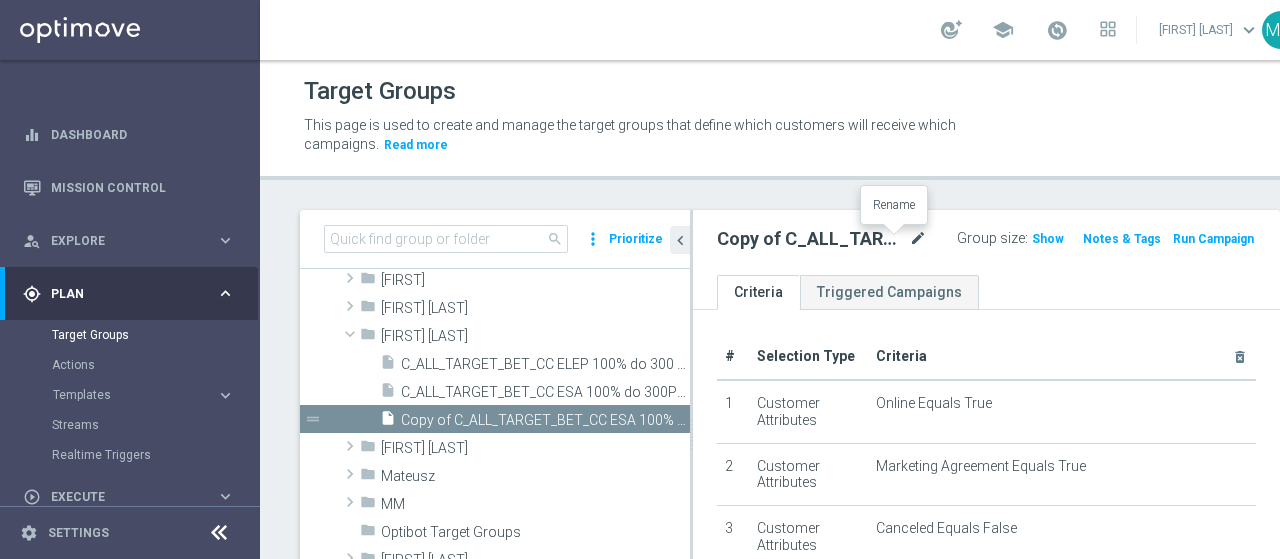 click on "mode_edit" 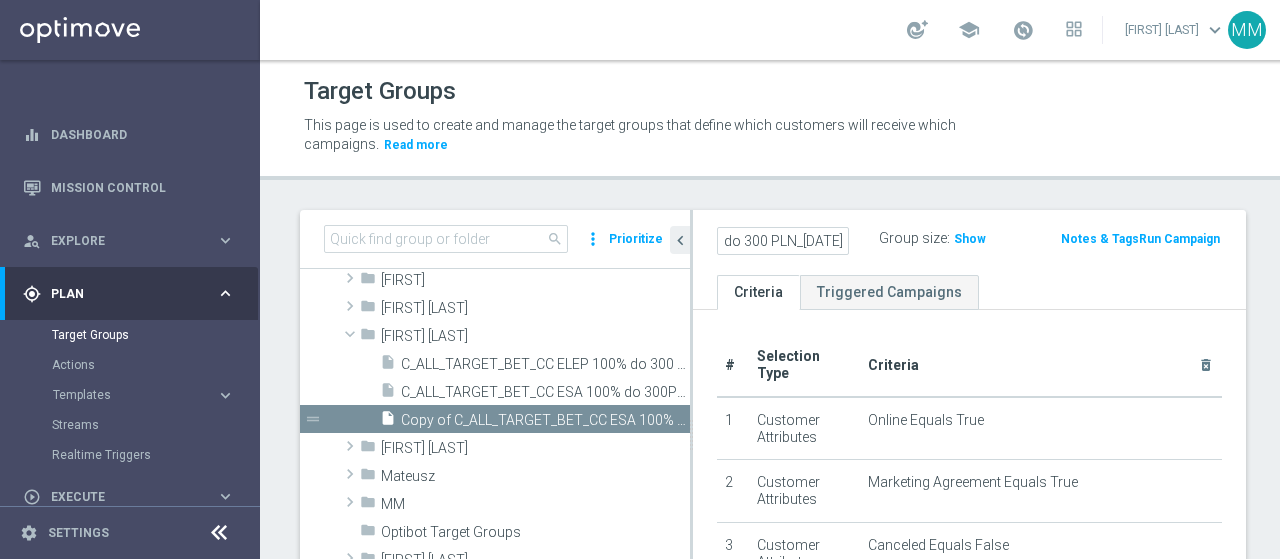 scroll, scrollTop: 0, scrollLeft: 229, axis: horizontal 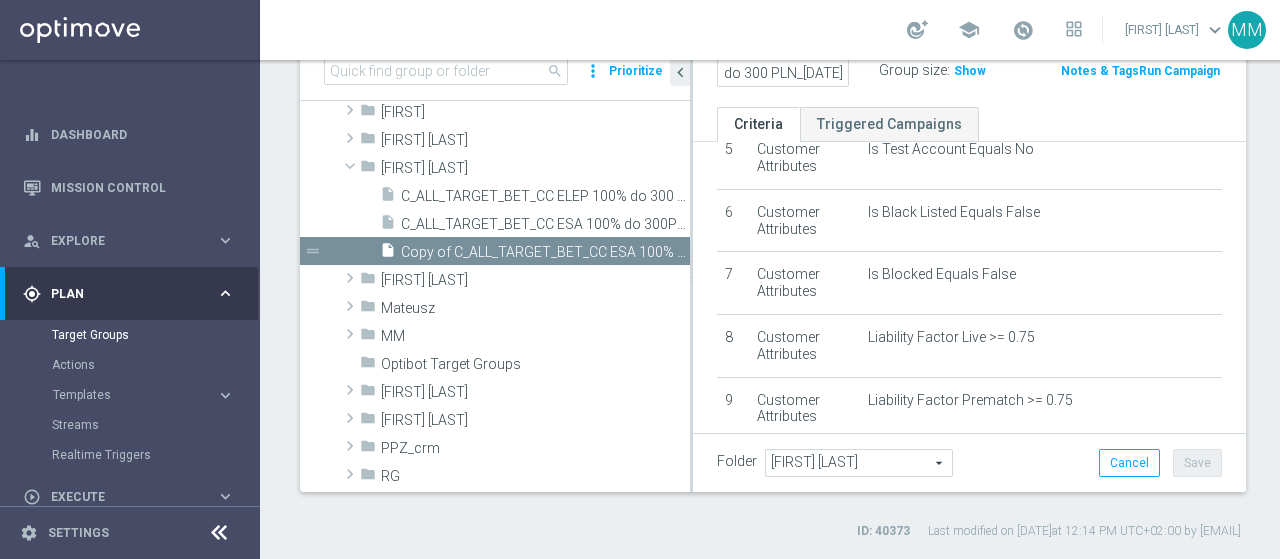 type on "C_ALL_TARGET_BET_CC EP 100% do 300 PLN_040825" 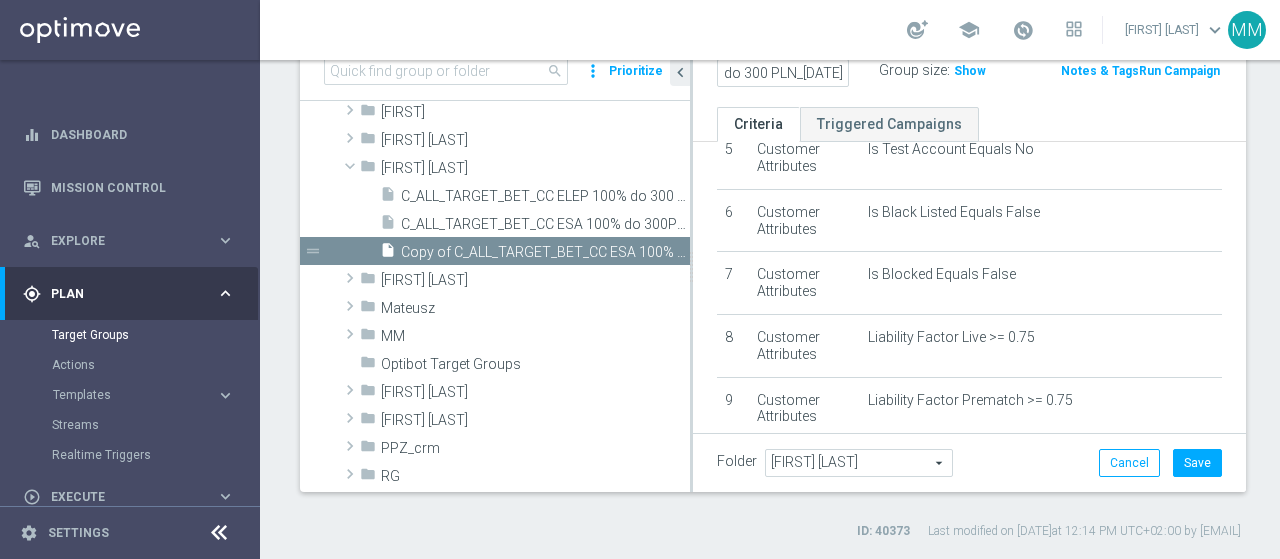scroll, scrollTop: 0, scrollLeft: 0, axis: both 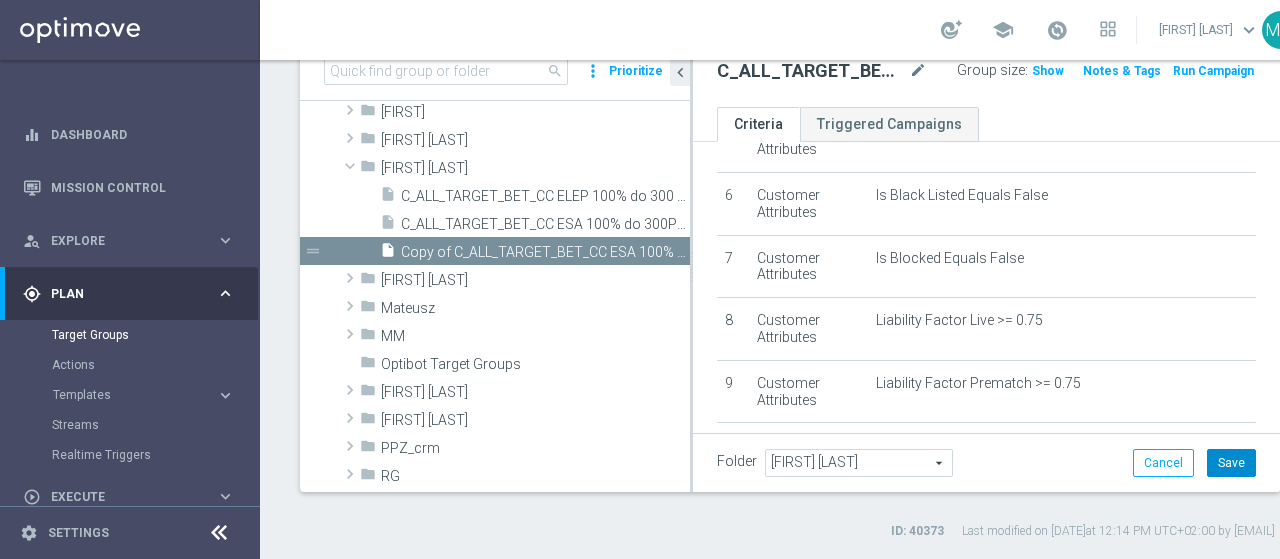 click on "Save" 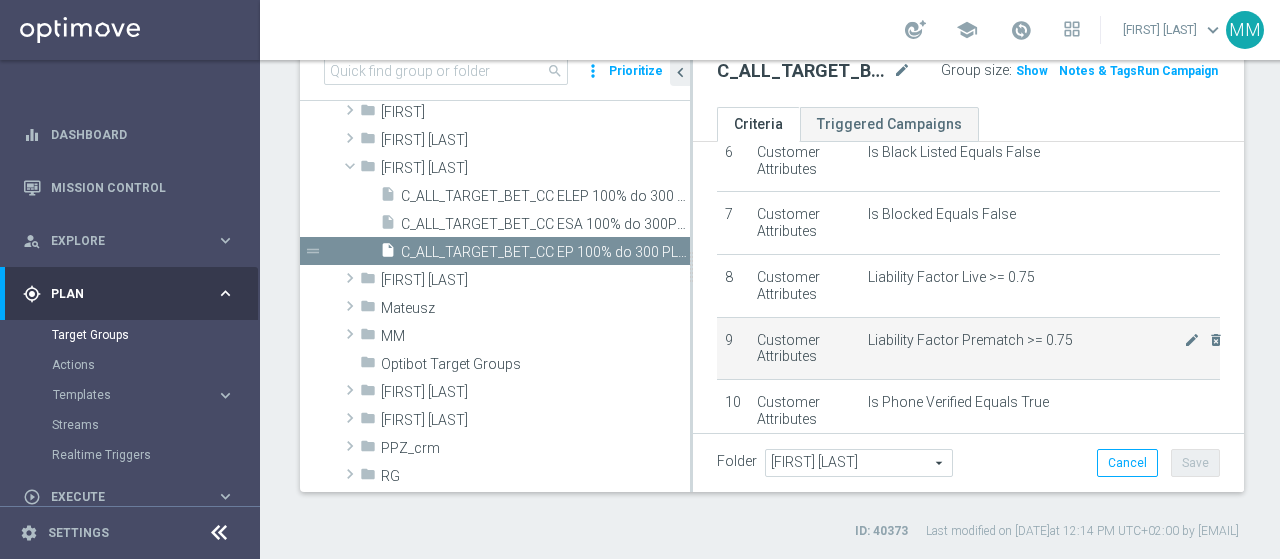 scroll, scrollTop: 453, scrollLeft: 0, axis: vertical 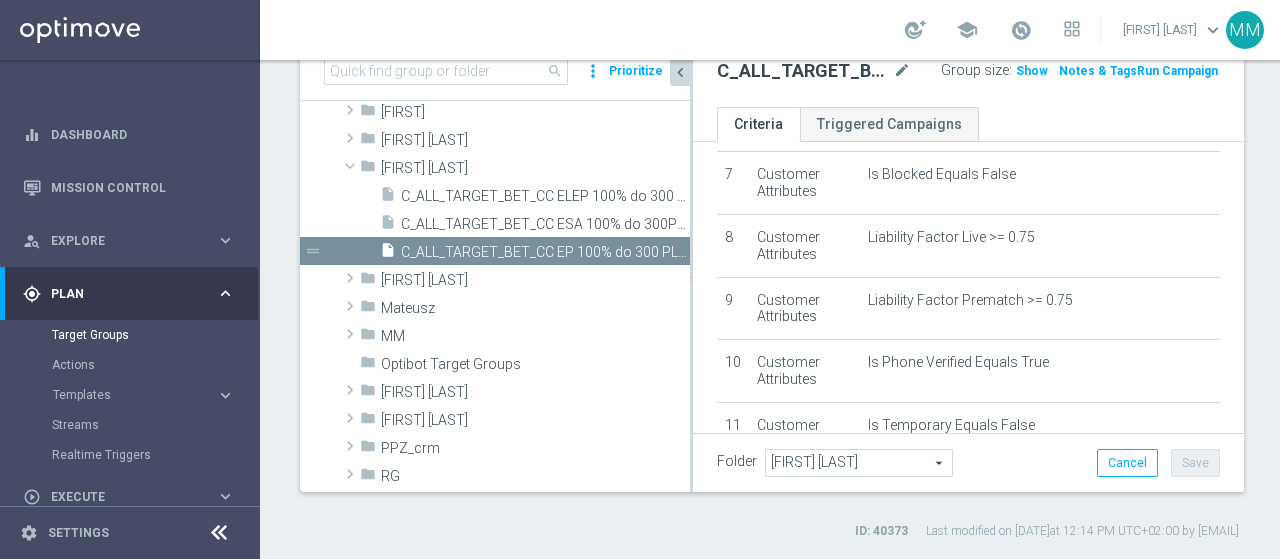 click on "chevron_left" 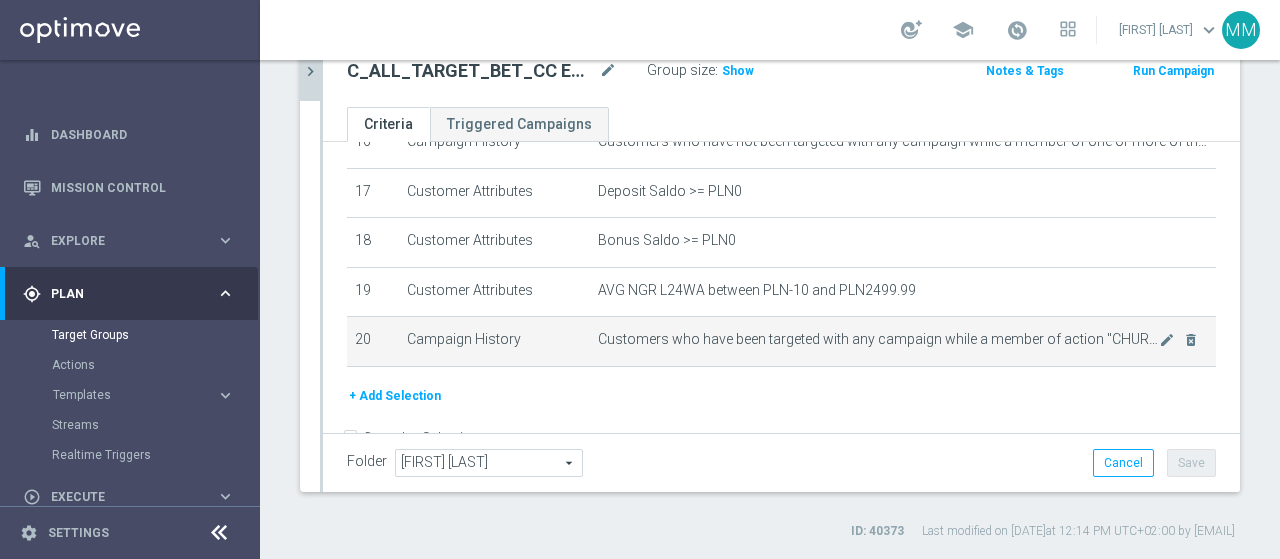 scroll, scrollTop: 869, scrollLeft: 0, axis: vertical 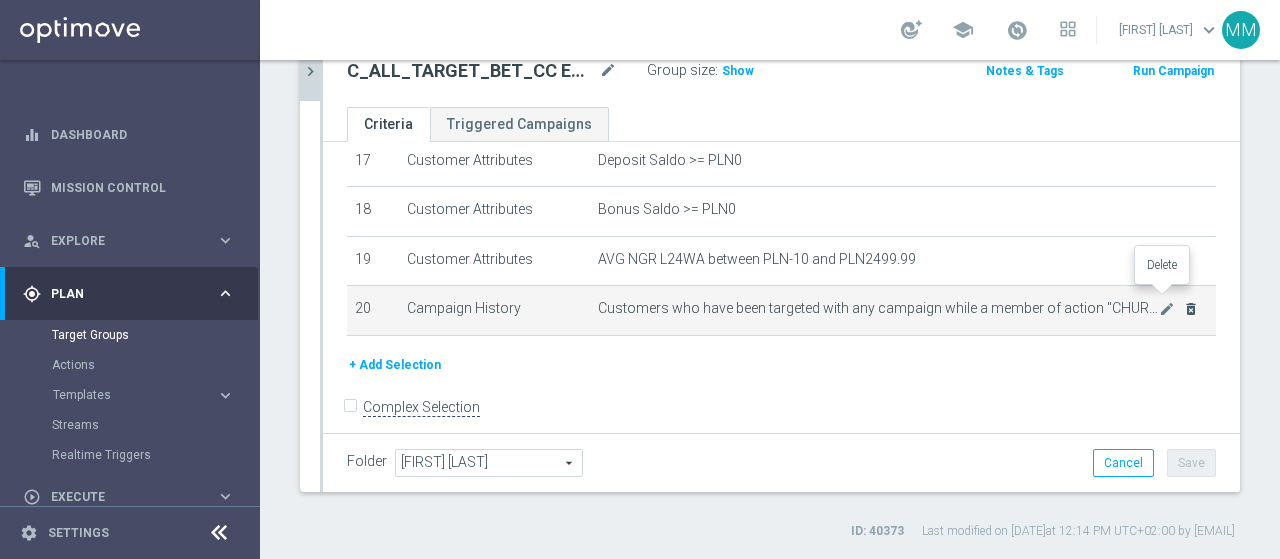 click on "delete_forever" 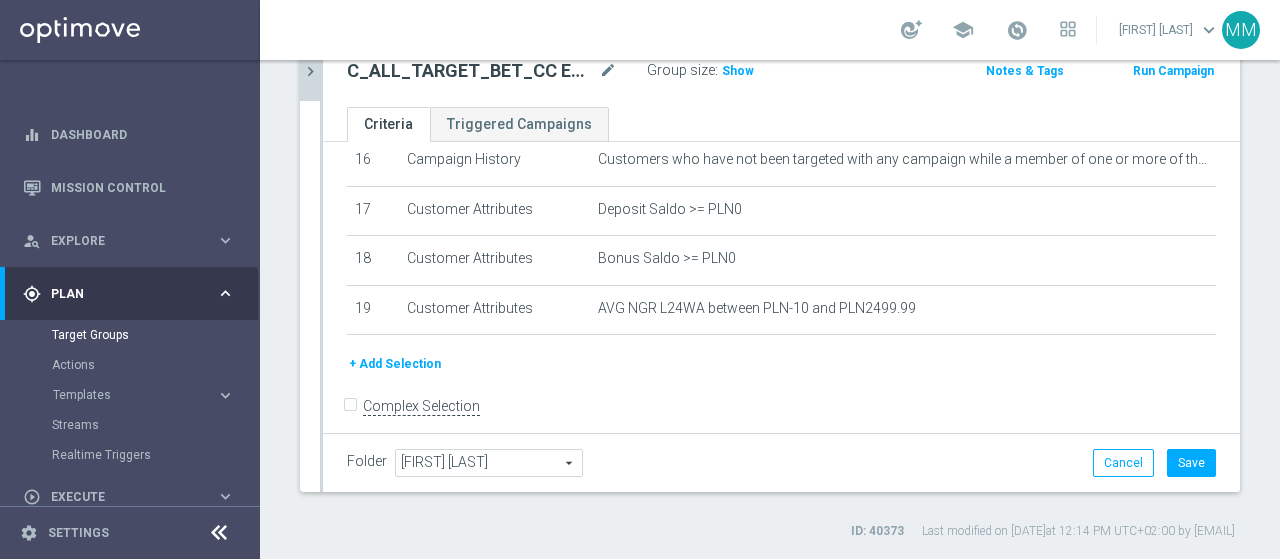scroll, scrollTop: 620, scrollLeft: 0, axis: vertical 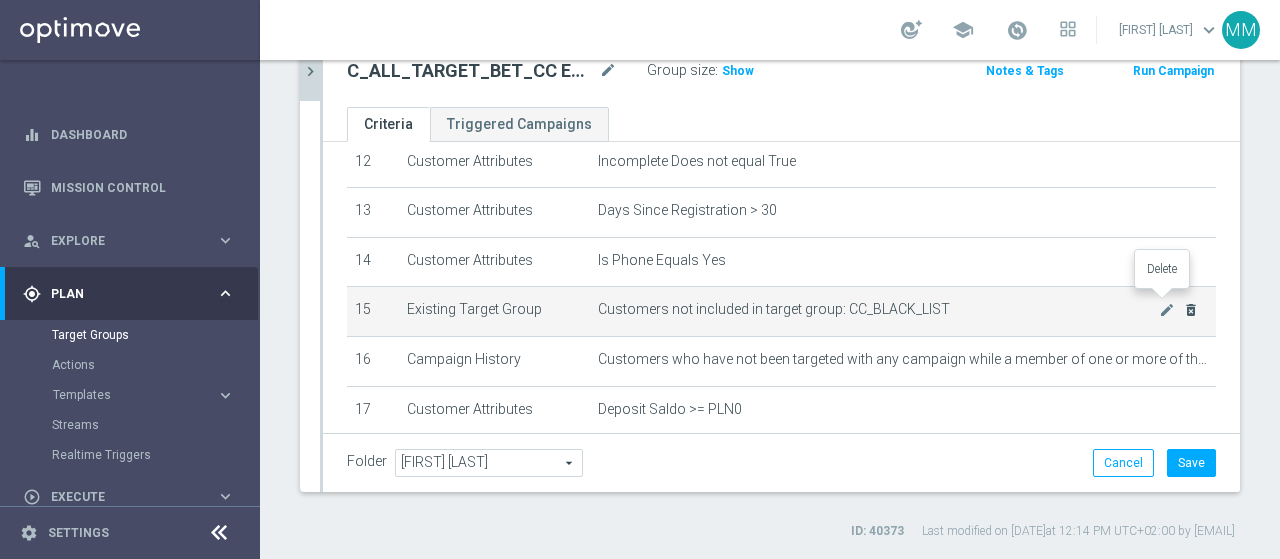click on "delete_forever" 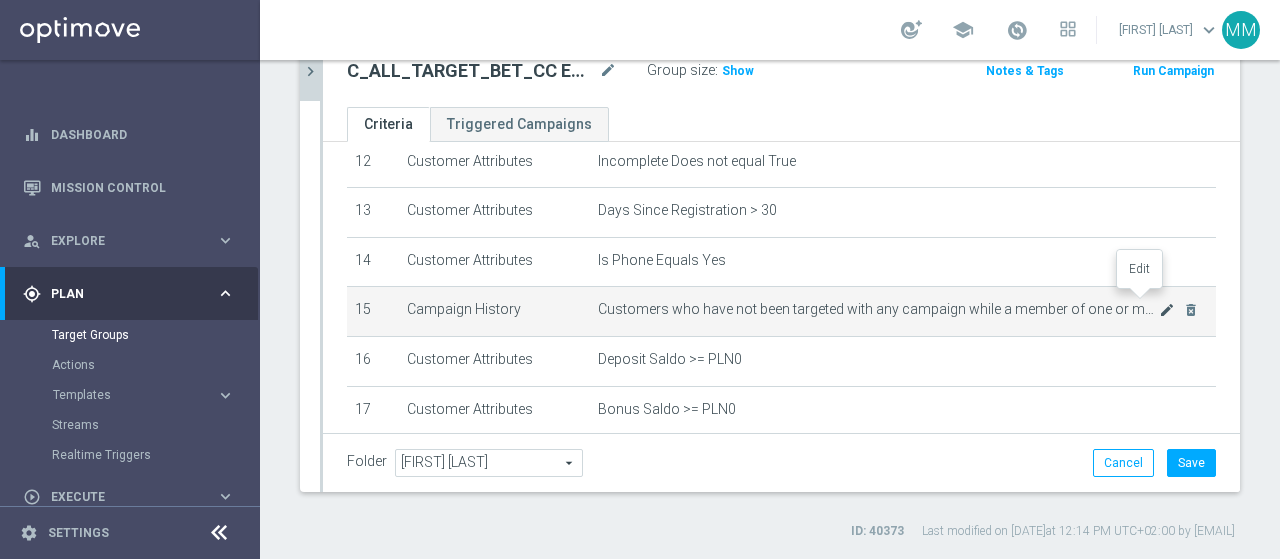 click on "mode_edit" 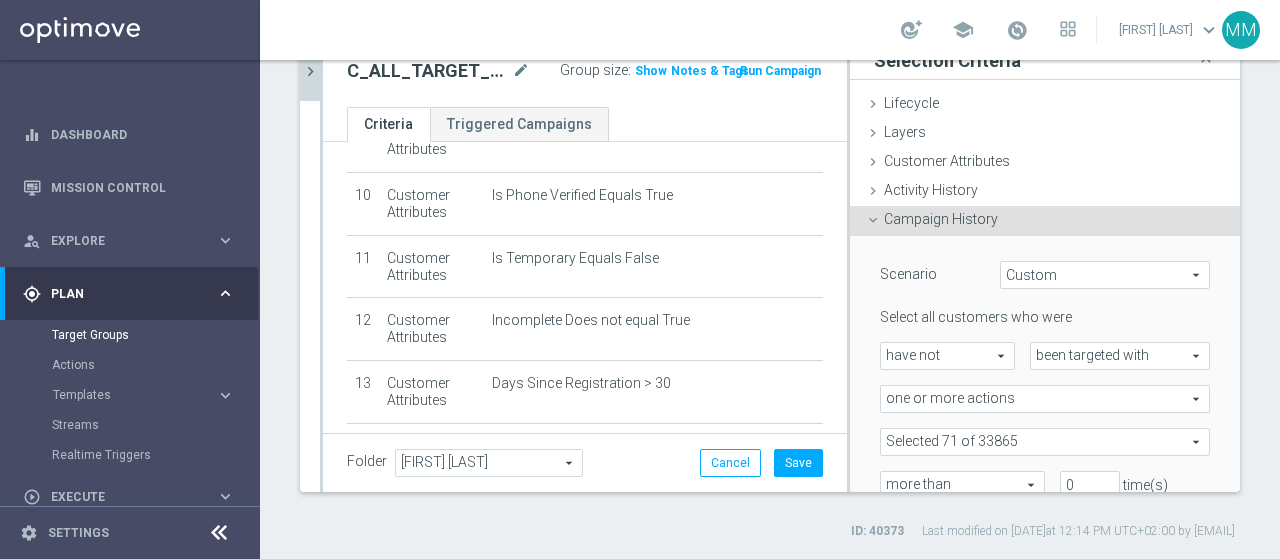 scroll, scrollTop: 784, scrollLeft: 0, axis: vertical 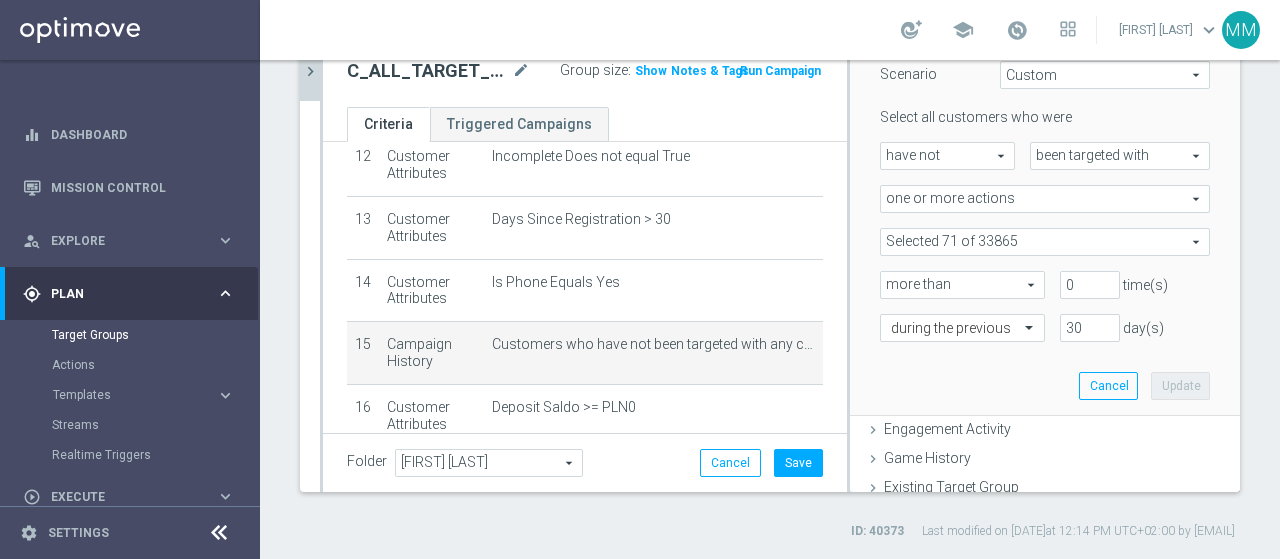 click at bounding box center (1045, 242) 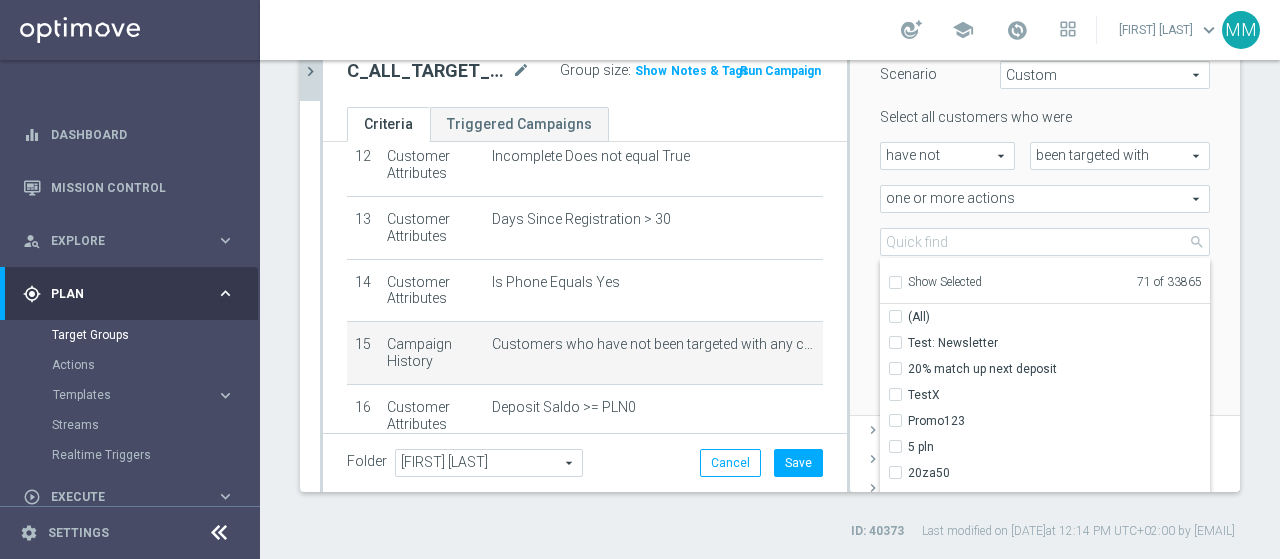 click on "Show Selected" at bounding box center [945, 282] 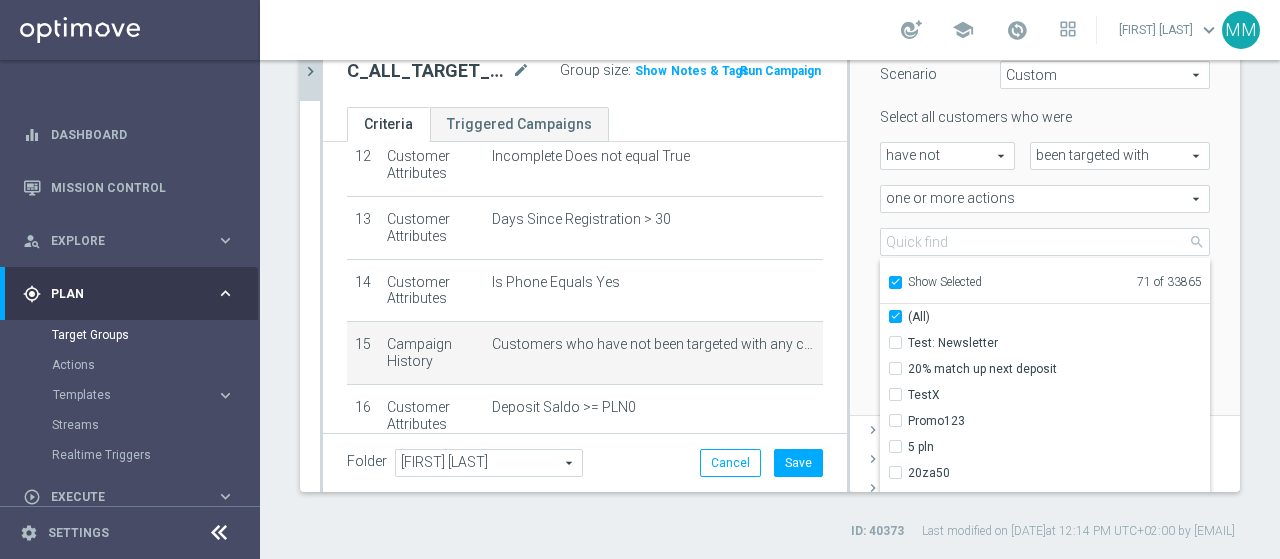 checkbox on "true" 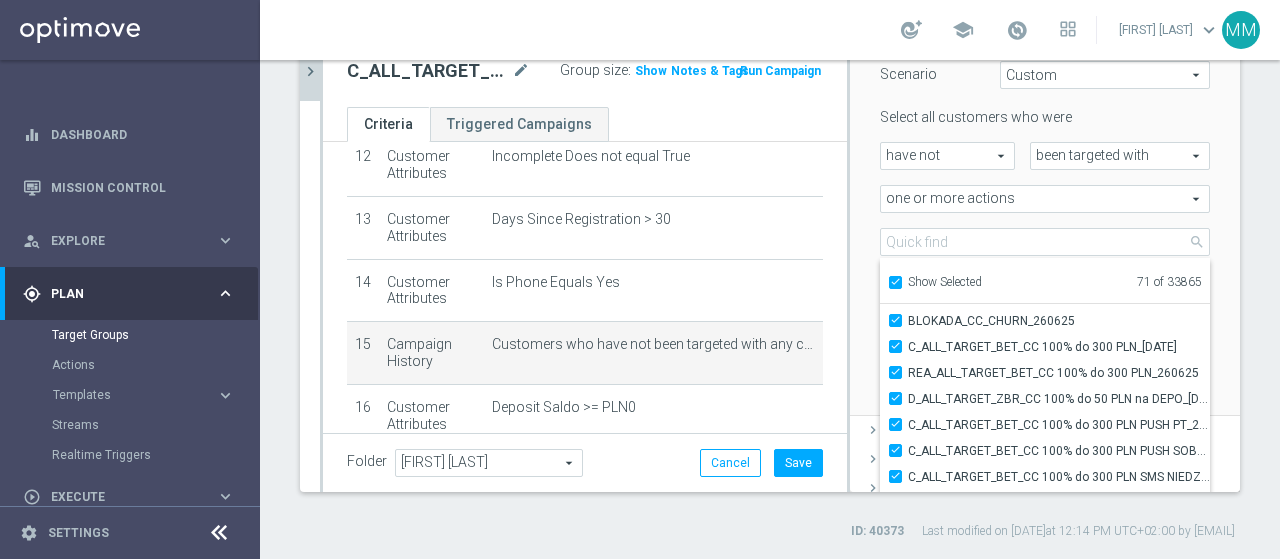 scroll, scrollTop: 0, scrollLeft: 0, axis: both 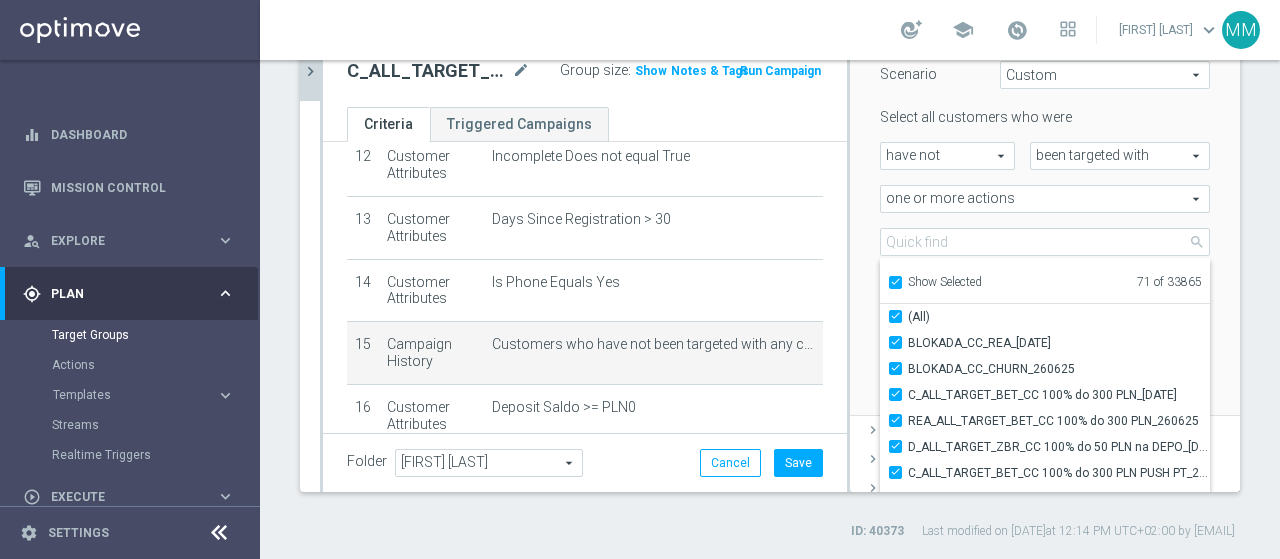 click on "Show Selected" at bounding box center [894, 285] 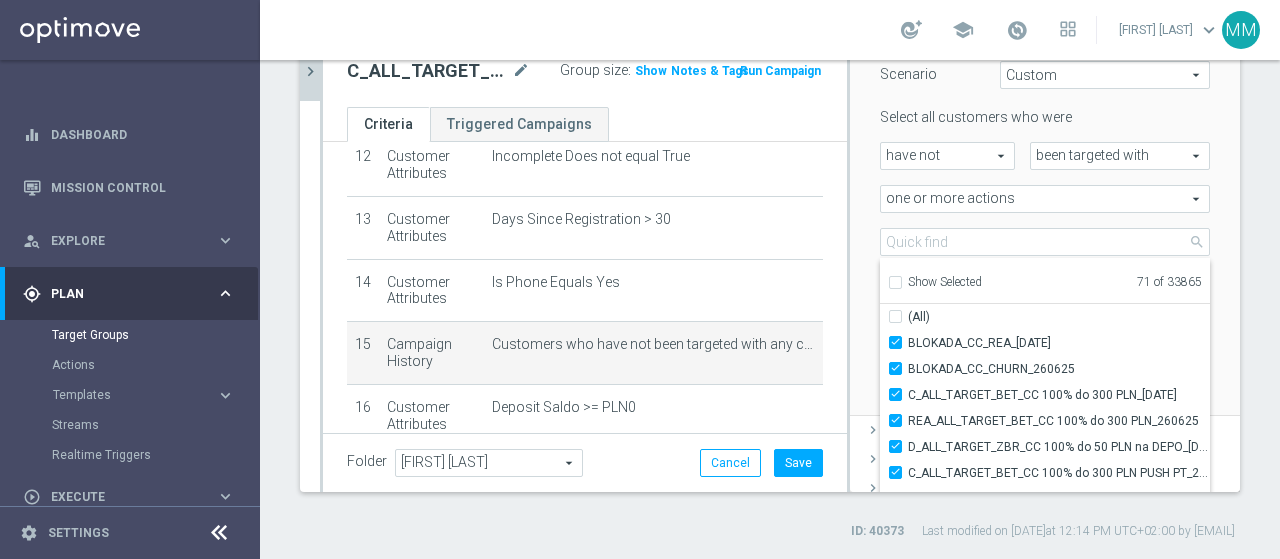 checkbox on "false" 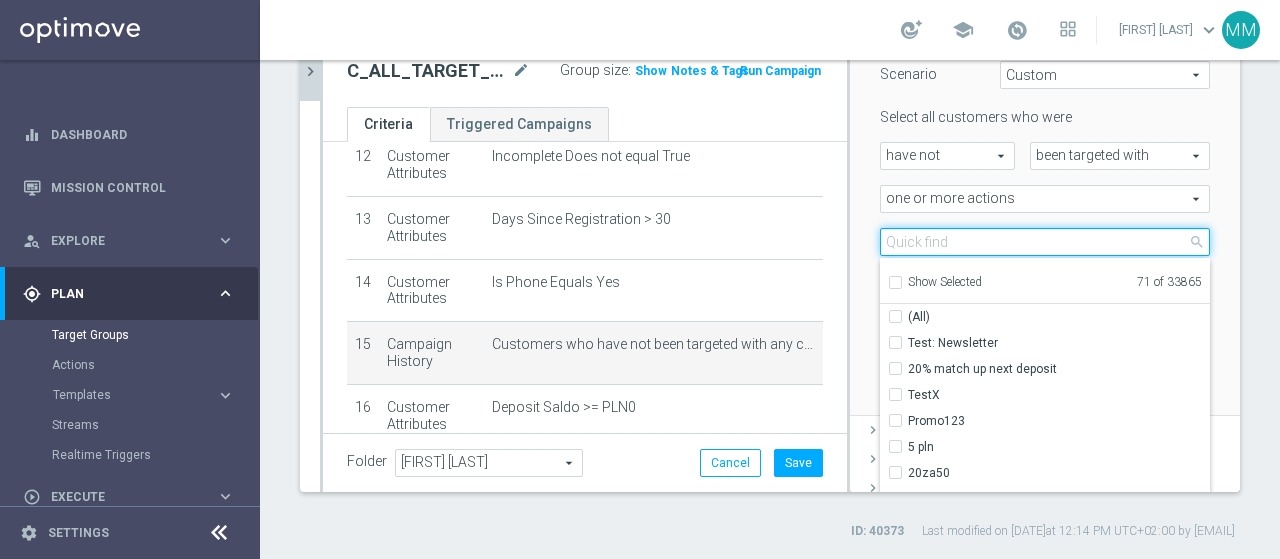 click at bounding box center [1045, 242] 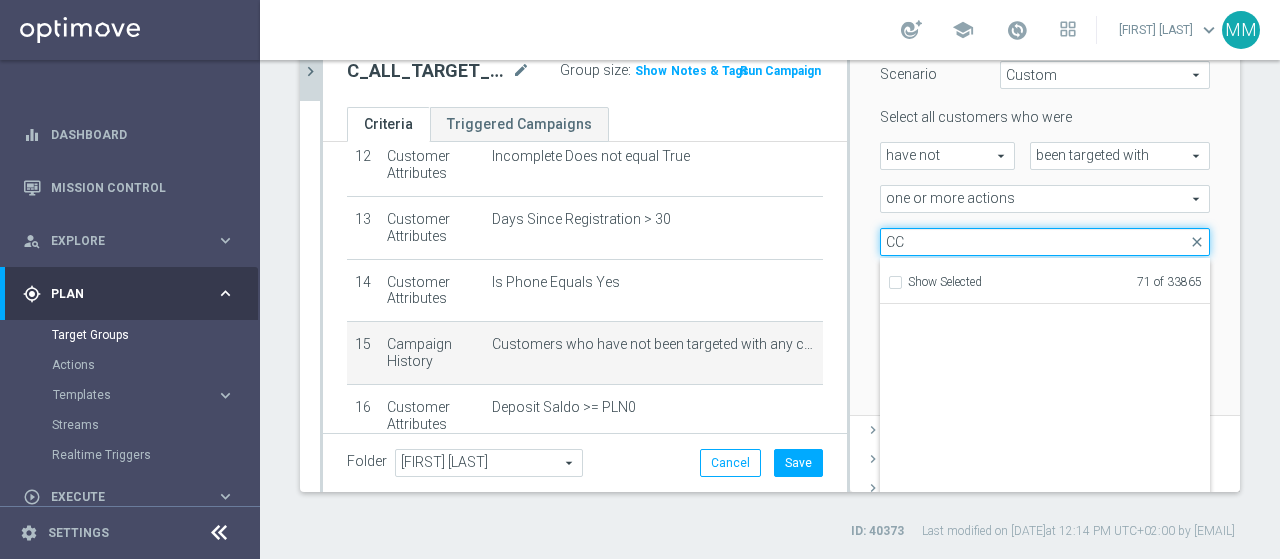 scroll, scrollTop: 48604, scrollLeft: 0, axis: vertical 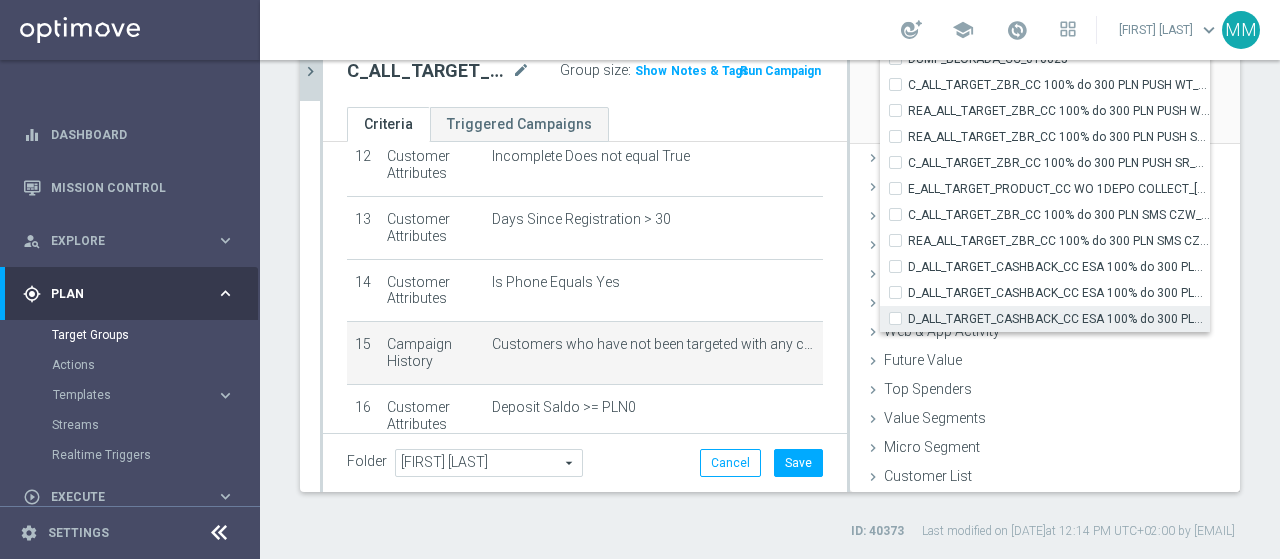 type on "CC" 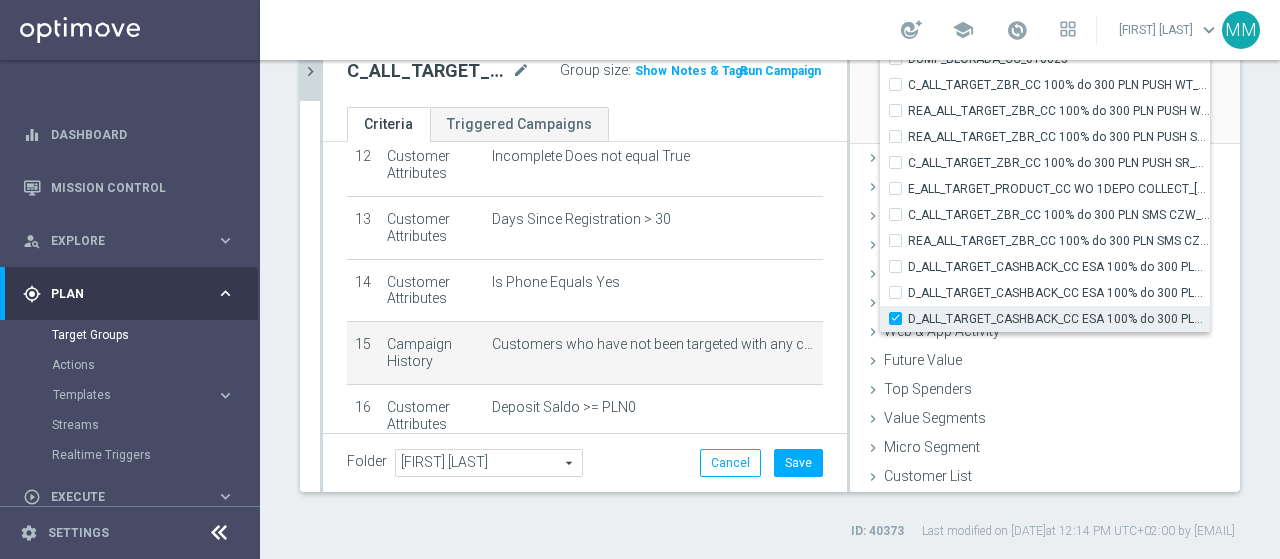 checkbox on "true" 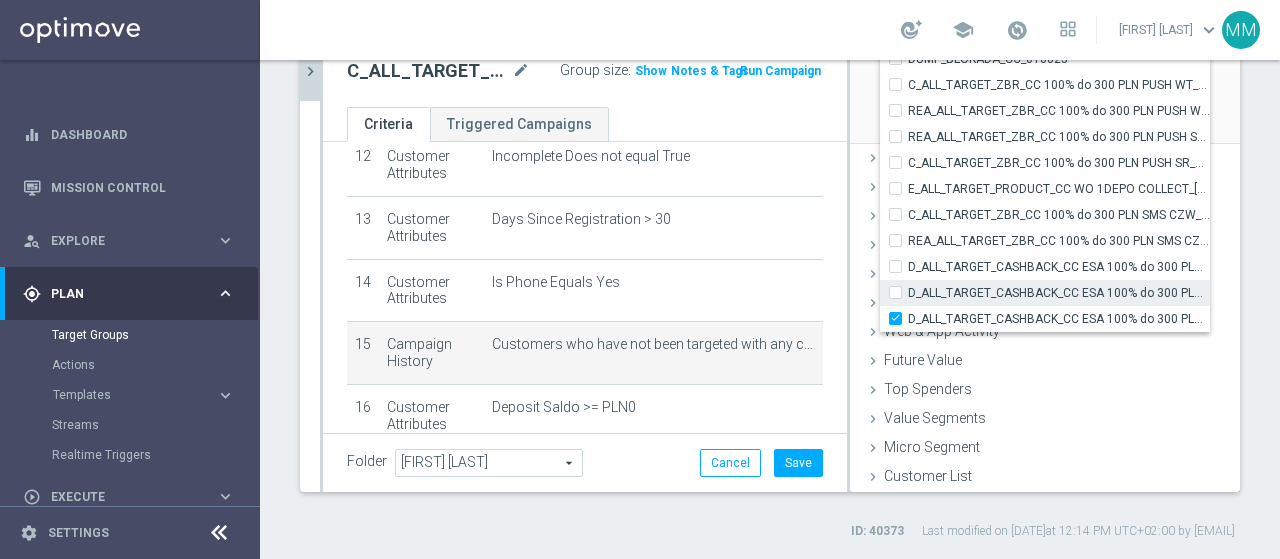 click on "D_ALL_TARGET_CASHBACK_CC ESA 100% do 300 PLN PUSH_010825" at bounding box center [901, 292] 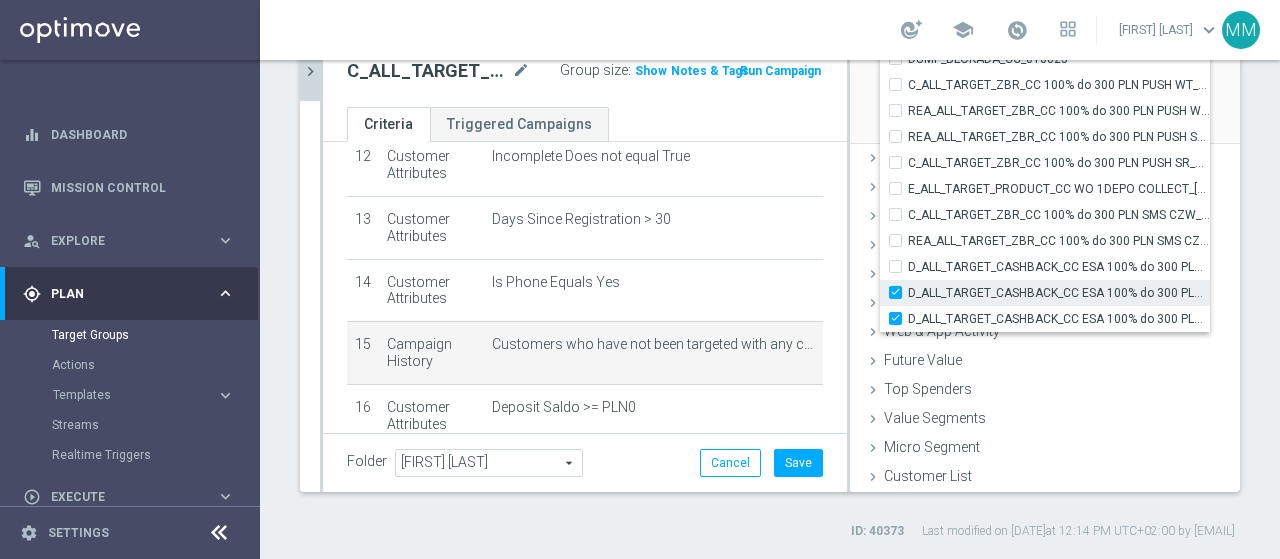 click on "D_ALL_TARGET_CASHBACK_CC ESA 100% do 300 PLN PUSH_010825" at bounding box center (901, 292) 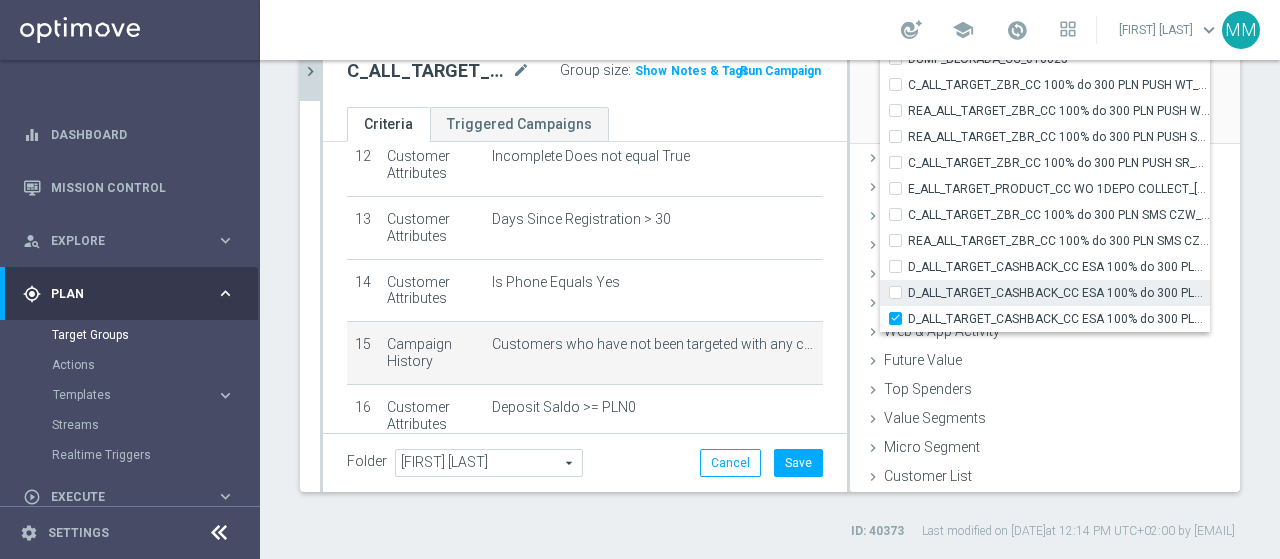 checkbox on "false" 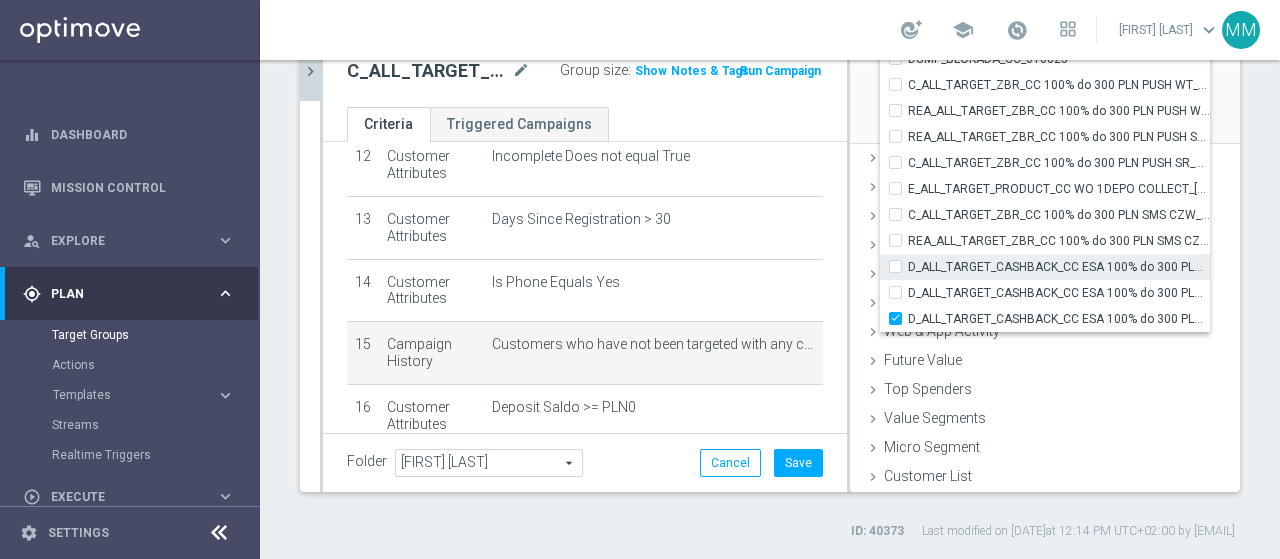 click on "D_ALL_TARGET_CASHBACK_CC ESA 100% do 300 PLN_010825" at bounding box center (901, 266) 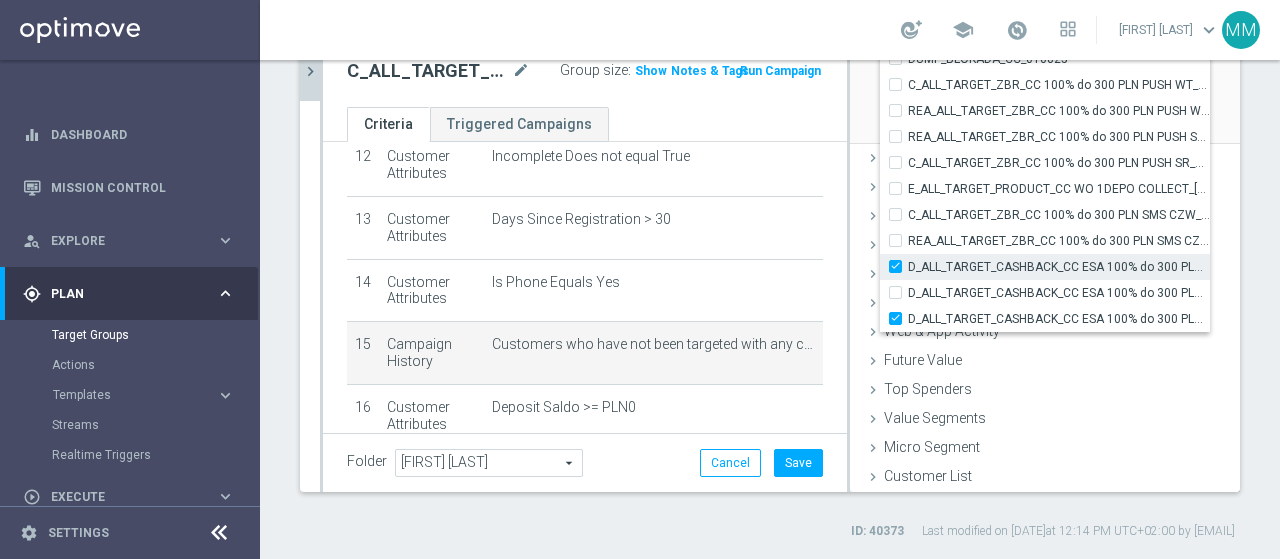 checkbox on "true" 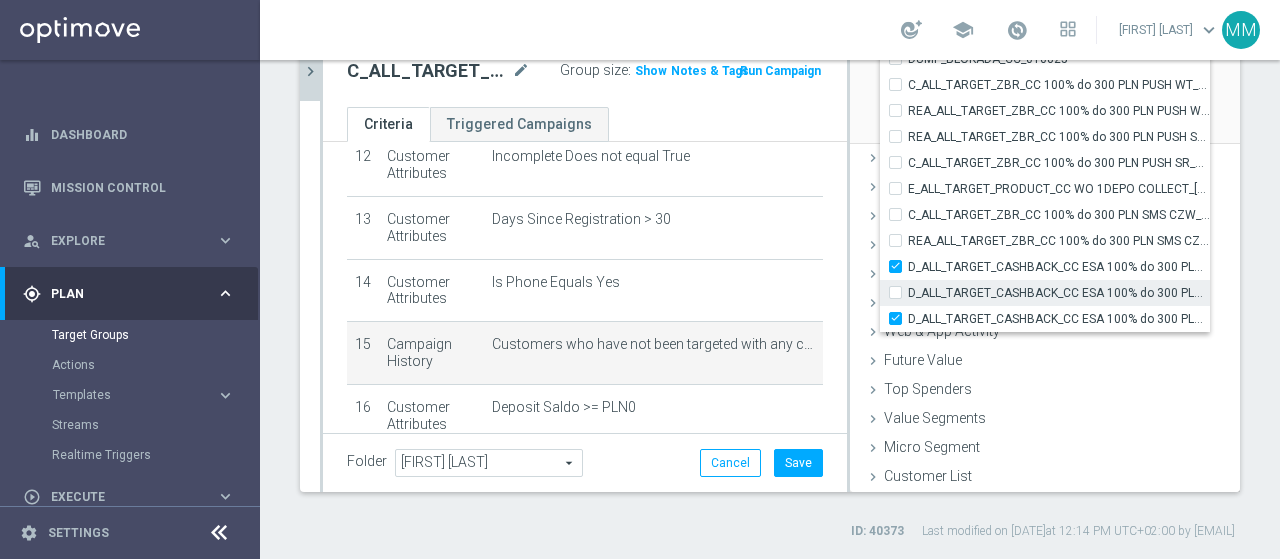 click on "D_ALL_TARGET_CASHBACK_CC ESA 100% do 300 PLN PUSH_010825" at bounding box center [901, 292] 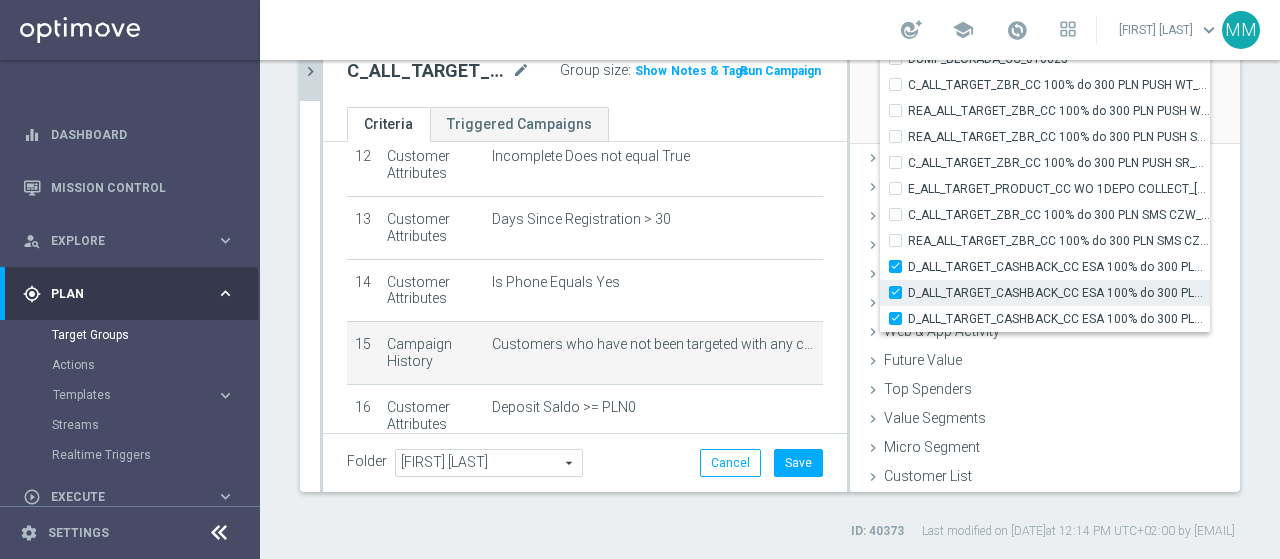 checkbox on "true" 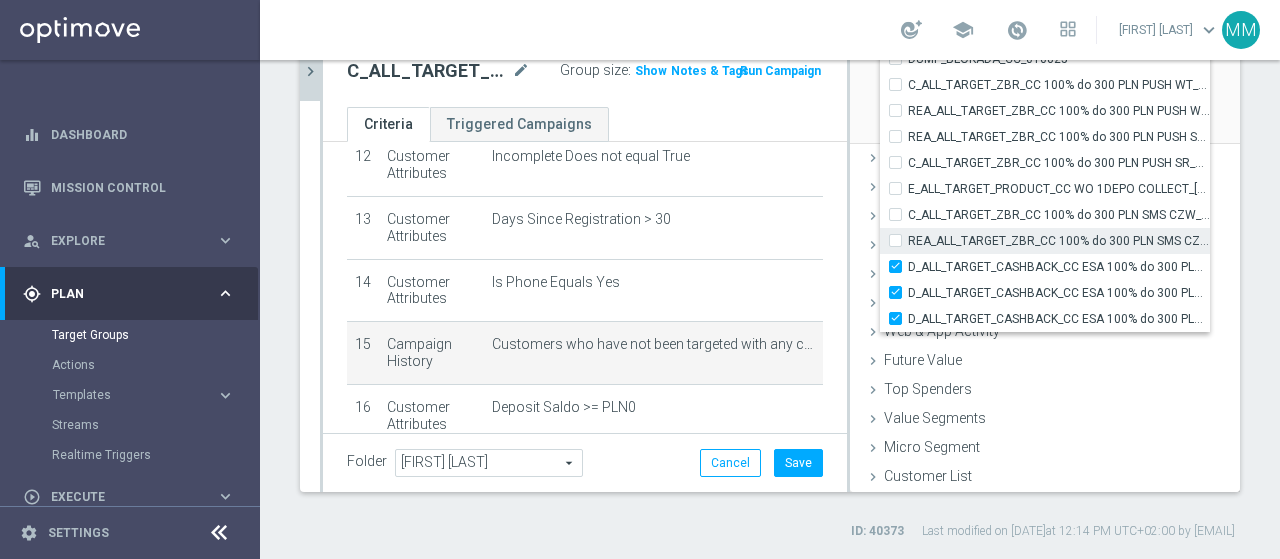 click on "REA_ALL_TARGET_ZBR_CC 100% do 300 PLN SMS CZW_280725" at bounding box center [1059, 241] 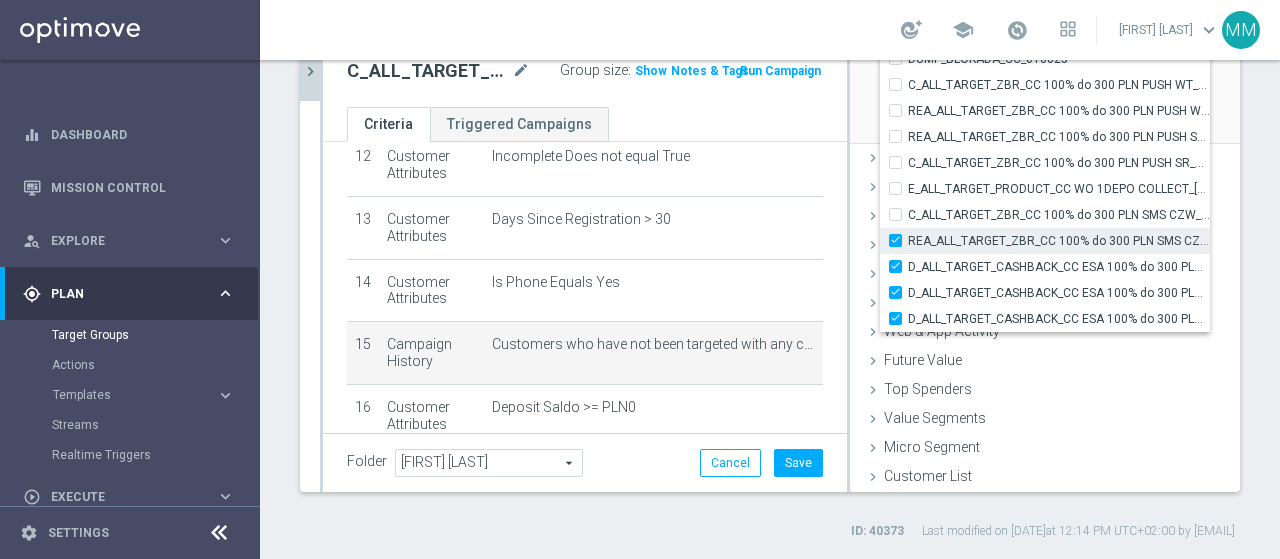 checkbox on "true" 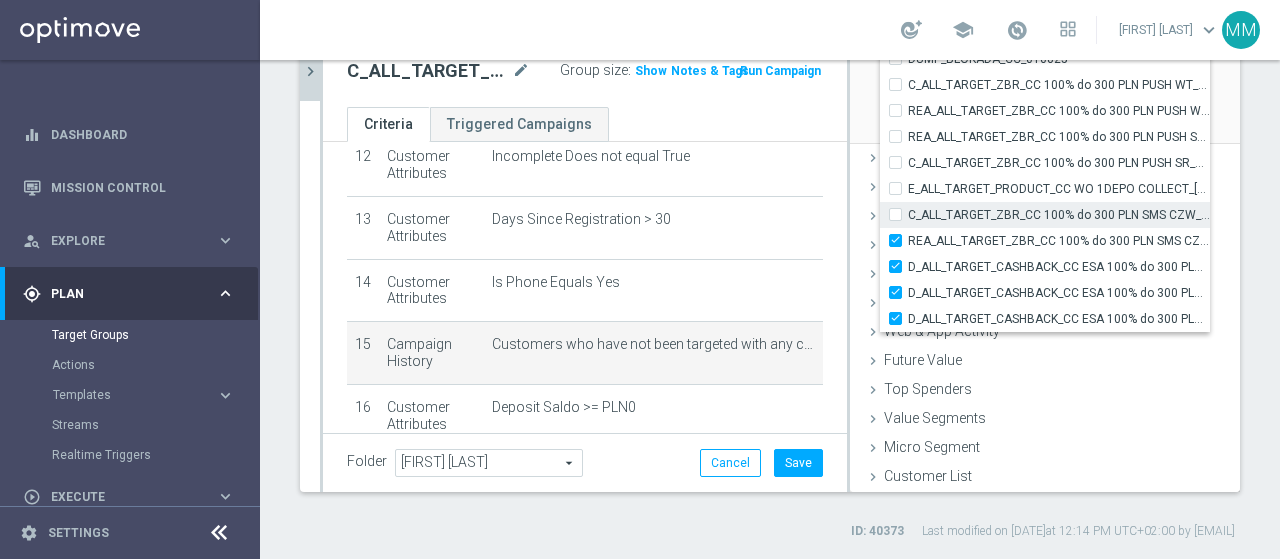 click on "C_ALL_TARGET_ZBR_CC 100% do 300 PLN SMS CZW_280725" at bounding box center [901, 214] 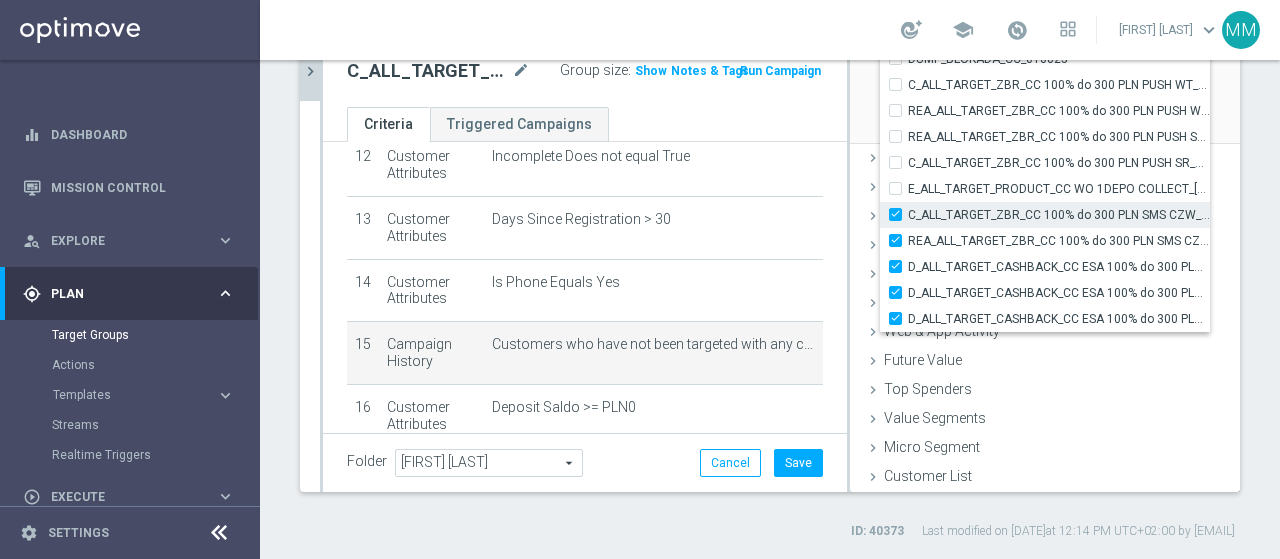 checkbox on "true" 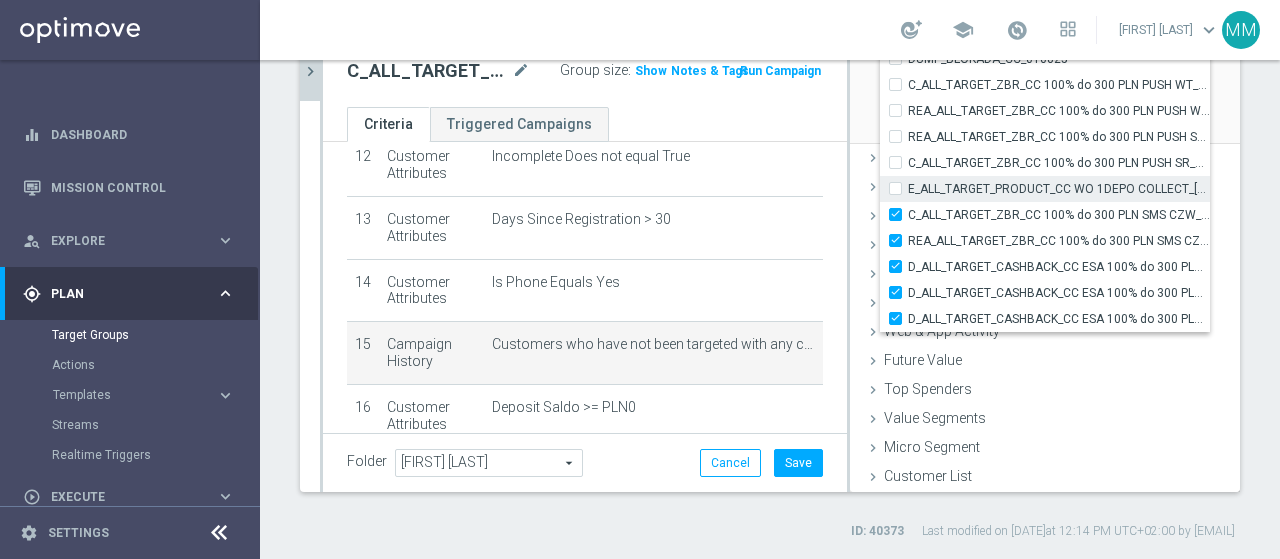 click on "E_ALL_TARGET_PRODUCT_CC WO 1DEPO COLLECT_310725" at bounding box center [901, 188] 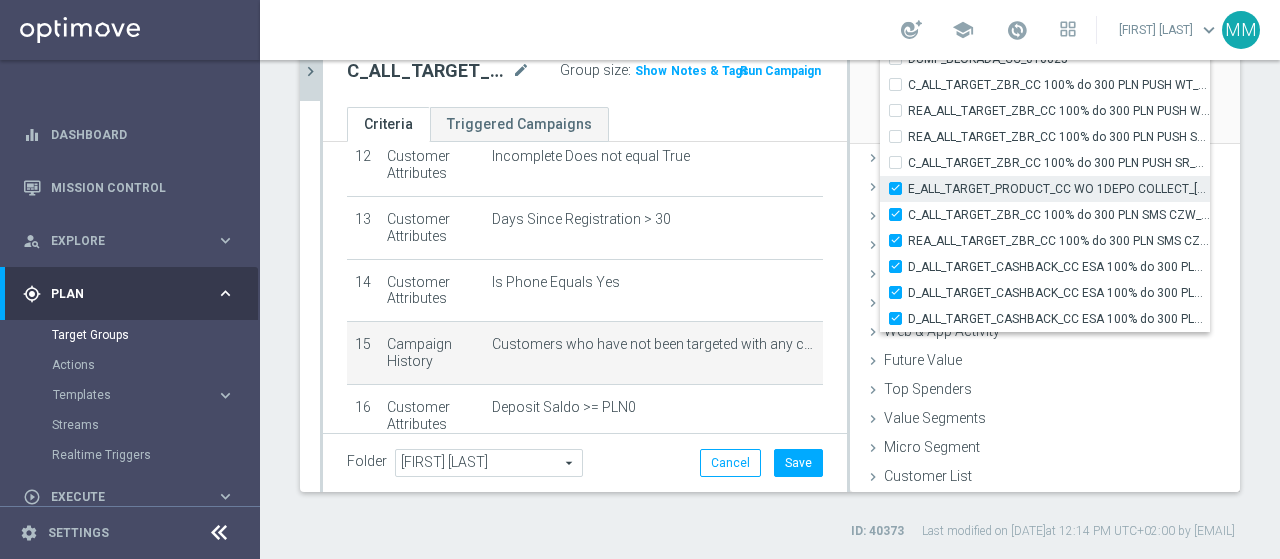 checkbox on "true" 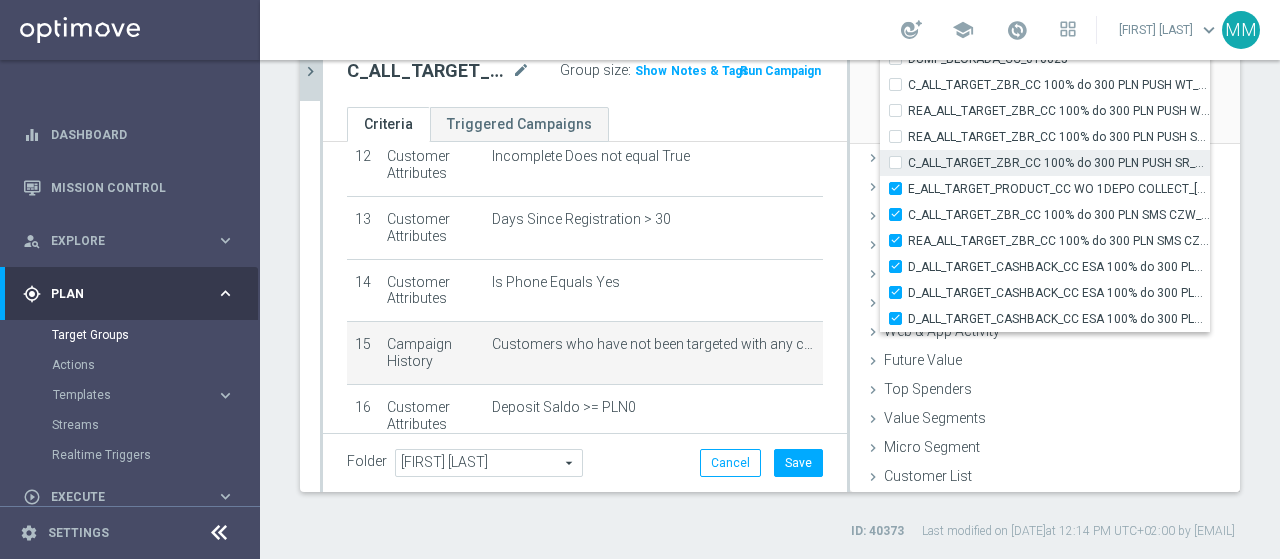 click on "C_ALL_TARGET_ZBR_CC 100% do 300 PLN PUSH SR_280725" at bounding box center (901, 162) 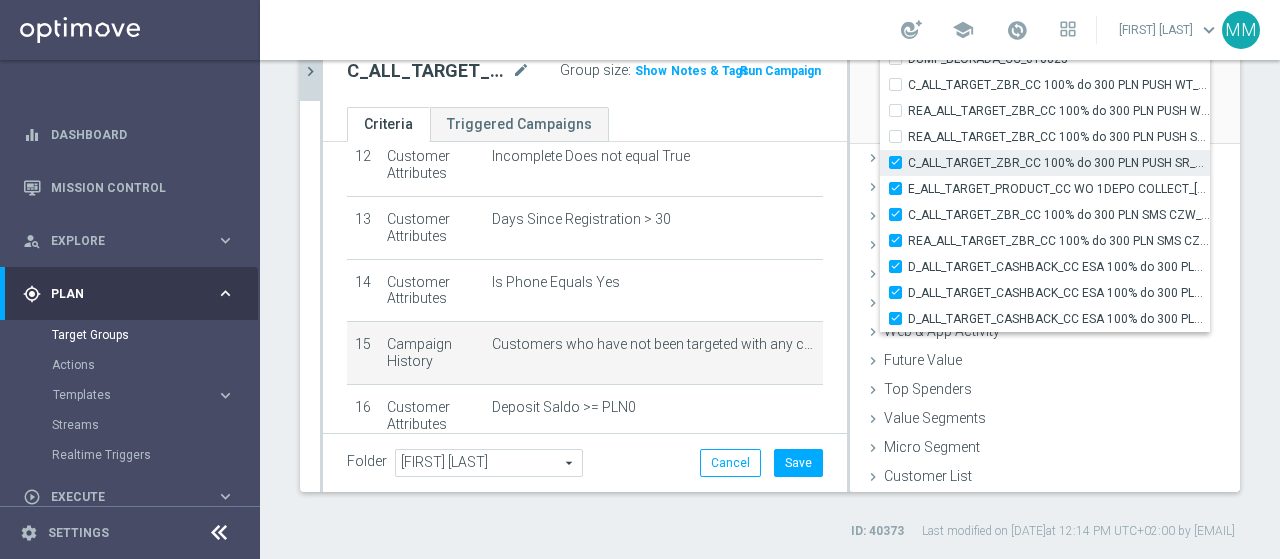 checkbox on "true" 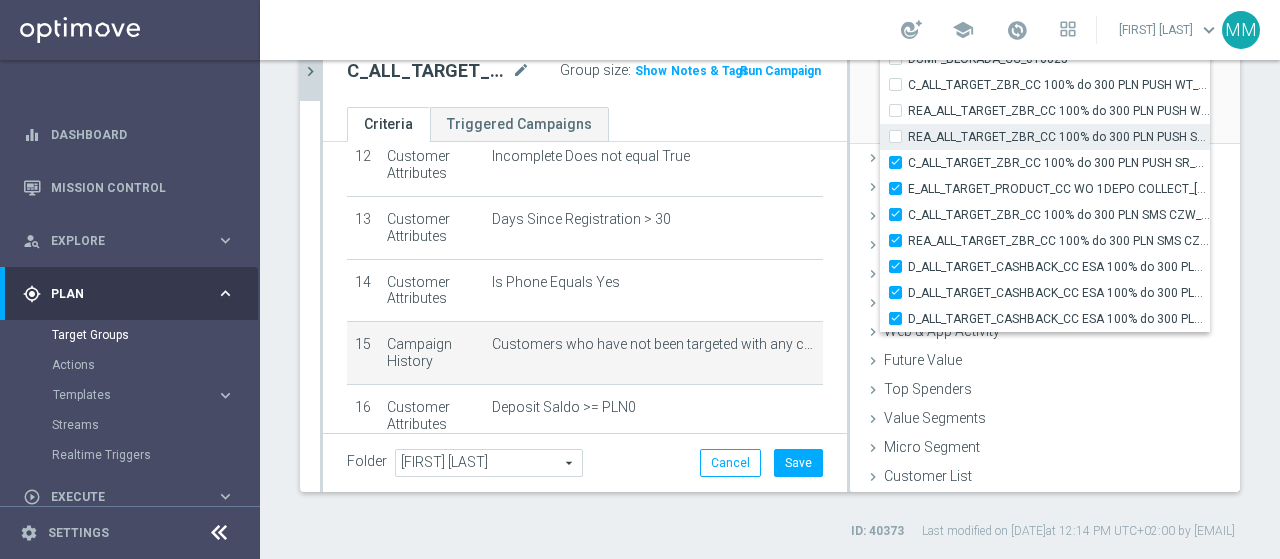 click on "REA_ALL_TARGET_ZBR_CC 100% do 300 PLN PUSH SR_280725" at bounding box center (901, 136) 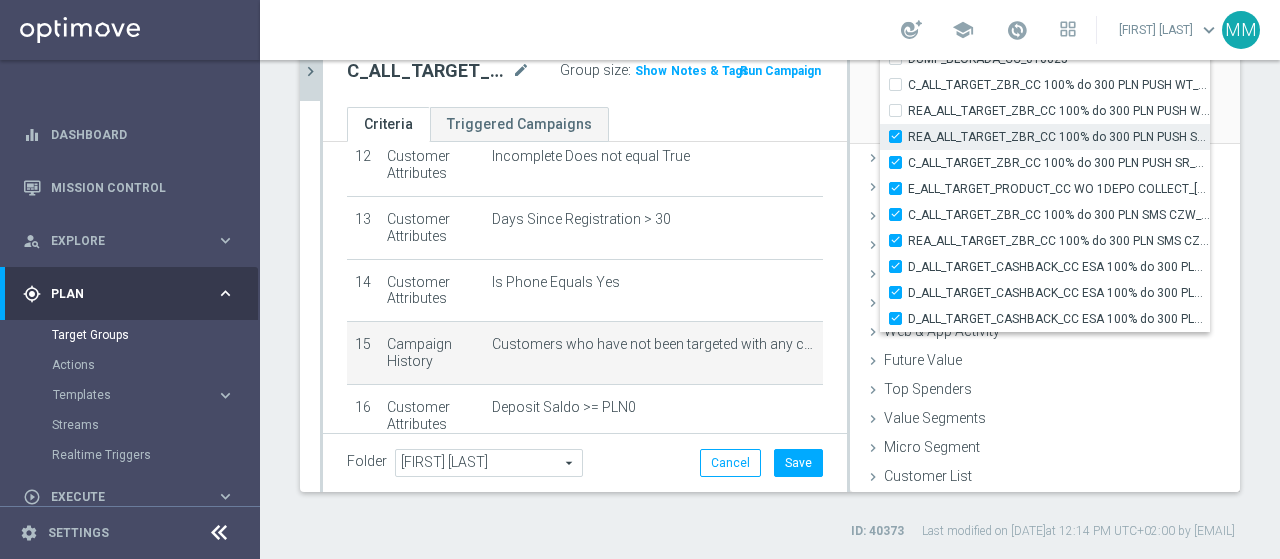 checkbox on "true" 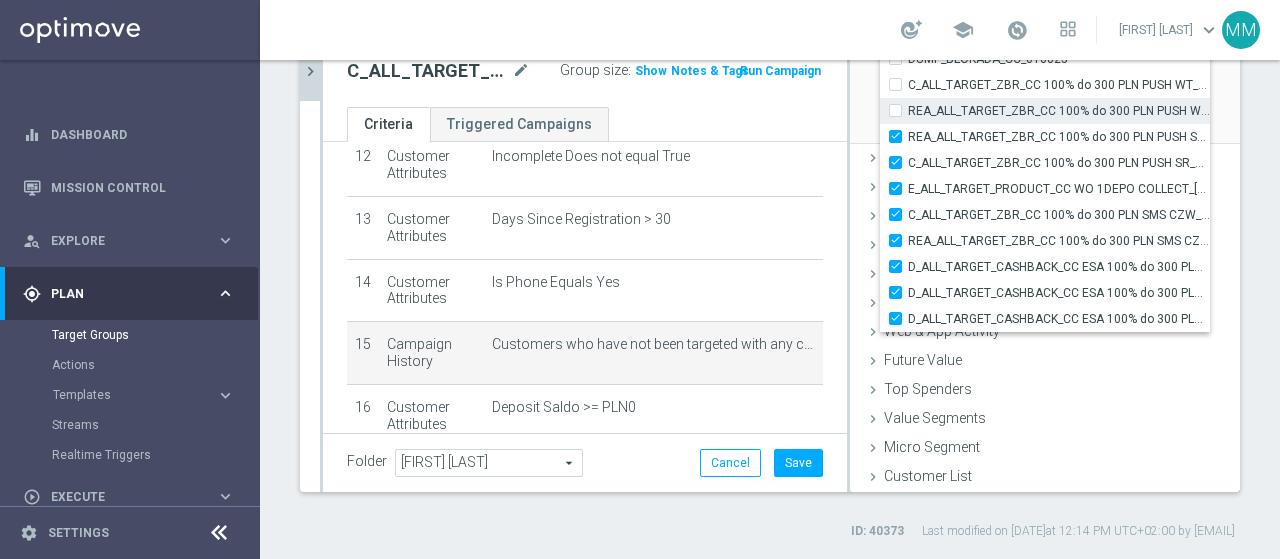 drag, startPoint x: 886, startPoint y: 113, endPoint x: 885, endPoint y: 103, distance: 10.049875 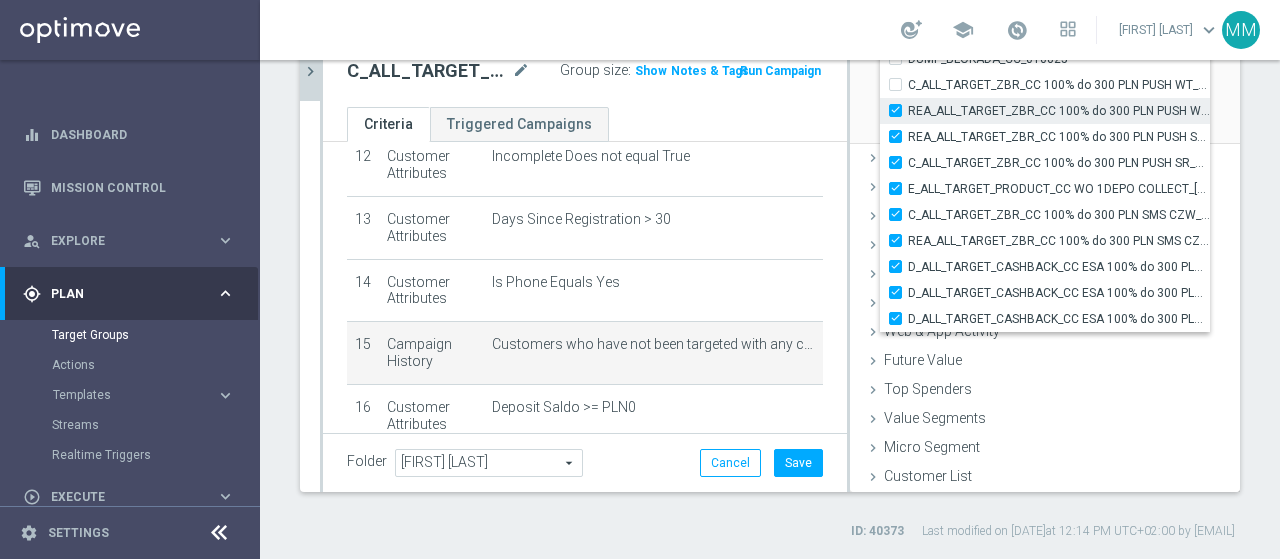 checkbox on "true" 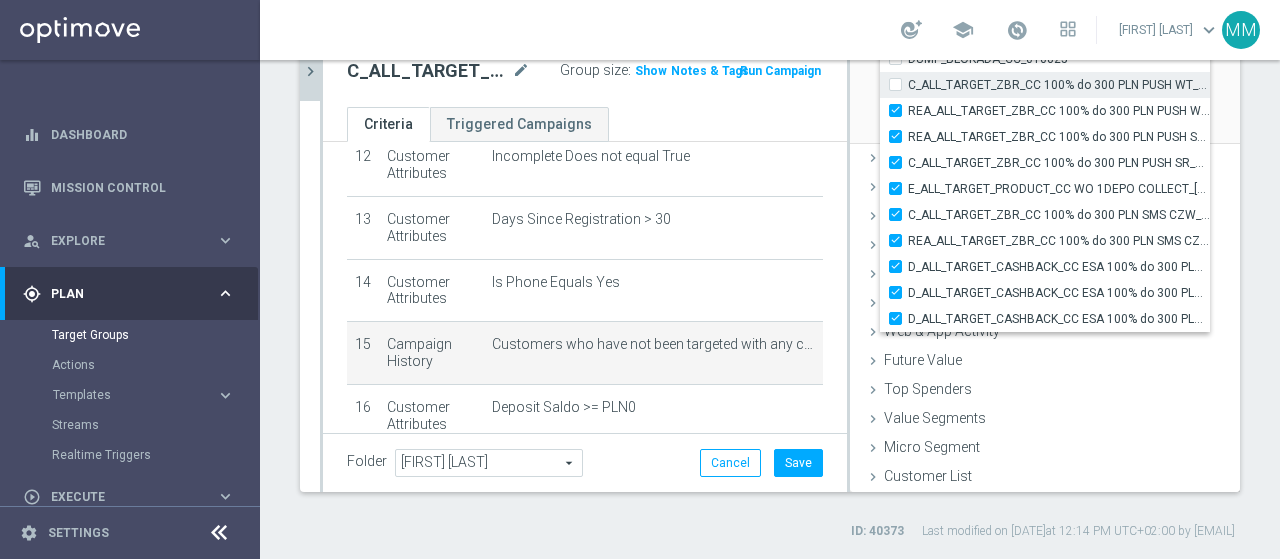 click on "C_ALL_TARGET_ZBR_CC 100% do 300 PLN PUSH WT_280725" at bounding box center [901, 84] 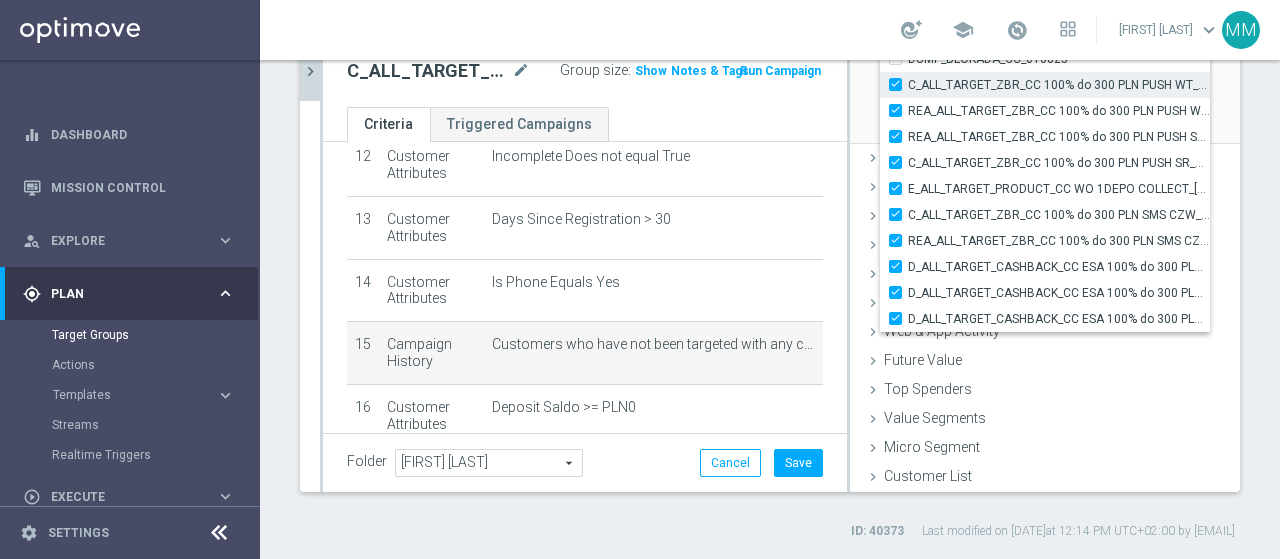 checkbox on "true" 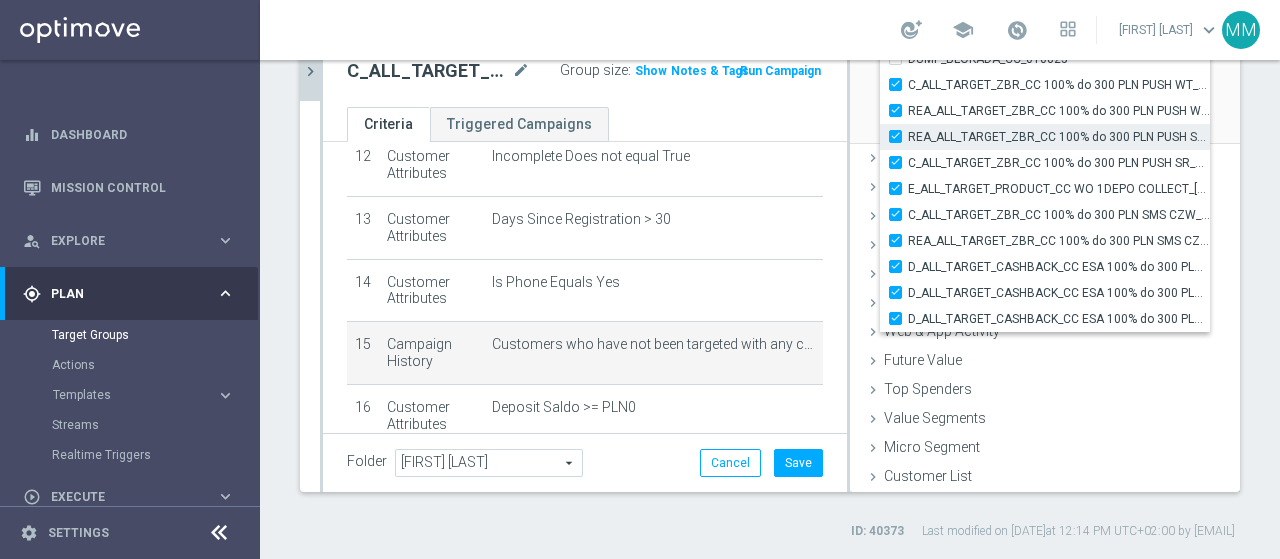 scroll, scrollTop: 60713, scrollLeft: 0, axis: vertical 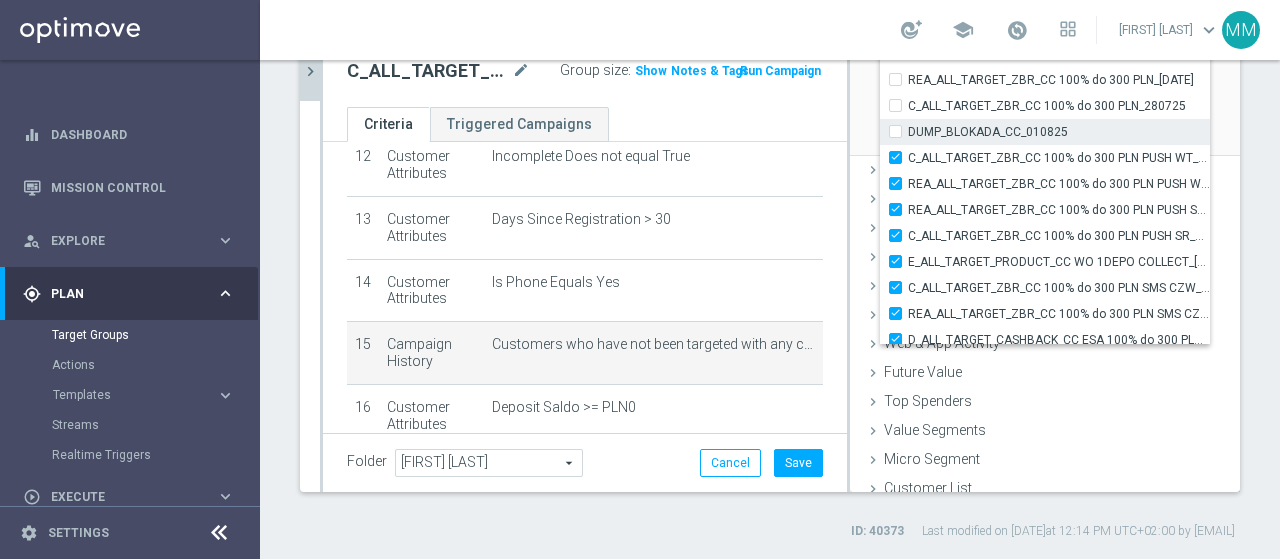 click on "DUMP_BLOKADA_CC_010825" at bounding box center (901, 131) 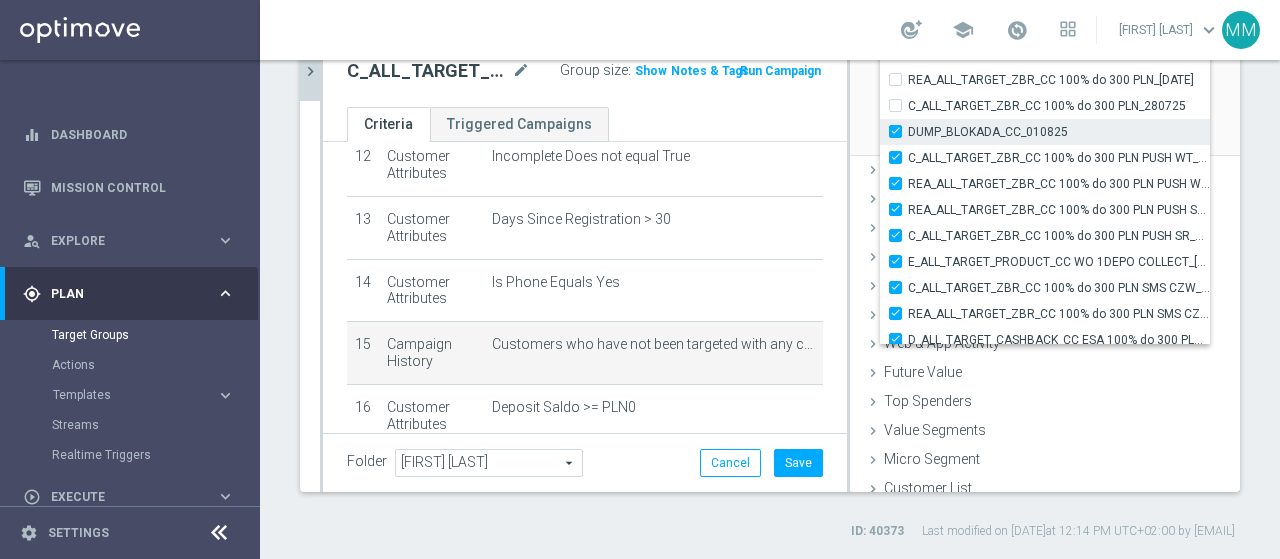 checkbox on "true" 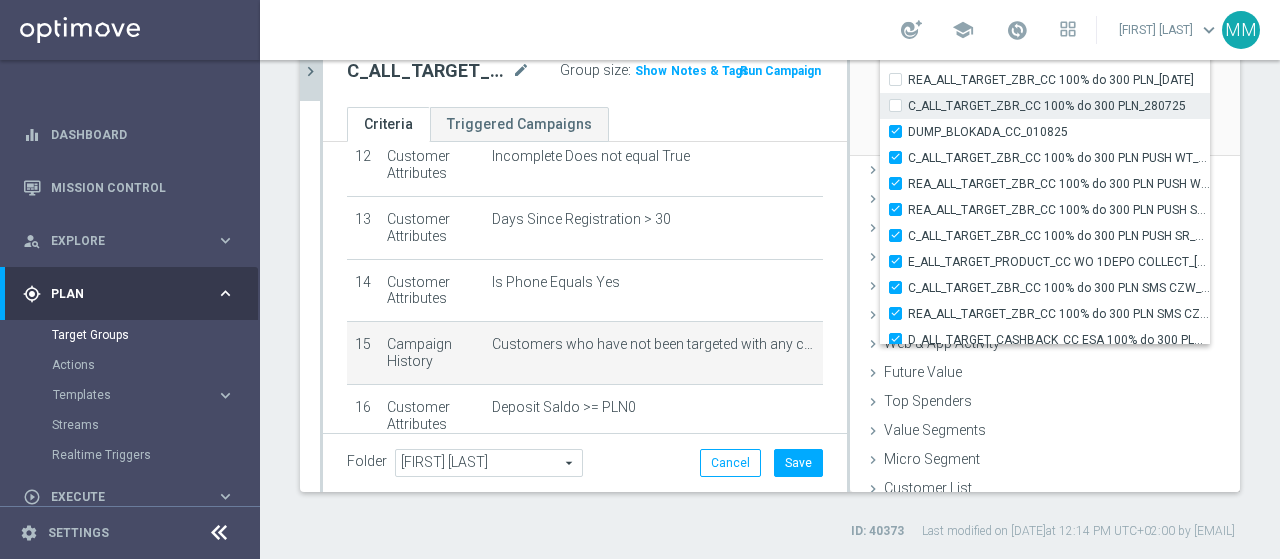 click on "C_ALL_TARGET_ZBR_CC 100% do 300 PLN_280725" at bounding box center (901, 105) 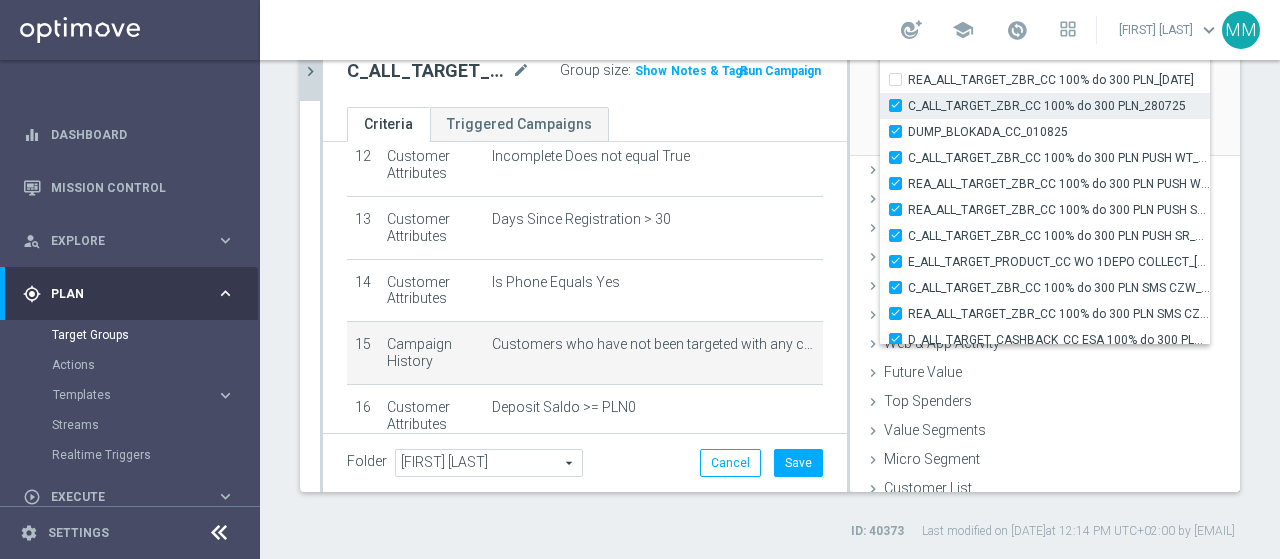 checkbox on "true" 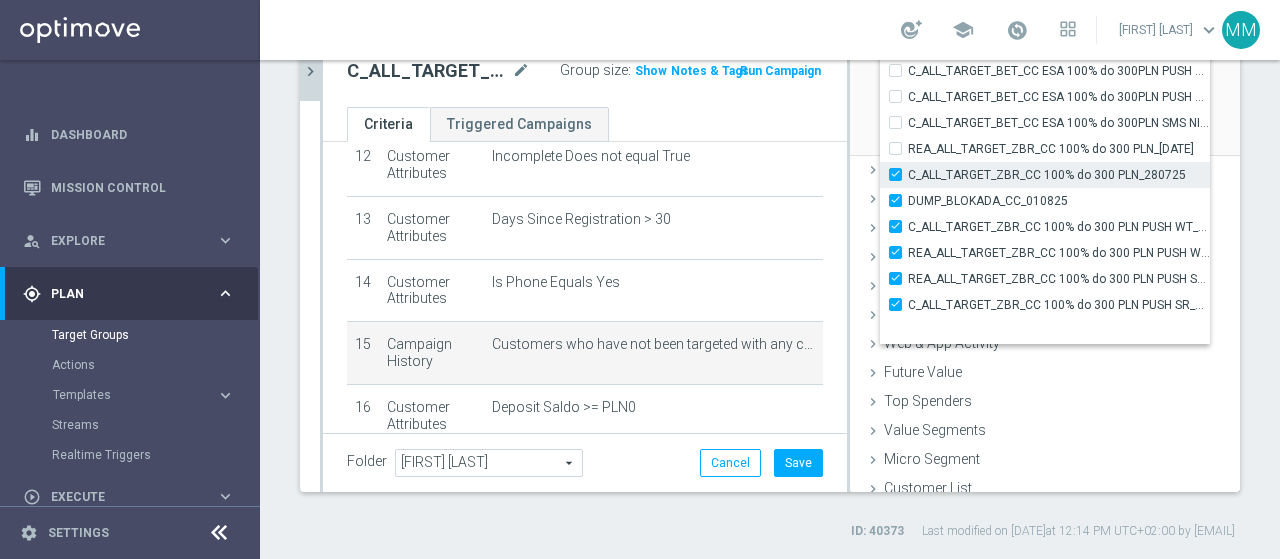 scroll, scrollTop: 60613, scrollLeft: 0, axis: vertical 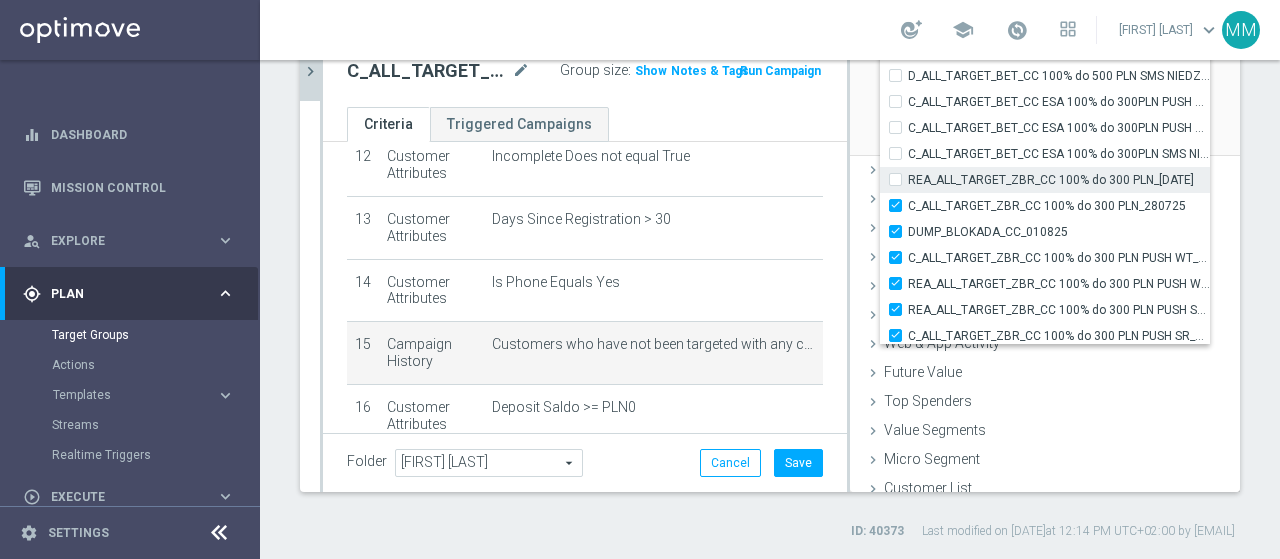 click on "REA_ALL_TARGET_ZBR_CC 100% do 300 PLN_280725" at bounding box center (901, 179) 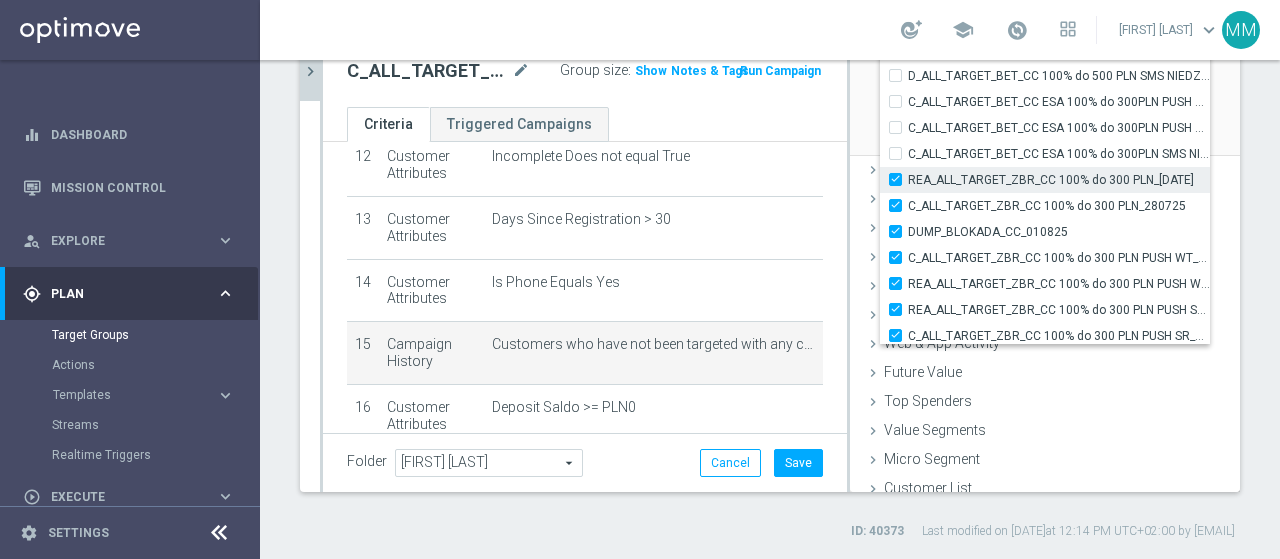 checkbox on "true" 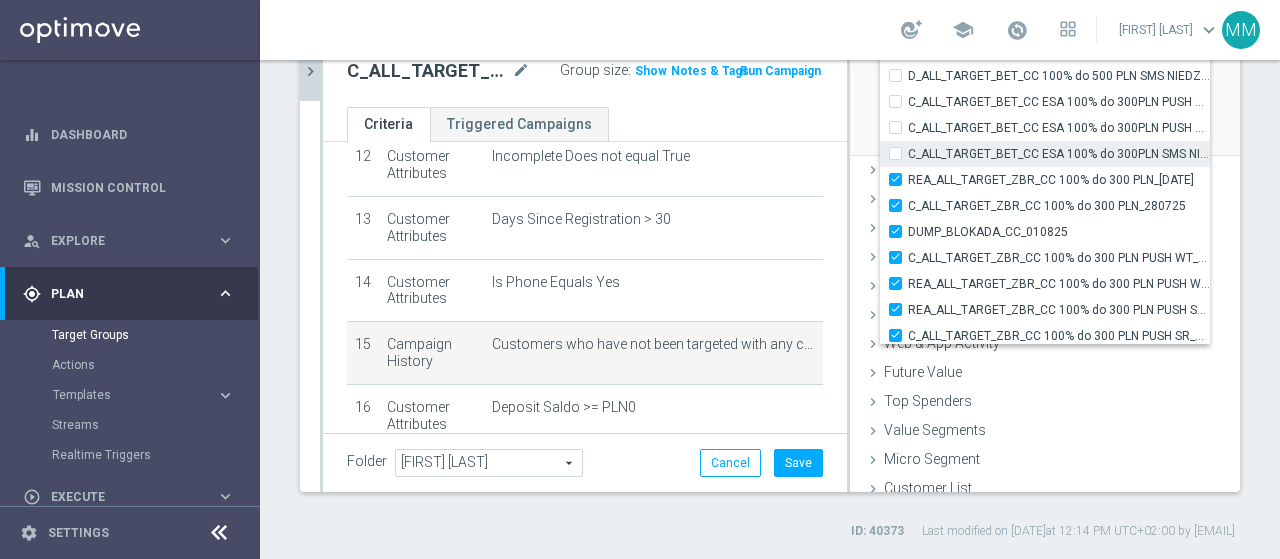 type on "Selected 84 of 33865" 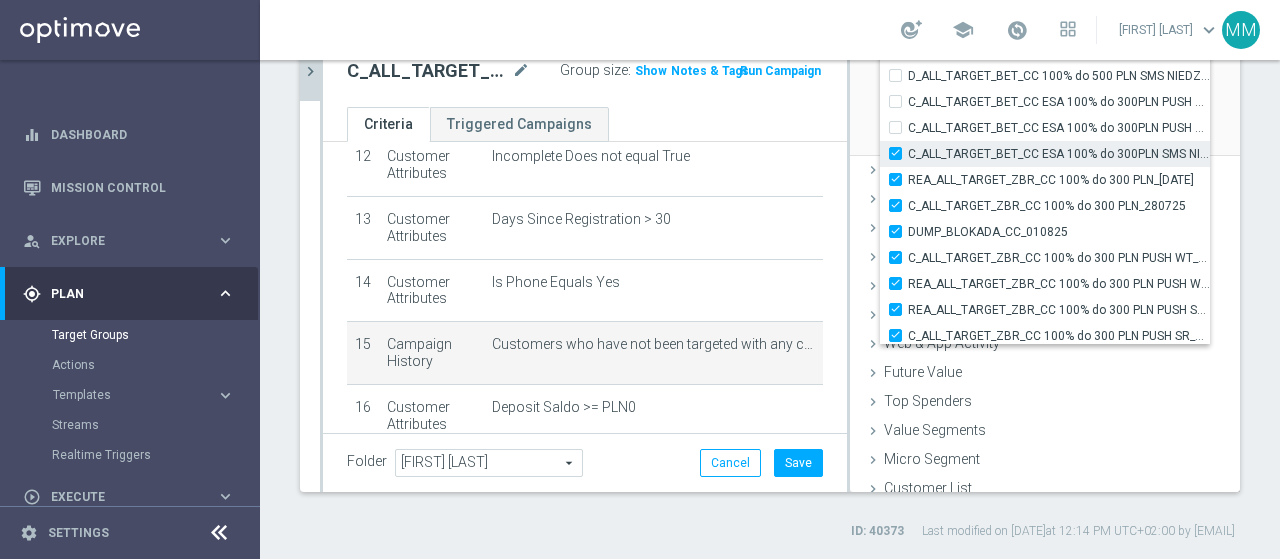checkbox on "true" 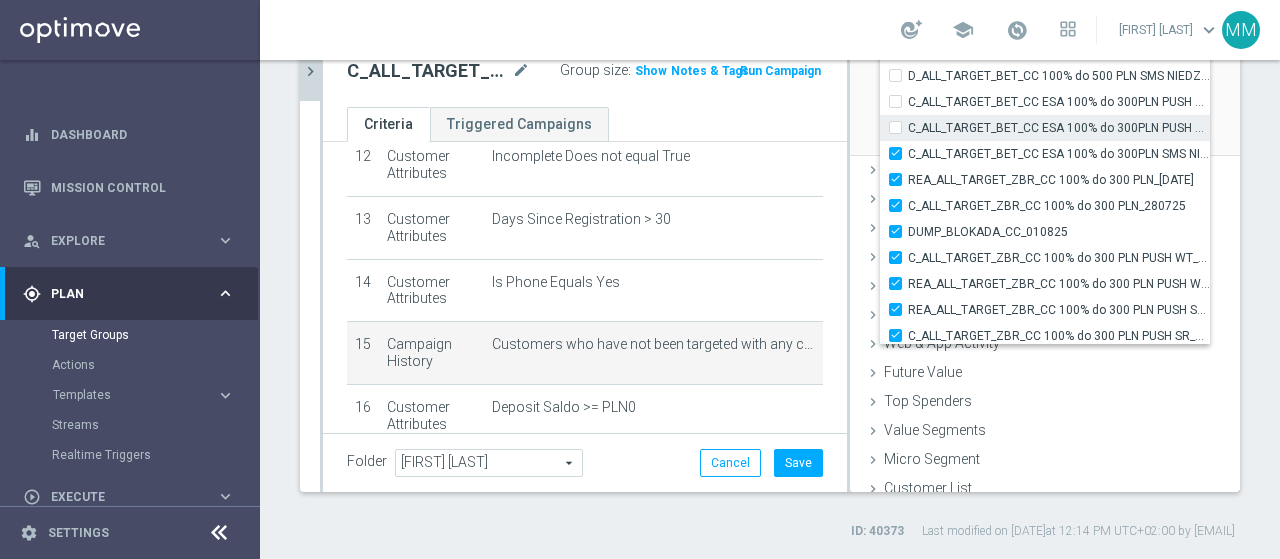 click on "C_ALL_TARGET_BET_CC ESA 100% do 300PLN PUSH SOB_240725" at bounding box center [901, 127] 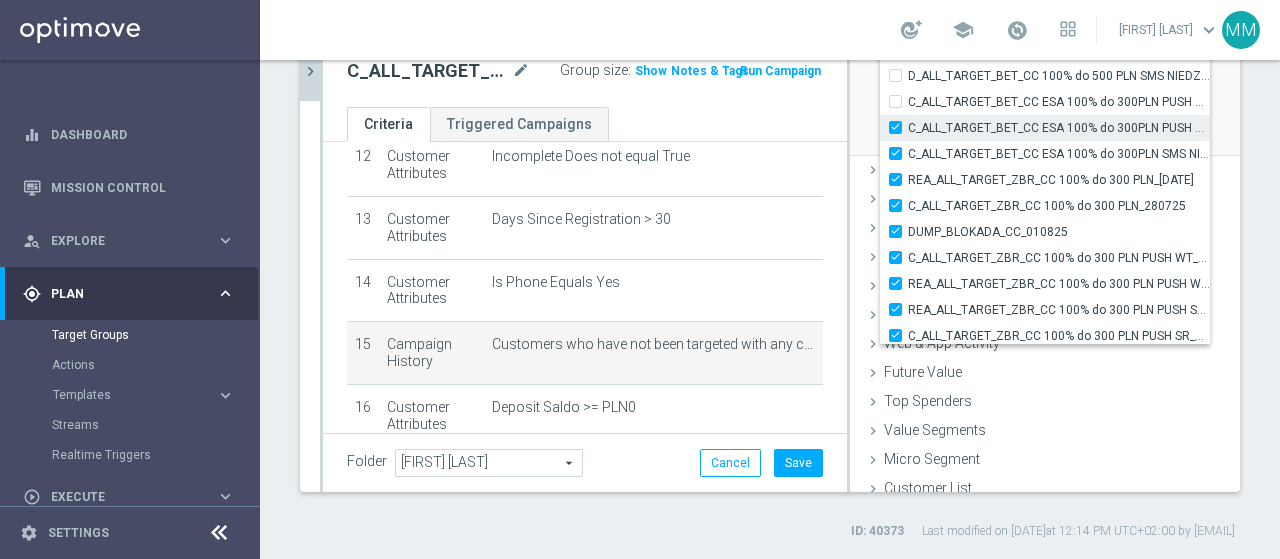 checkbox on "true" 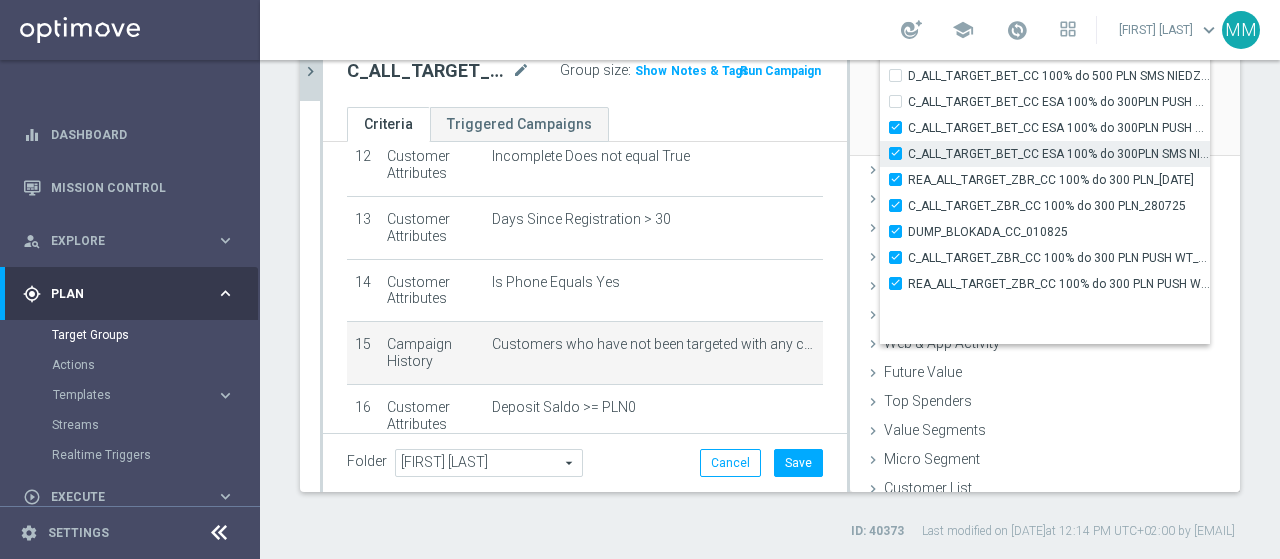 scroll, scrollTop: 60513, scrollLeft: 0, axis: vertical 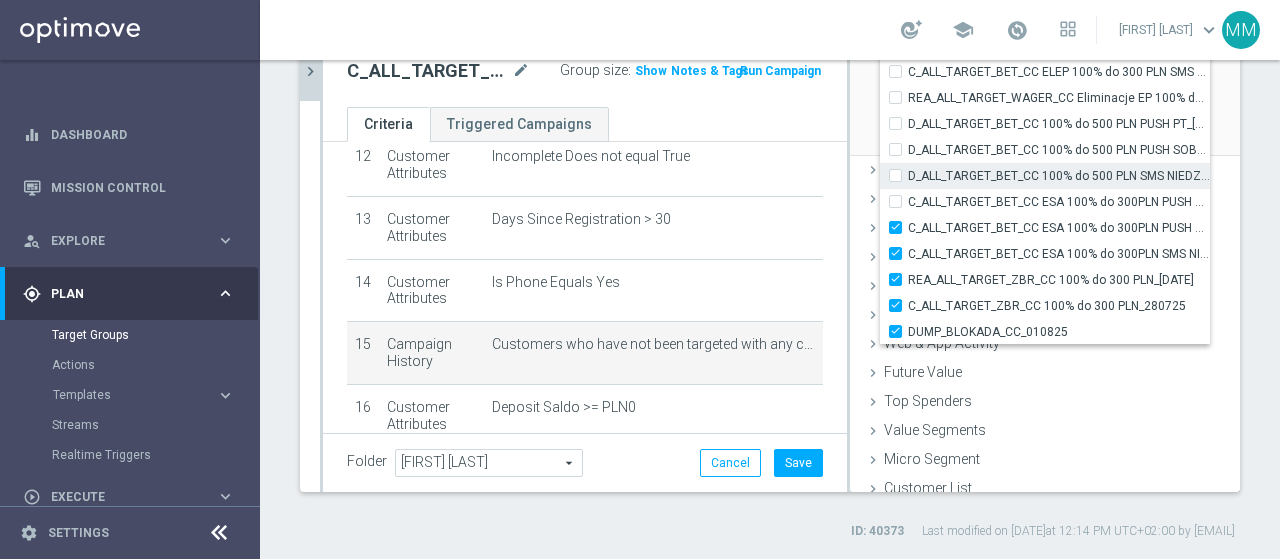 drag, startPoint x: 882, startPoint y: 197, endPoint x: 883, endPoint y: 179, distance: 18.027756 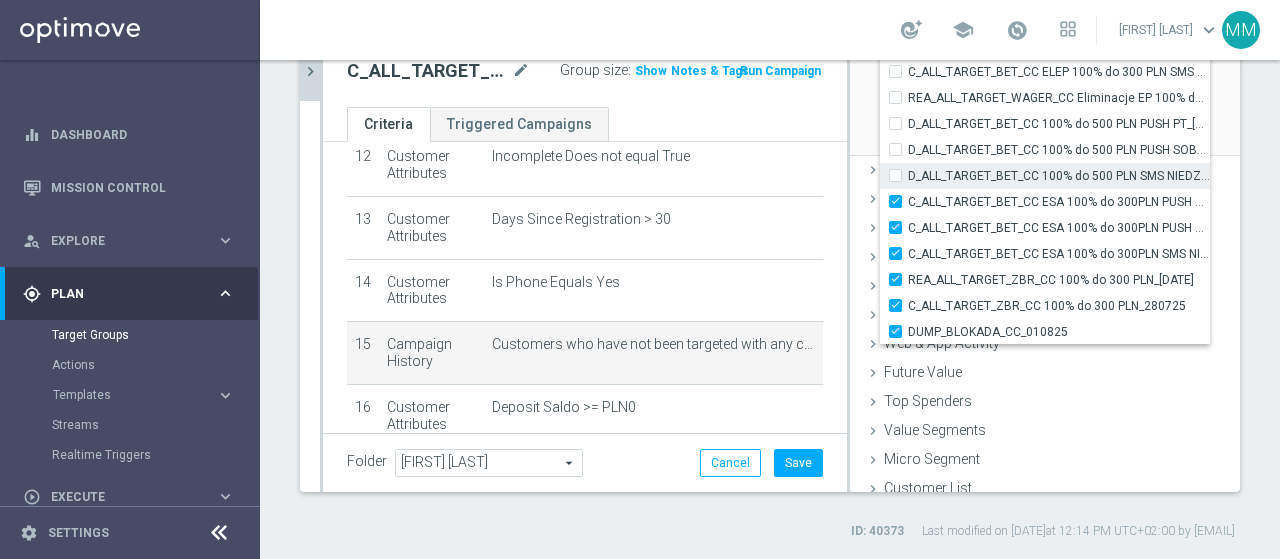 checkbox on "true" 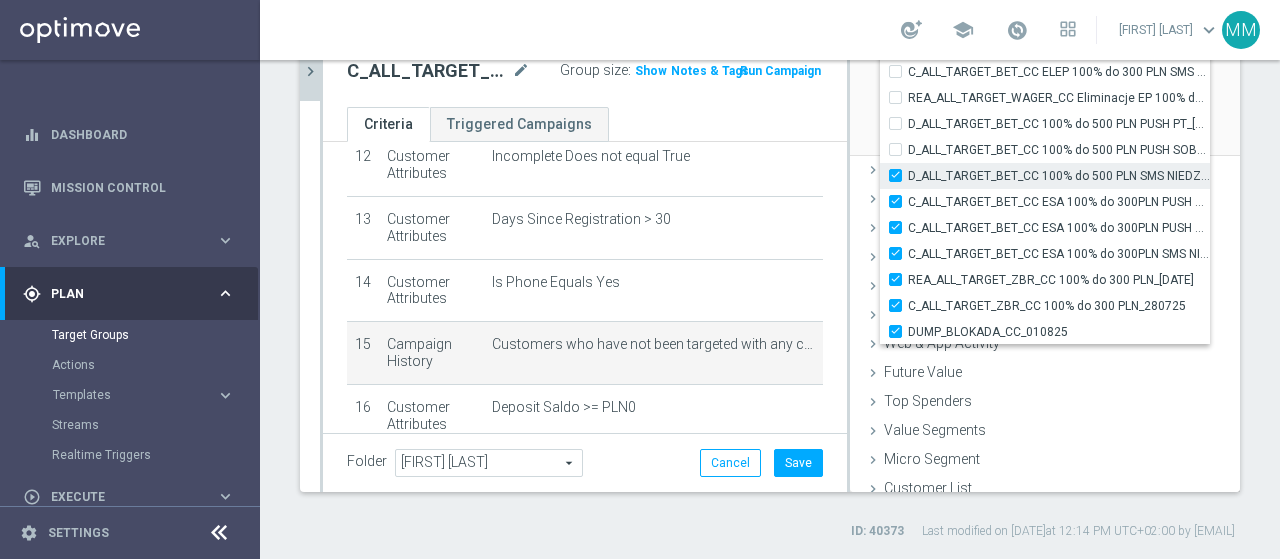 checkbox on "true" 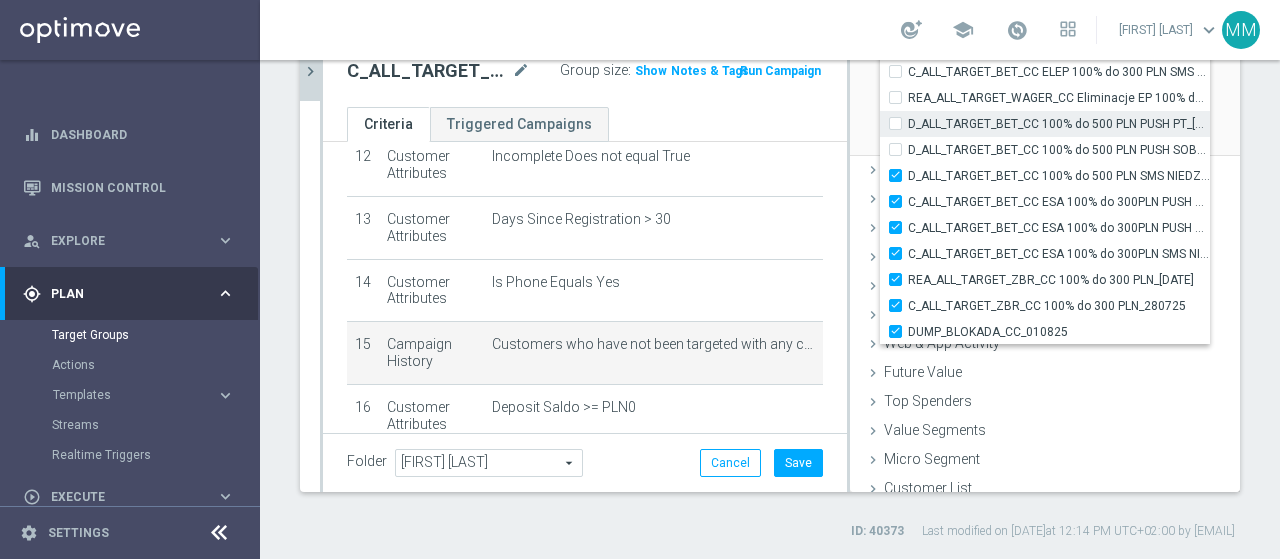click on "D_ALL_TARGET_BET_CC 100% do 500 PLN PUSH PT_240725" at bounding box center (901, 123) 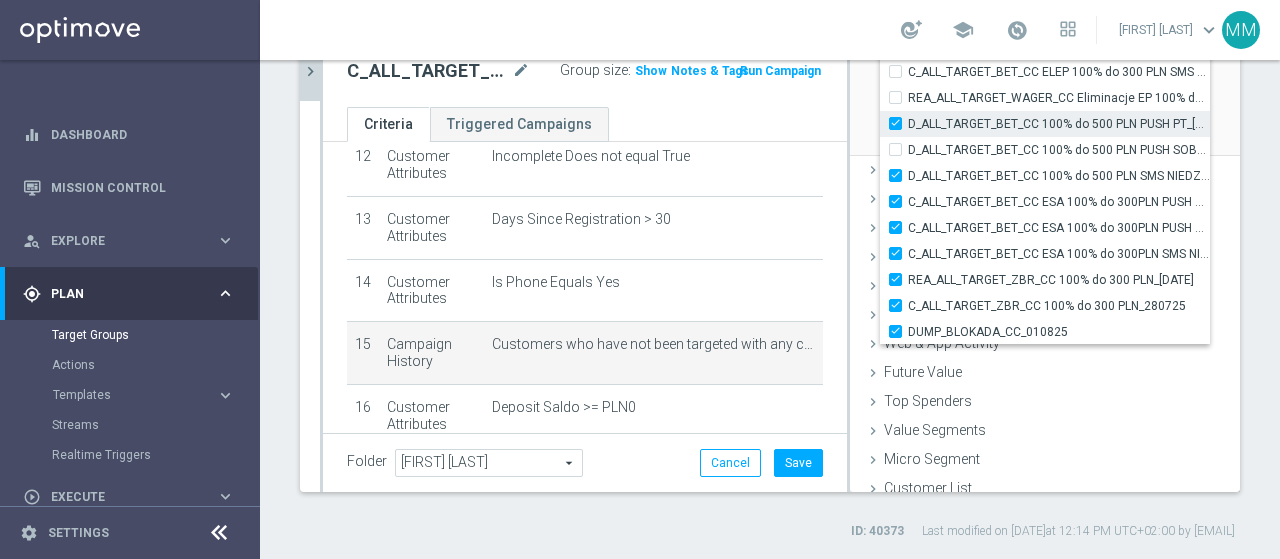 checkbox on "true" 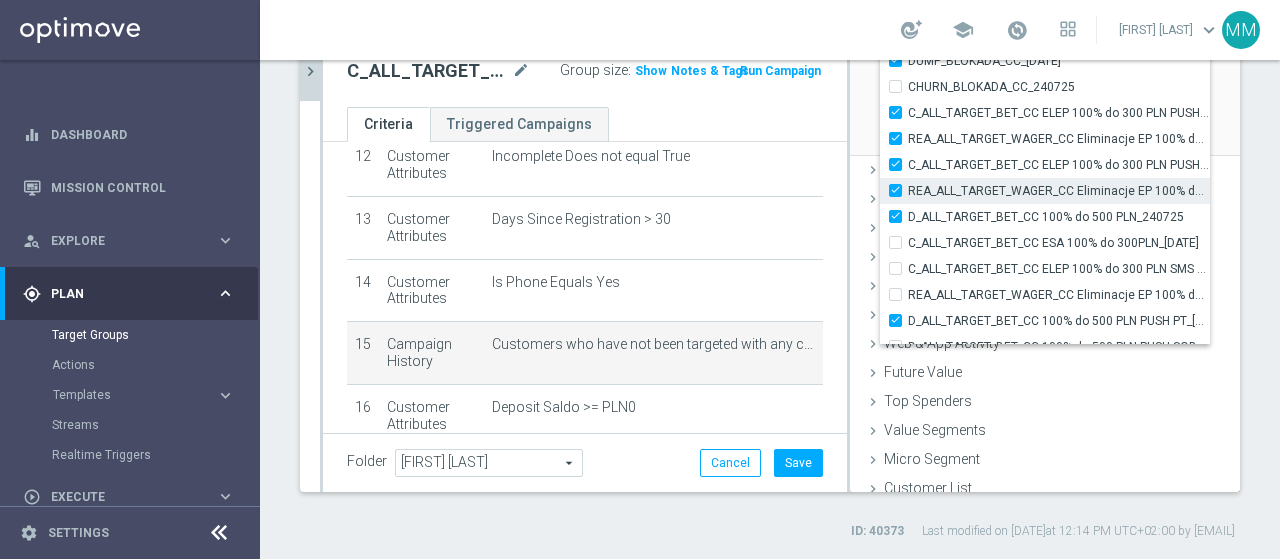 scroll, scrollTop: 60313, scrollLeft: 0, axis: vertical 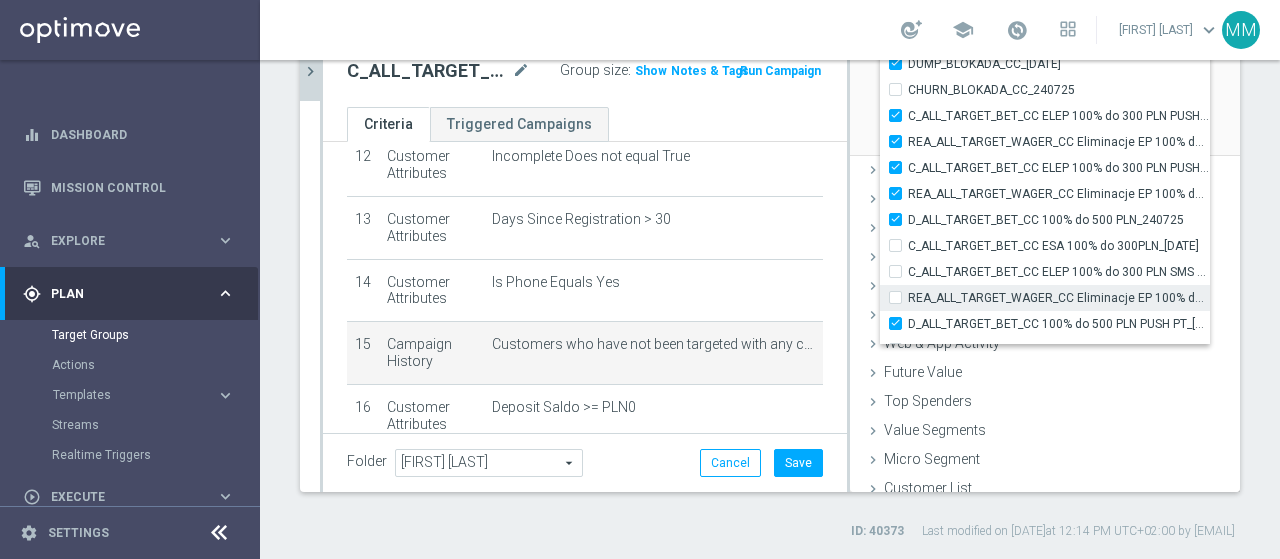 click on "C_ALL_TARGET_BET_CC ELEP 100% do 300 PLN_210725
DUMP_BLOKADA_CC_240725
CHURN_BLOKADA_CC_240725
C_ALL_TARGET_BET_CC ELEP 100% do 300 PLN PUSH WT_210725
REA_ALL_TARGET_WAGER_CC Eliminacje EP 100% do 300 PLN PUSH WT_210725
C_ALL_TARGET_BET_CC ELEP 100% do 300 PLN PUSH SR_210725" at bounding box center [1045, -29719] 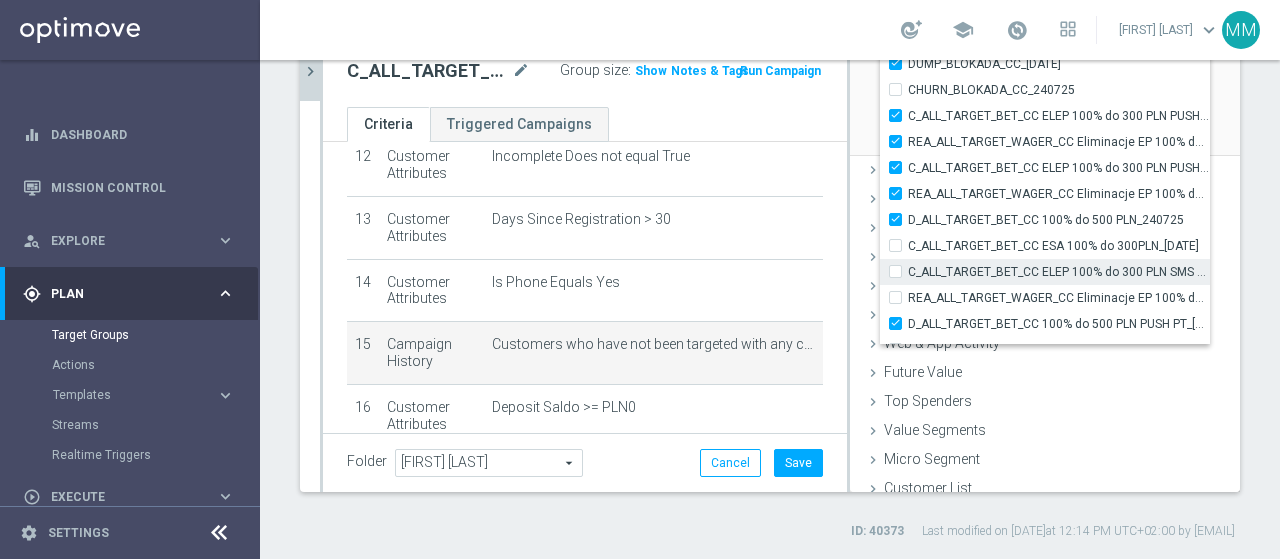 click on "C_ALL_TARGET_BET_CC ELEP 100% do 300 PLN SMS CZW_210725" at bounding box center [1045, 272] 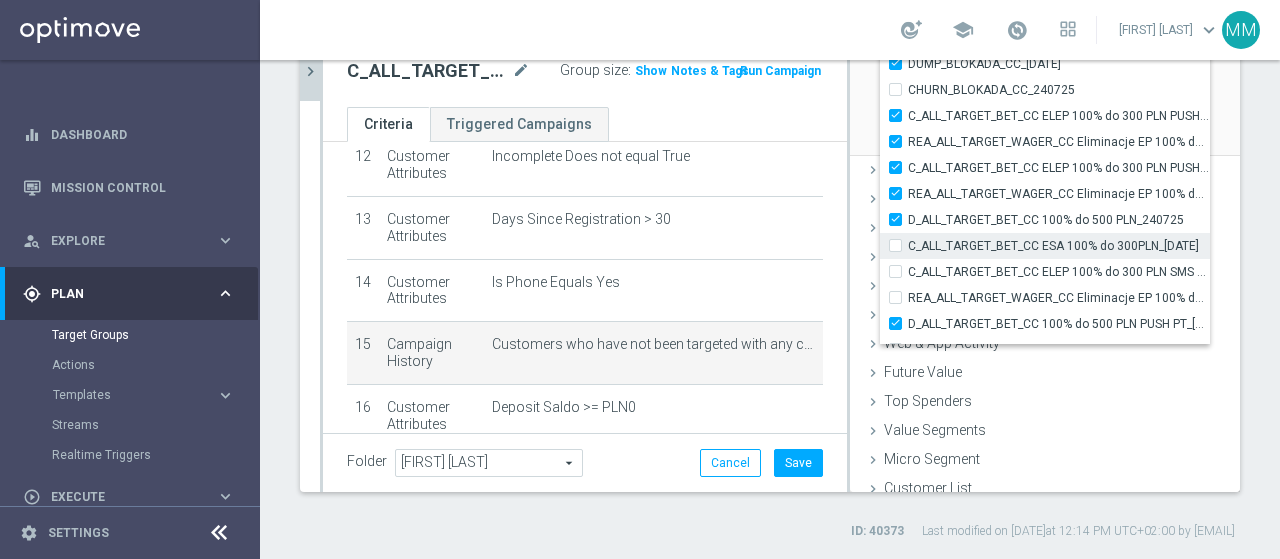 click on "C_ALL_TARGET_BET_CC ESA 100% do 300PLN_240725" at bounding box center (1059, 246) 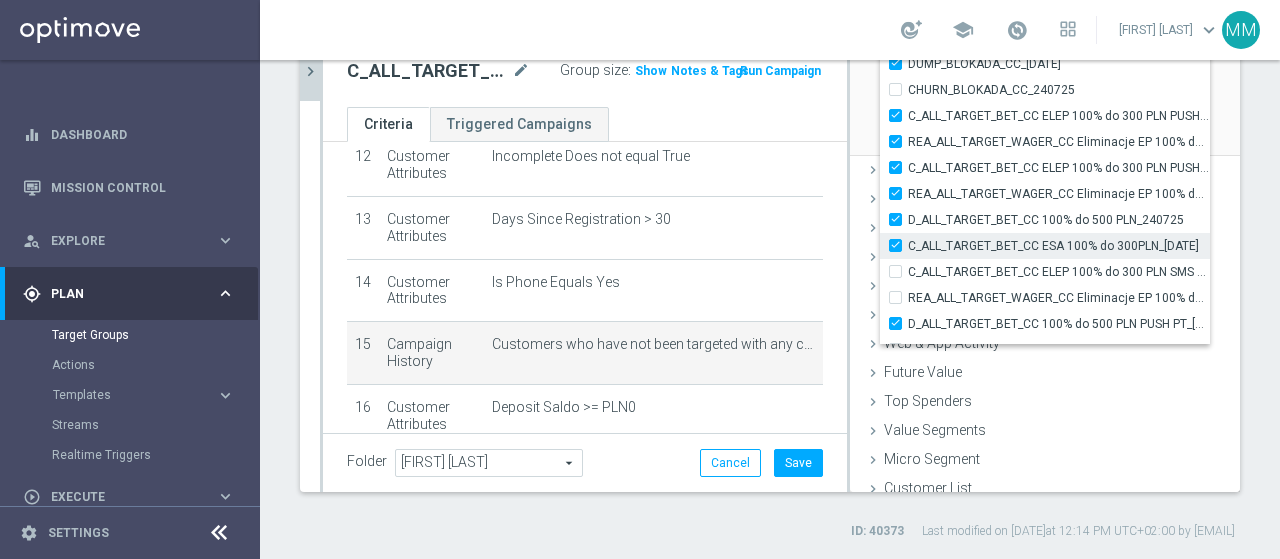 checkbox on "true" 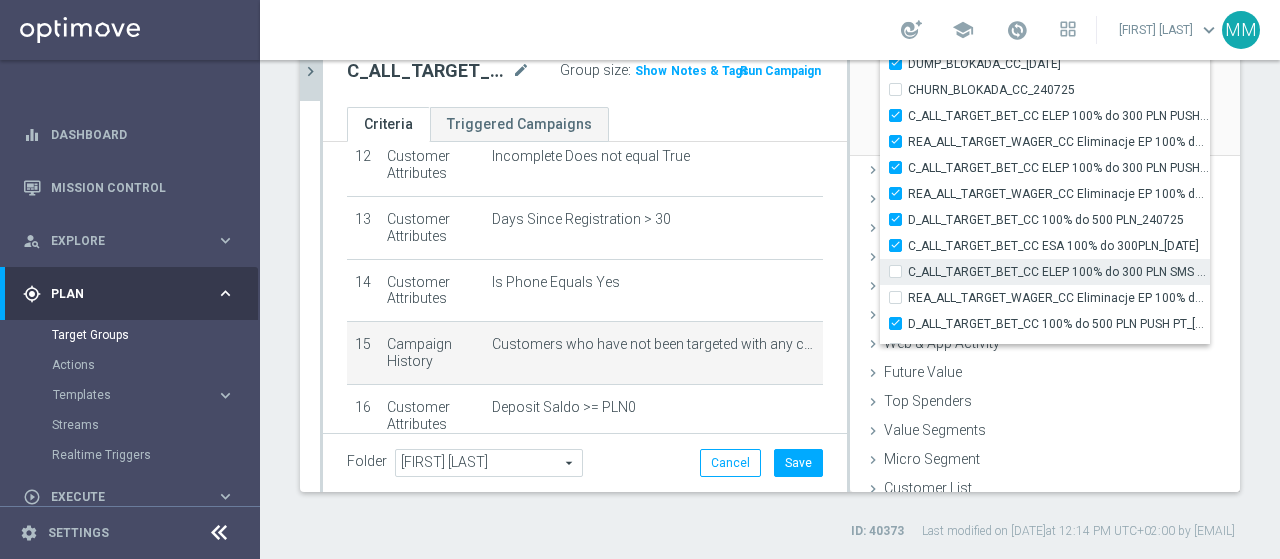 type on "Selected 90 of 33865" 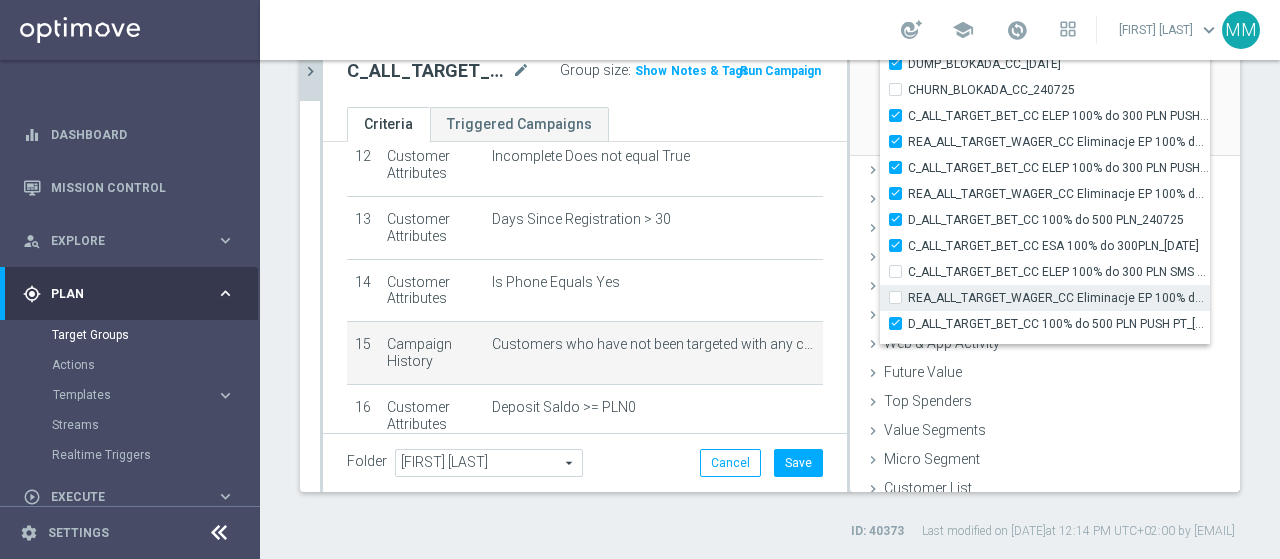 drag, startPoint x: 878, startPoint y: 269, endPoint x: 880, endPoint y: 282, distance: 13.152946 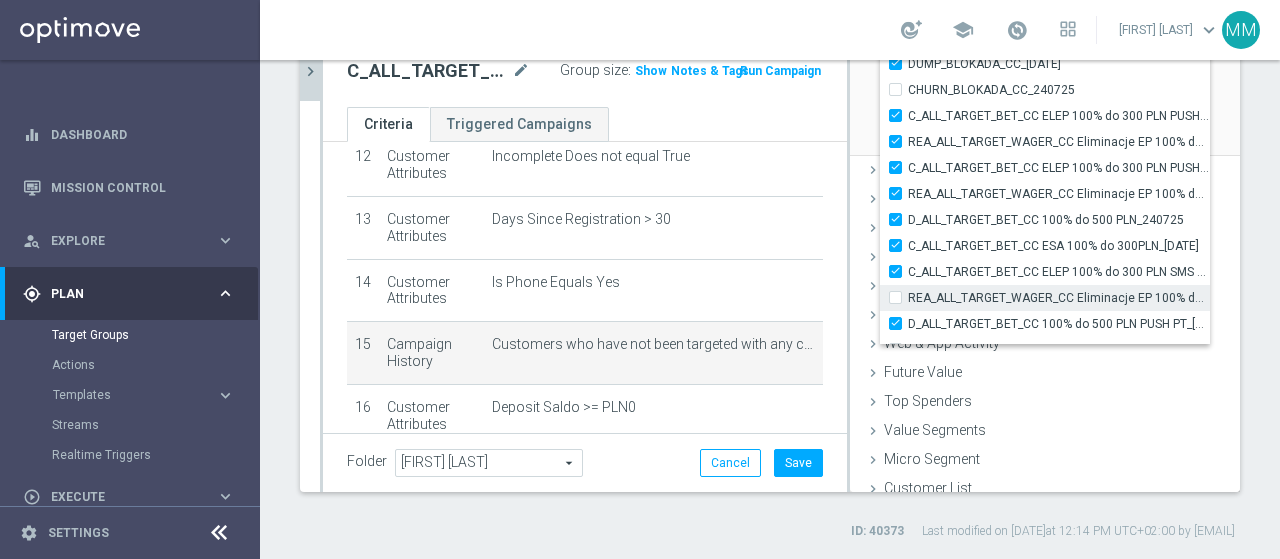 checkbox on "true" 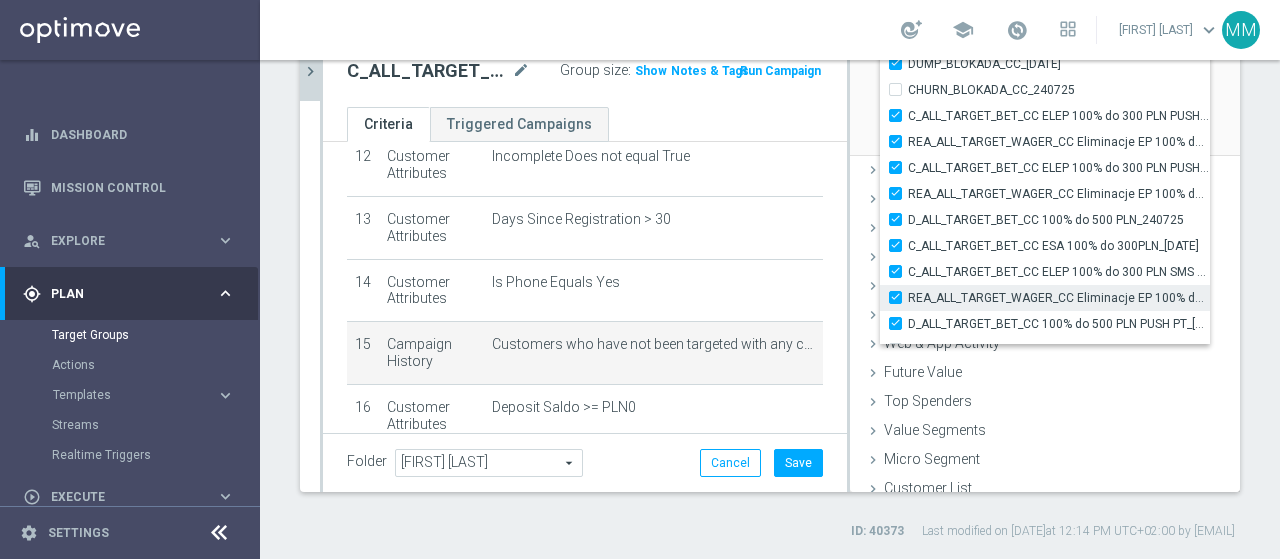 checkbox on "true" 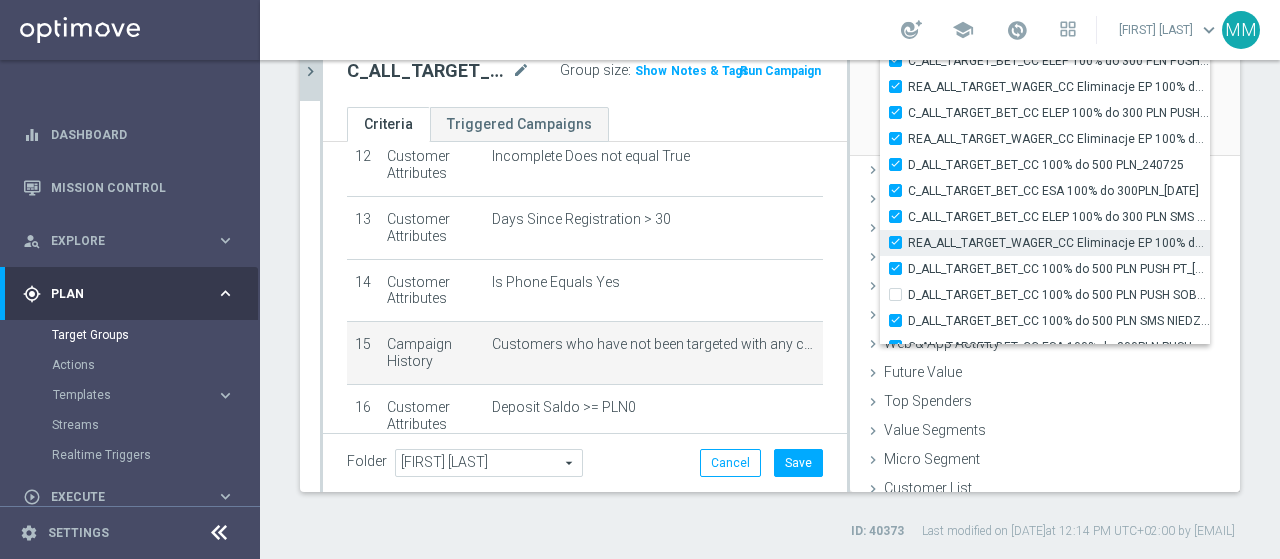 scroll, scrollTop: 60413, scrollLeft: 0, axis: vertical 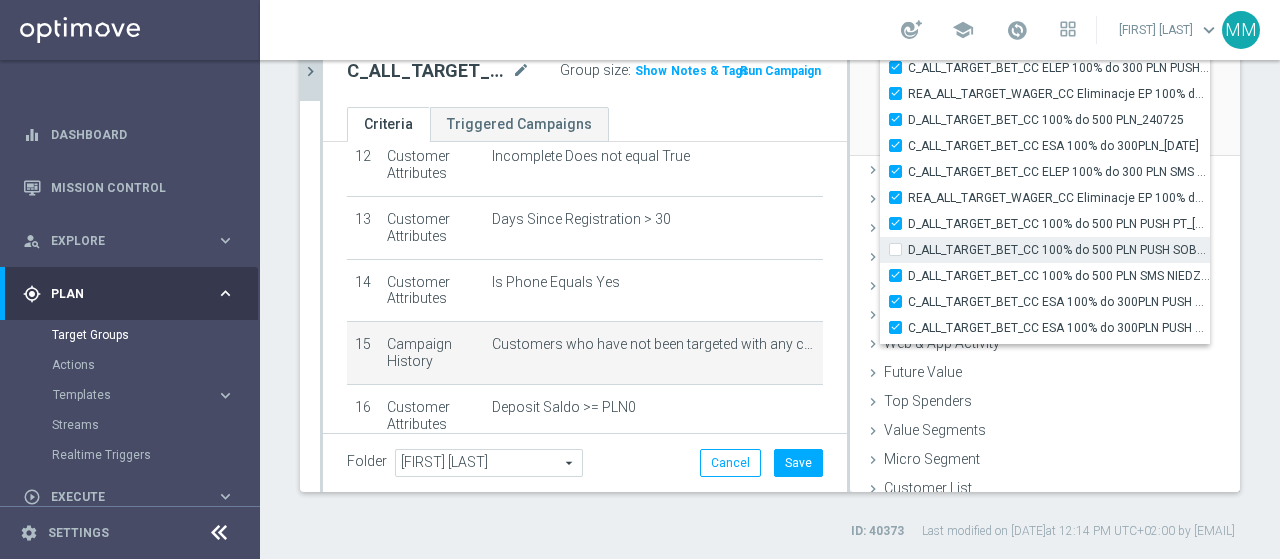 click on "D_ALL_TARGET_BET_CC 100% do 500 PLN PUSH SOB_240725" at bounding box center (901, 249) 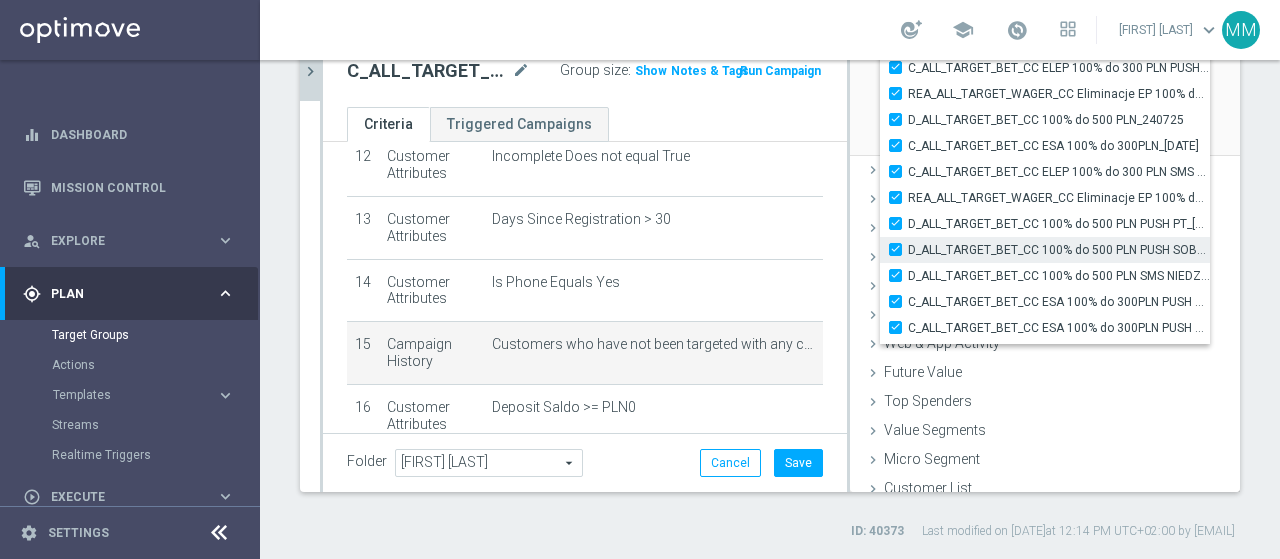 click on "D_ALL_TARGET_BET_CC 100% do 500 PLN PUSH SOB_240725" at bounding box center (901, 249) 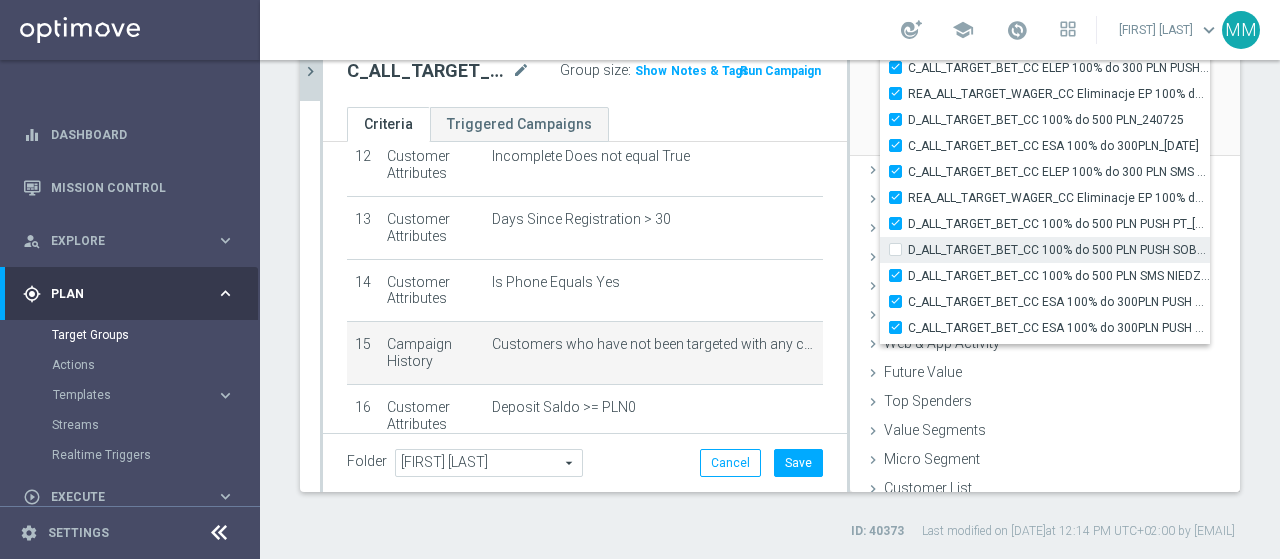 checkbox on "false" 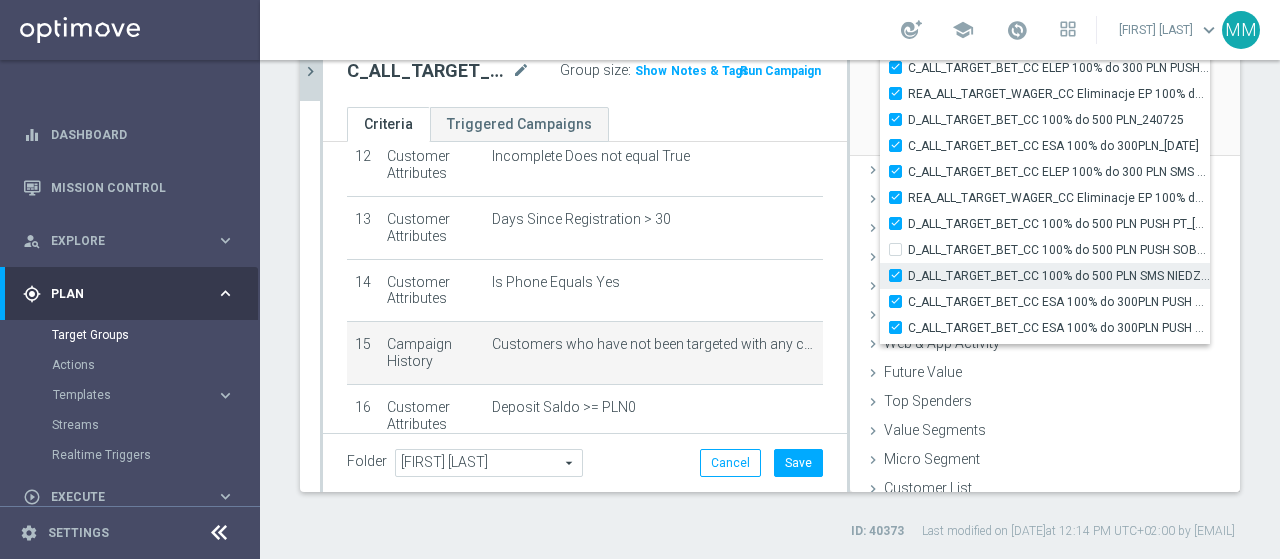 scroll, scrollTop: 60513, scrollLeft: 0, axis: vertical 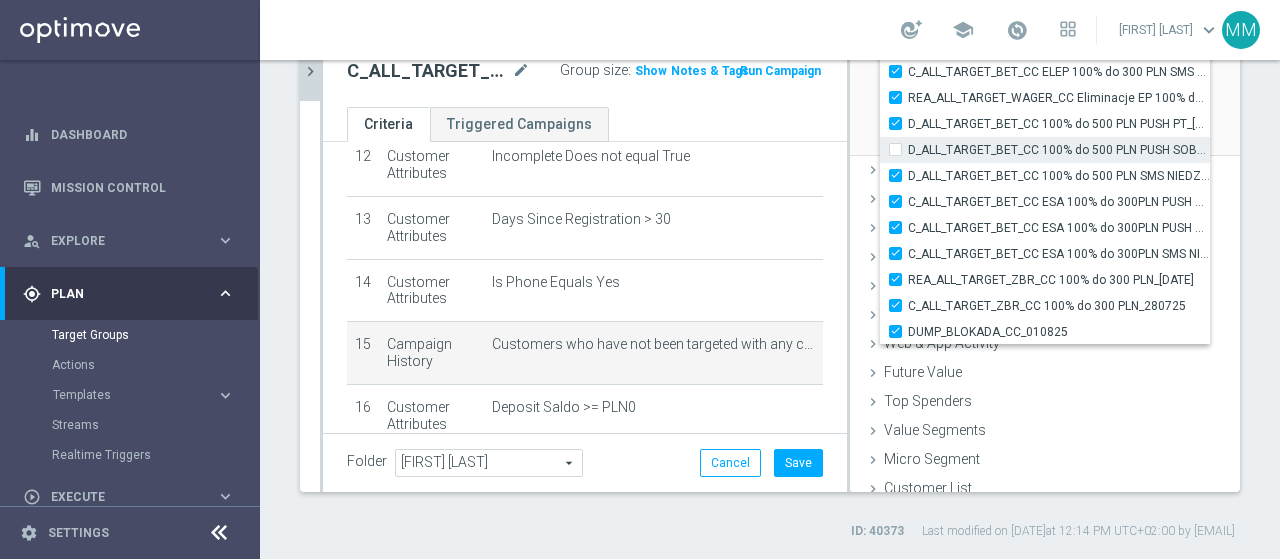 click on "D_ALL_TARGET_BET_CC 100% do 500 PLN PUSH SOB_240725" at bounding box center [901, 149] 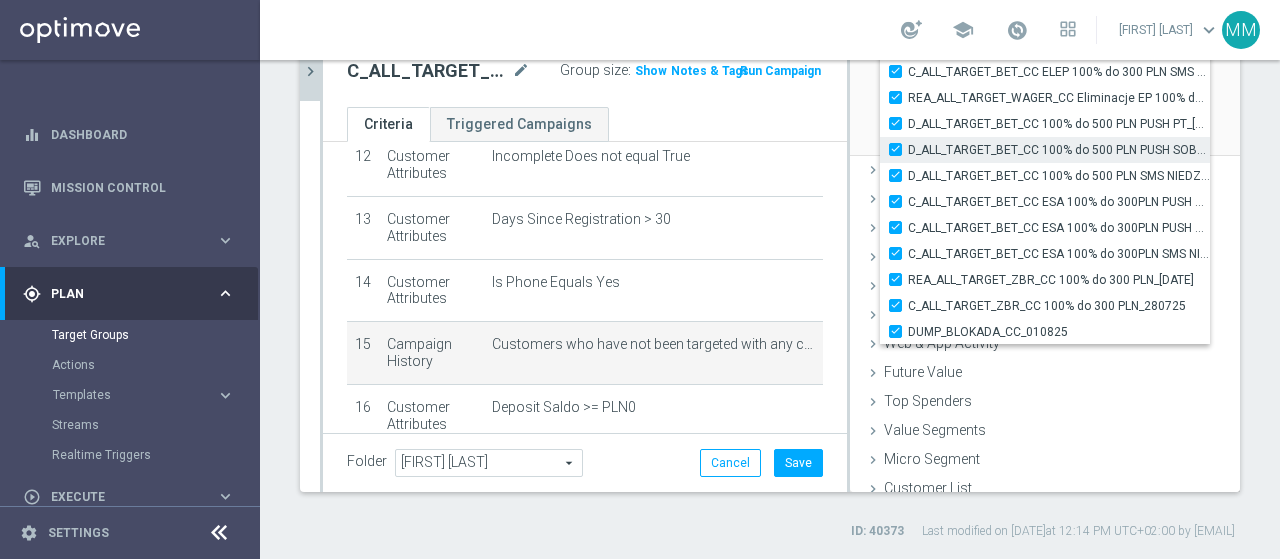 checkbox on "true" 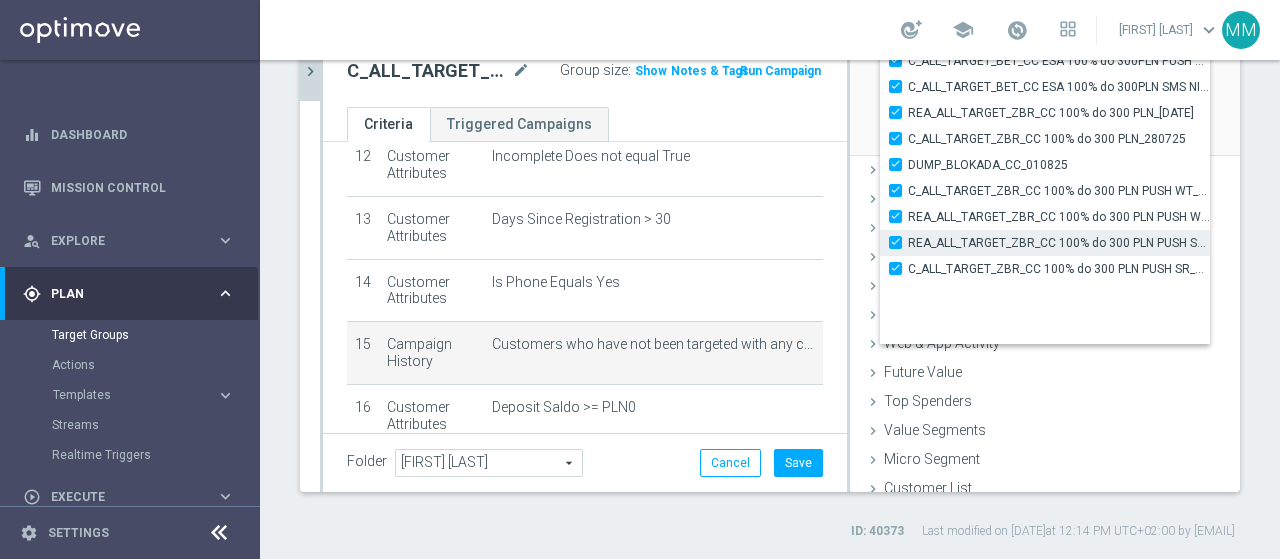 scroll, scrollTop: 60774, scrollLeft: 0, axis: vertical 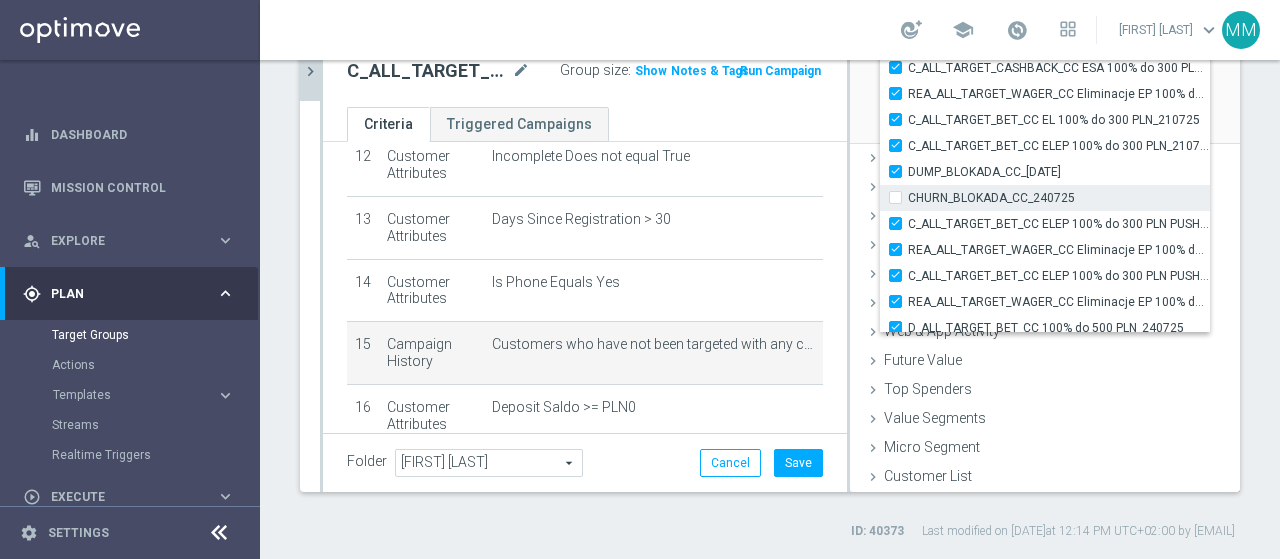 click on "CHURN_BLOKADA_CC_240725" at bounding box center [901, 197] 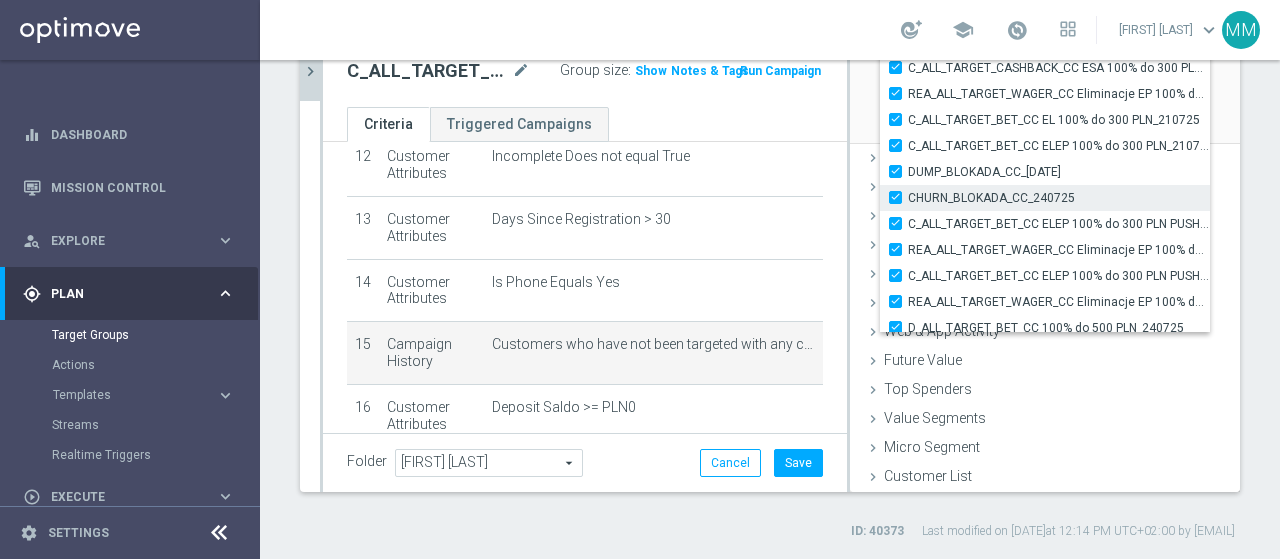 checkbox on "true" 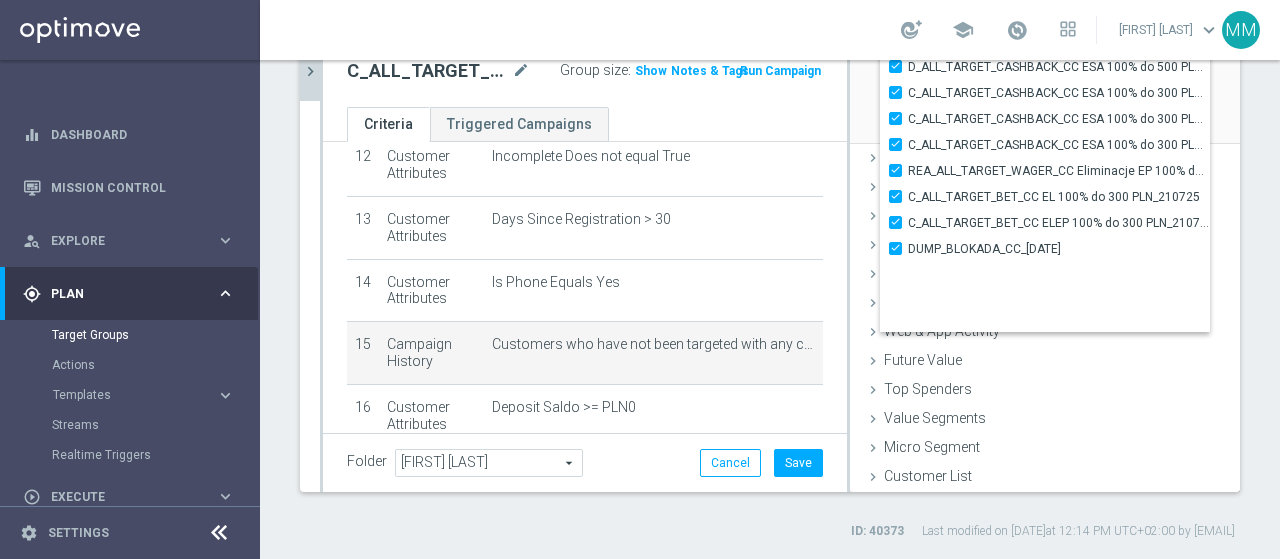 scroll, scrollTop: 59976, scrollLeft: 0, axis: vertical 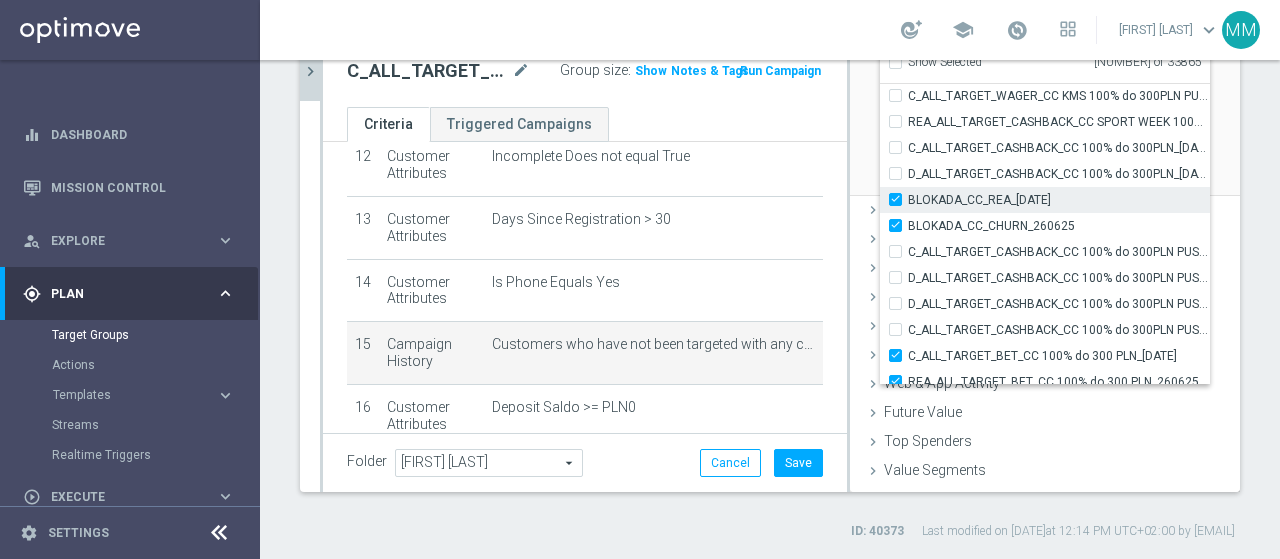 click on "BLOKADA_CC_REA_260625" at bounding box center (901, 199) 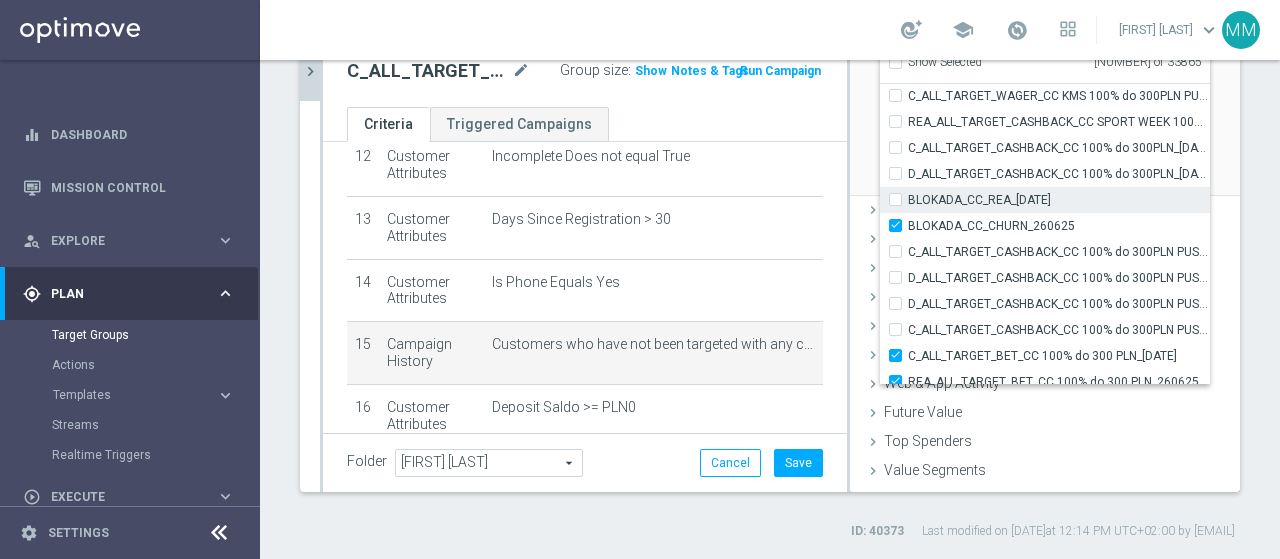 checkbox on "false" 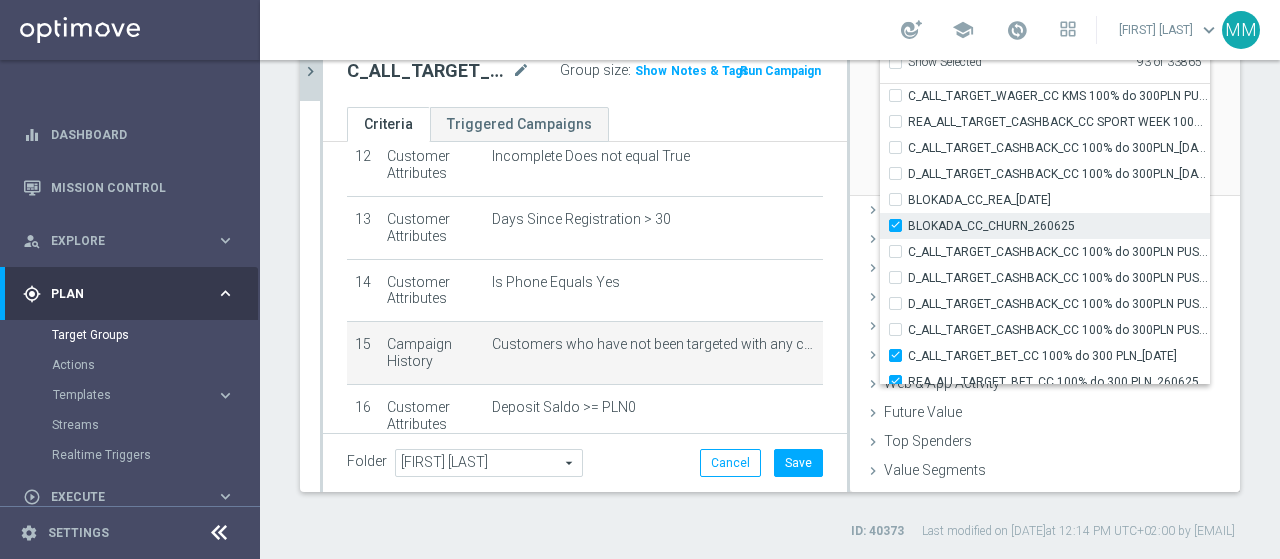 click on "BLOKADA_CC_CHURN_260625" at bounding box center [901, 225] 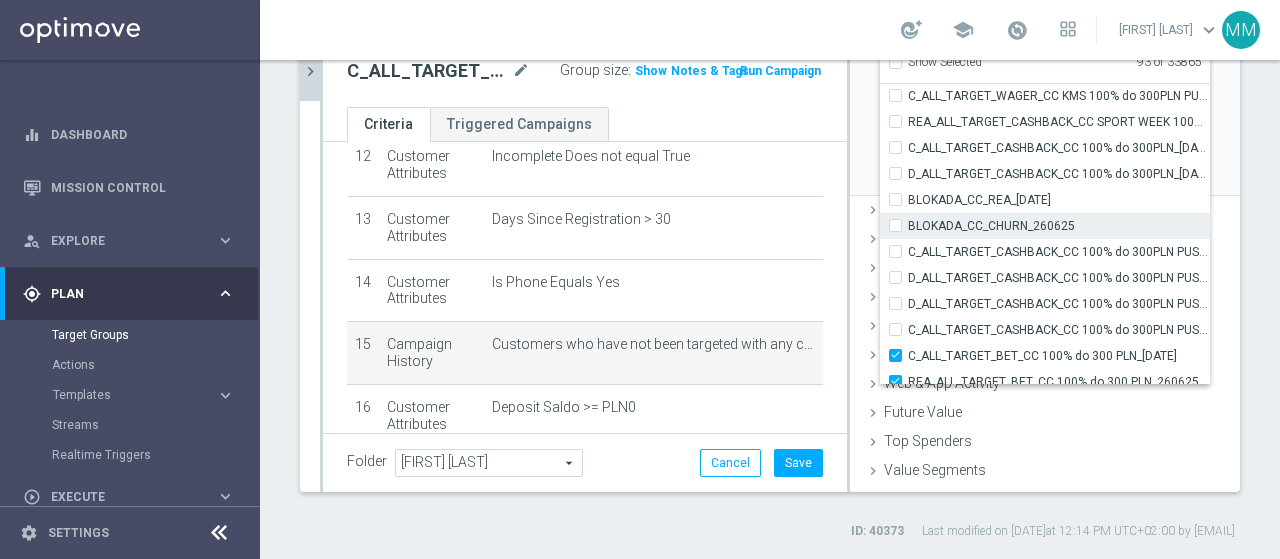 checkbox on "false" 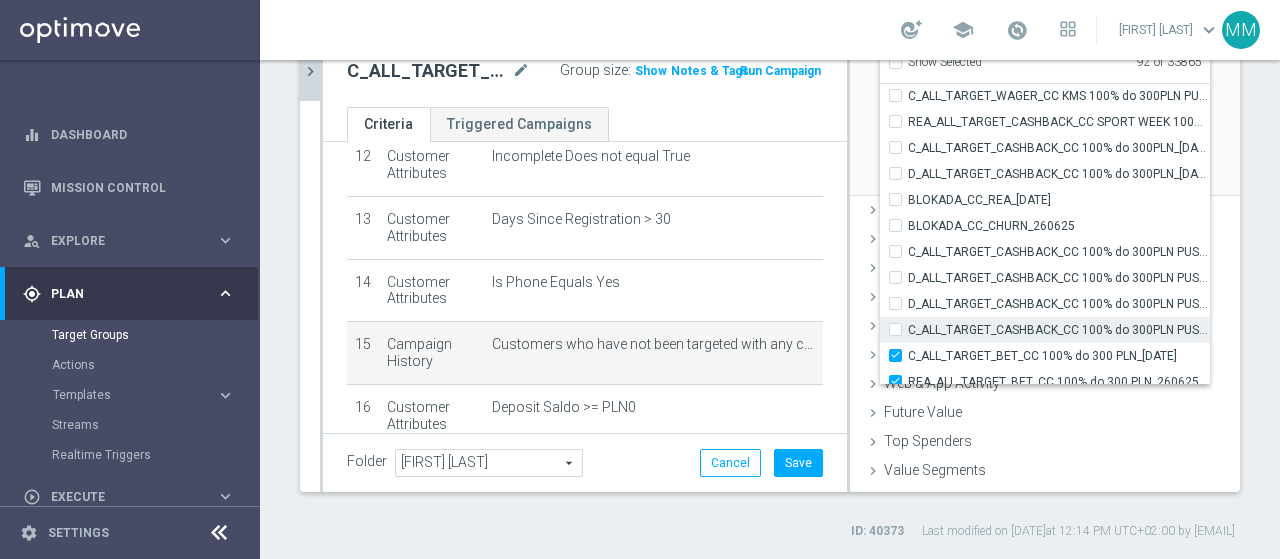 scroll, scrollTop: 58471, scrollLeft: 0, axis: vertical 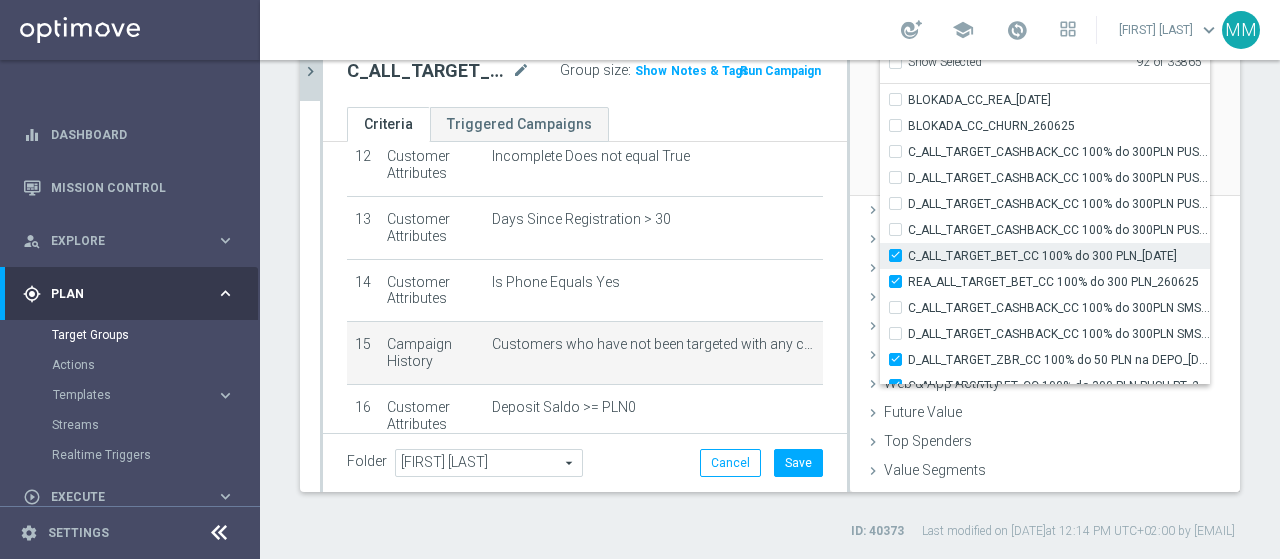 click on "C_ALL_TARGET_BET_CC 100% do 300 PLN_260625" at bounding box center [901, 255] 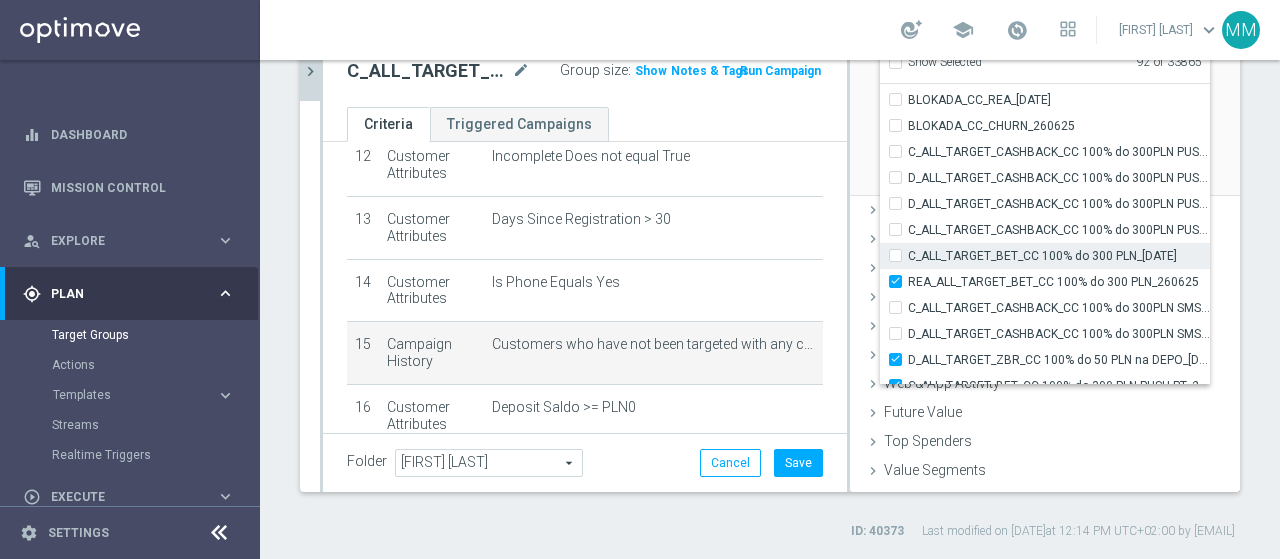 checkbox on "false" 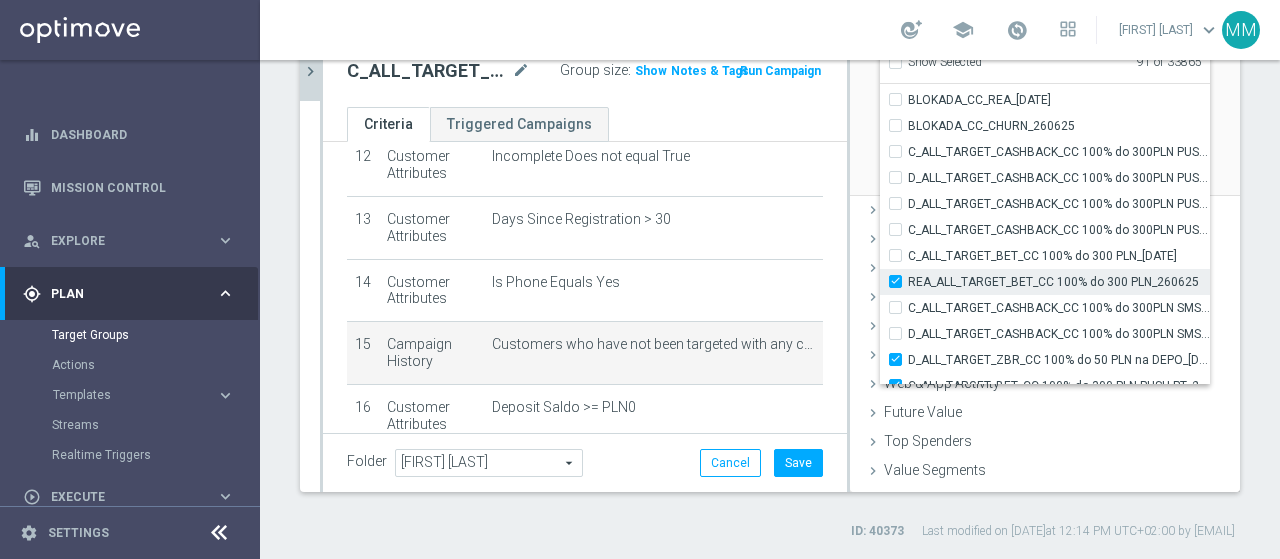 click on "REA_ALL_TARGET_BET_CC 100% do 300 PLN_260625" at bounding box center (901, 281) 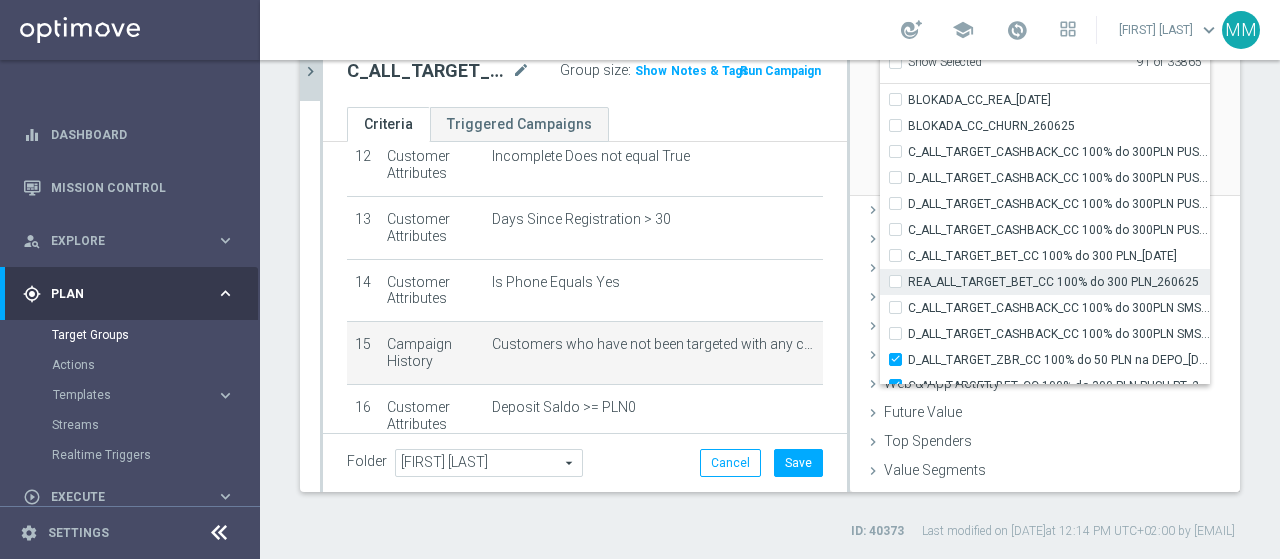 checkbox on "false" 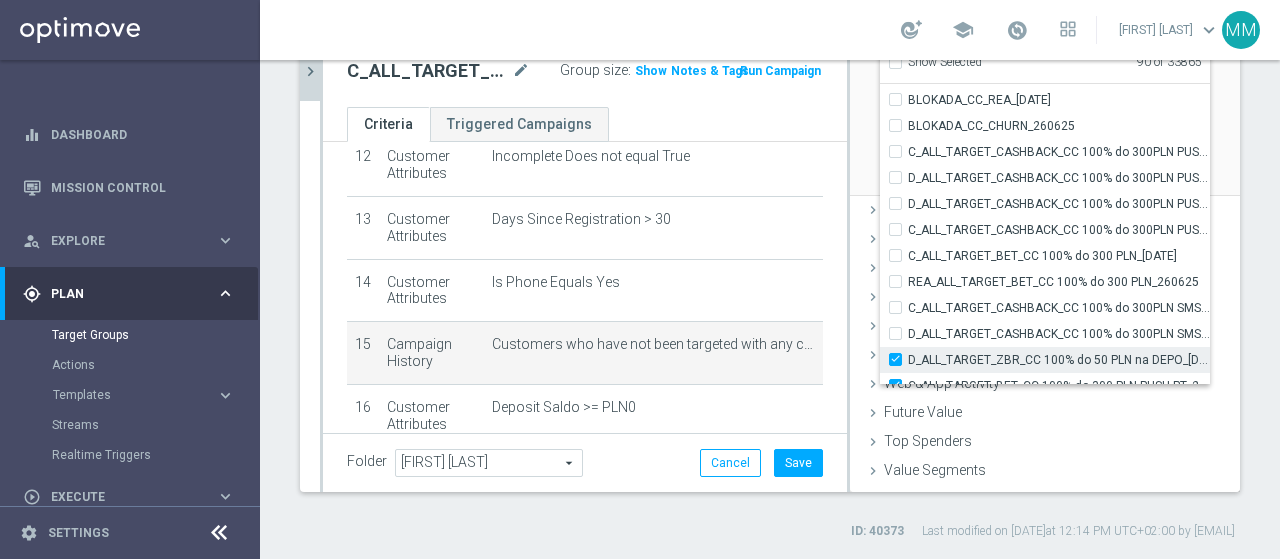 click on "D_ALL_TARGET_ZBR_CC 100% do 50 PLN na DEPO_270625" at bounding box center [901, 359] 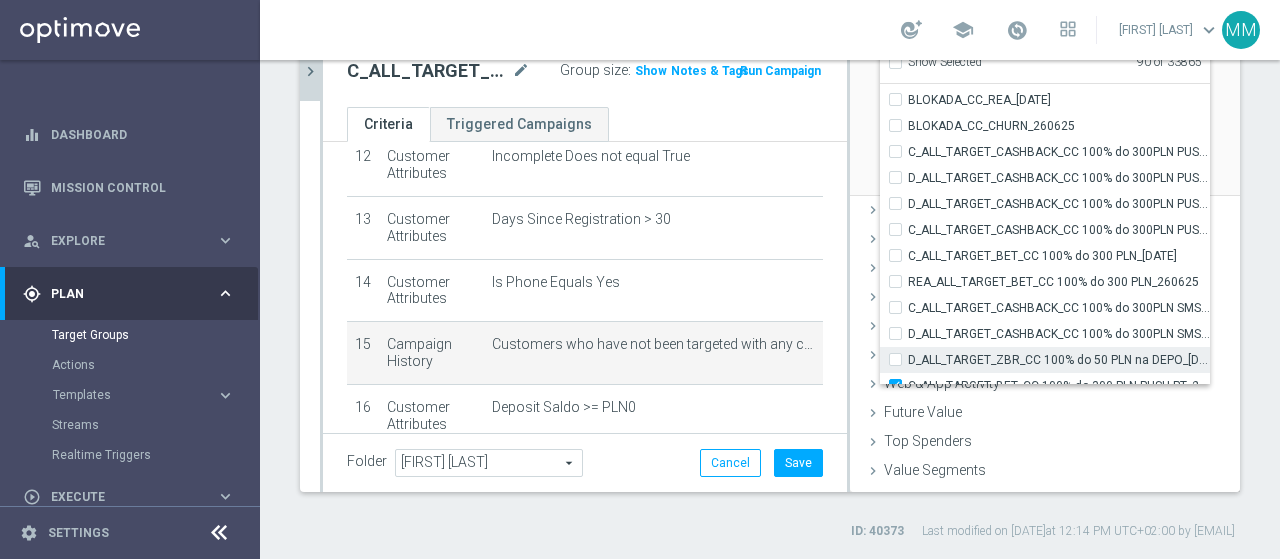 checkbox on "false" 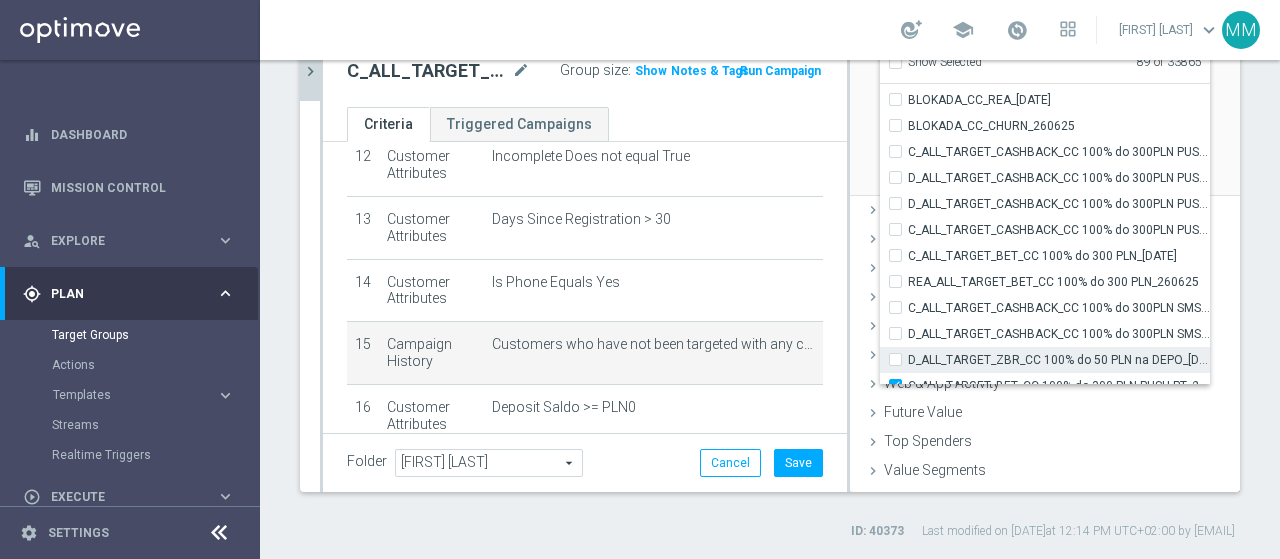 scroll, scrollTop: 58671, scrollLeft: 0, axis: vertical 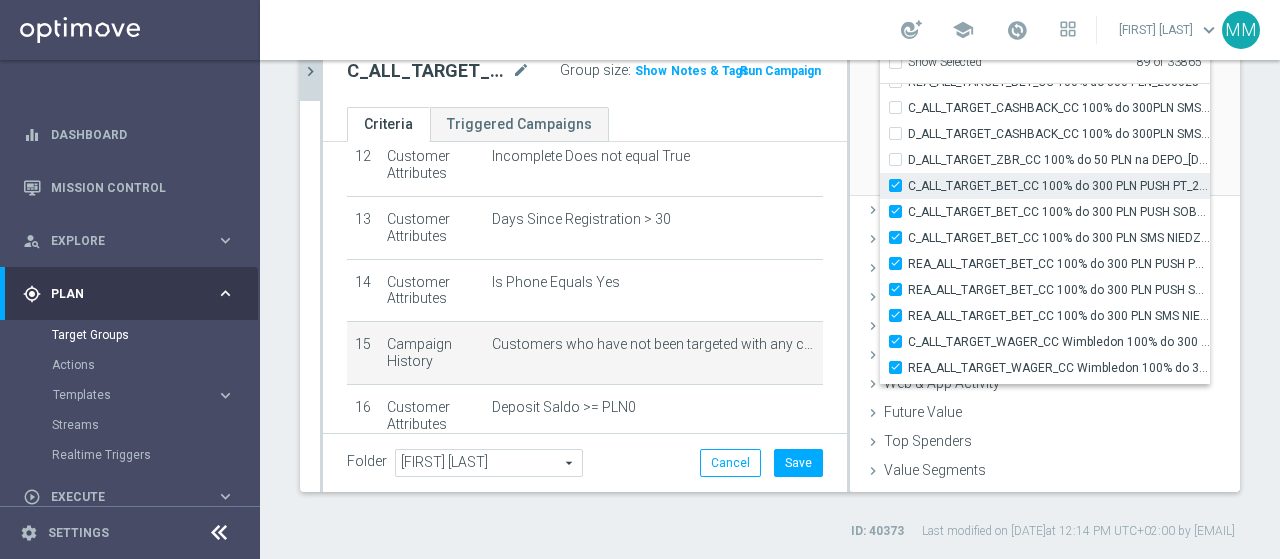 click on "C_ALL_TARGET_BET_CC 100% do 300 PLN PUSH PT_260625" at bounding box center [1059, 186] 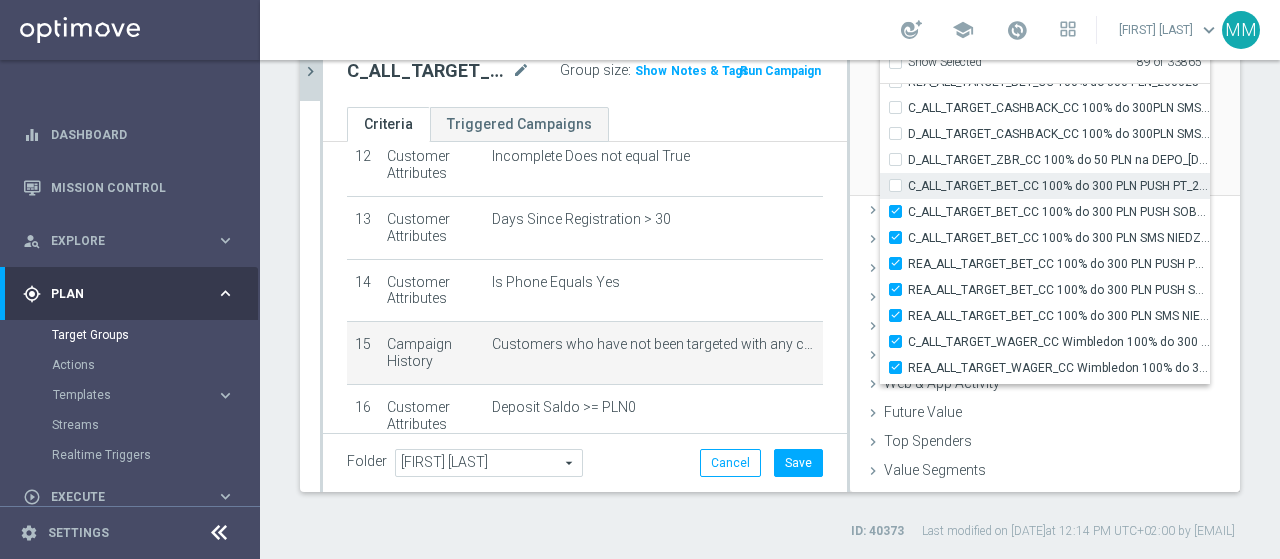 checkbox on "false" 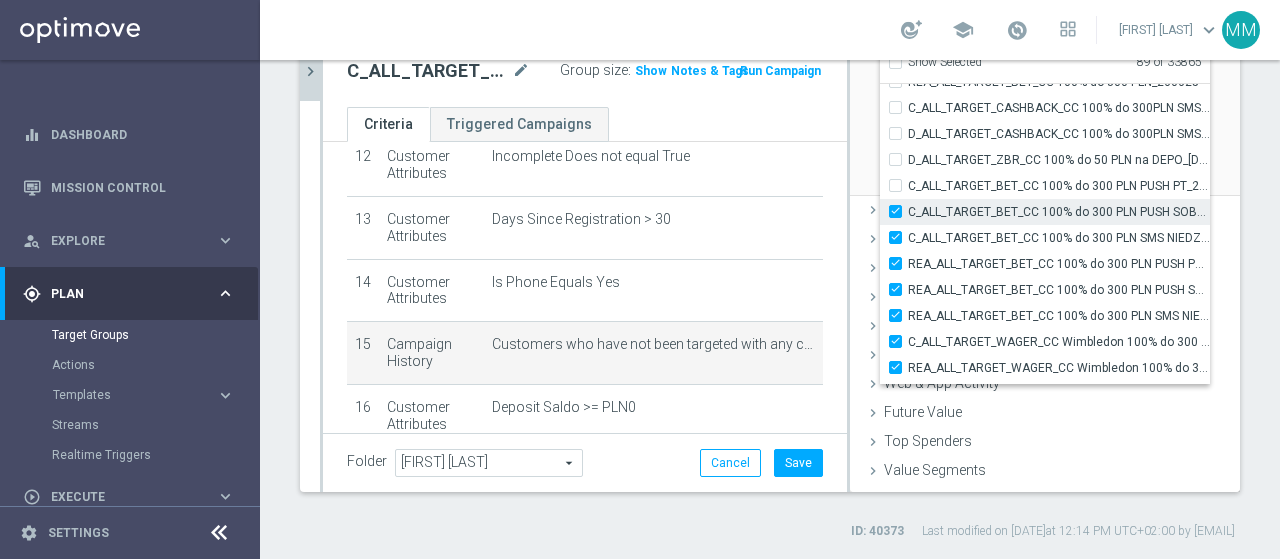 type on "Selected 88 of 33865" 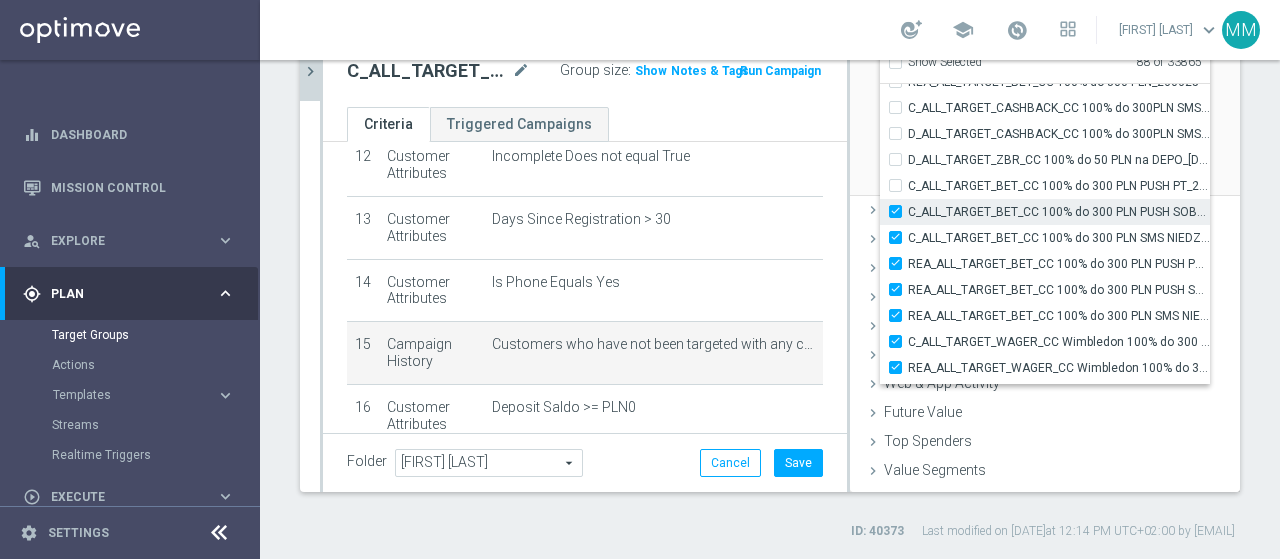click on "C_ALL_TARGET_BET_CC 100% do 300 PLN PUSH SOB_260625" at bounding box center [901, 211] 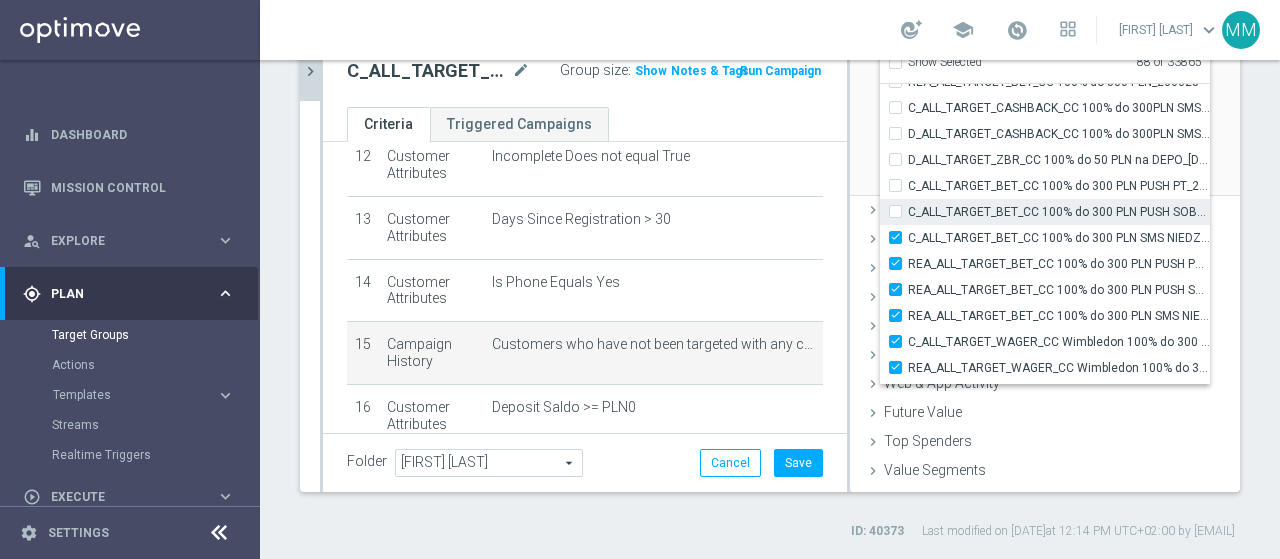 checkbox on "false" 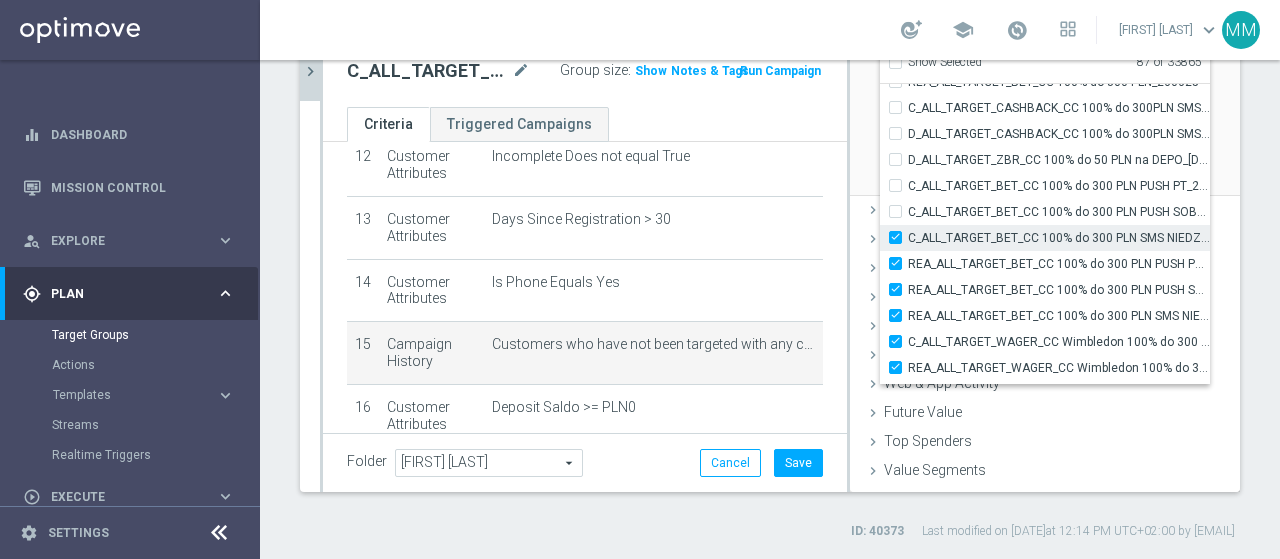 click on "C_ALL_TARGET_BET_CC 100% do 300 PLN SMS NIEDZ_260625" at bounding box center (901, 237) 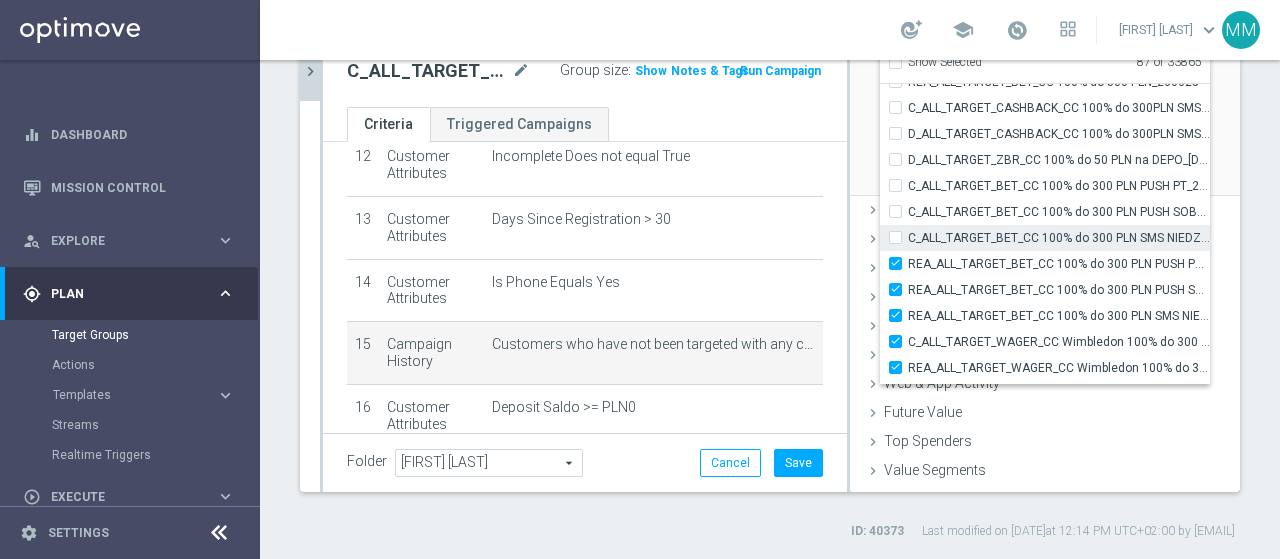 checkbox on "false" 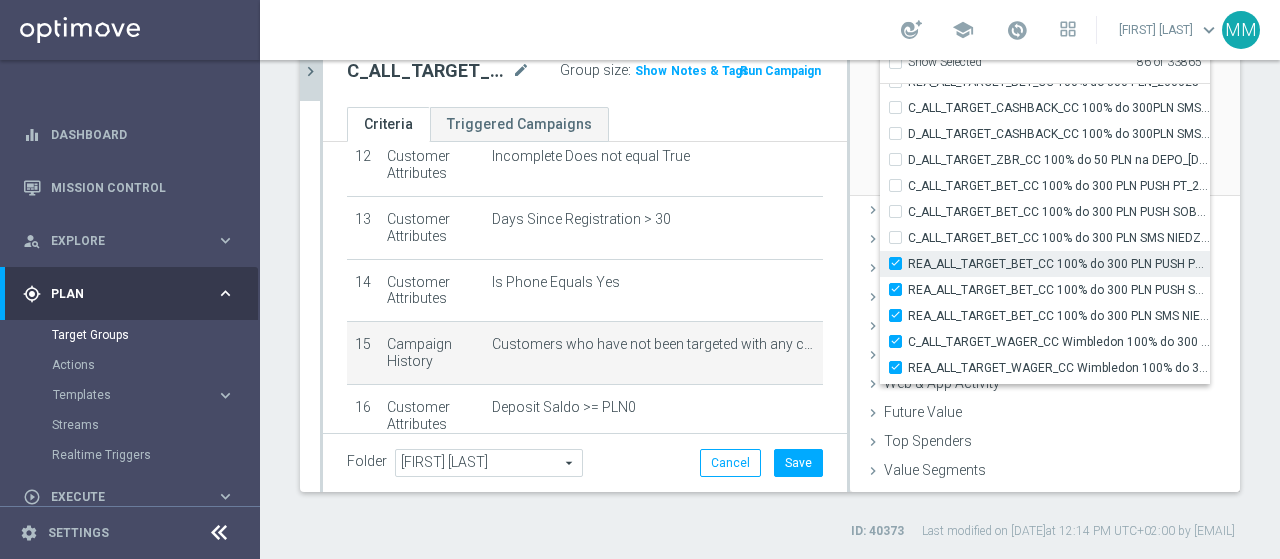click on "REA_ALL_TARGET_BET_CC 100% do 300 PLN PUSH PT_260625" at bounding box center [901, 263] 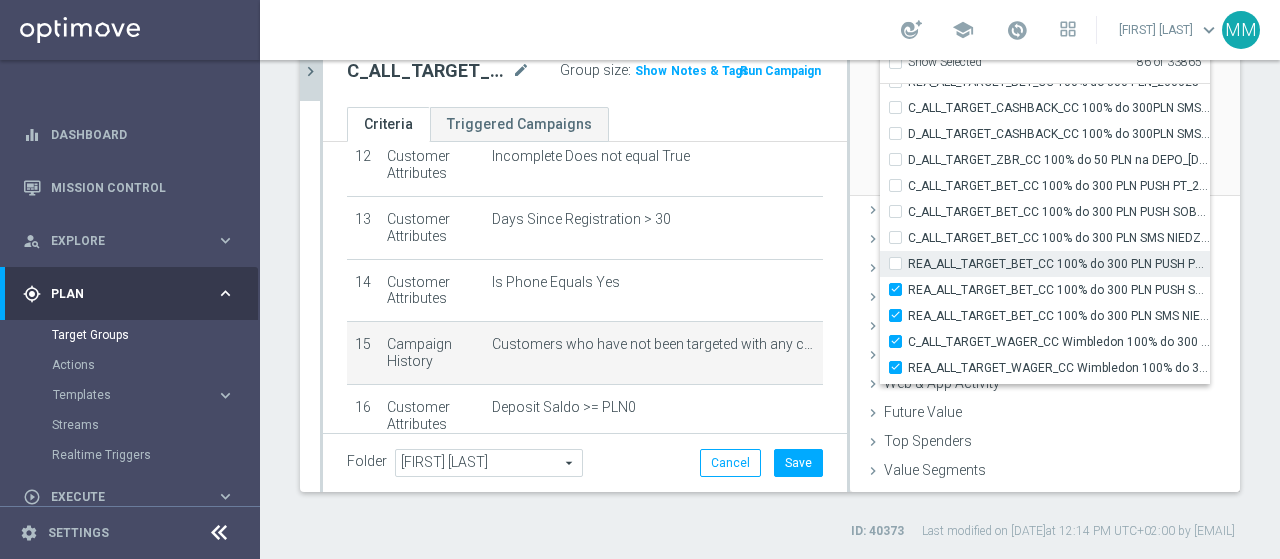 checkbox on "false" 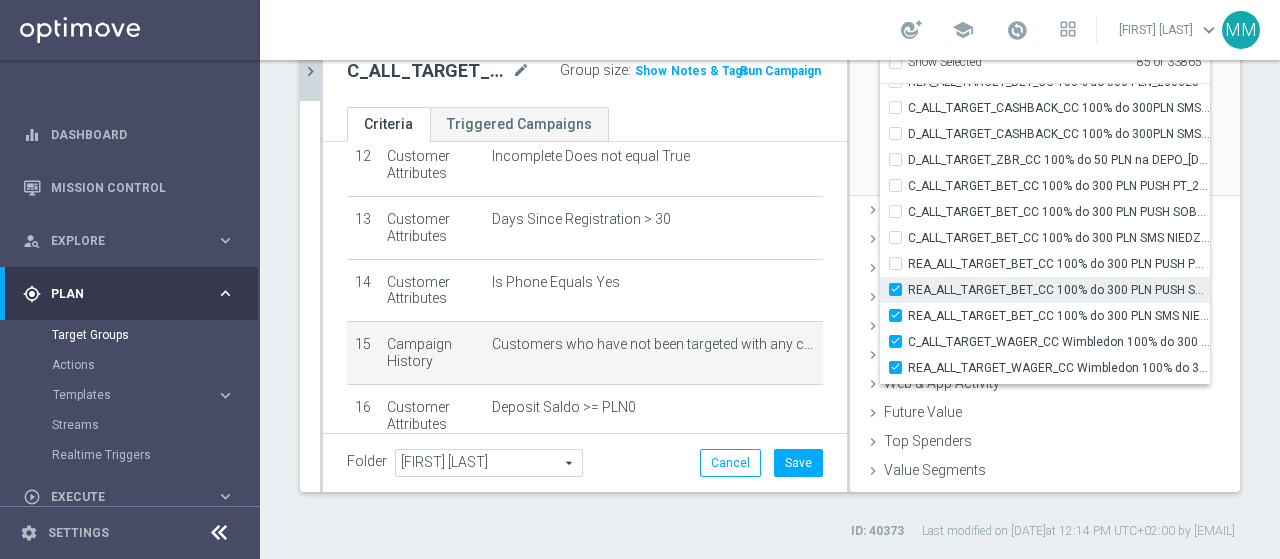 click on "REA_ALL_TARGET_BET_CC 100% do 300 PLN PUSH SOB_260625" at bounding box center (901, 289) 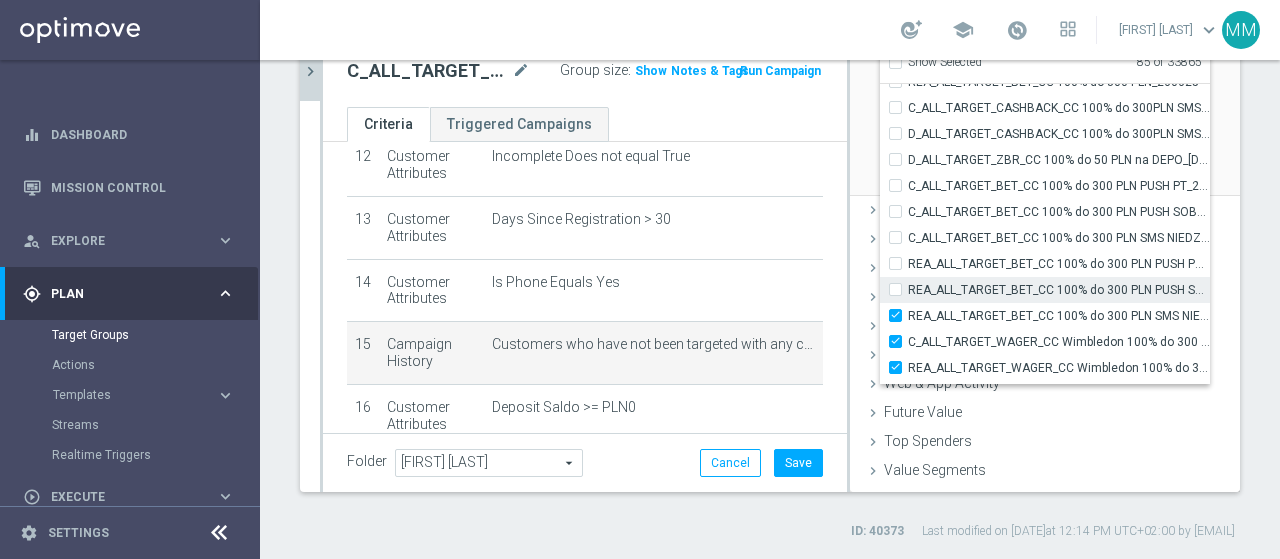 checkbox on "false" 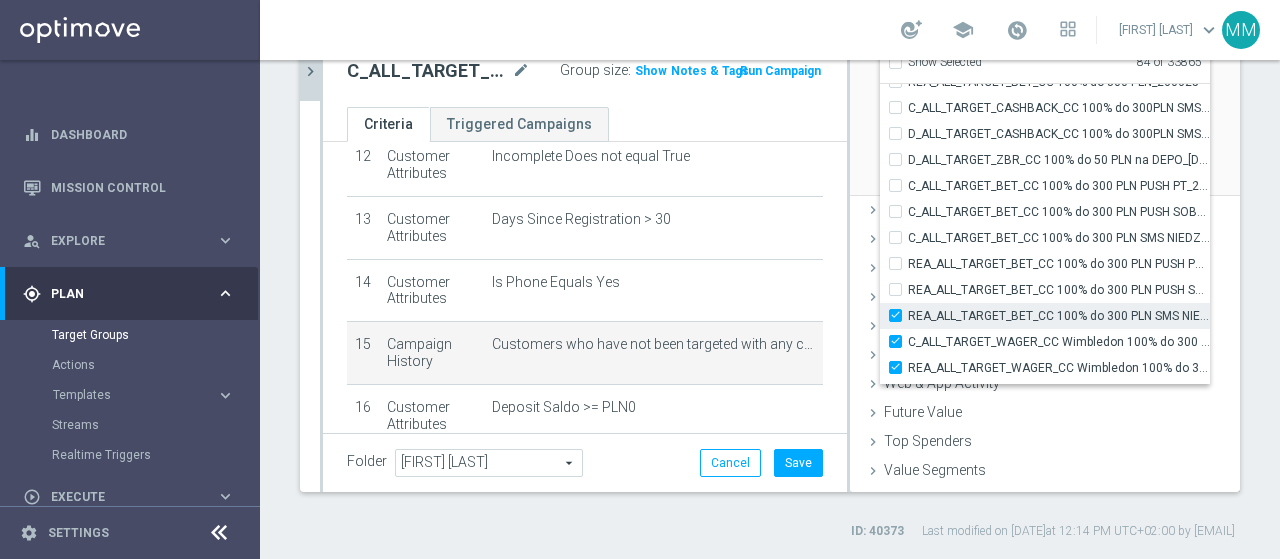click on "REA_ALL_TARGET_BET_CC 100% do 300 PLN SMS NIEDZ_260625" at bounding box center (901, 315) 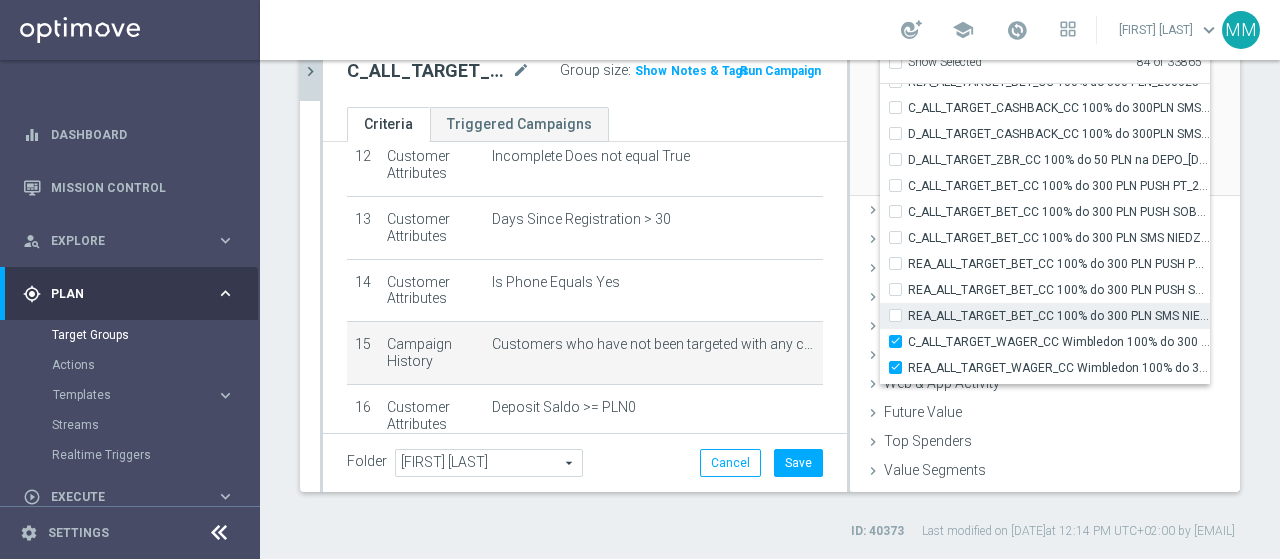 checkbox on "false" 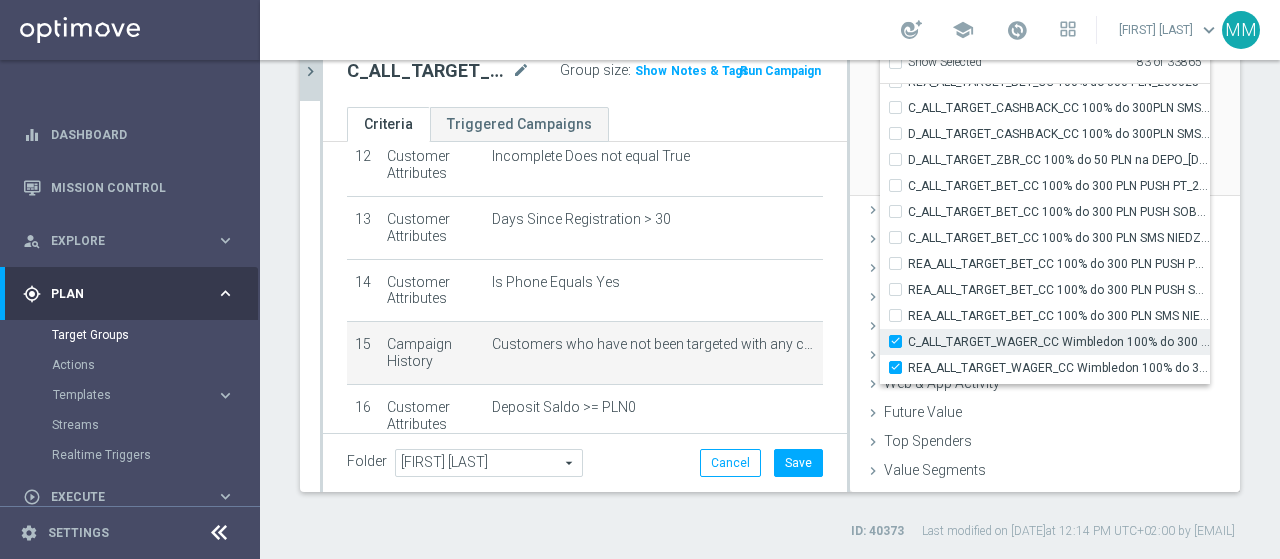 click on "C_ALL_TARGET_WAGER_CC Wimbledon 100% do 300 PLN_300625" at bounding box center (901, 341) 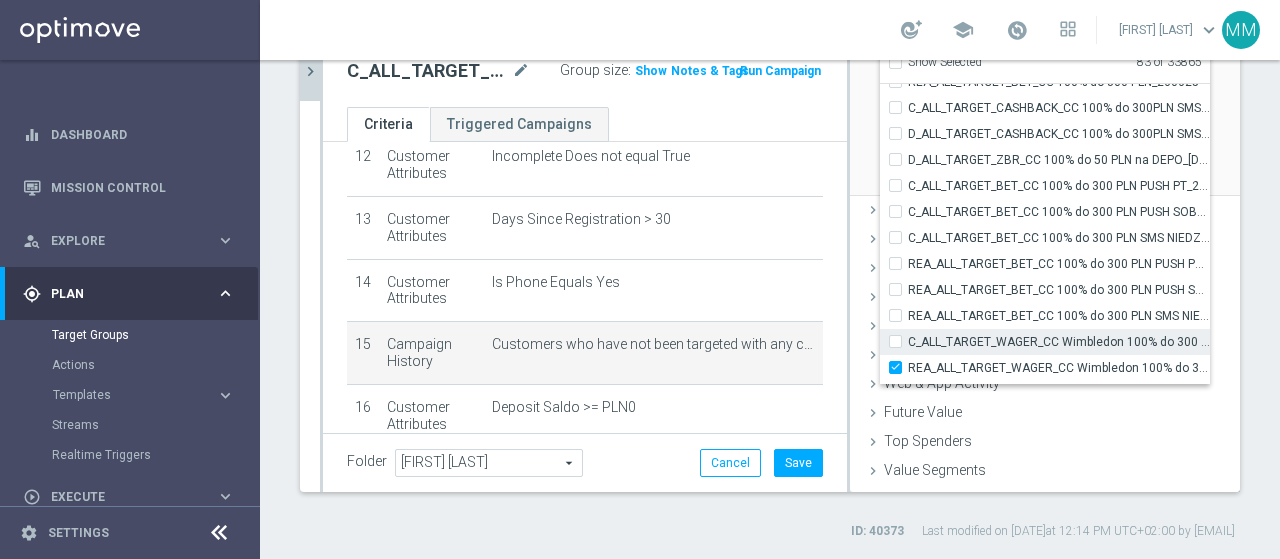 checkbox on "false" 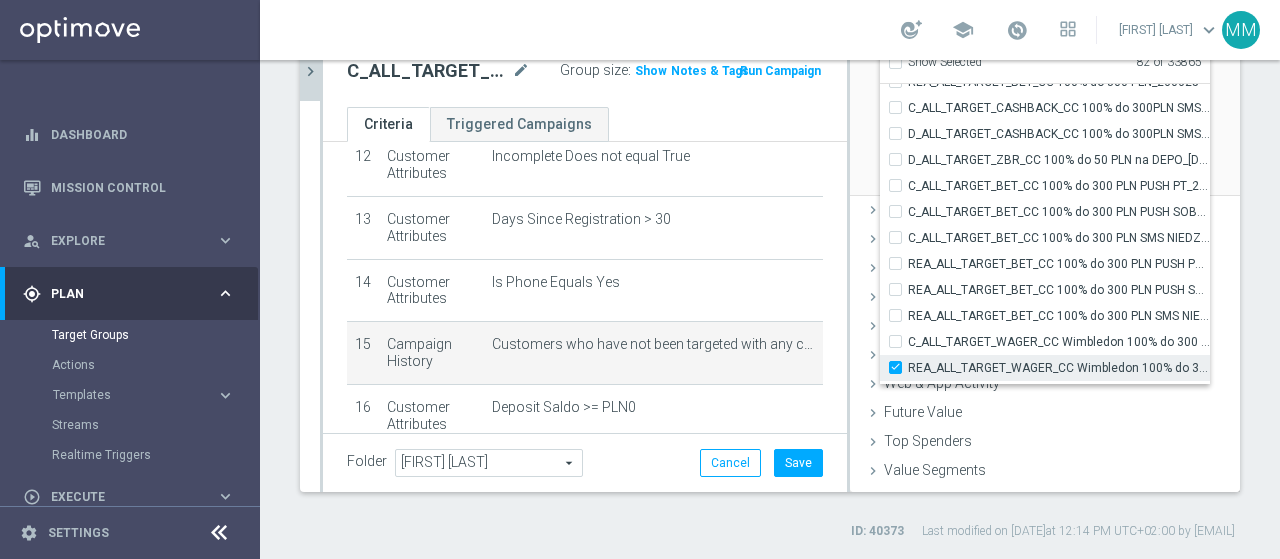 click on "REA_ALL_TARGET_WAGER_CC Wimbledon 100% do 300 PLN_300625" at bounding box center (901, 367) 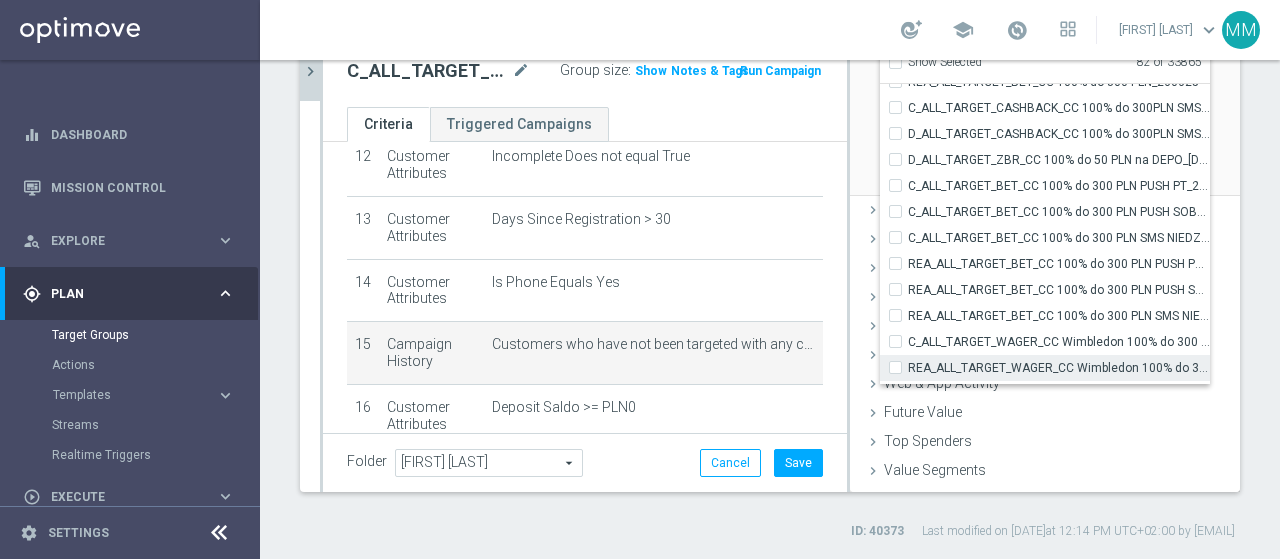 checkbox on "false" 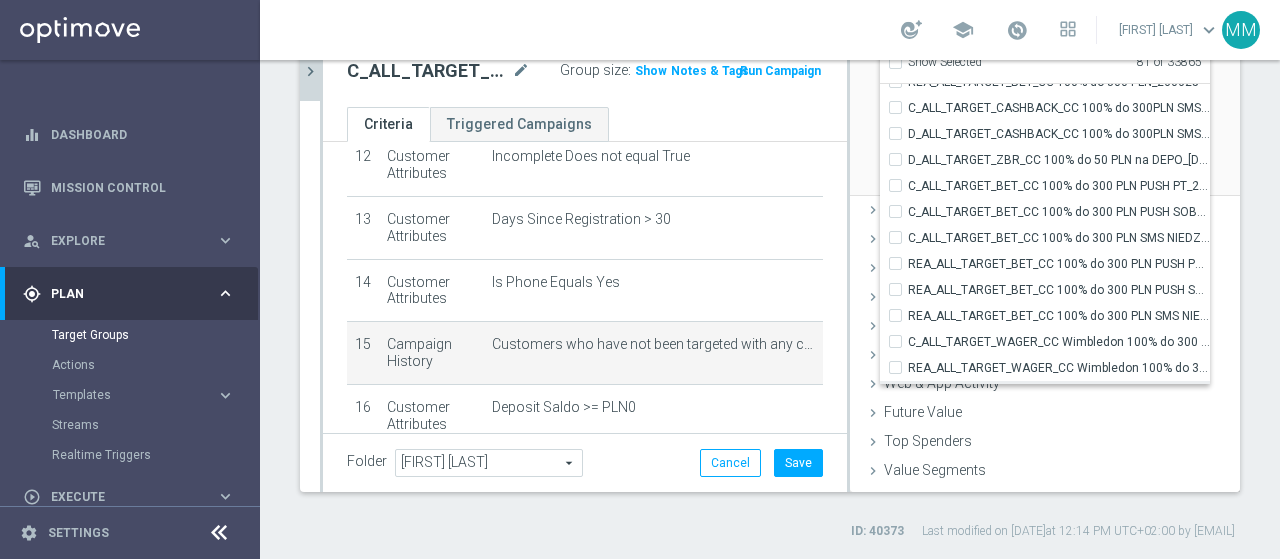scroll, scrollTop: 58771, scrollLeft: 0, axis: vertical 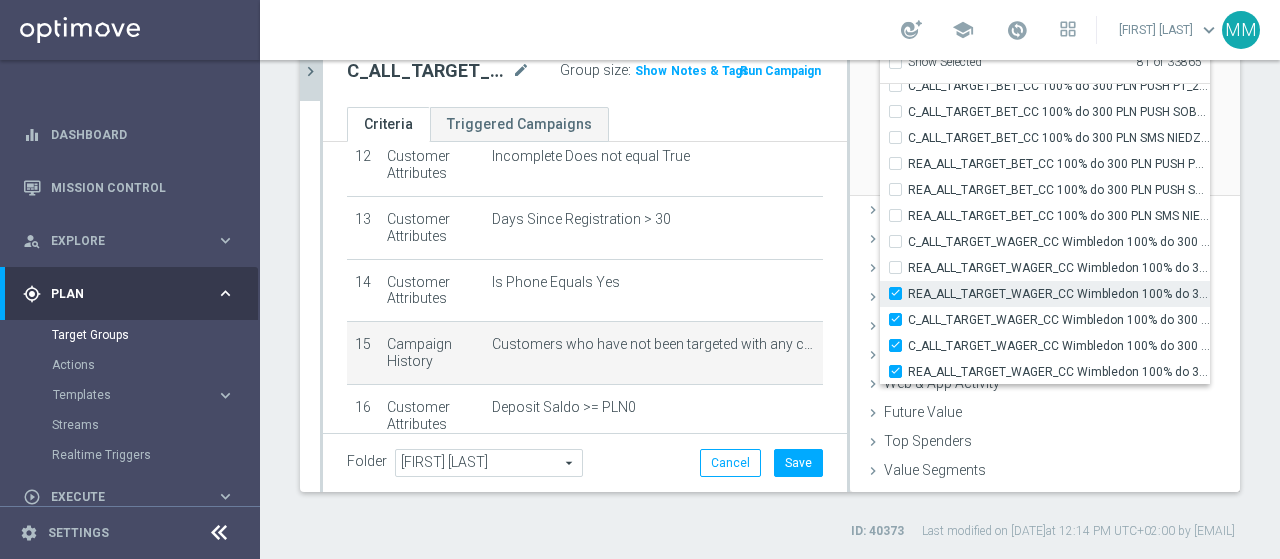 click on "REA_ALL_TARGET_WAGER_CC Wimbledon 100% do 300 PLN PUSH WT_300625" at bounding box center (901, 293) 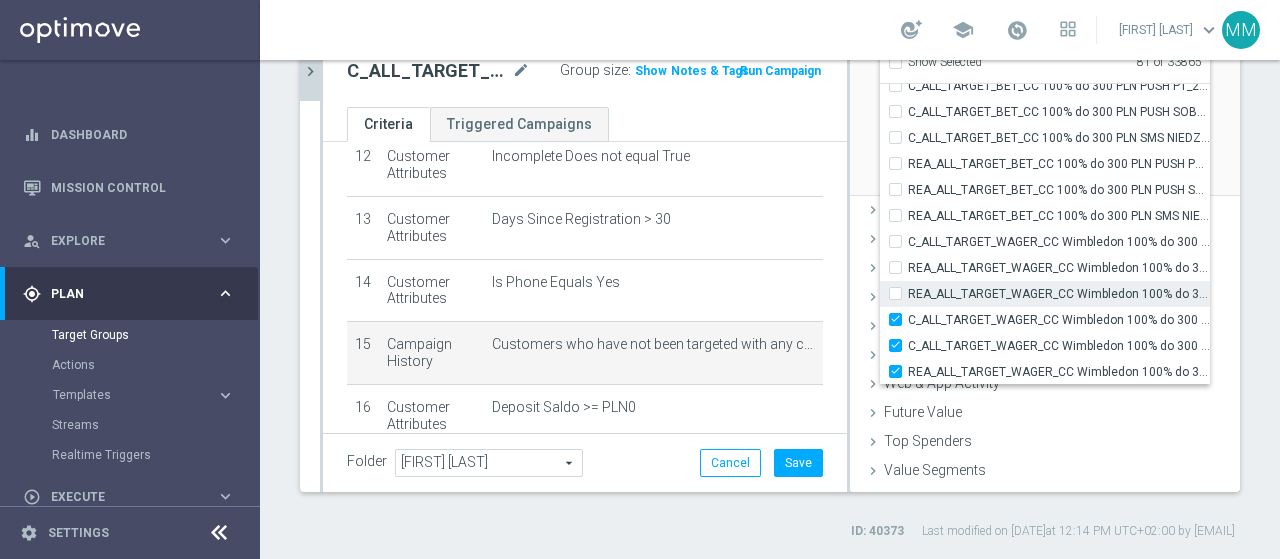 checkbox on "false" 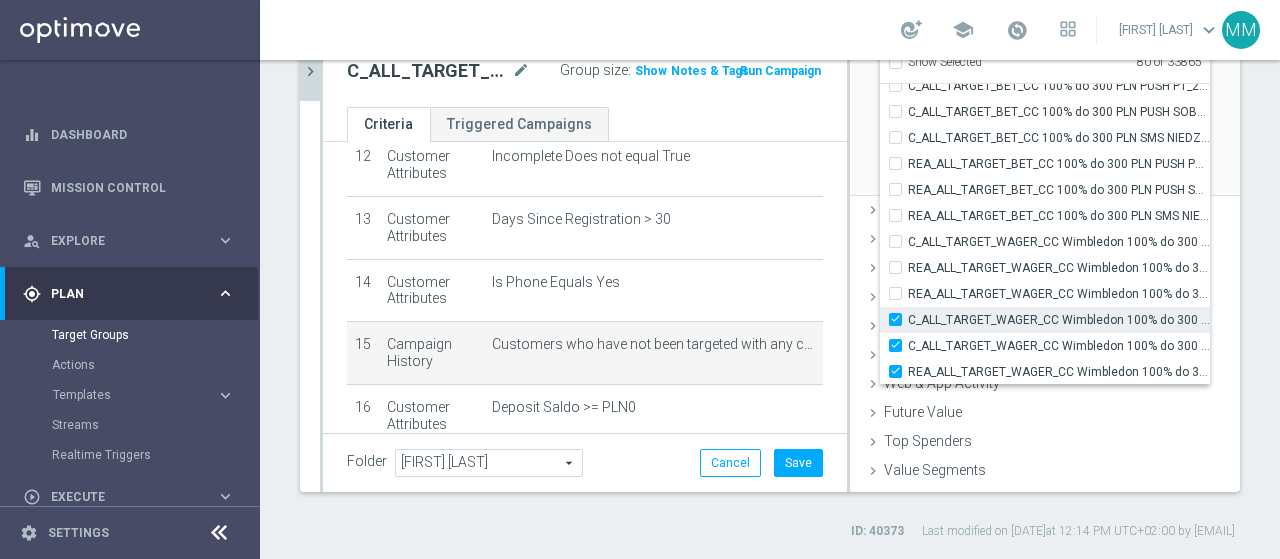 click on "C_ALL_TARGET_WAGER_CC Wimbledon 100% do 300 PLN PUSH WT_300625" at bounding box center (901, 319) 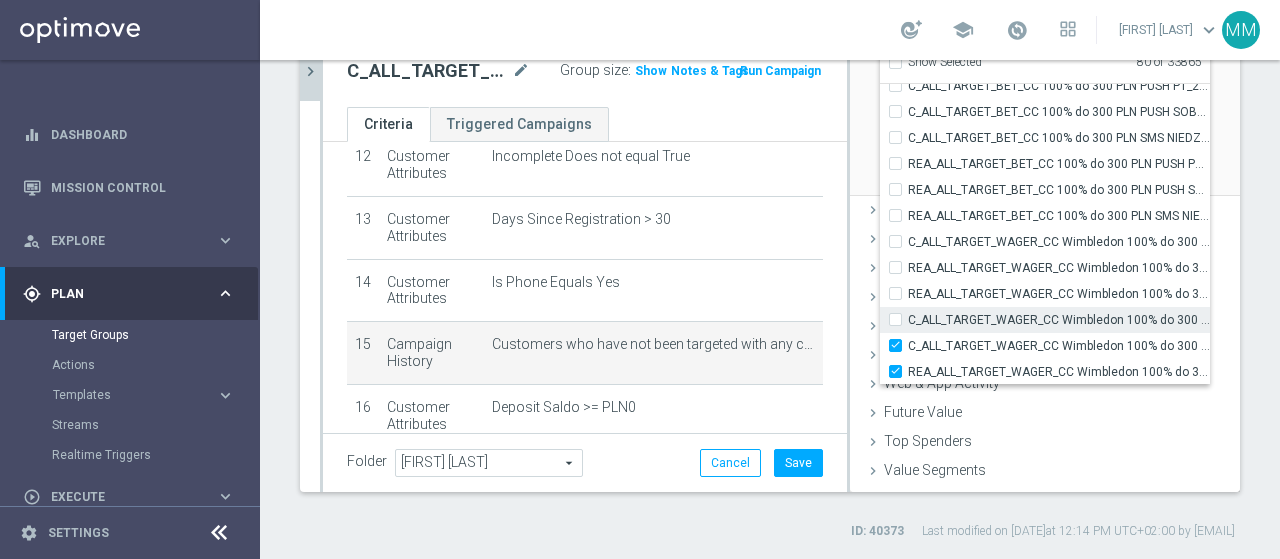 checkbox on "false" 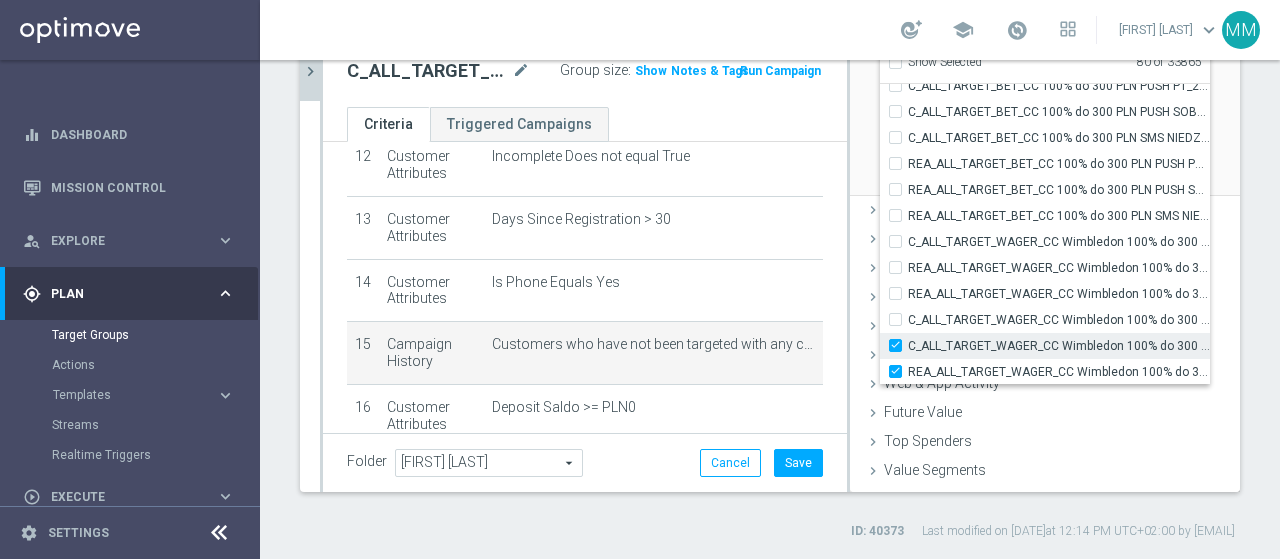 type on "Selected 79 of 33865" 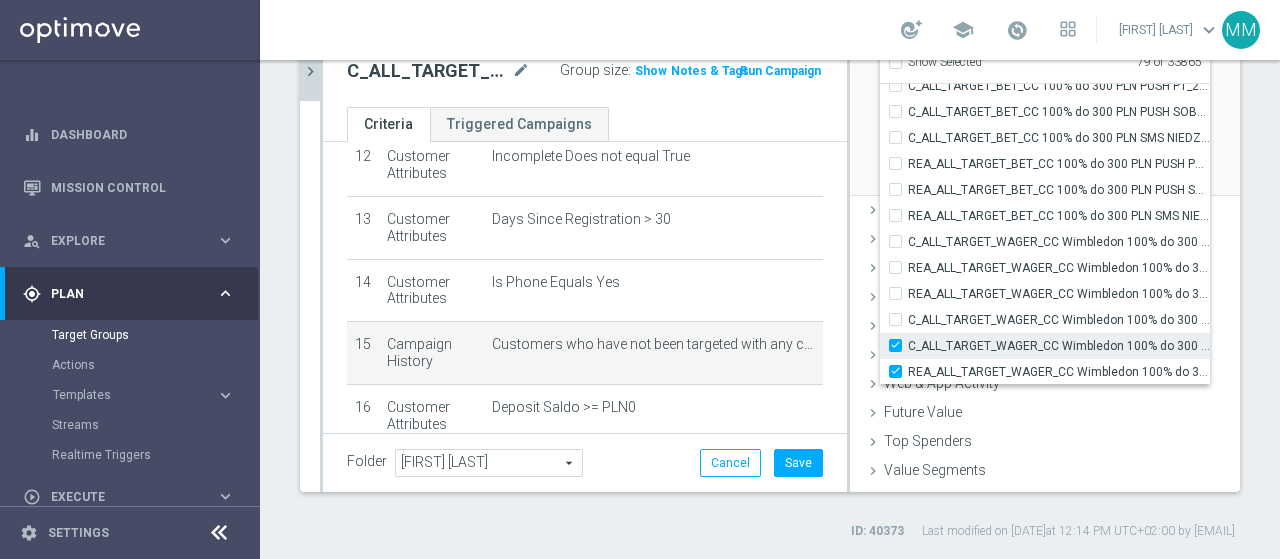 click on "C_ALL_TARGET_WAGER_CC Wimbledon 100% do 300 PLN PUSH SR_300625" at bounding box center [901, 345] 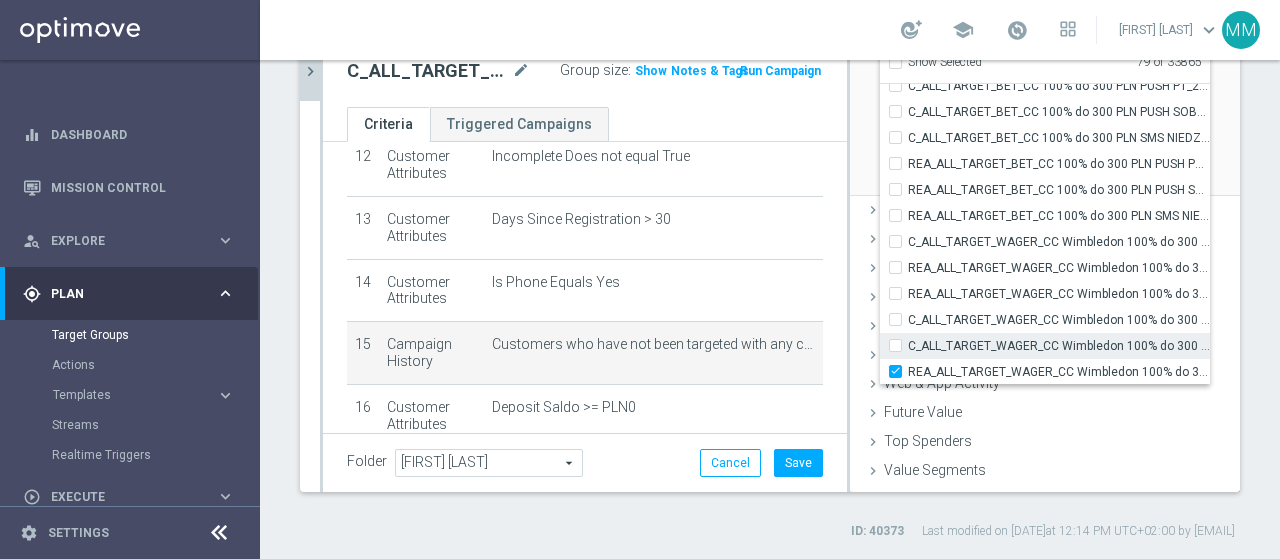checkbox on "false" 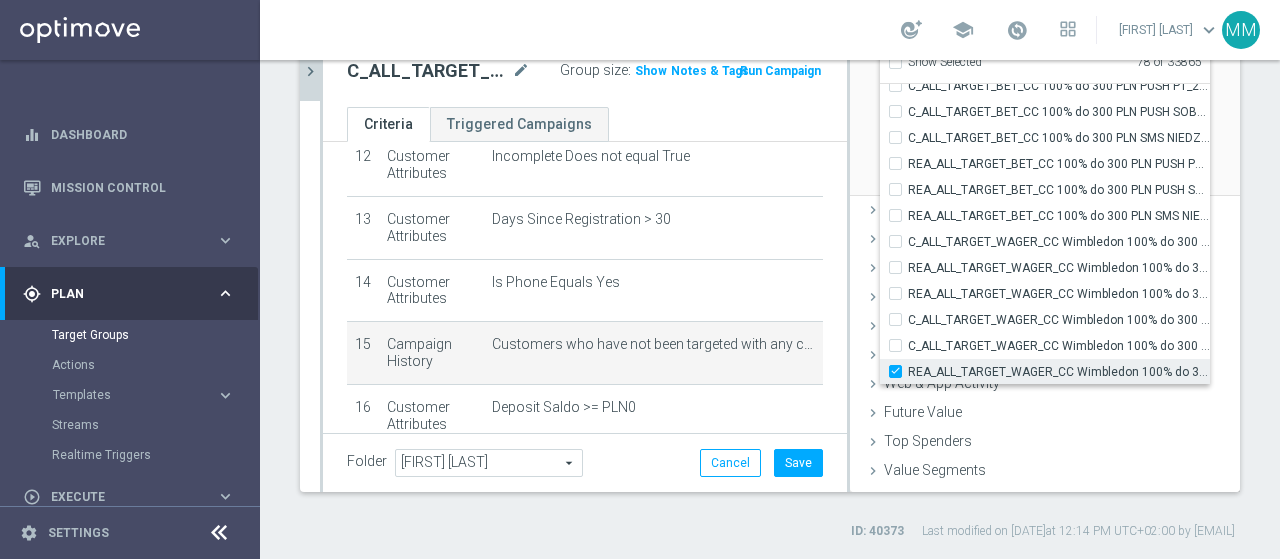 click on "REA_ALL_TARGET_WAGER_CC Wimbledon 100% do 300 PLN PUSH SR_300625" at bounding box center [901, 371] 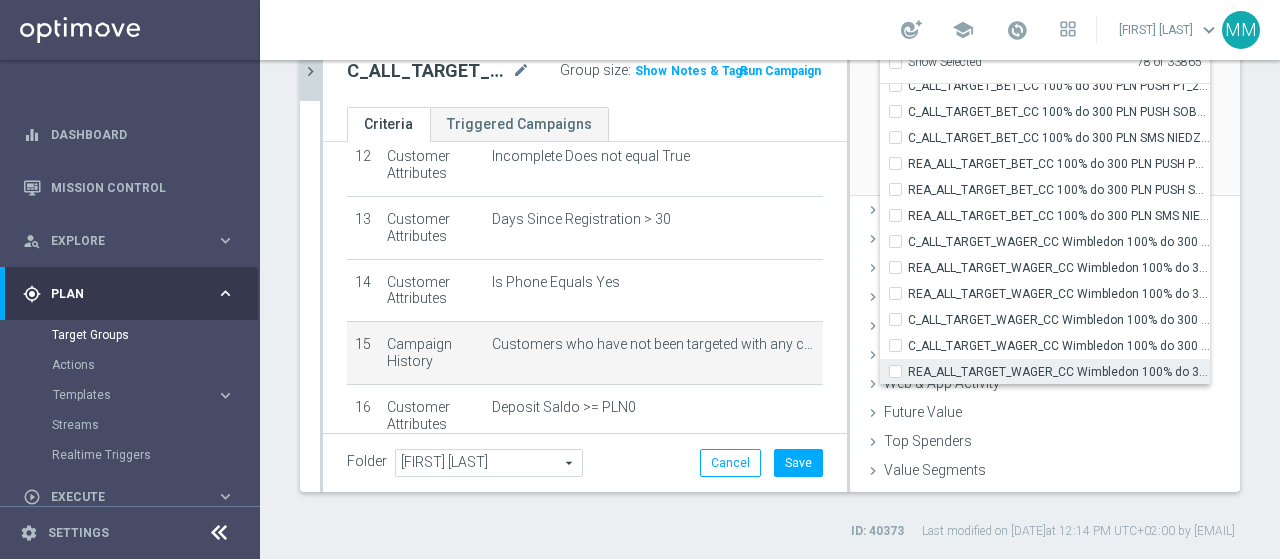 checkbox on "false" 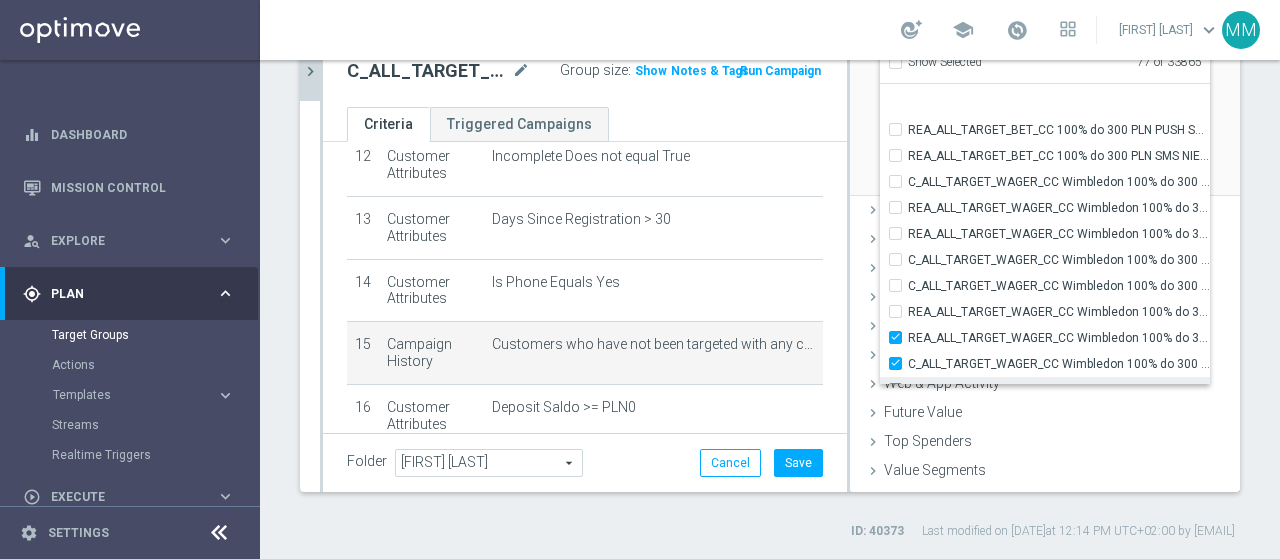 scroll, scrollTop: 58871, scrollLeft: 0, axis: vertical 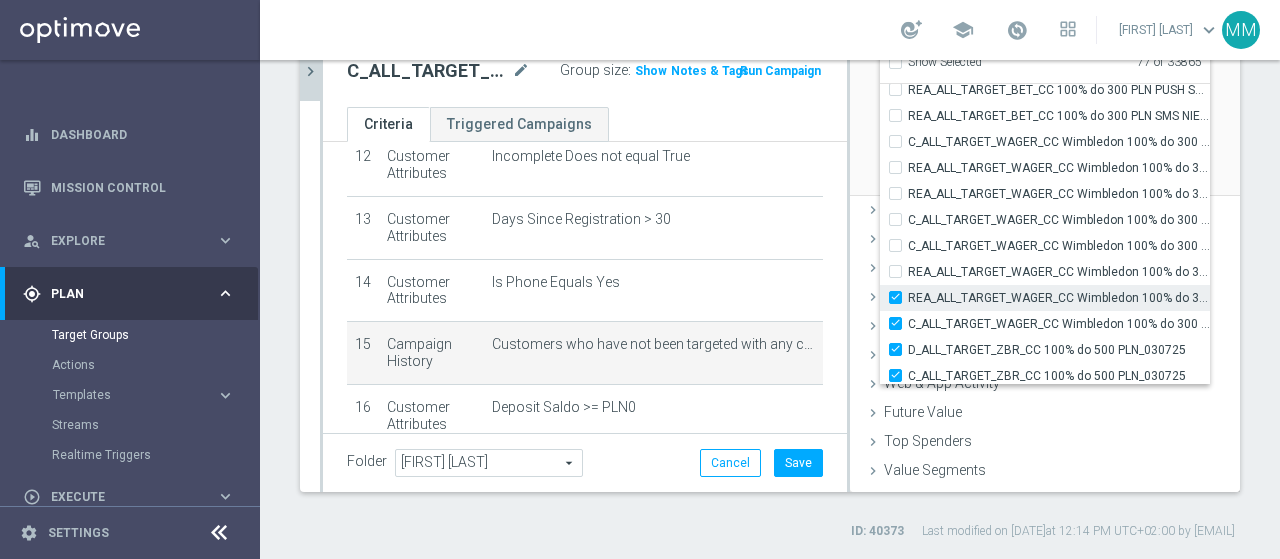 click on "REA_ALL_TARGET_WAGER_CC Wimbledon 100% do 300 PLN SMS CZW_300625" at bounding box center (901, 297) 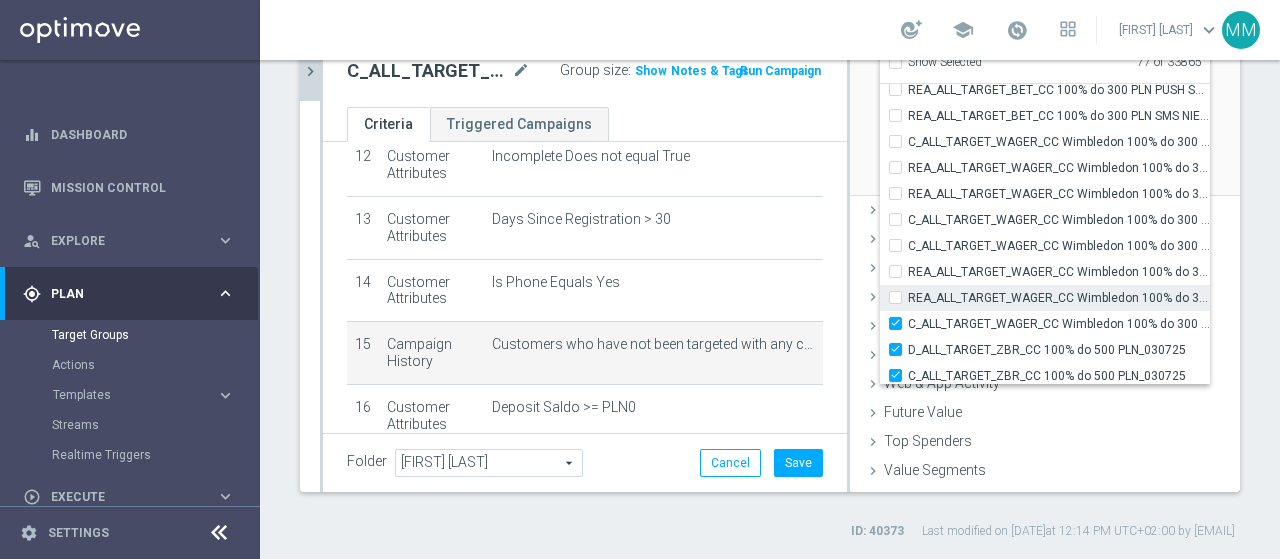 checkbox on "false" 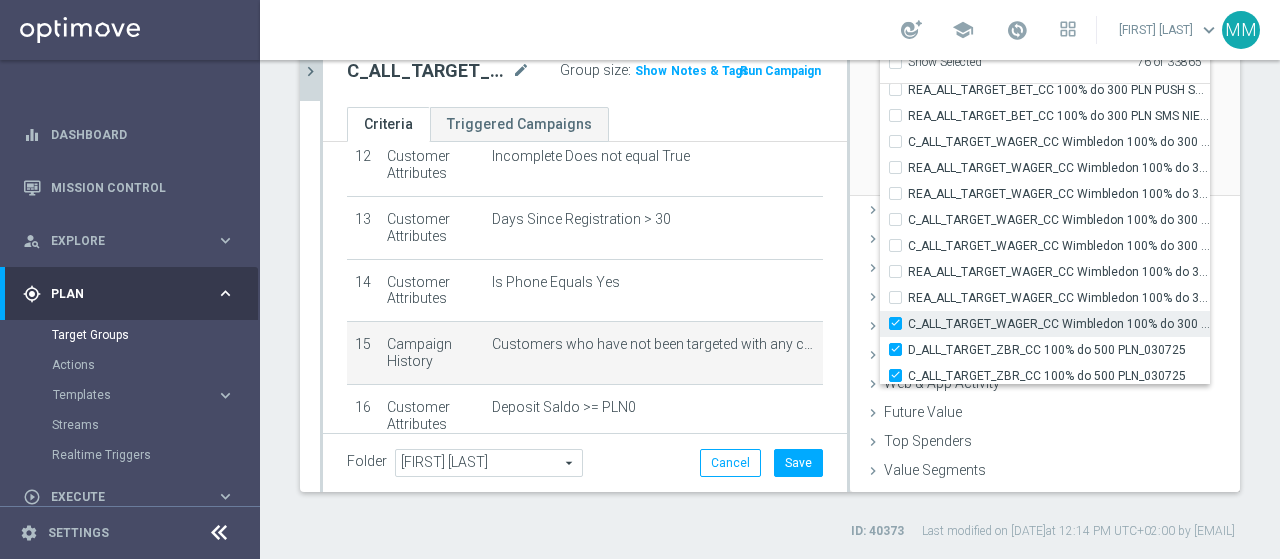 click on "C_ALL_TARGET_WAGER_CC Wimbledon 100% do 300 PLN SMS CZW_300625" at bounding box center [1059, 324] 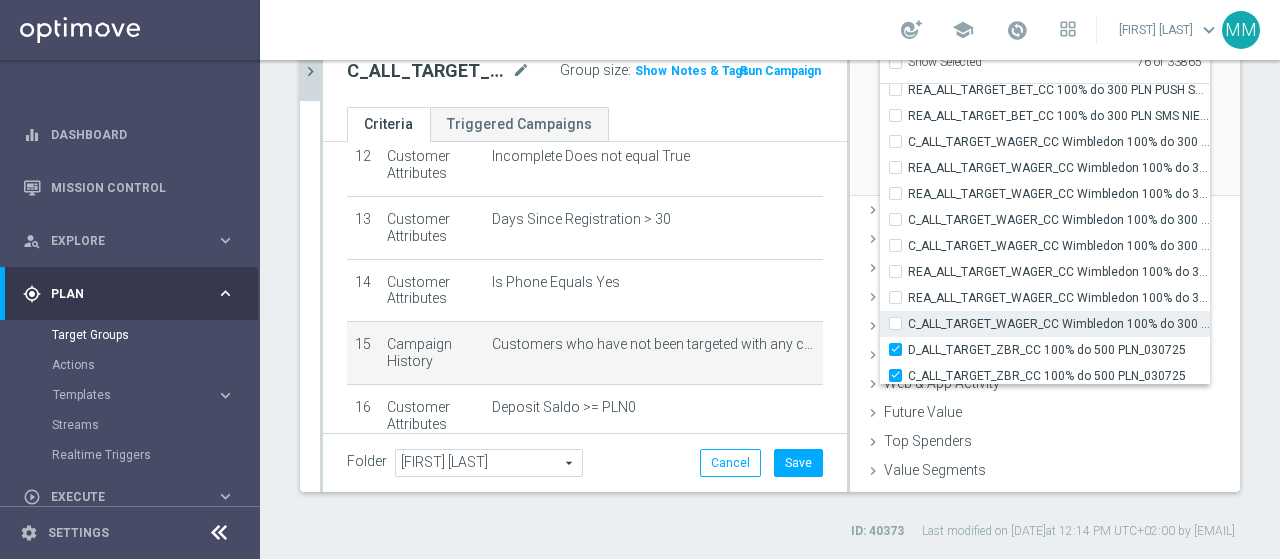 checkbox on "false" 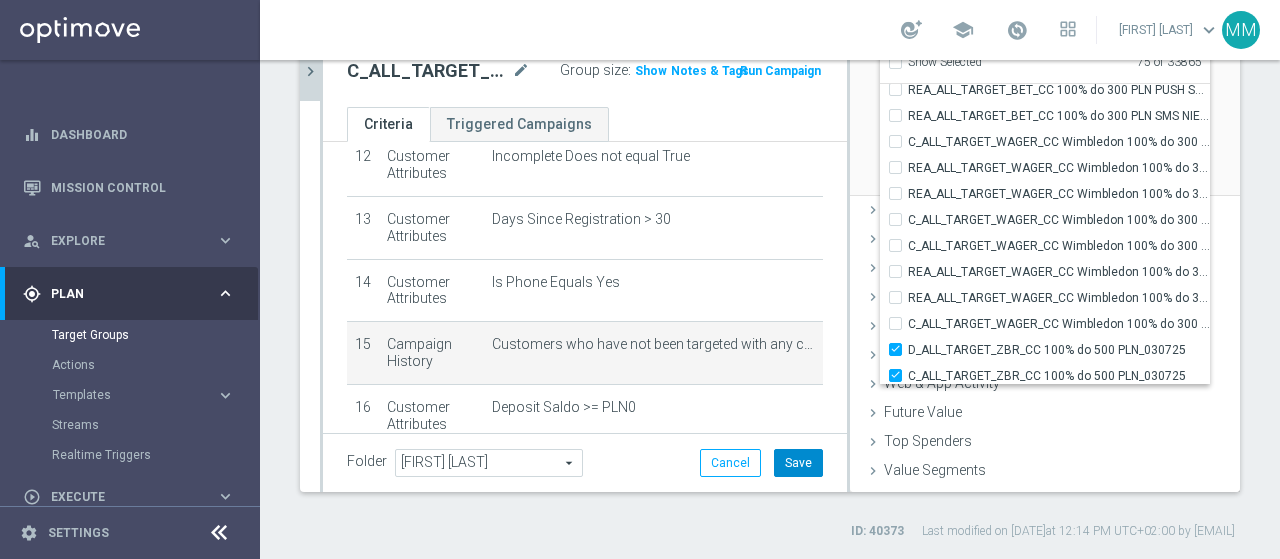 click on "Save" 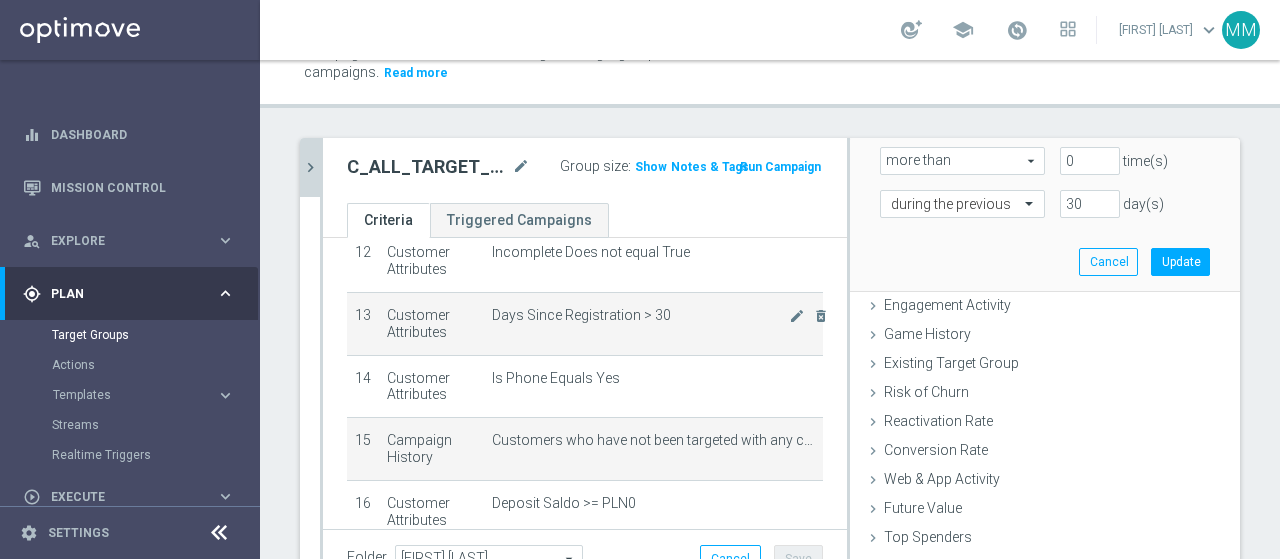 scroll, scrollTop: 100, scrollLeft: 0, axis: vertical 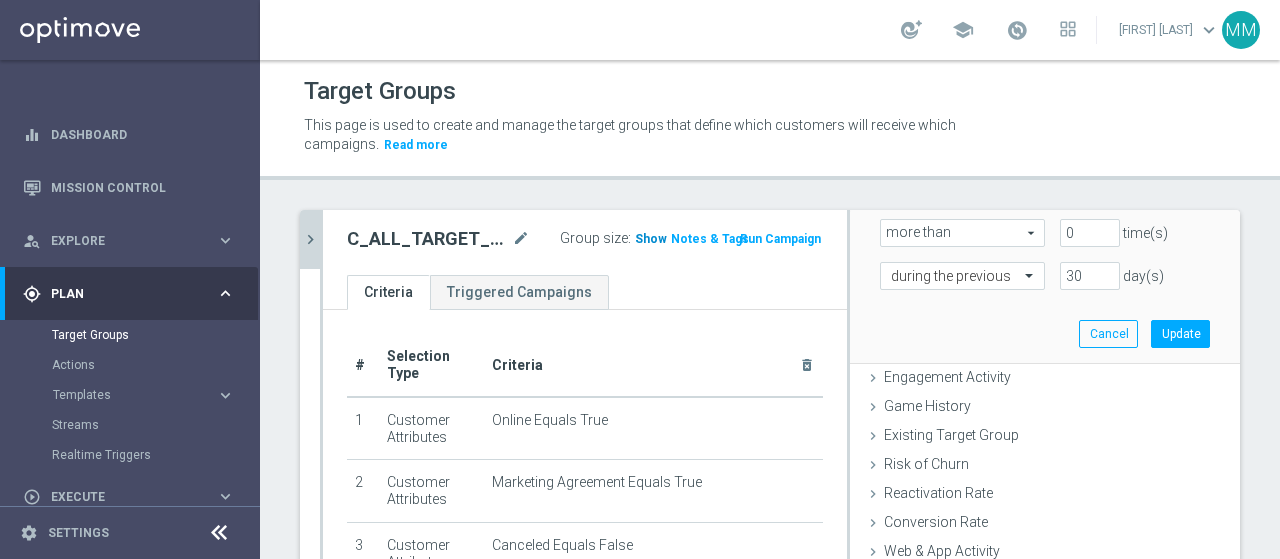 click on "Show" 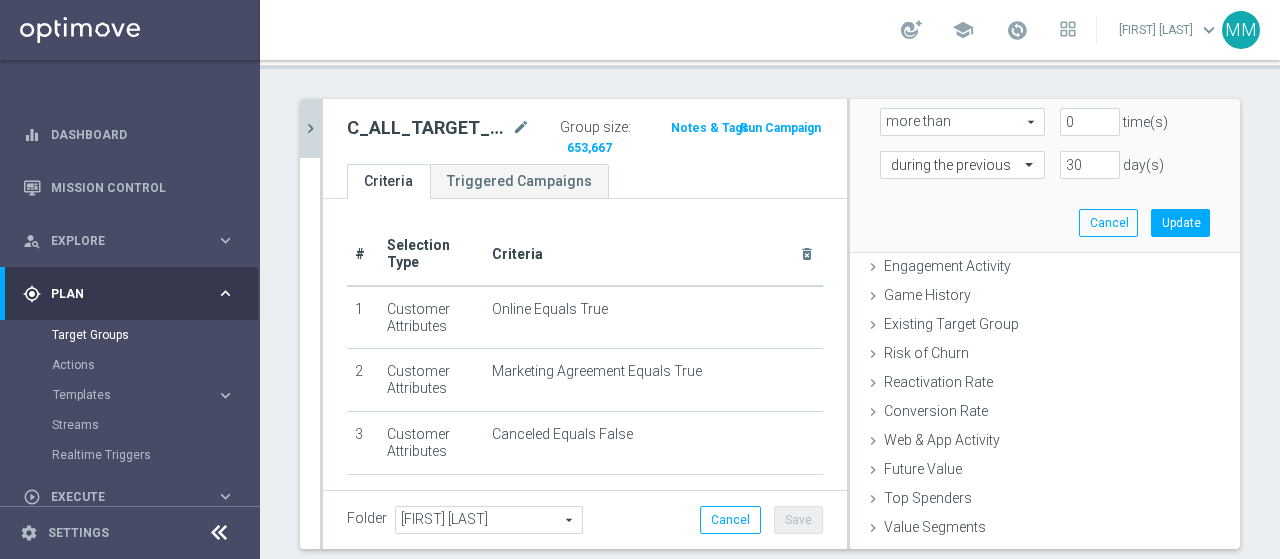 scroll, scrollTop: 168, scrollLeft: 0, axis: vertical 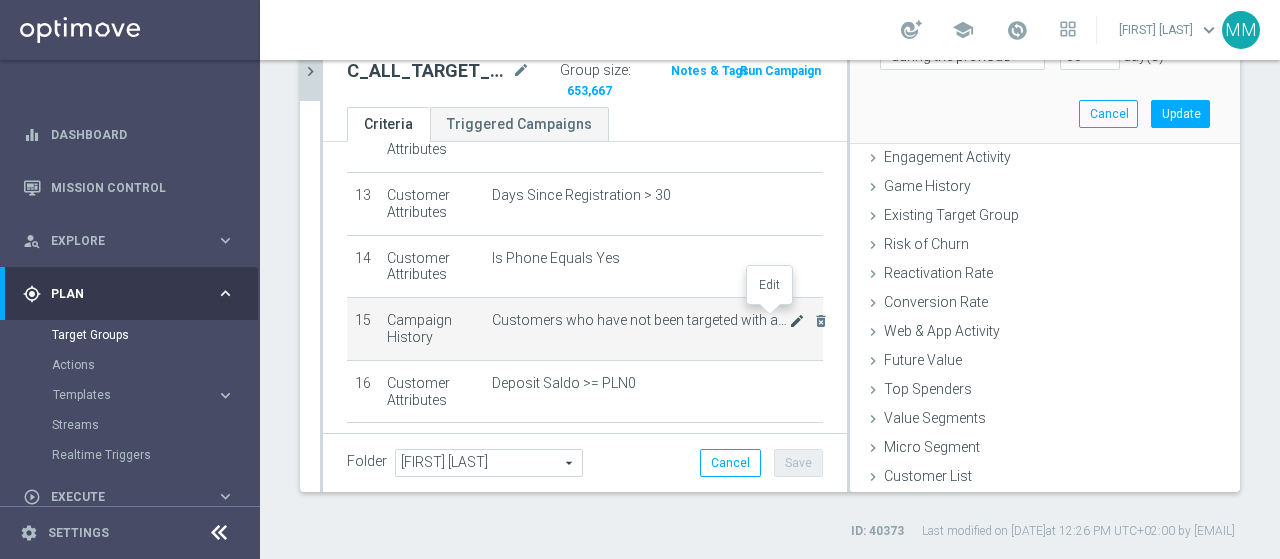click on "mode_edit" 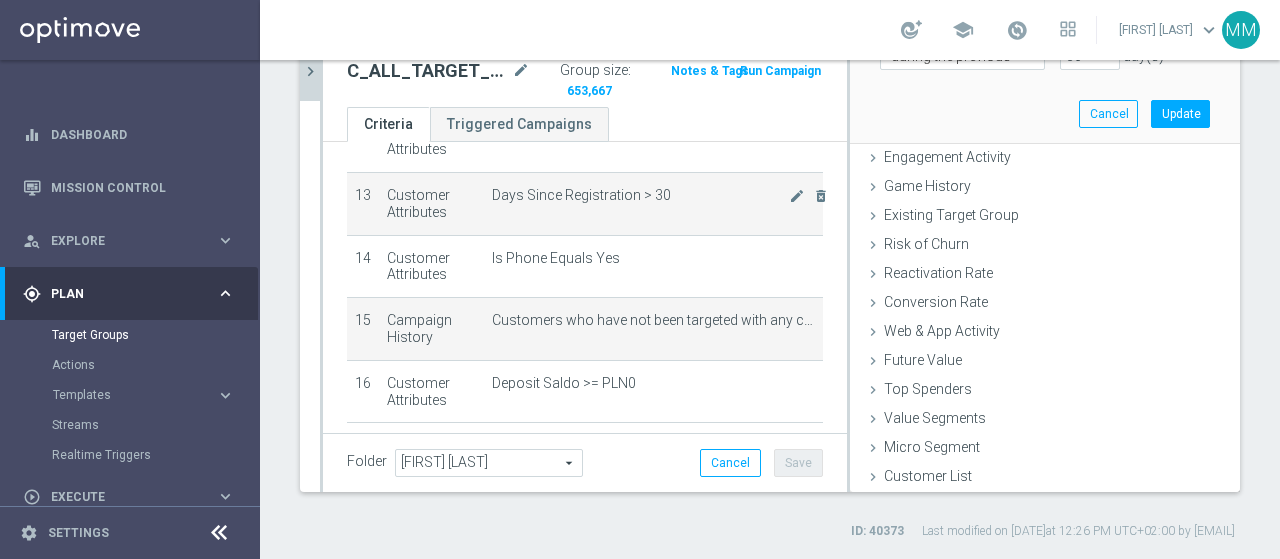 scroll, scrollTop: 708, scrollLeft: 0, axis: vertical 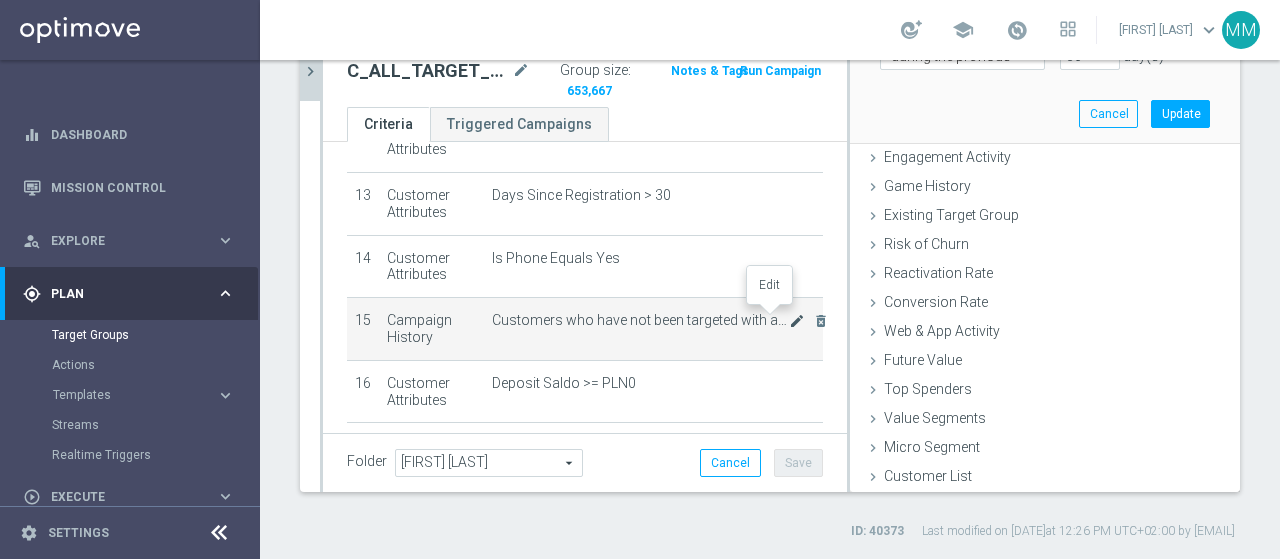 click on "mode_edit" 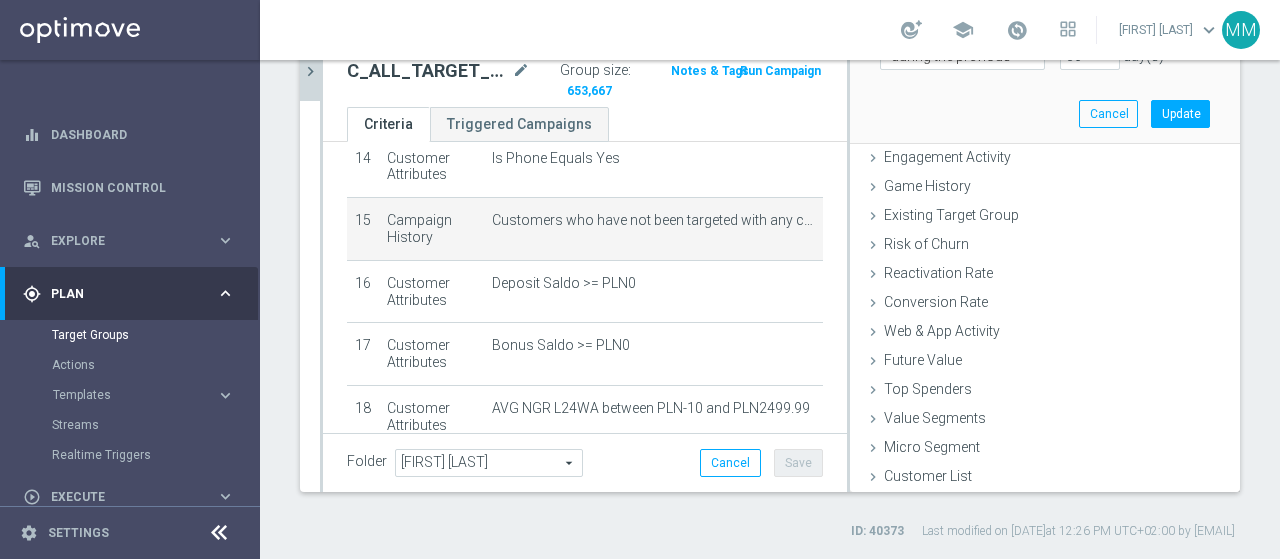 scroll, scrollTop: 808, scrollLeft: 0, axis: vertical 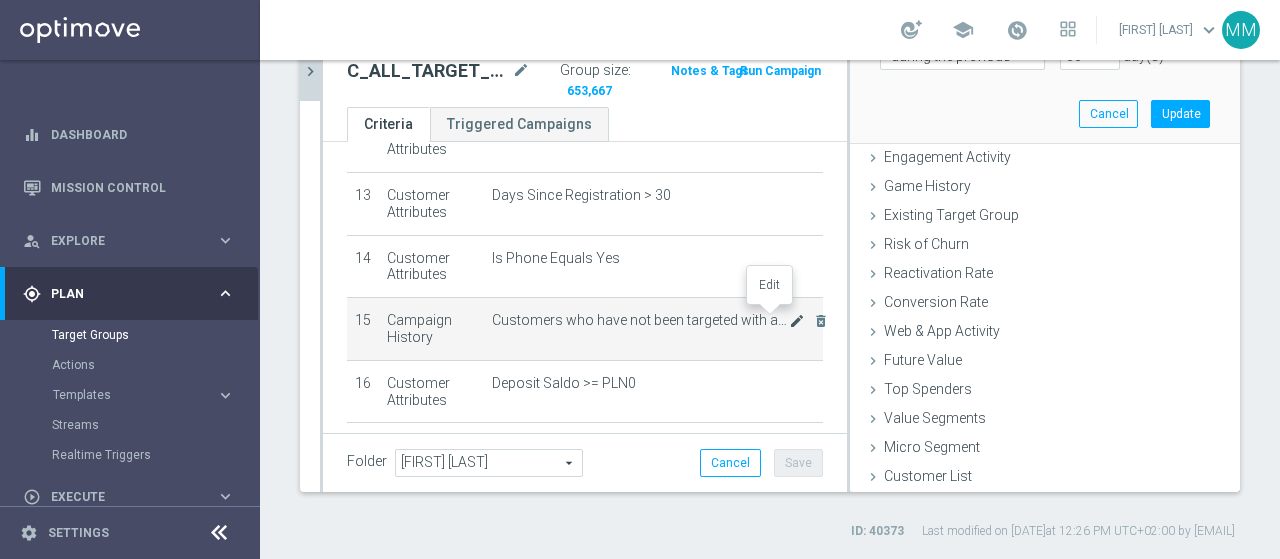 click on "mode_edit" 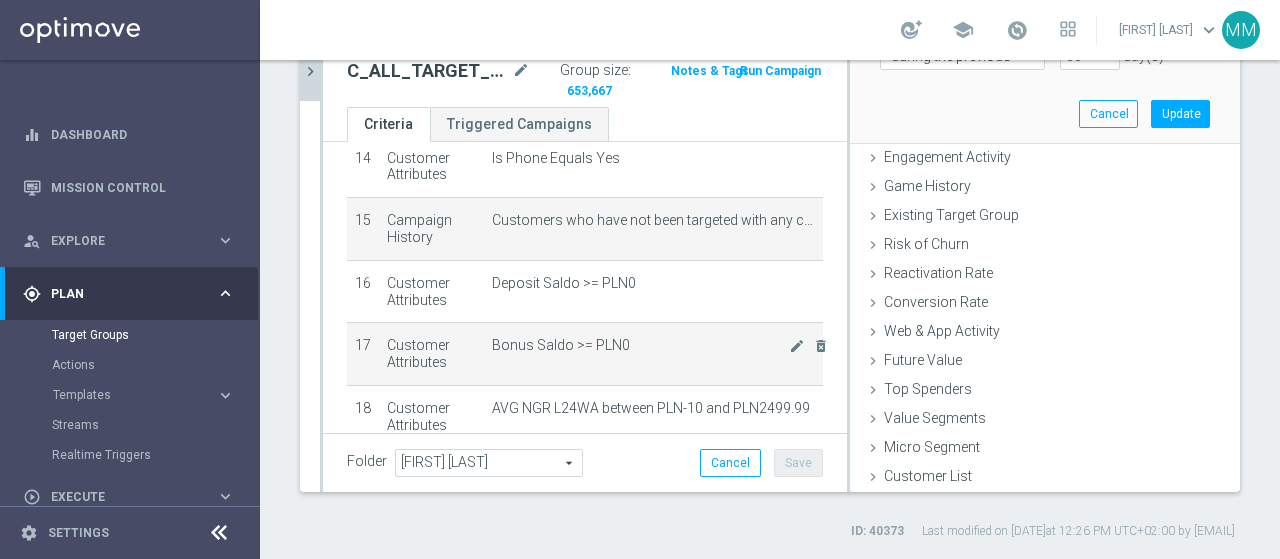scroll, scrollTop: 708, scrollLeft: 0, axis: vertical 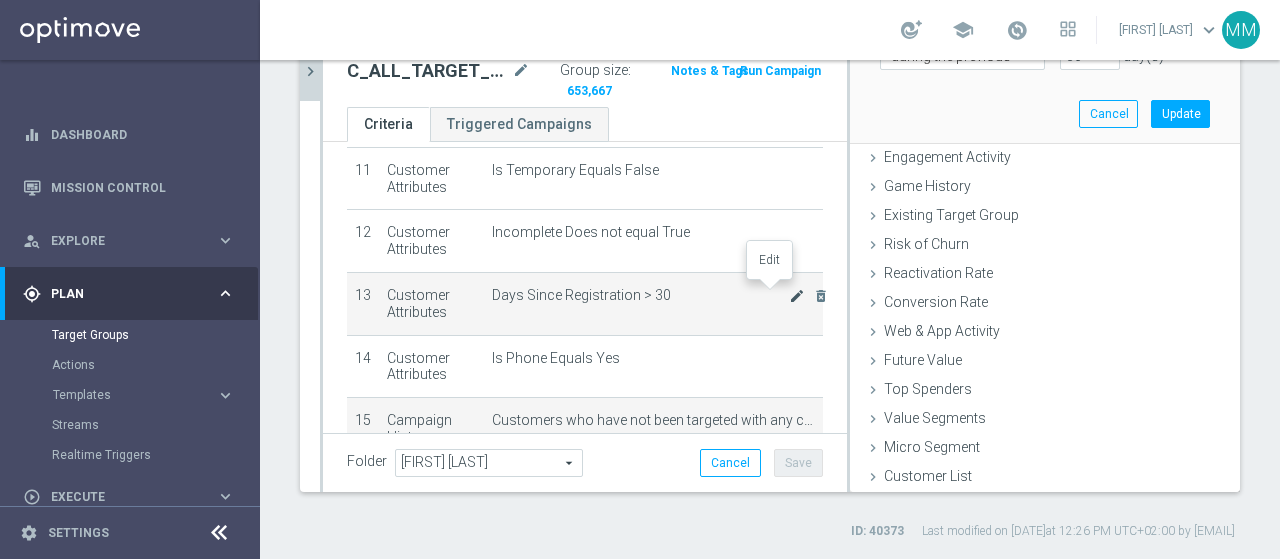 click on "mode_edit" 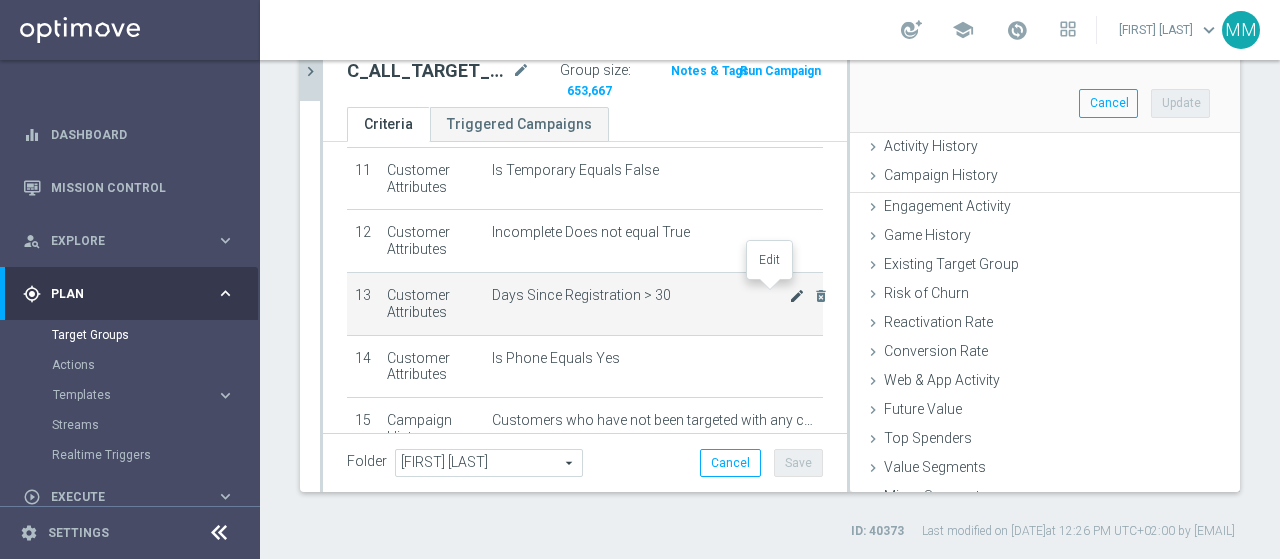 scroll, scrollTop: 317, scrollLeft: 0, axis: vertical 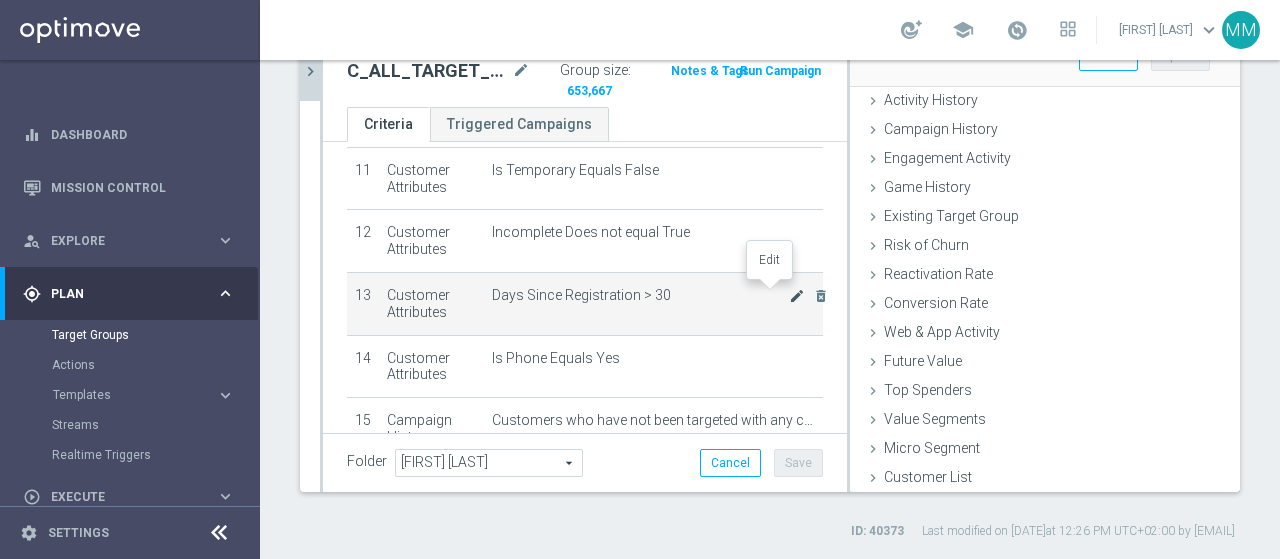 click on "mode_edit" 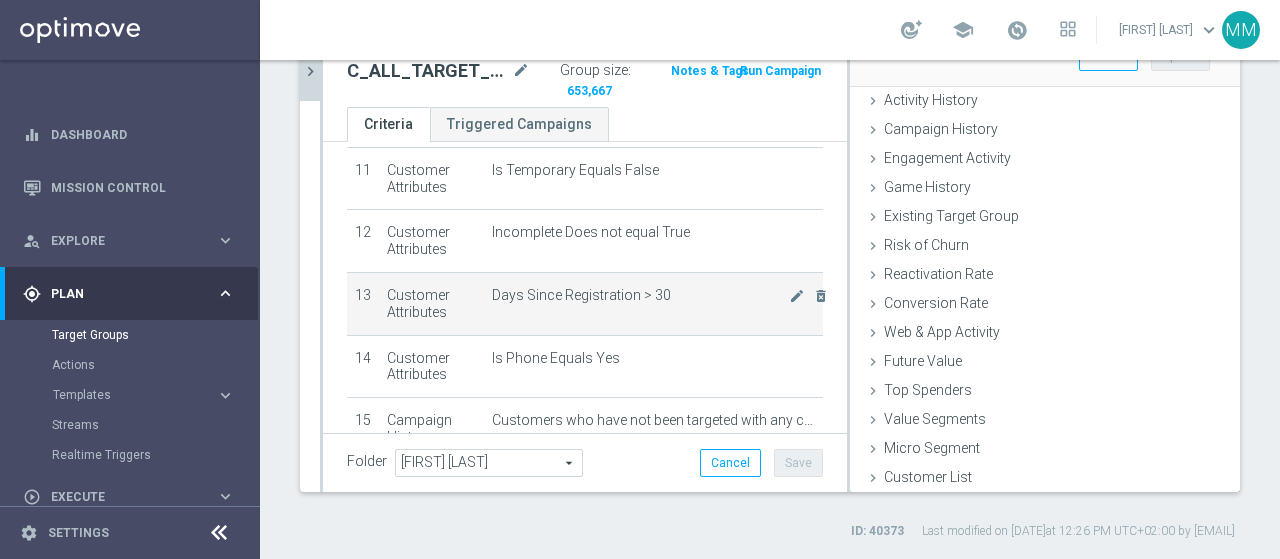 drag, startPoint x: 761, startPoint y: 289, endPoint x: 760, endPoint y: 299, distance: 10.049875 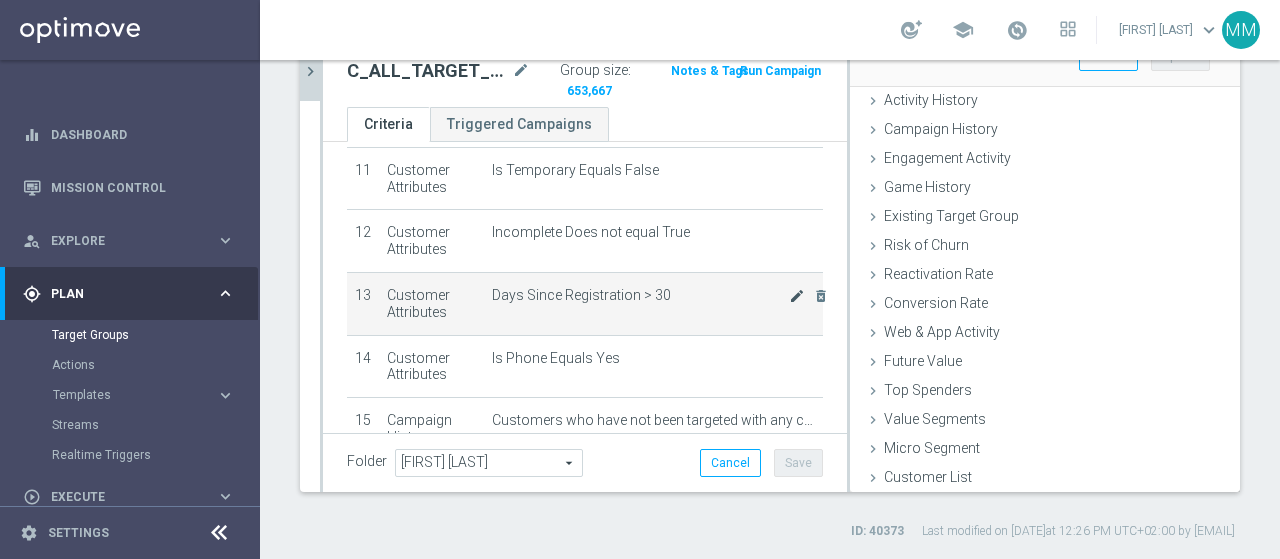 click on "mode_edit" 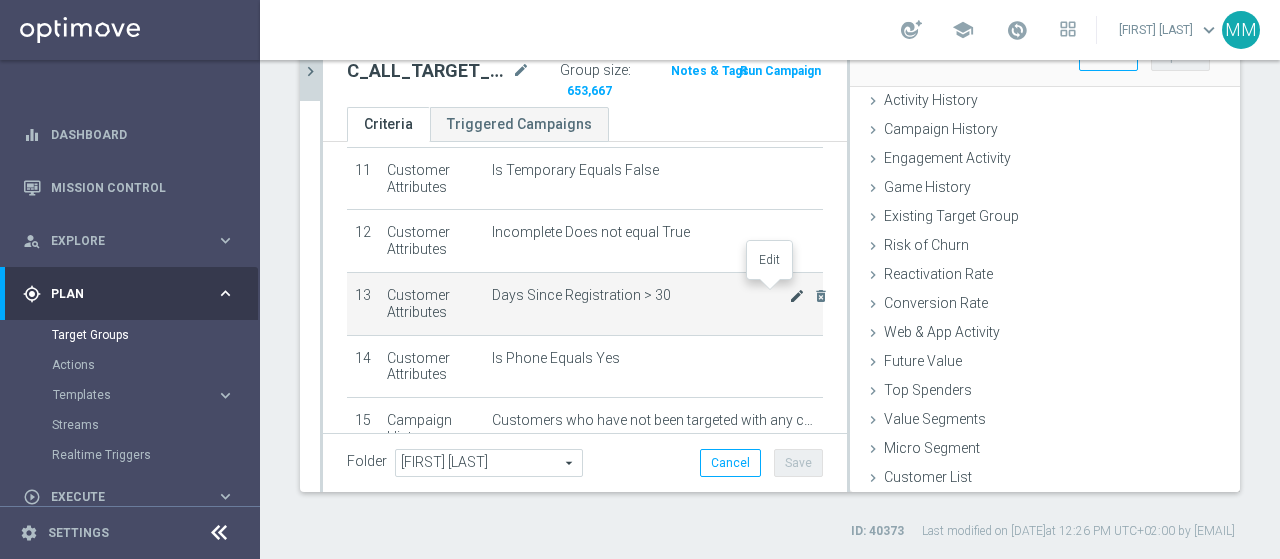 click on "mode_edit" 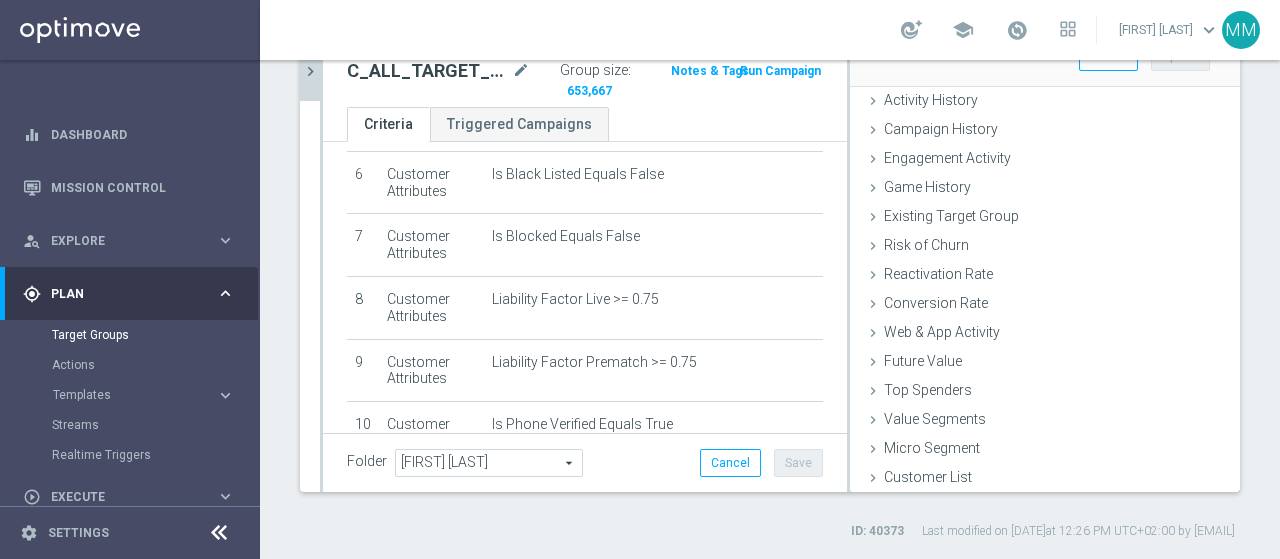 scroll, scrollTop: 208, scrollLeft: 0, axis: vertical 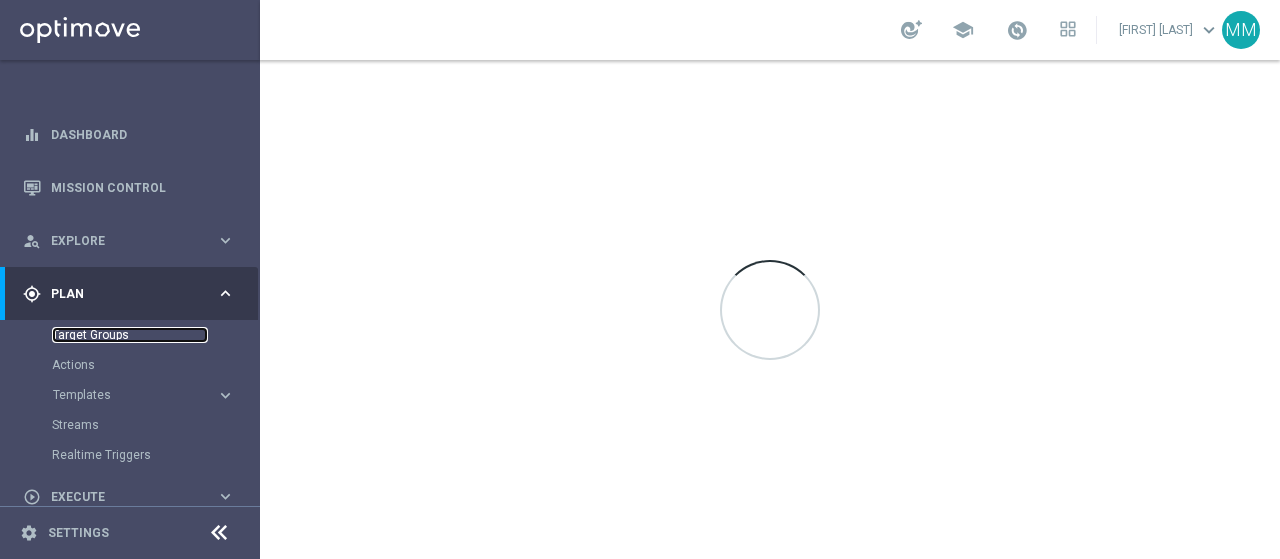 click on "Target Groups" at bounding box center (130, 335) 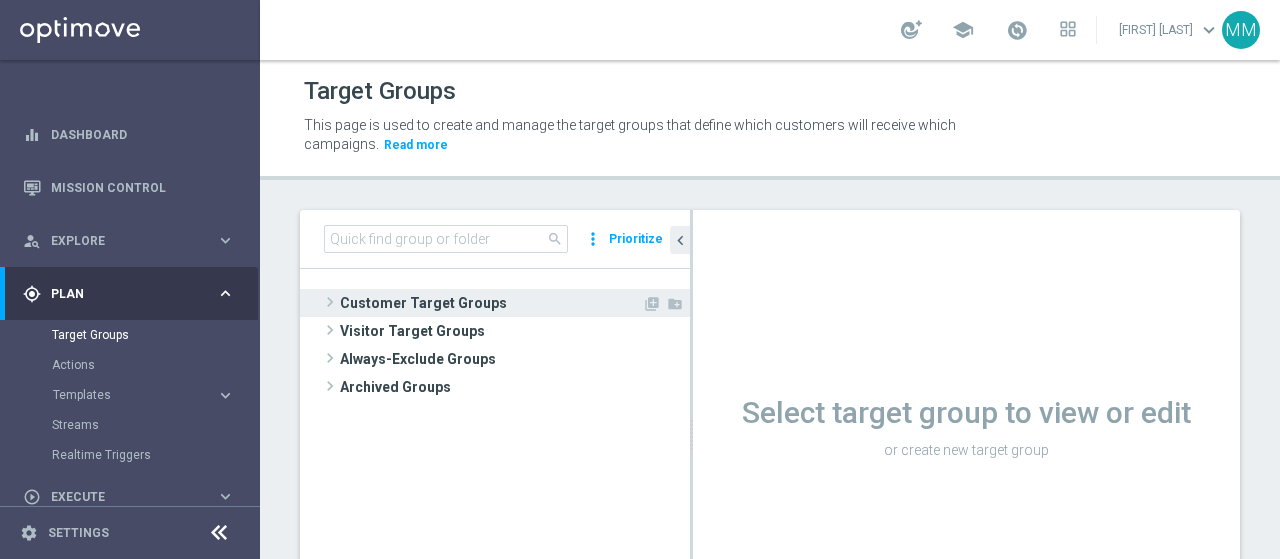 click on "Customer Target Groups" at bounding box center (491, 303) 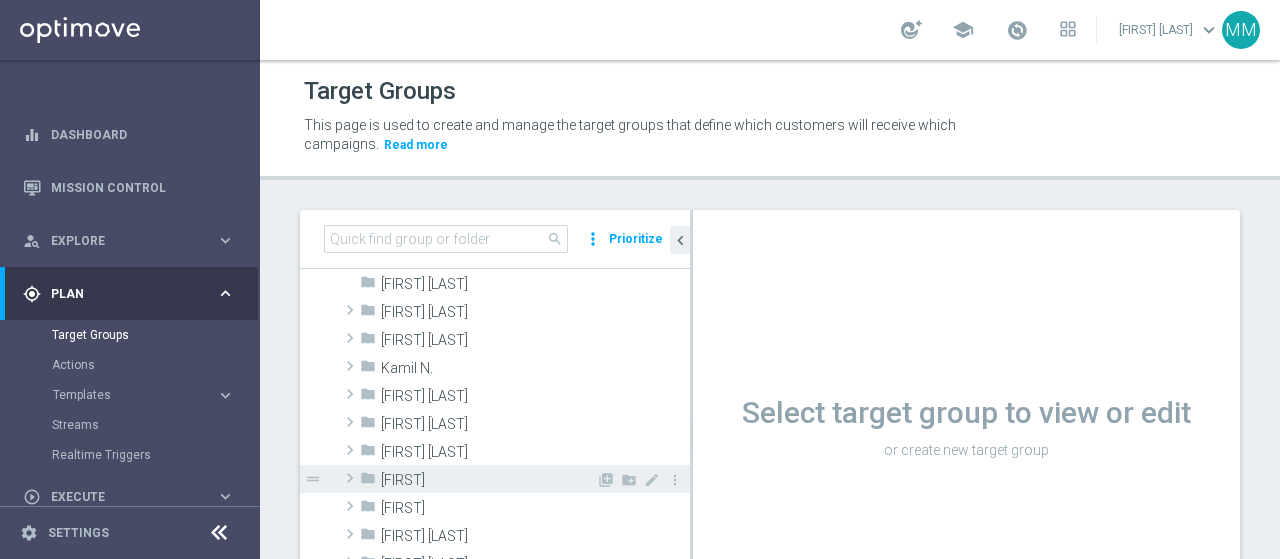 scroll, scrollTop: 400, scrollLeft: 0, axis: vertical 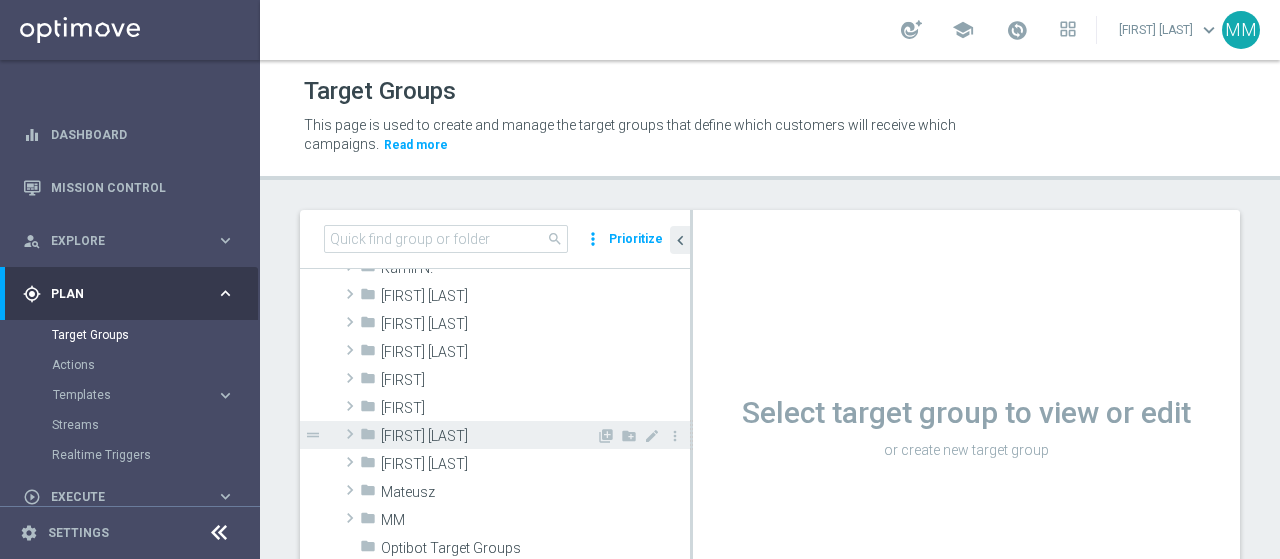 click on "[FIRST] [LAST]" at bounding box center (488, 436) 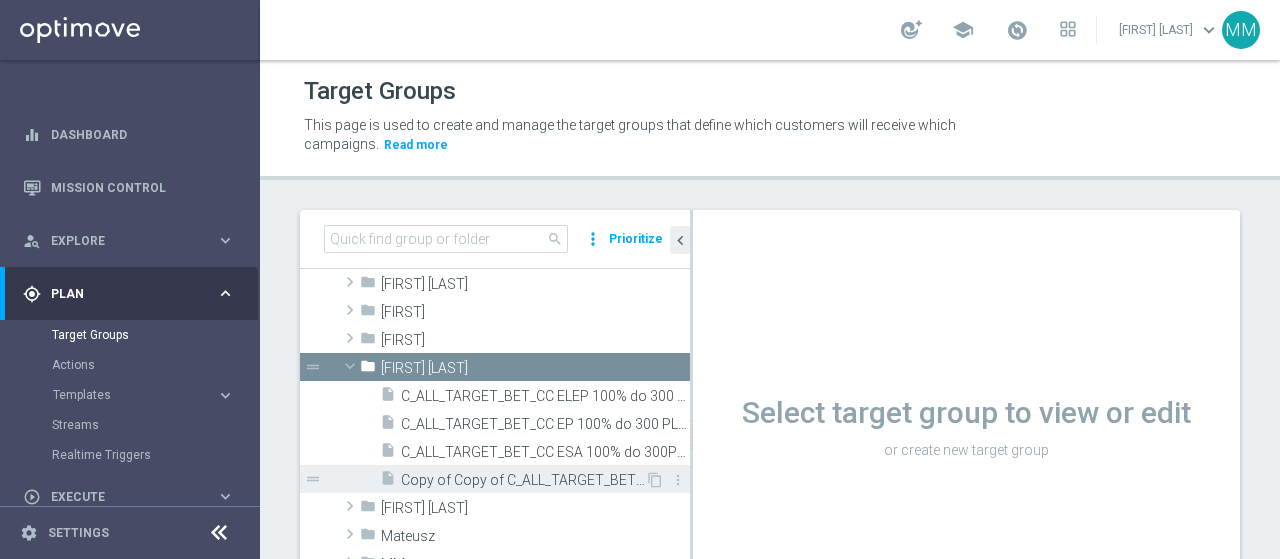 scroll, scrollTop: 500, scrollLeft: 0, axis: vertical 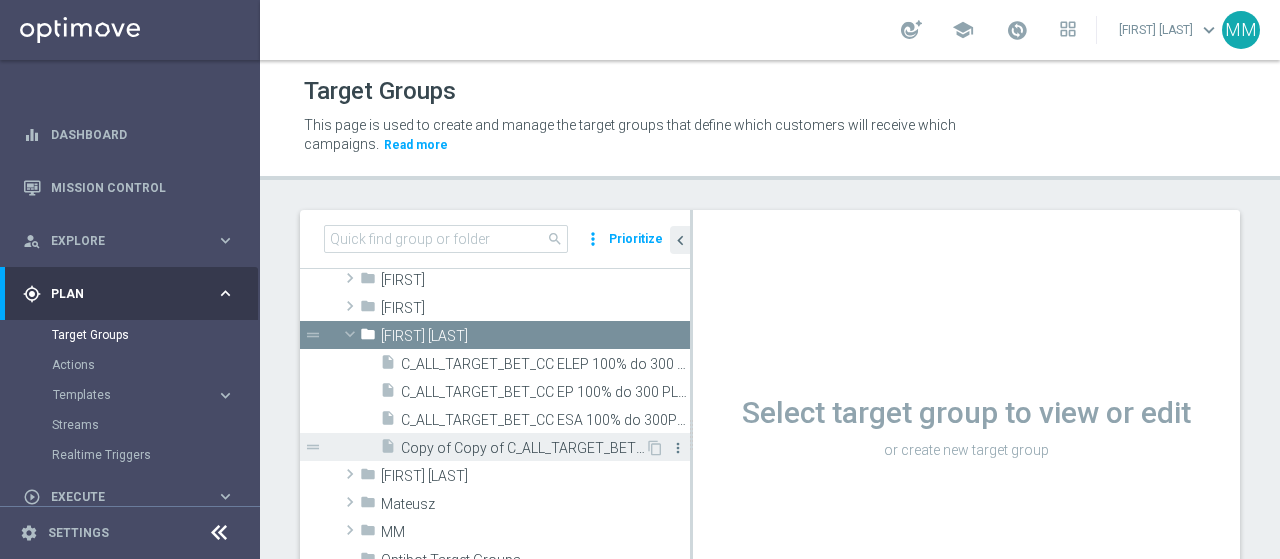 click on "more_vert" 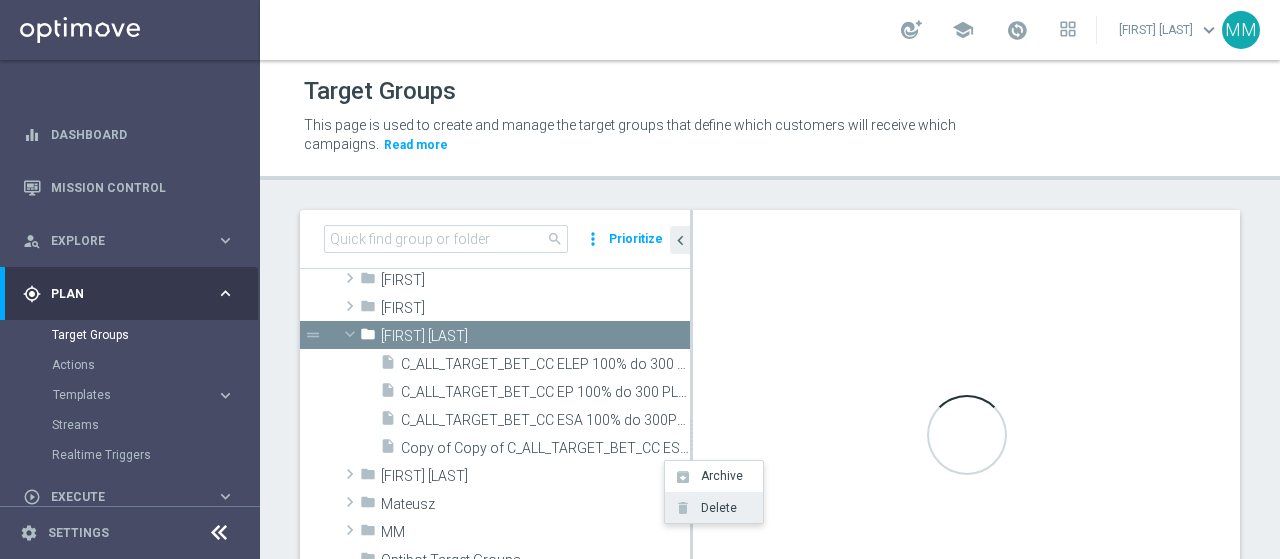 click on "Delete" 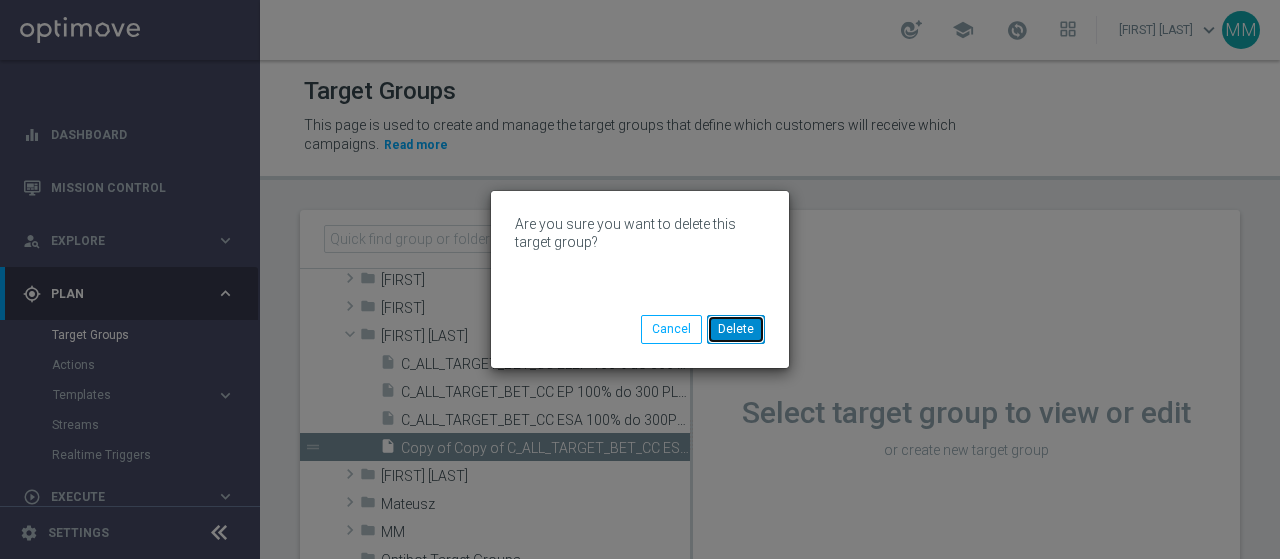 click on "Delete" at bounding box center [736, 329] 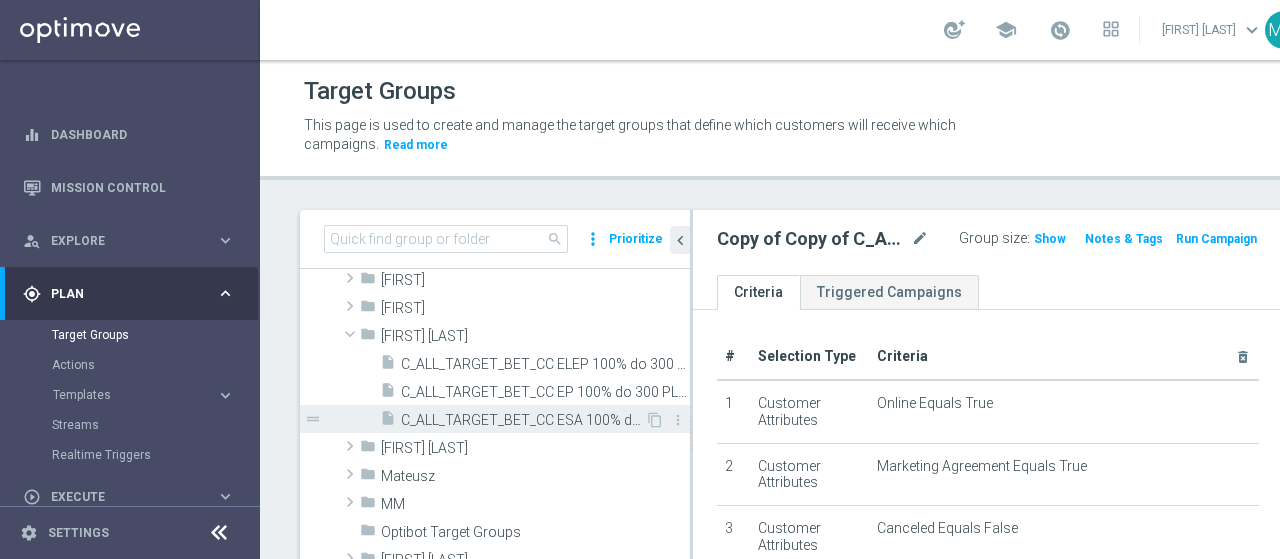 click on "C_ALL_TARGET_BET_CC ESA 100% do 300PLN_240725" at bounding box center [523, 420] 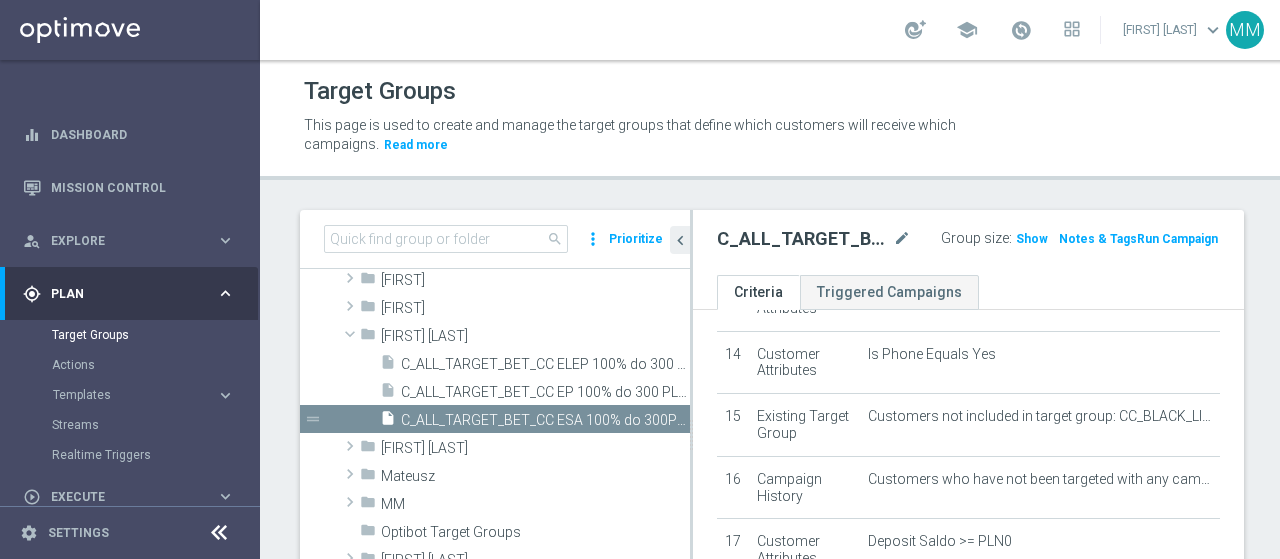 scroll, scrollTop: 1000, scrollLeft: 0, axis: vertical 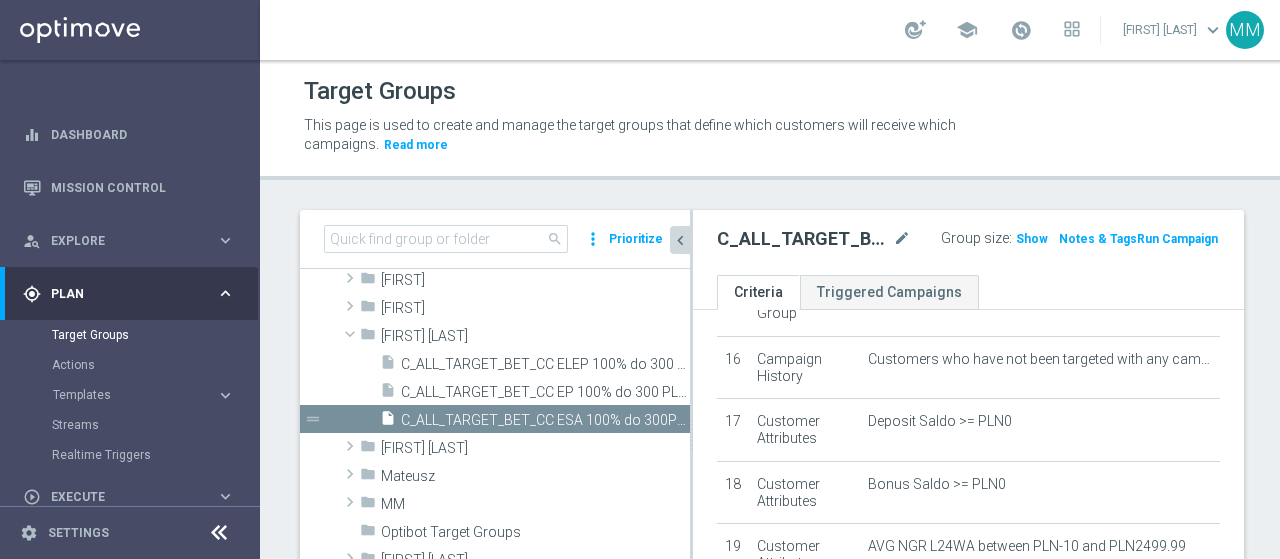 click on "chevron_left" 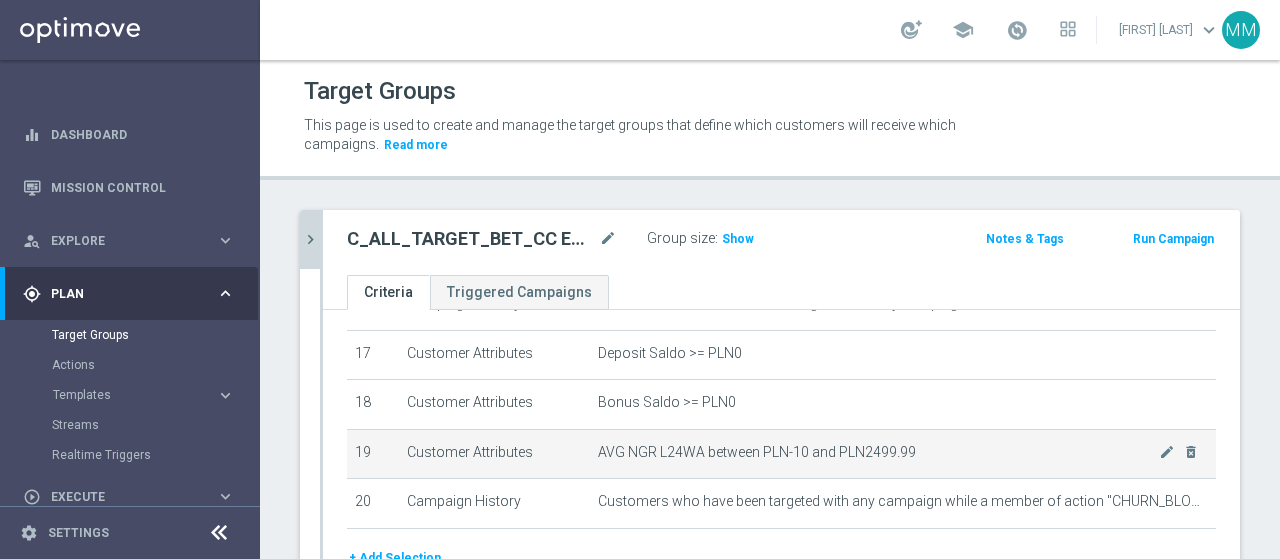 scroll, scrollTop: 869, scrollLeft: 0, axis: vertical 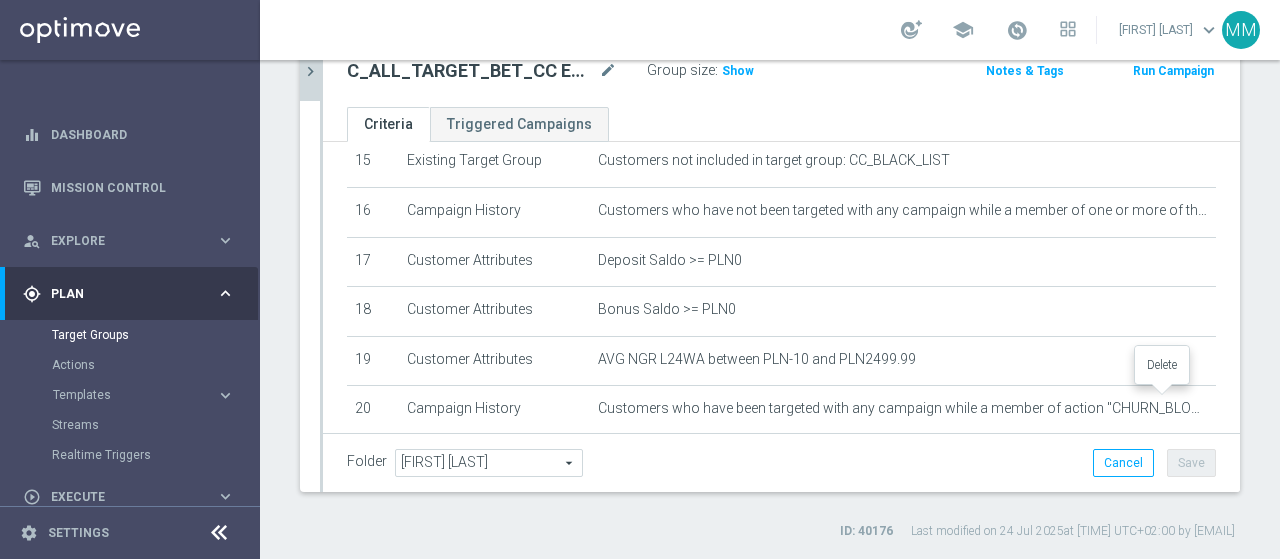 click on "delete_forever" 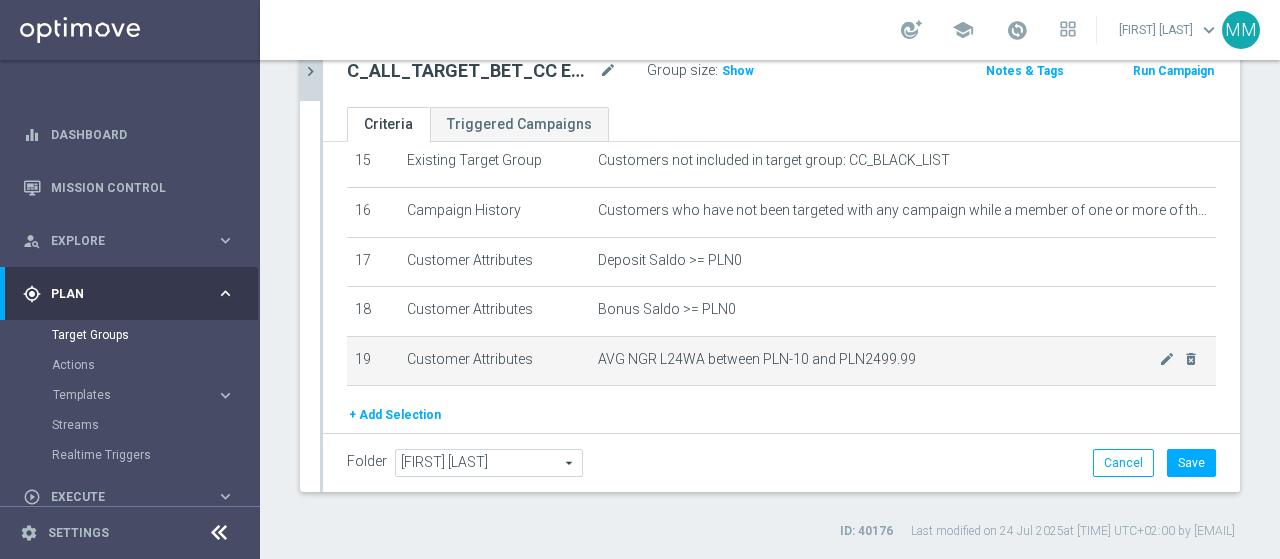 scroll, scrollTop: 569, scrollLeft: 0, axis: vertical 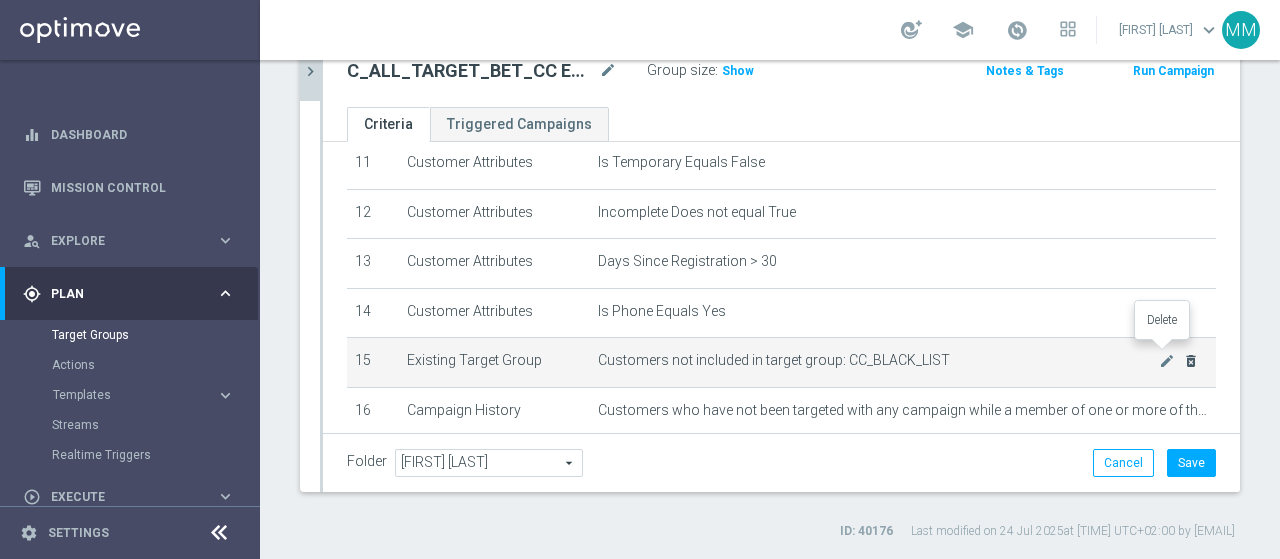 click on "delete_forever" 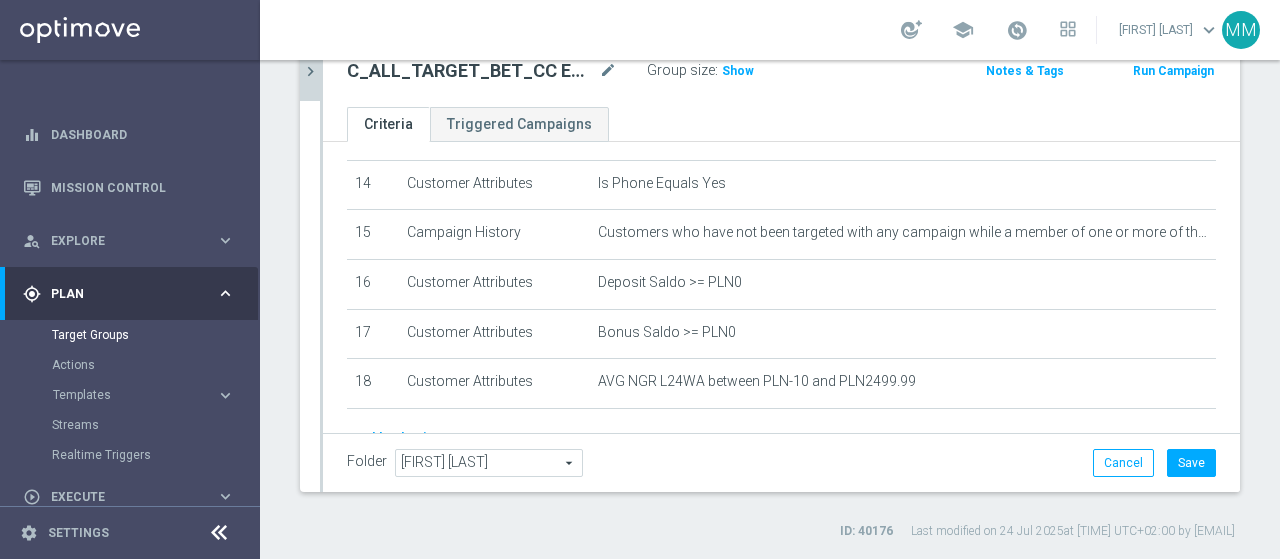scroll, scrollTop: 669, scrollLeft: 0, axis: vertical 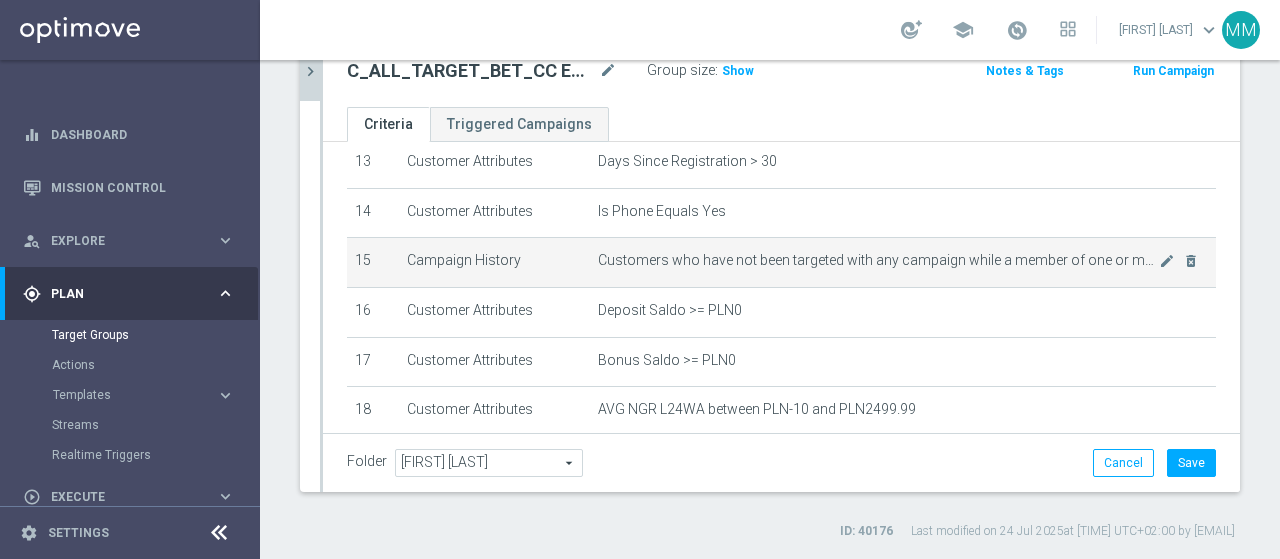 click on "Customers who have not been targeted with any campaign while a member of  one or more of the 71 specified actions more than 0 times , during the previous 30 days
mode_edit
delete_forever" 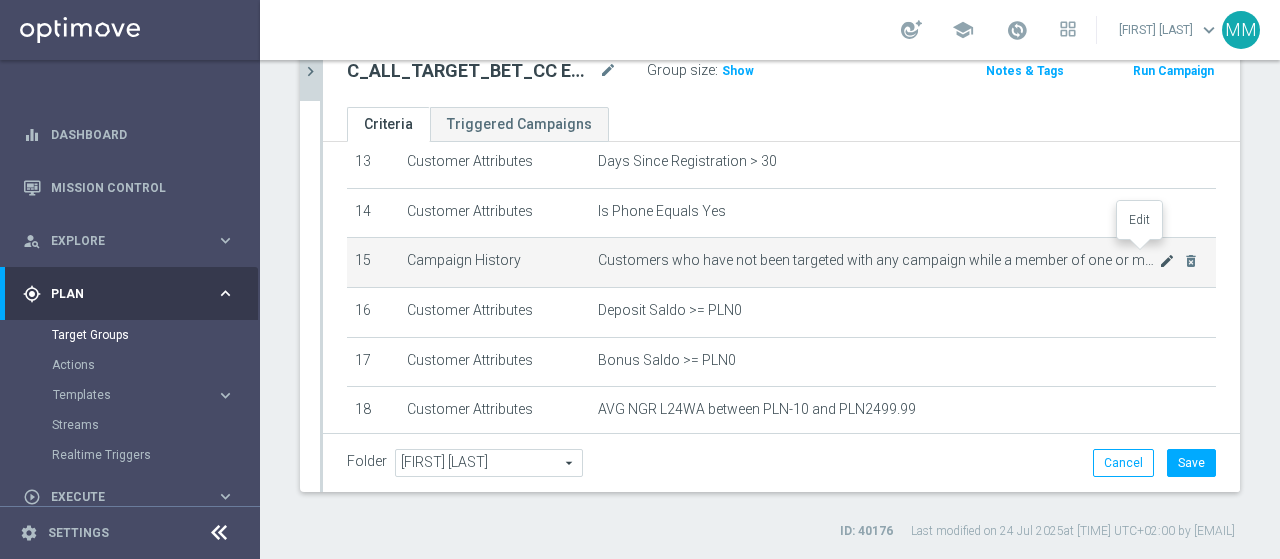 click on "mode_edit" 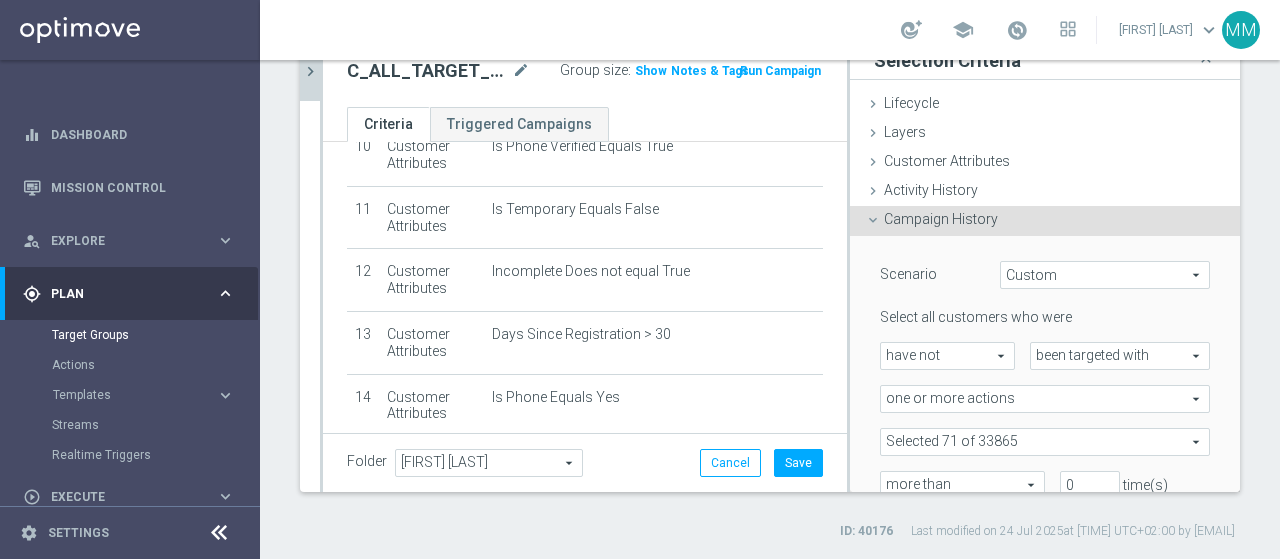scroll, scrollTop: 846, scrollLeft: 0, axis: vertical 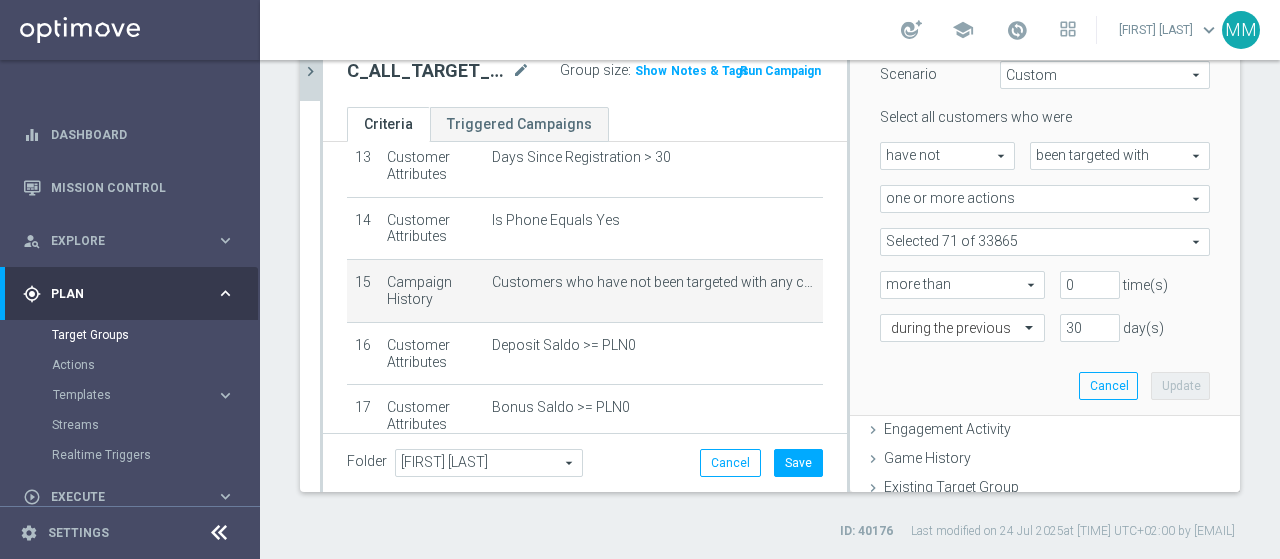 click at bounding box center [1045, 242] 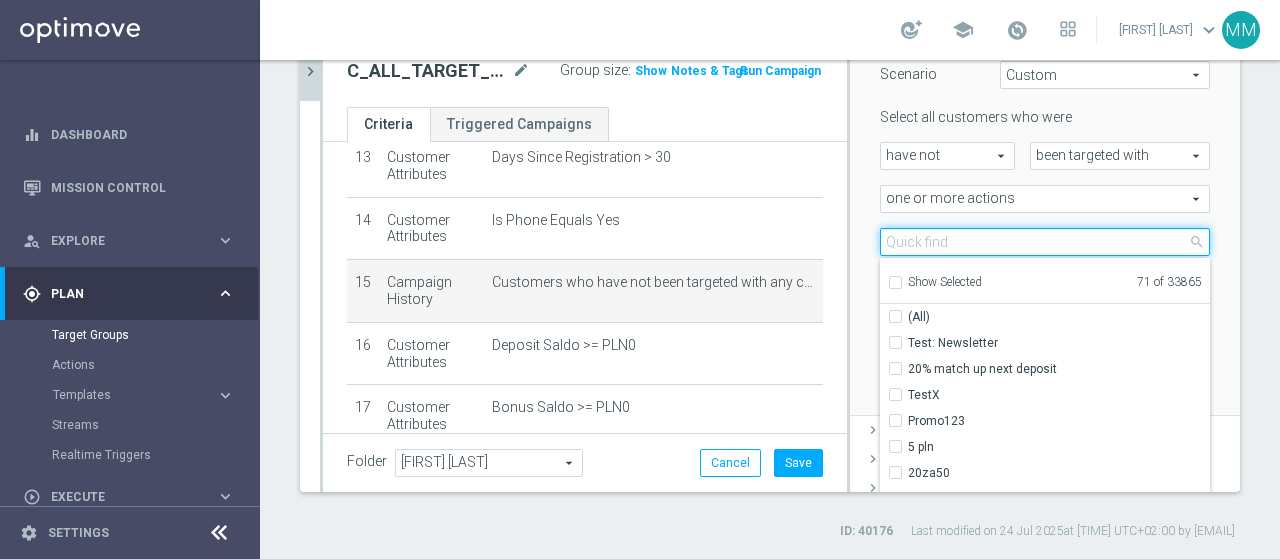 click at bounding box center (1045, 242) 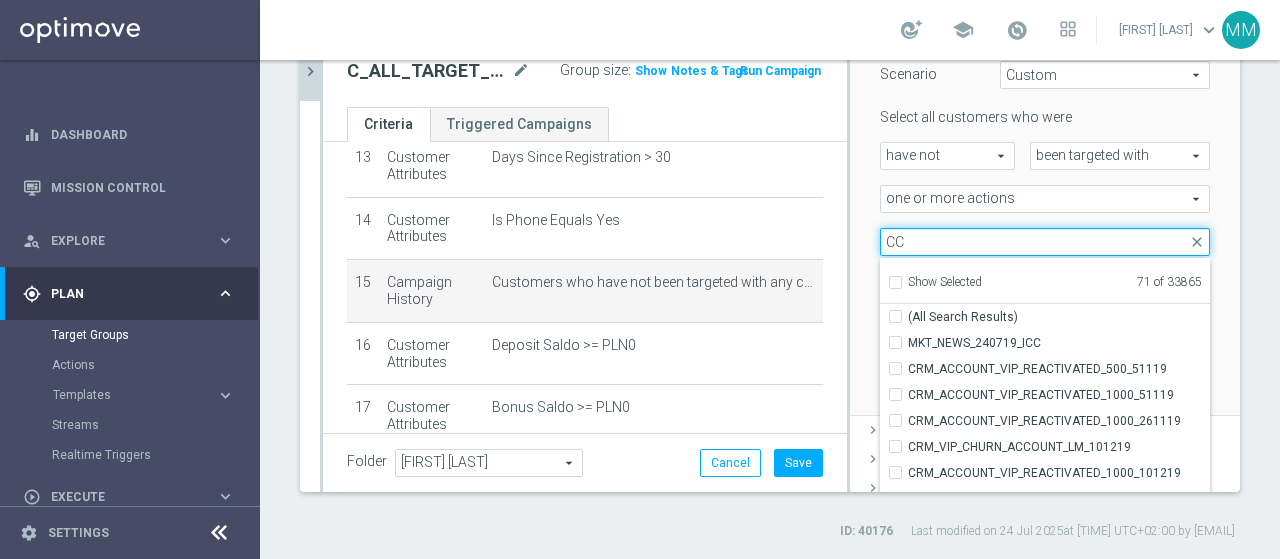 type on "CC" 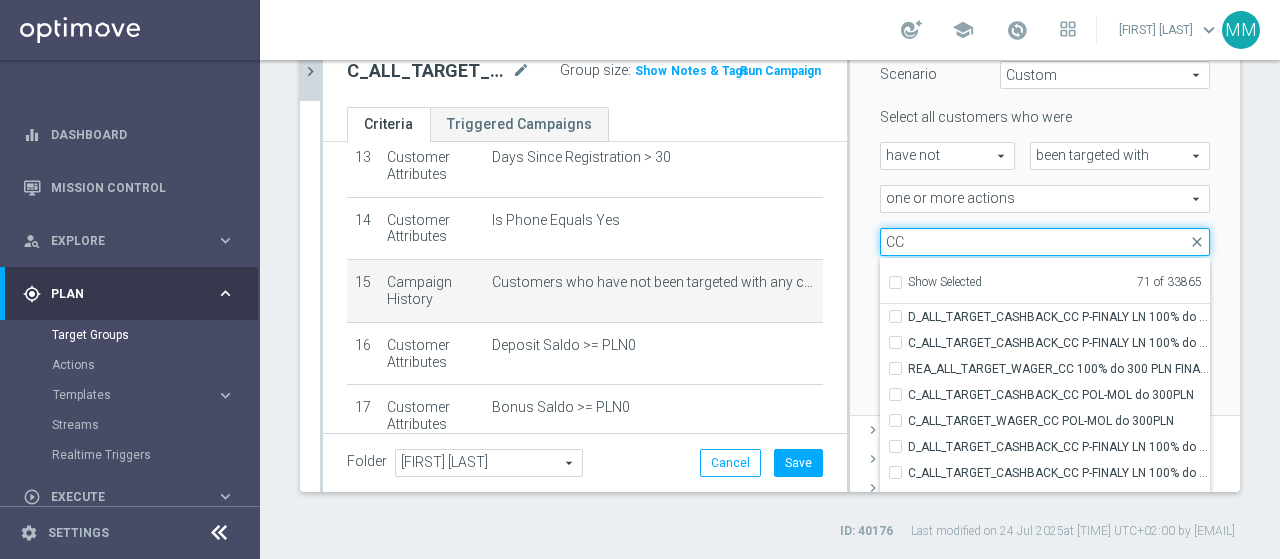 scroll, scrollTop: 60774, scrollLeft: 0, axis: vertical 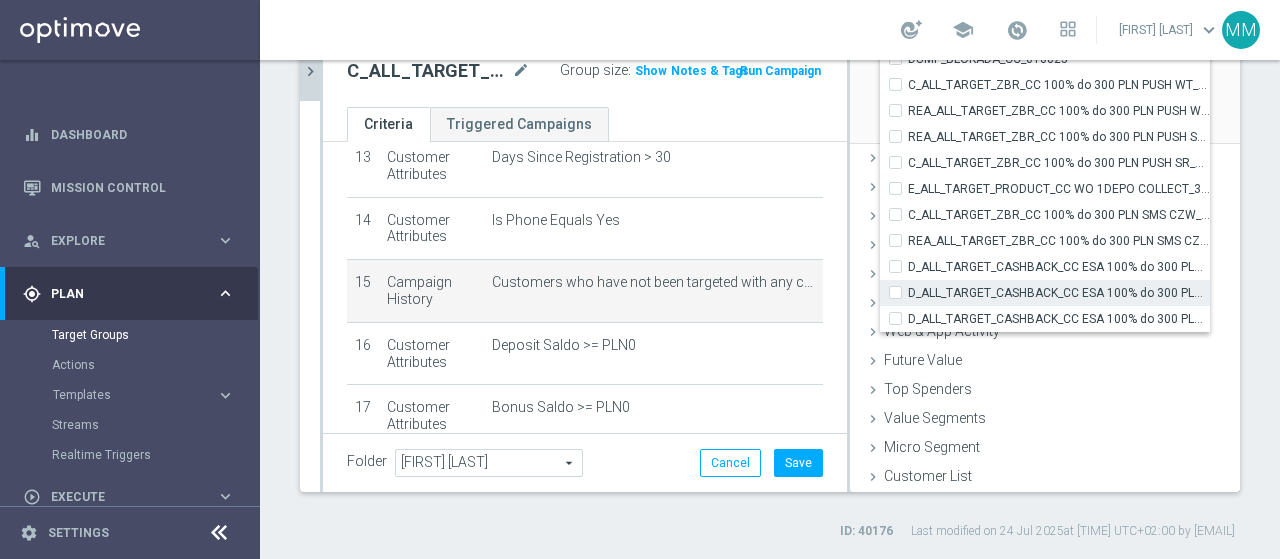 click on "D_ALL_TARGET_CASHBACK_CC ESA 100% do 300 PLN PUSH_010825" at bounding box center (901, 292) 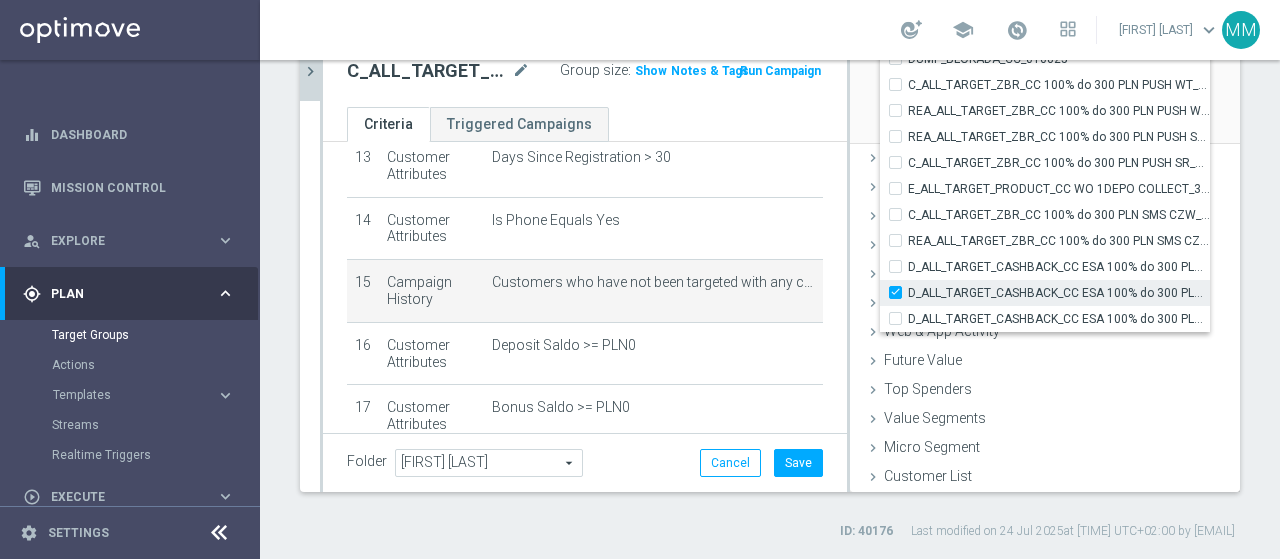 checkbox on "true" 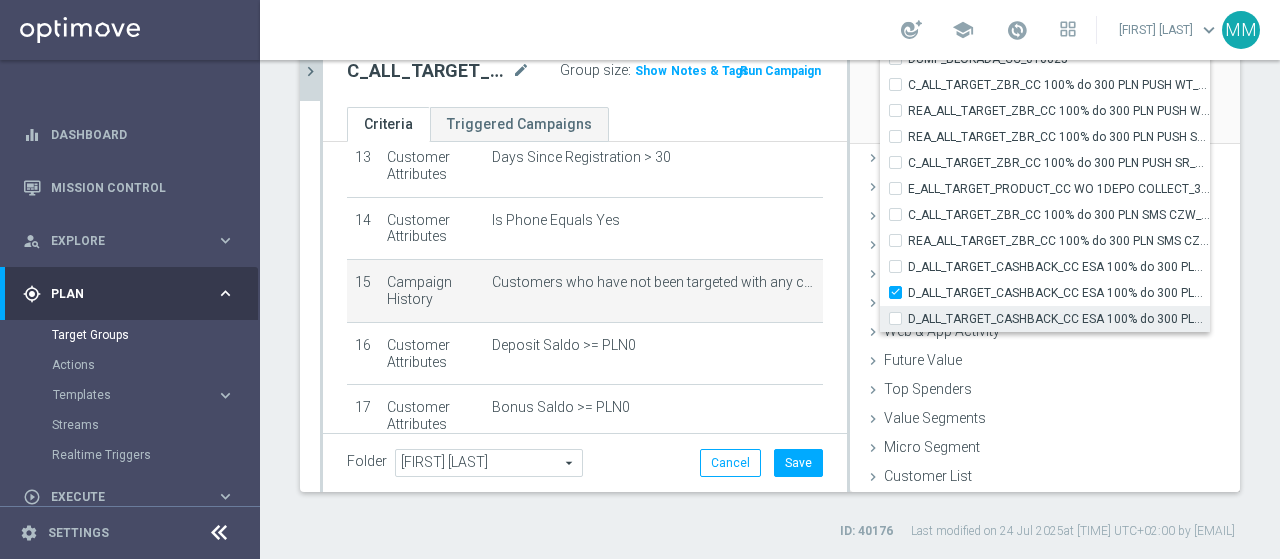 click on "D_ALL_TARGET_CASHBACK_CC ESA 100% do 300 PLN SMS_010825" at bounding box center [901, 318] 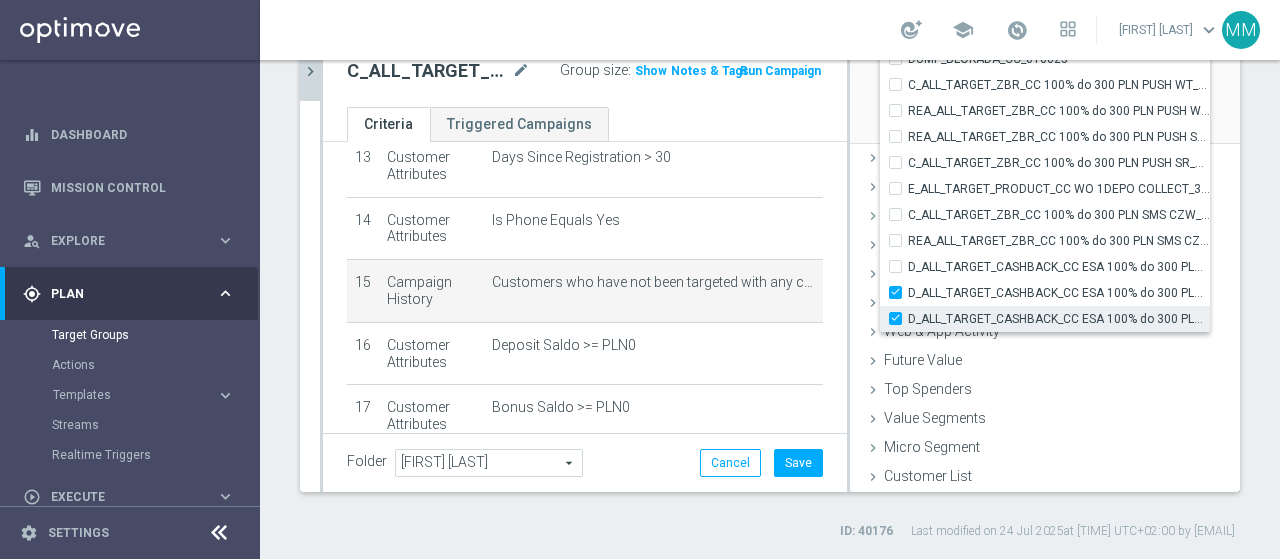 checkbox on "true" 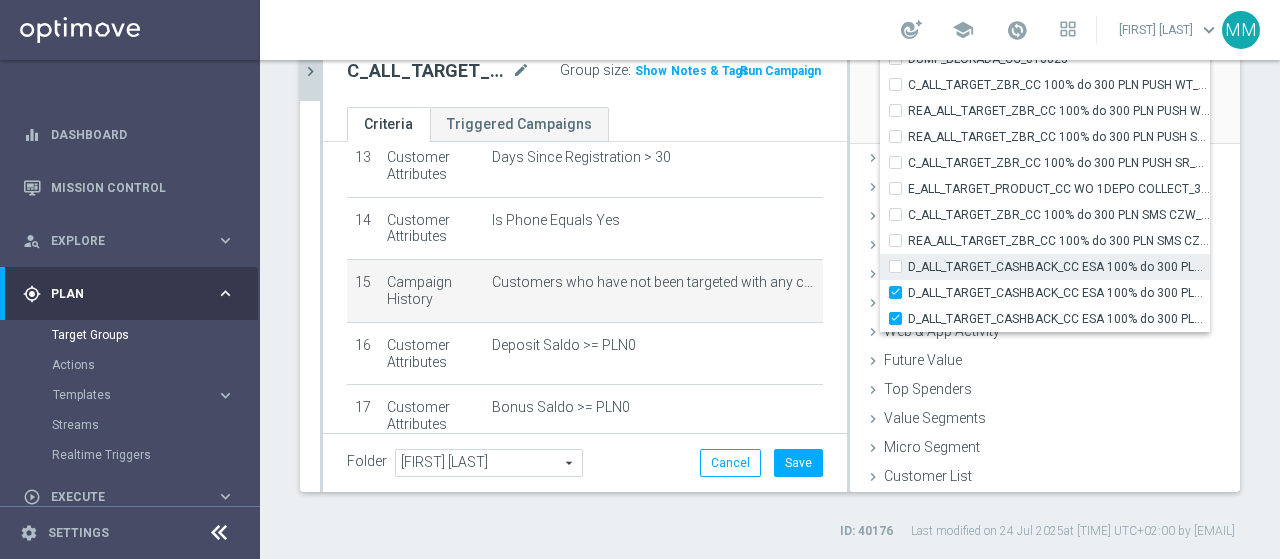click on "D_ALL_TARGET_CASHBACK_CC ESA 100% do 300 PLN_010825" at bounding box center [901, 266] 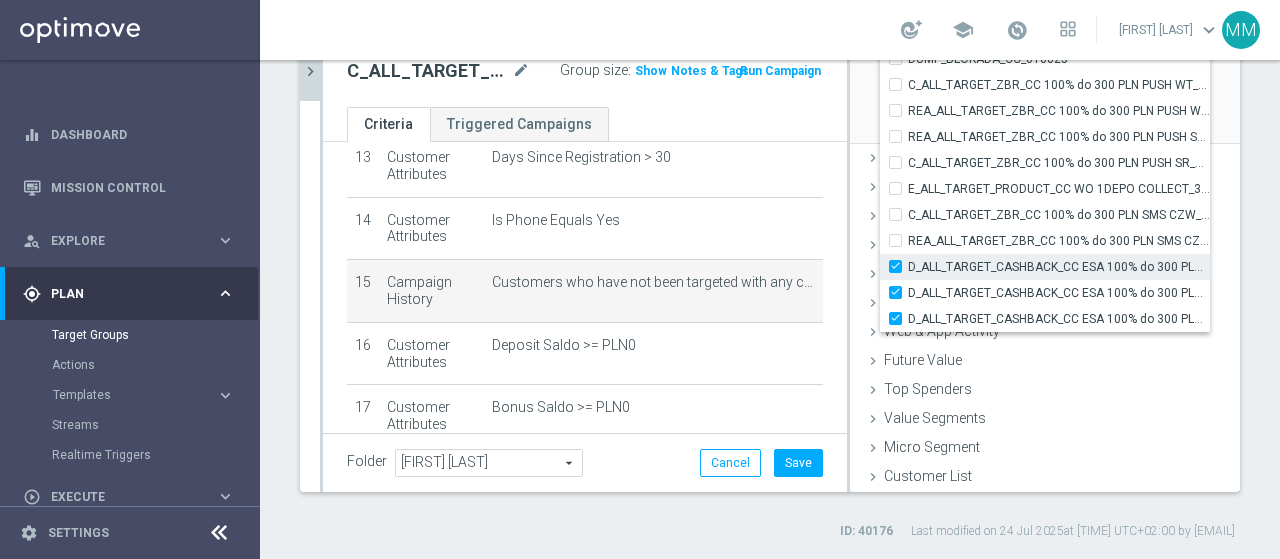 checkbox on "true" 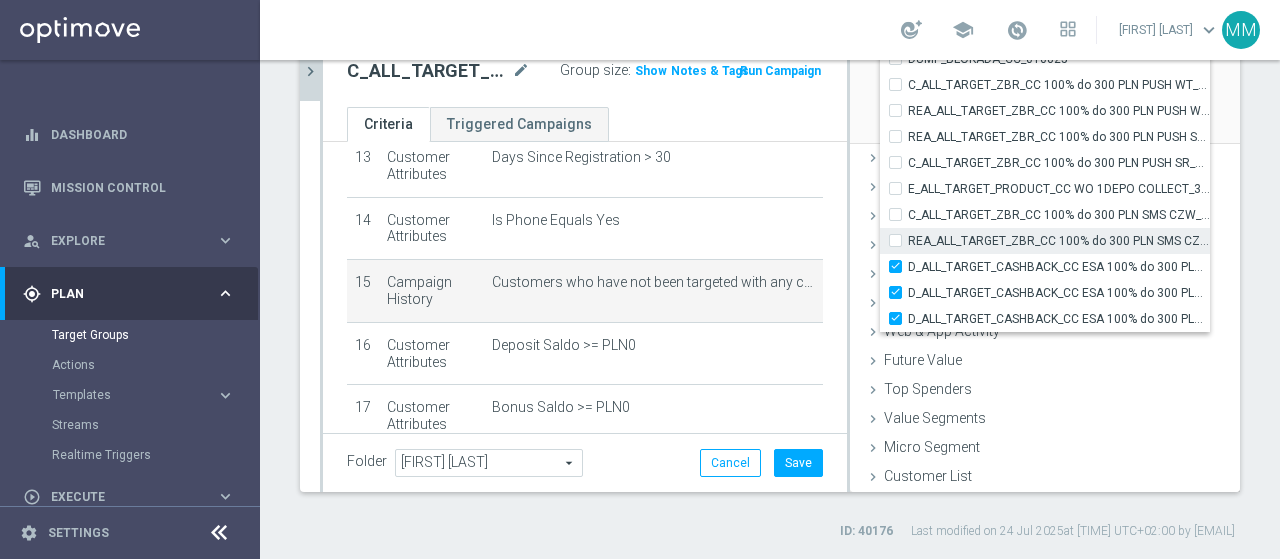 click on "REA_ALL_TARGET_ZBR_CC 100% do 300 PLN SMS CZW_280725" at bounding box center (901, 240) 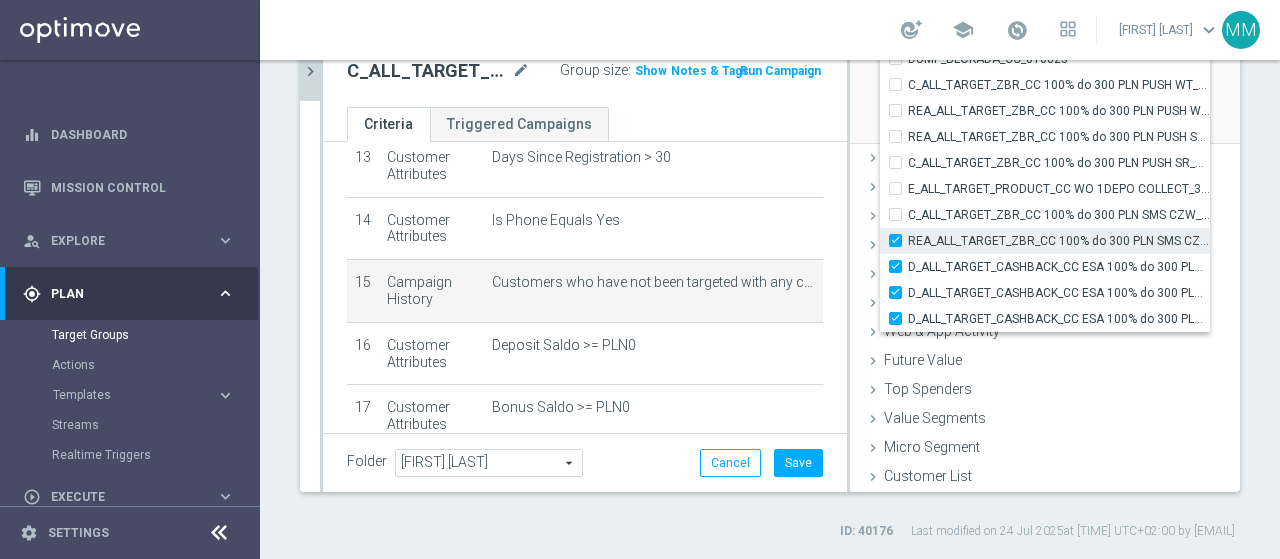 checkbox on "true" 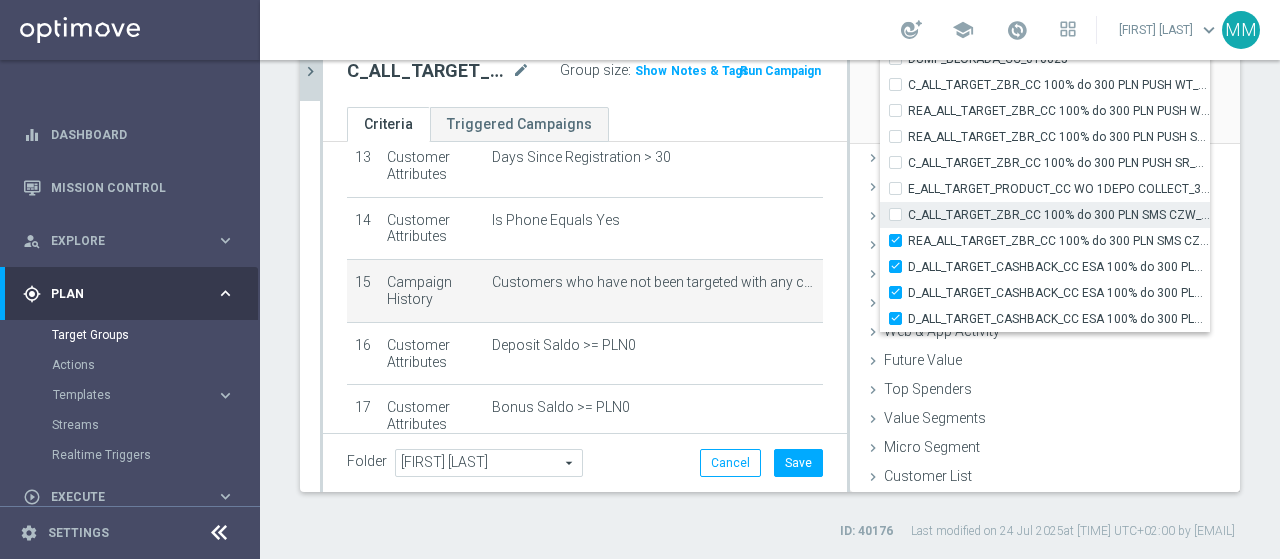 click on "C_ALL_TARGET_ZBR_CC 100% do 300 PLN SMS CZW_280725" at bounding box center [1045, 215] 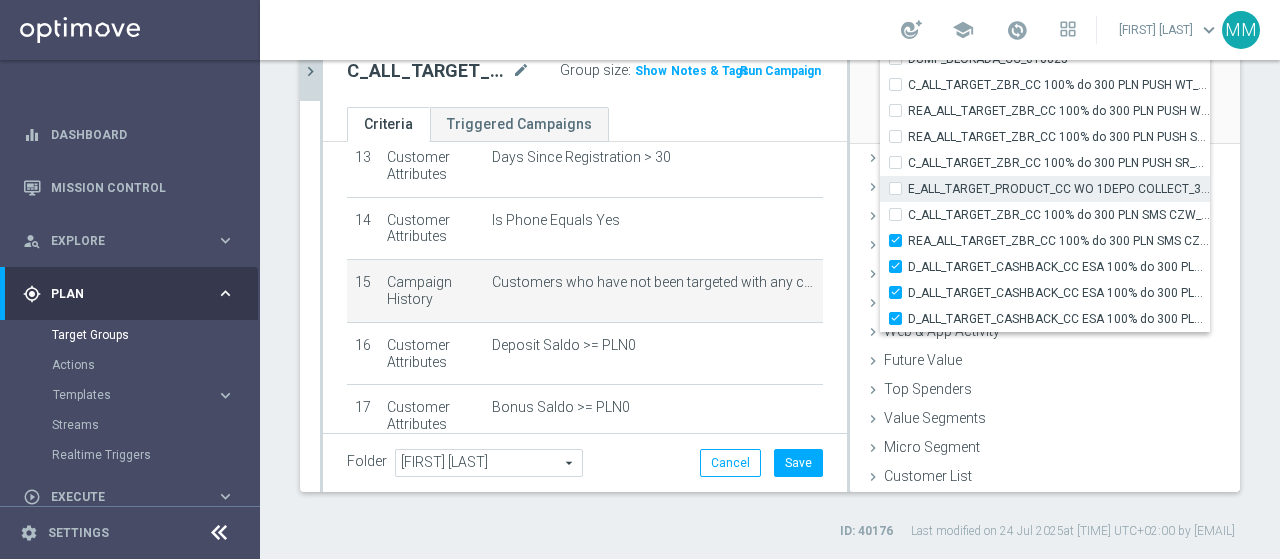 click on "E_ALL_TARGET_PRODUCT_CC WO 1DEPO COLLECT_310725" at bounding box center (901, 188) 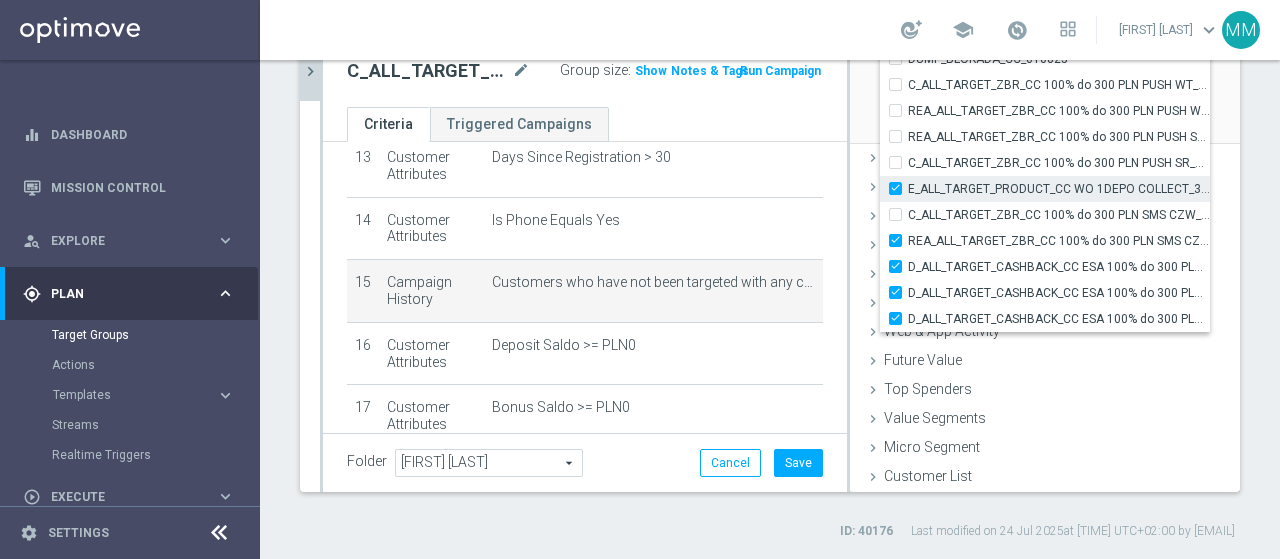 checkbox on "true" 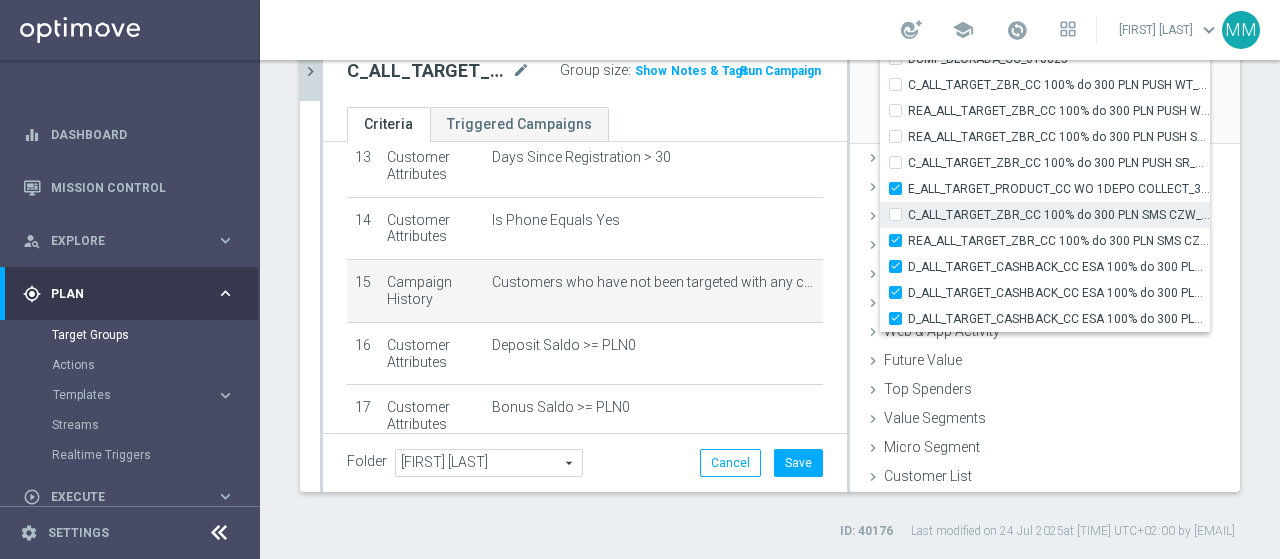 click on "C_ALL_TARGET_ZBR_CC 100% do 300 PLN SMS CZW_280725" at bounding box center (901, 214) 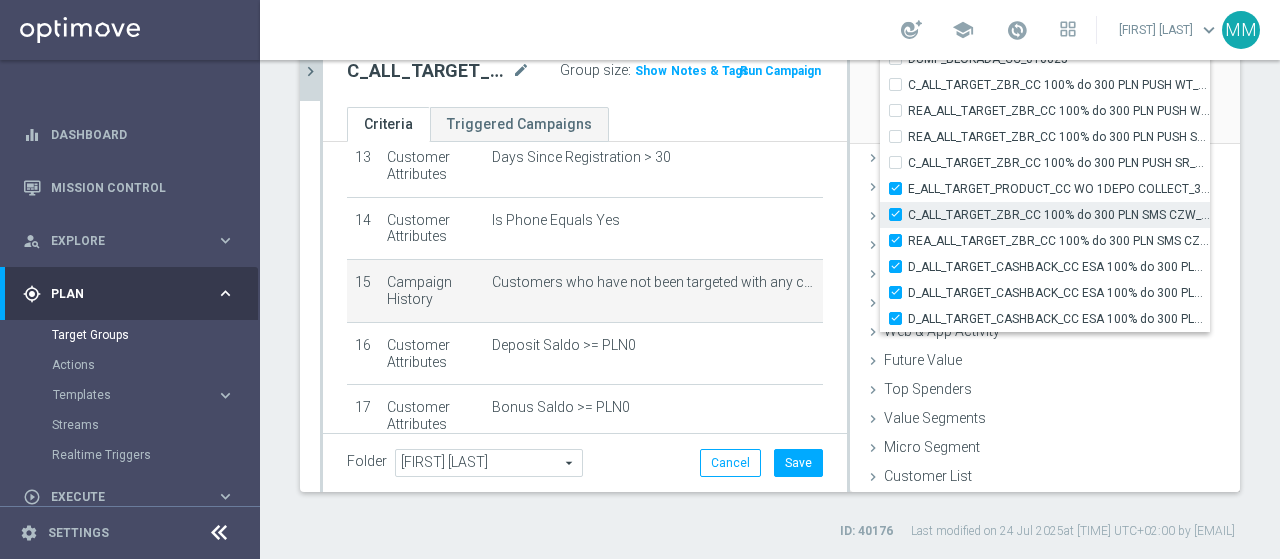 checkbox on "true" 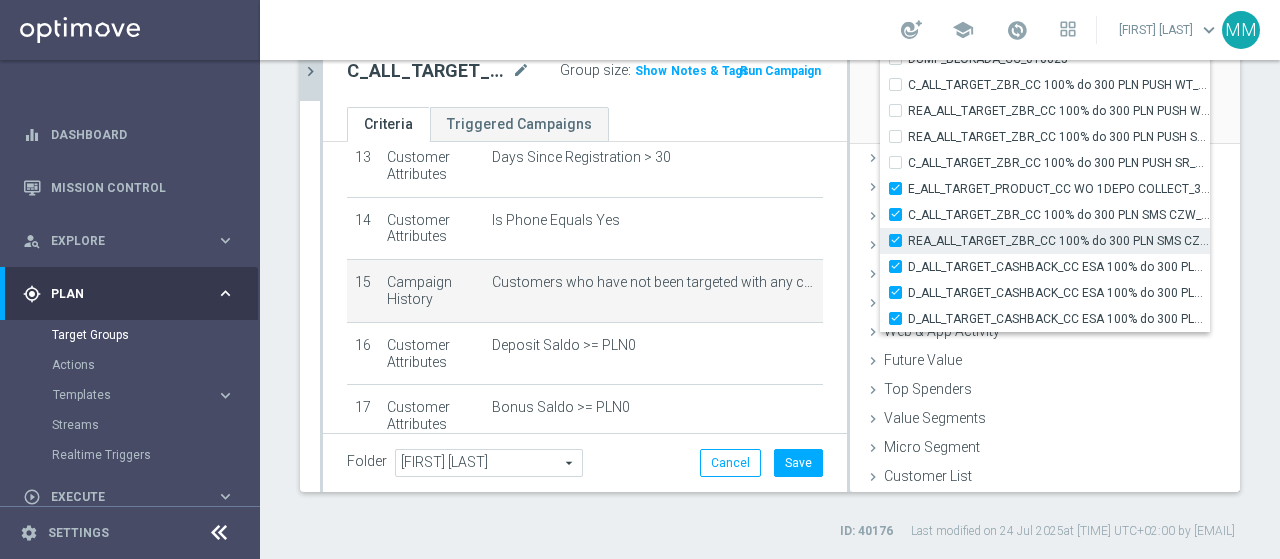 scroll, scrollTop: 60747, scrollLeft: 0, axis: vertical 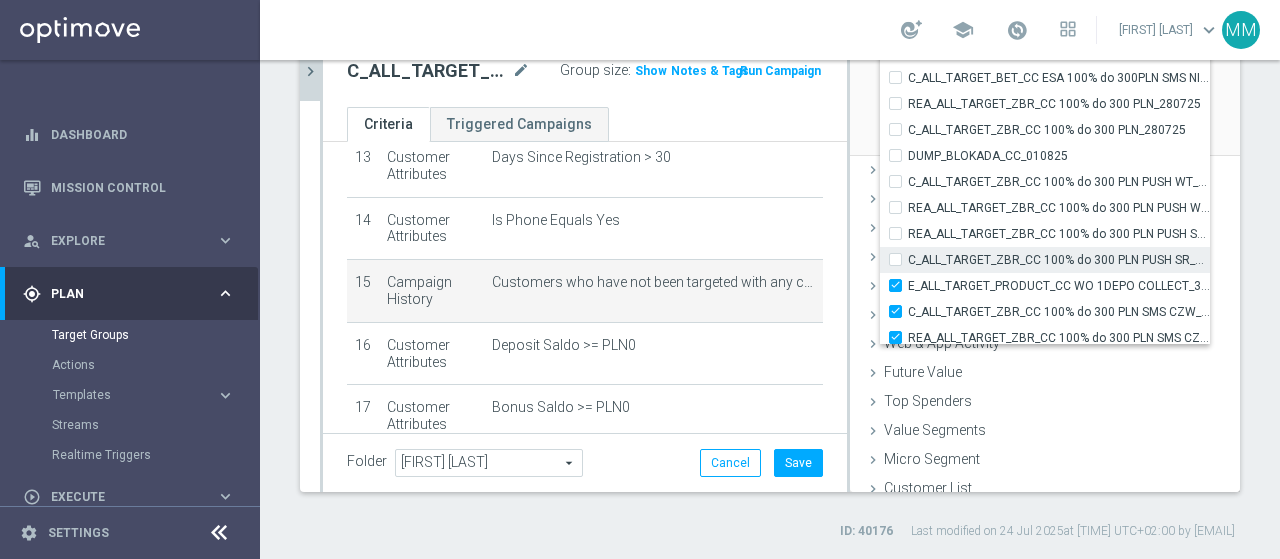 click on "C_ALL_TARGET_ZBR_CC 100% do 300 PLN PUSH SR_280725" at bounding box center [901, 259] 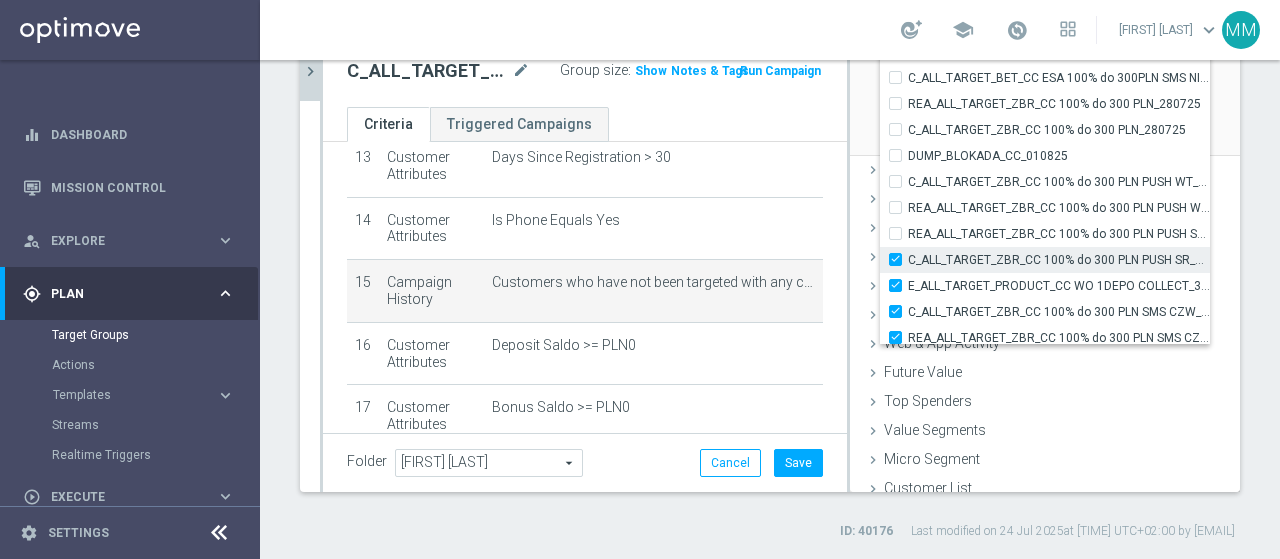 checkbox on "true" 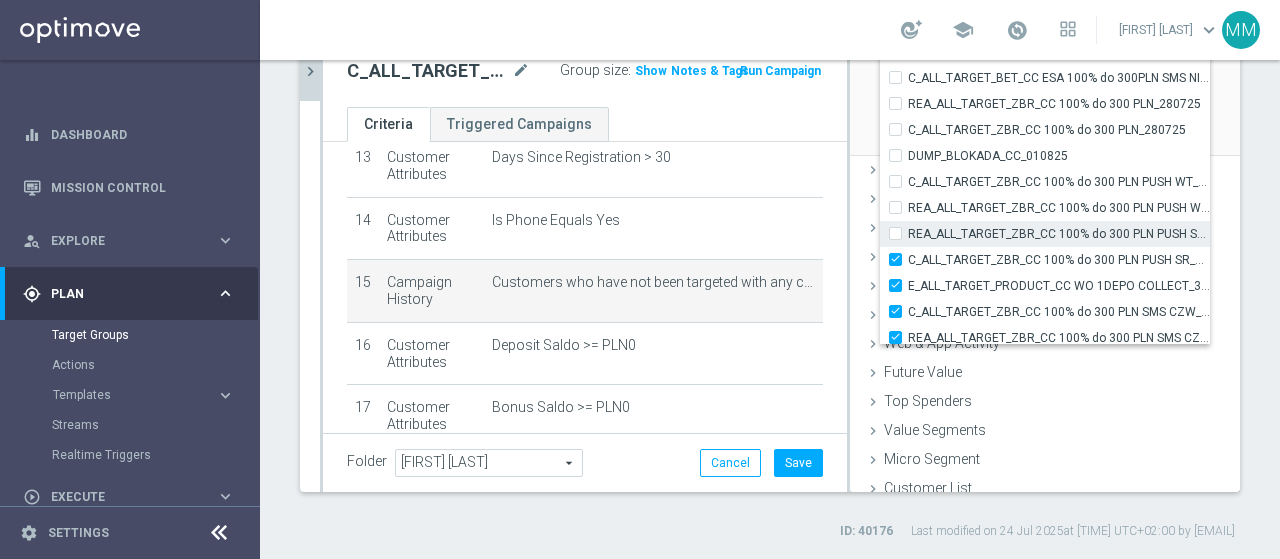 click on "REA_ALL_TARGET_ZBR_CC 100% do 300 PLN PUSH SR_280725" at bounding box center [901, 233] 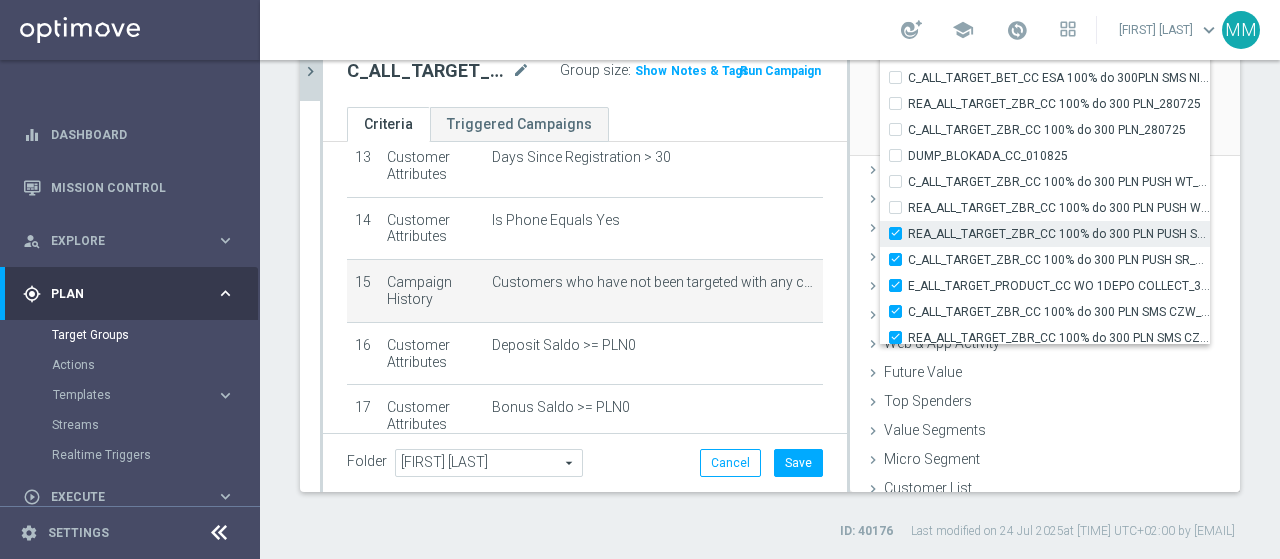 click on "REA_ALL_TARGET_ZBR_CC 100% do 300 PLN PUSH SR_280725" at bounding box center (901, 233) 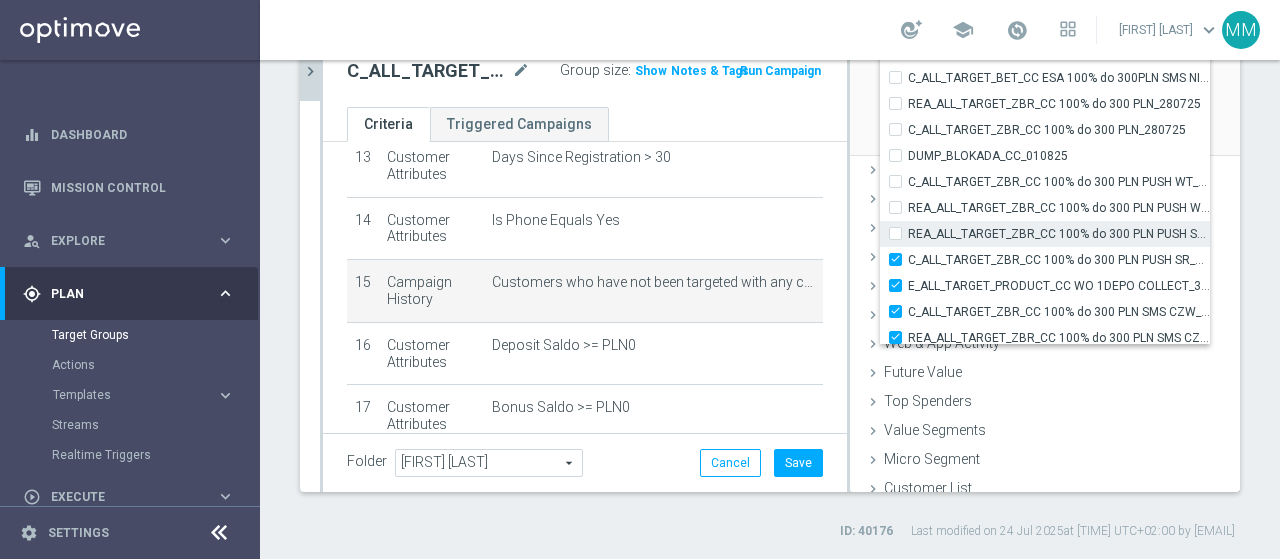 checkbox on "false" 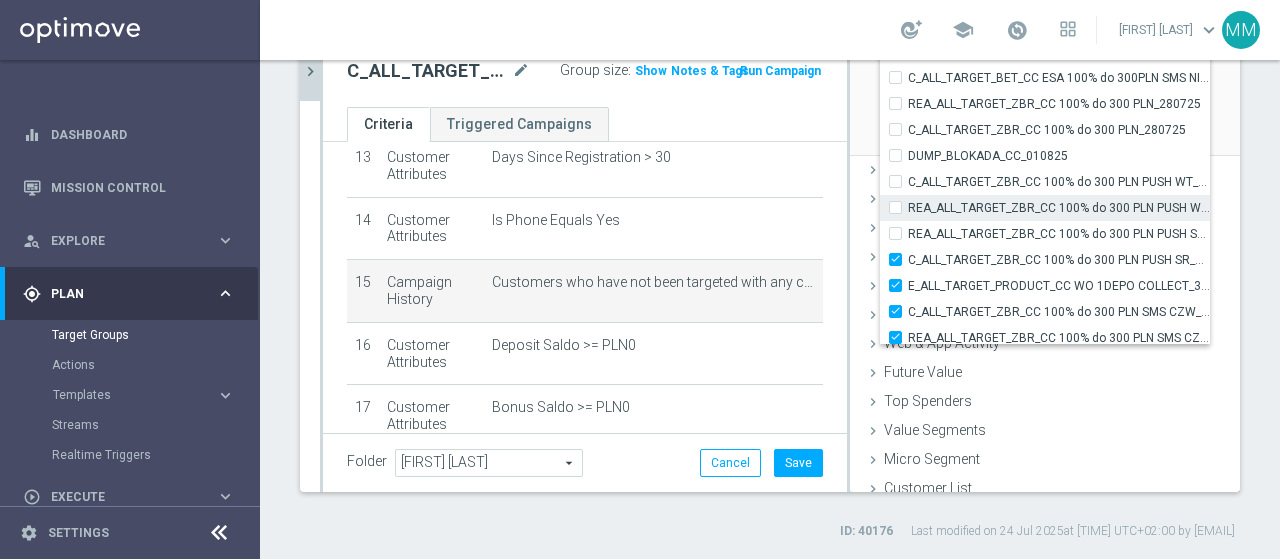 click on "REA_ALL_TARGET_ZBR_CC 100% do 300 PLN PUSH WT_280725" at bounding box center (1059, 208) 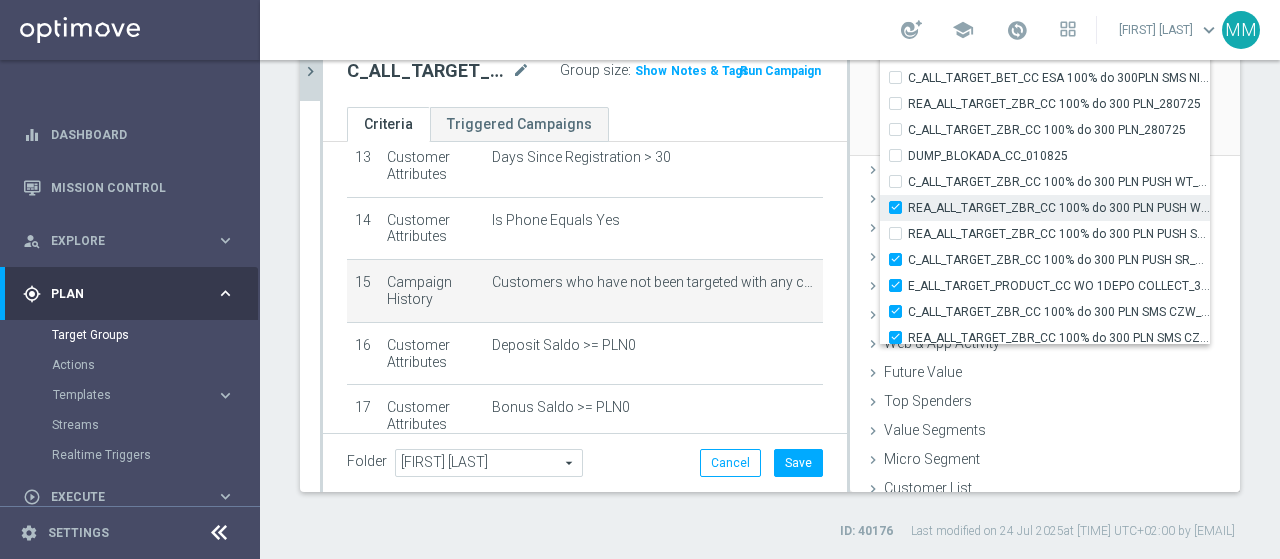 checkbox on "true" 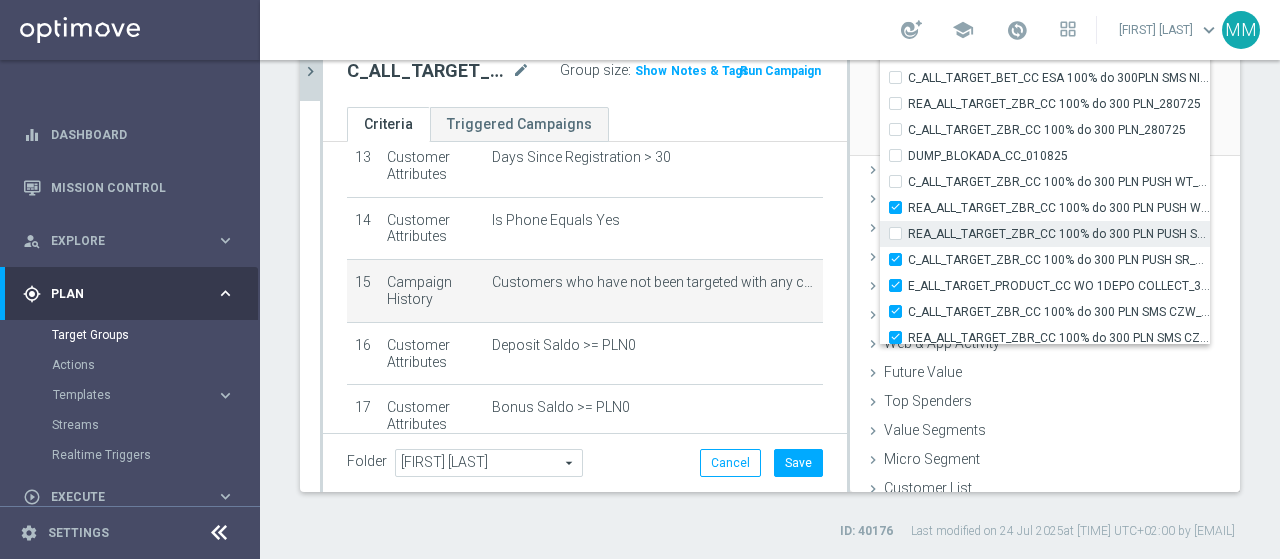 type on "Selected 79 of 33865" 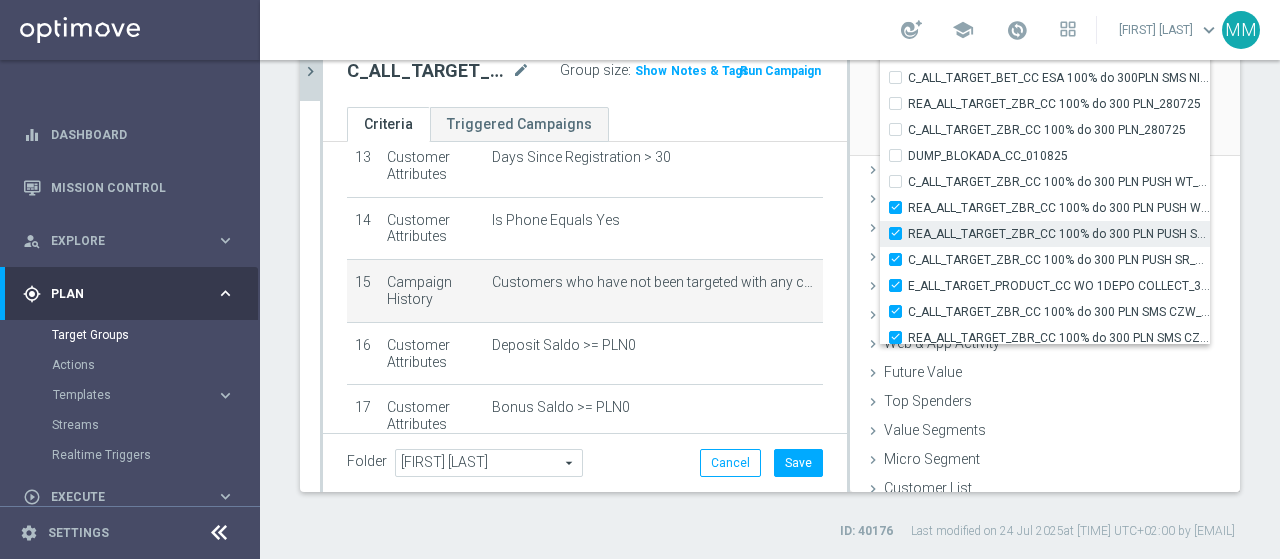 checkbox on "true" 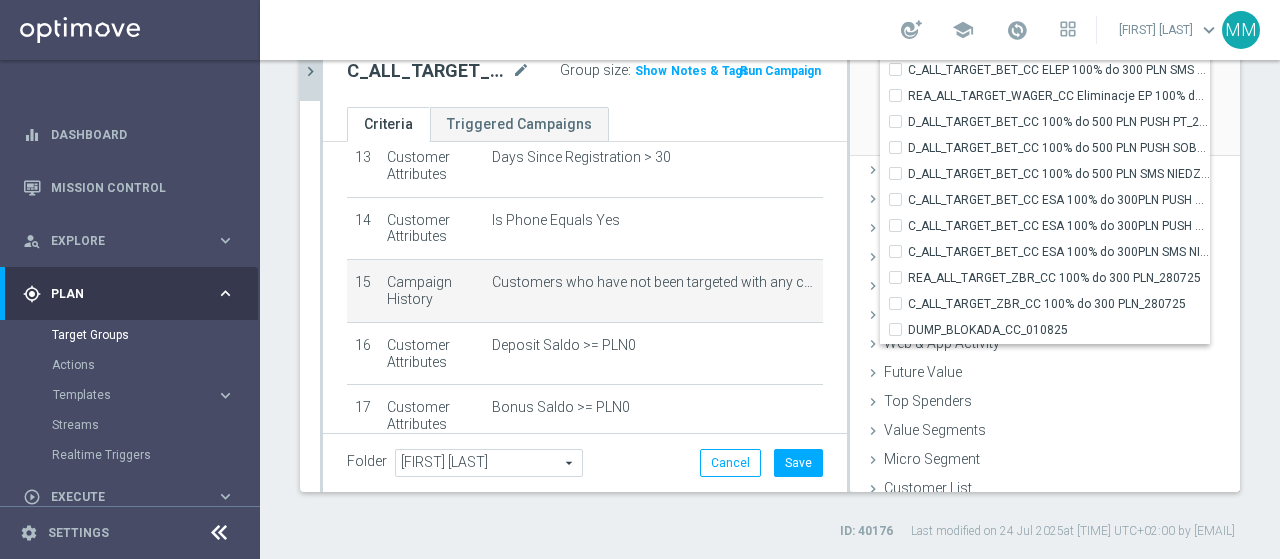 scroll, scrollTop: 60615, scrollLeft: 0, axis: vertical 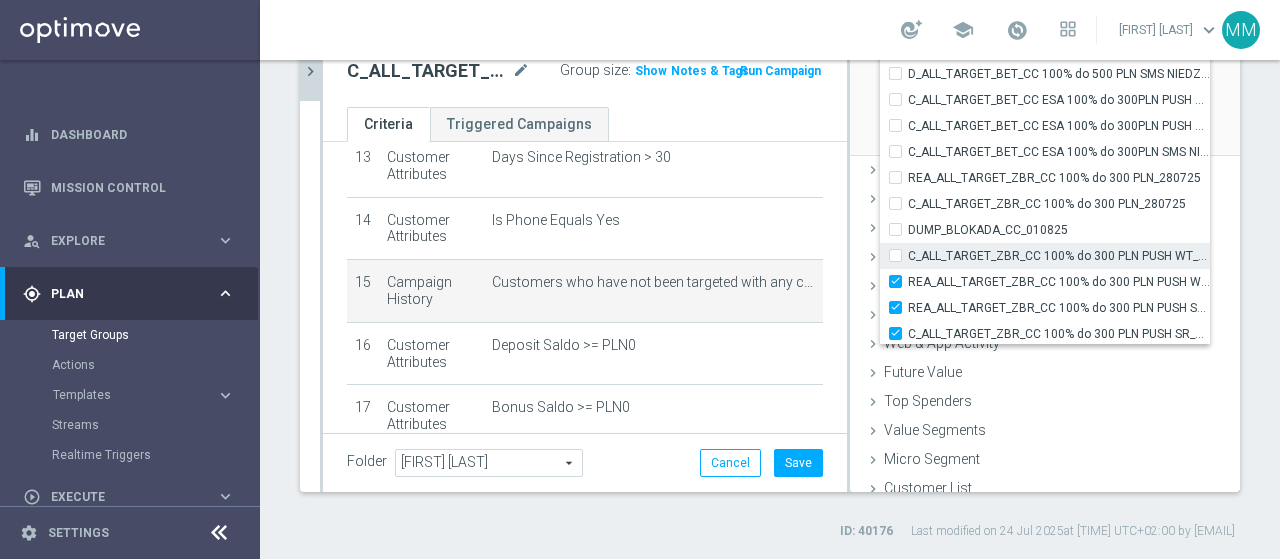 click on "C_ALL_TARGET_ZBR_CC 100% do 300 PLN PUSH WT_280725" at bounding box center [1045, 256] 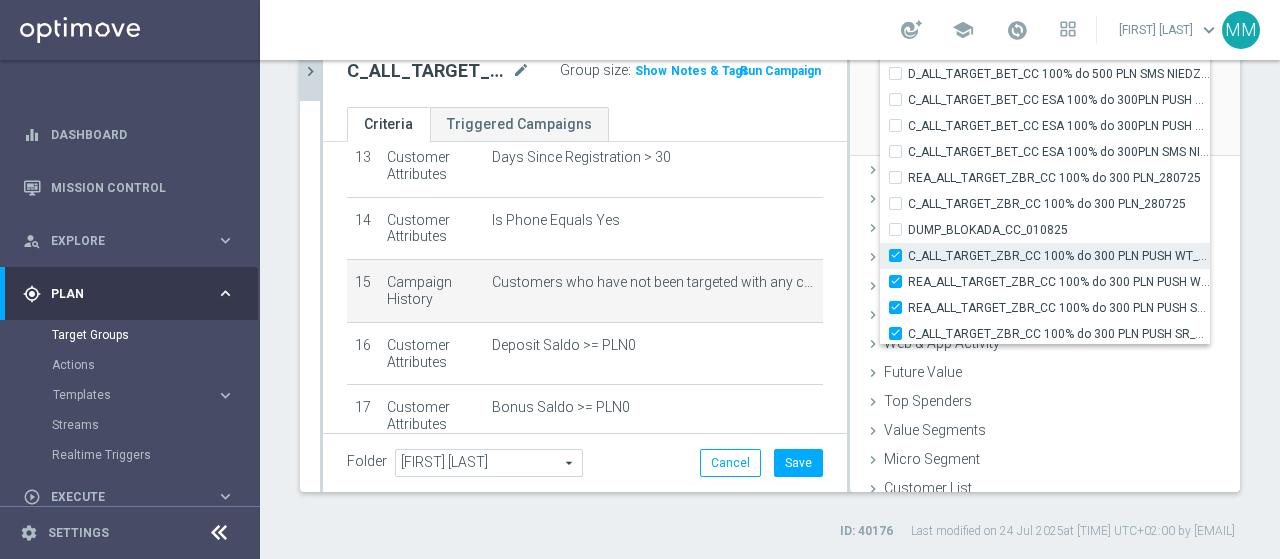 checkbox on "true" 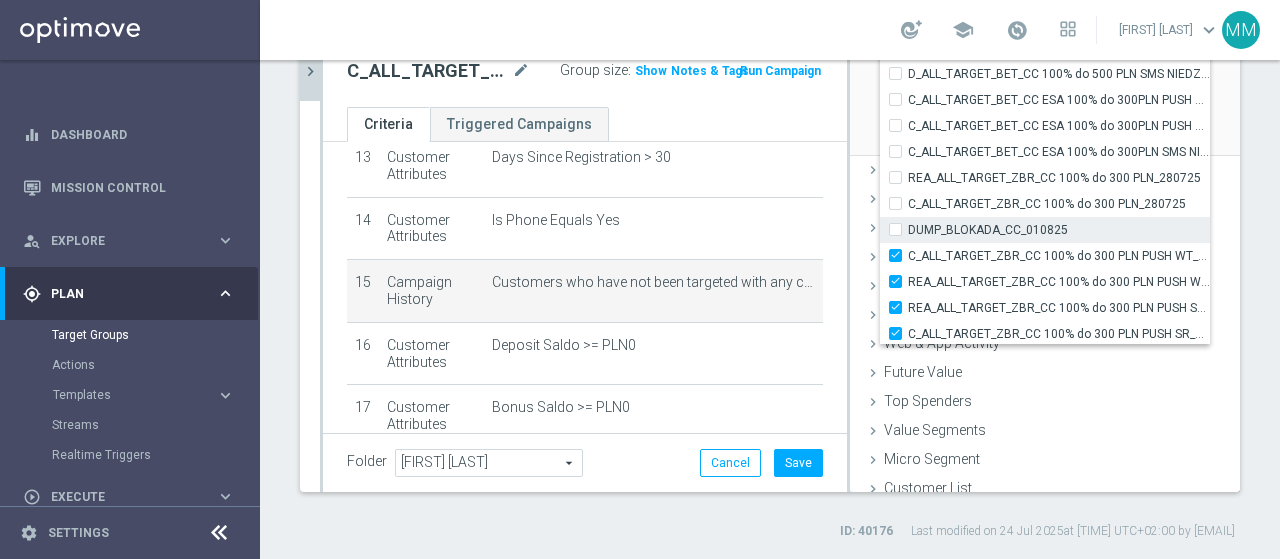 click on "DUMP_BLOKADA_CC_010825" at bounding box center (1059, 230) 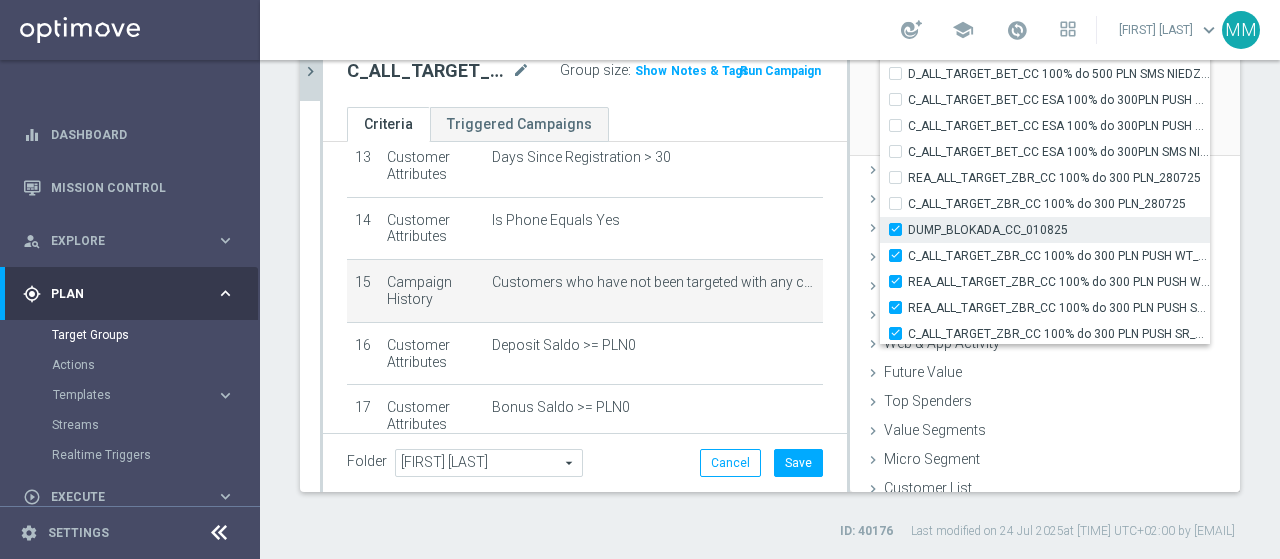 checkbox on "true" 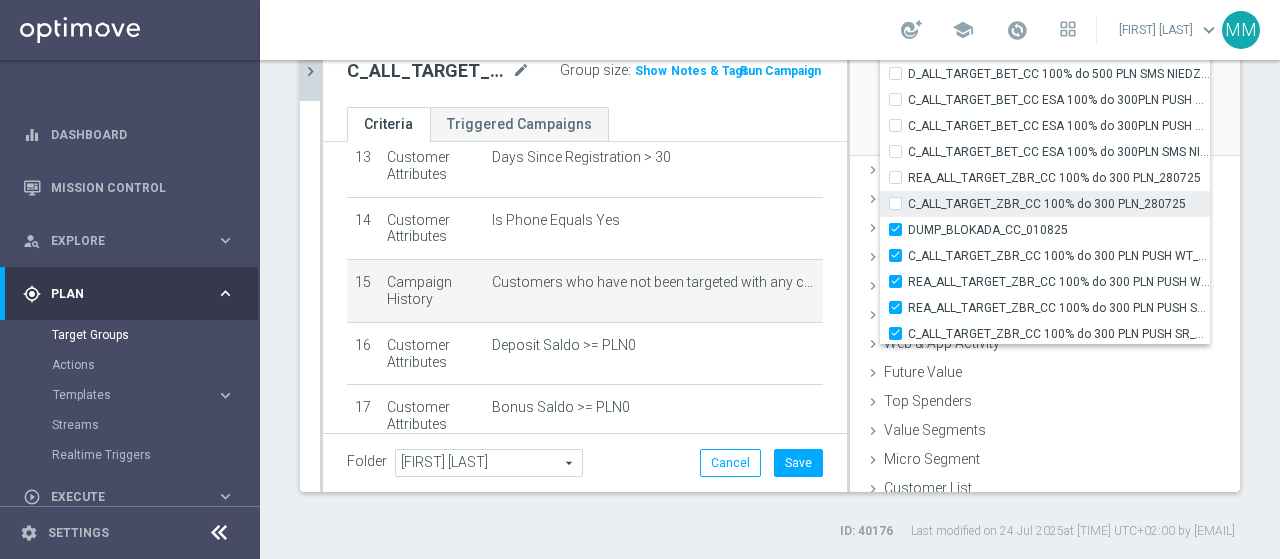 click on "C_ALL_TARGET_ZBR_CC 100% do 300 PLN_280725" at bounding box center (901, 203) 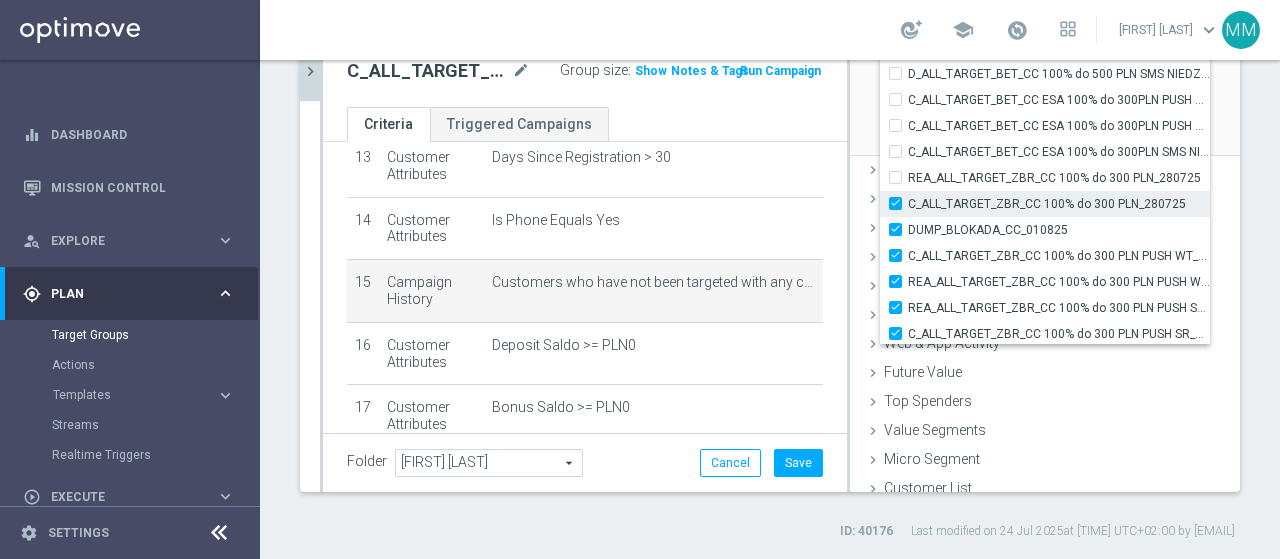 checkbox on "true" 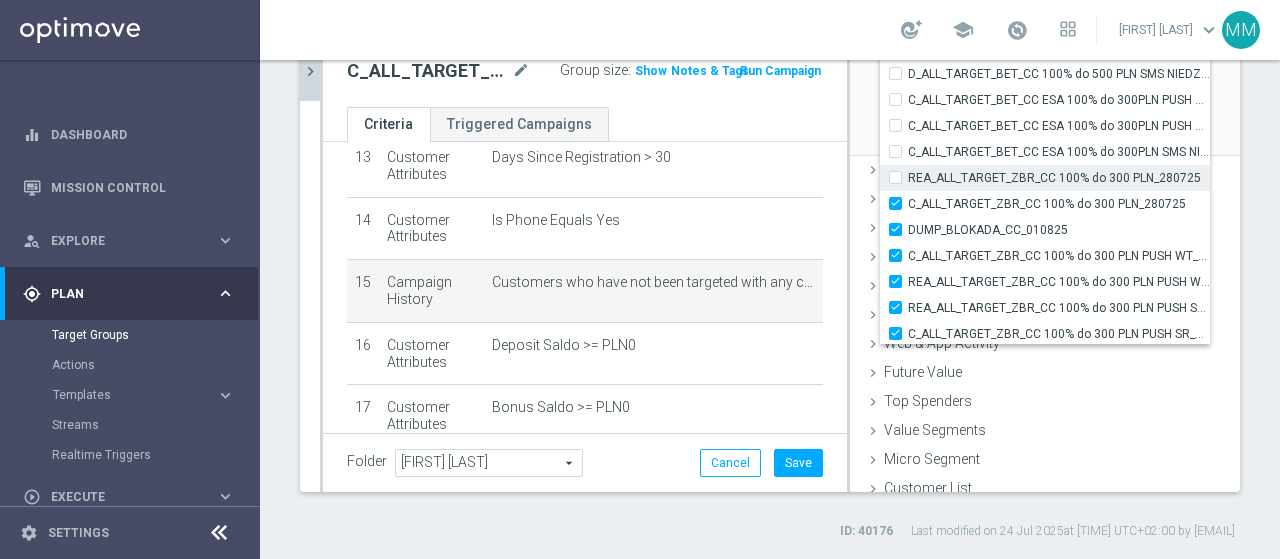 click on "REA_ALL_TARGET_ZBR_CC 100% do 300 PLN_280725" at bounding box center (901, 177) 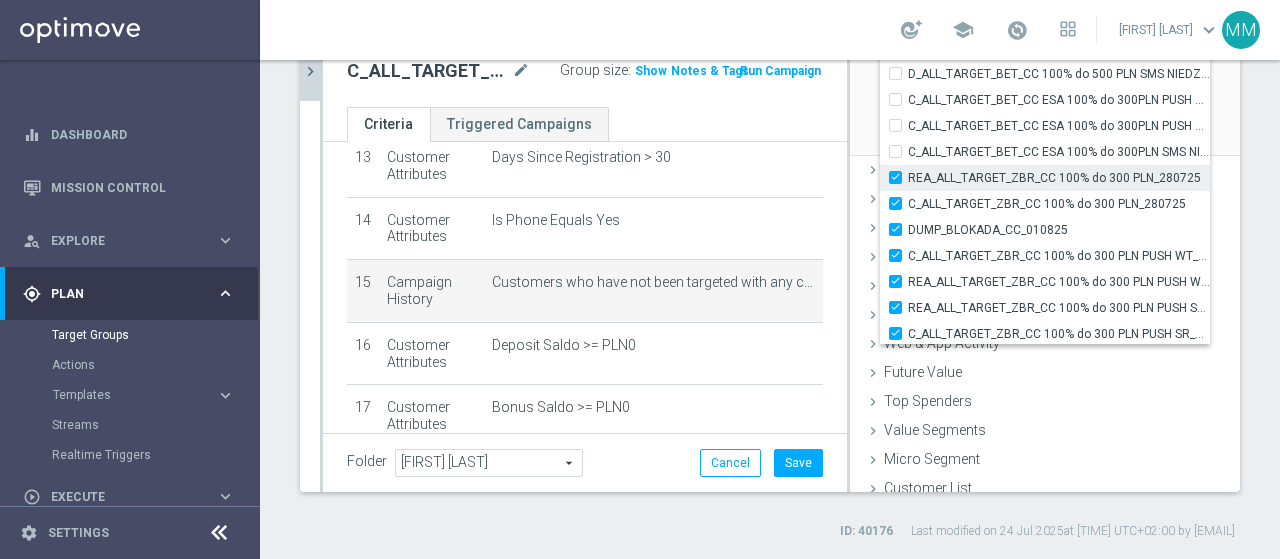 checkbox on "true" 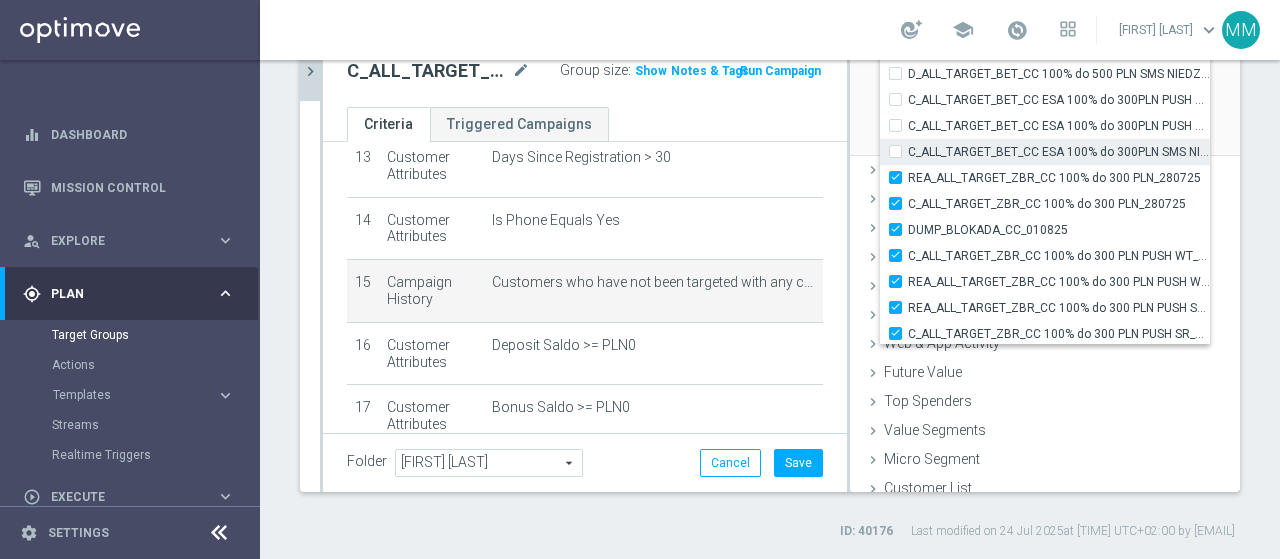 click on "C_ALL_TARGET_BET_CC ESA 100% do 300PLN SMS NIEDZ_240725" at bounding box center (901, 151) 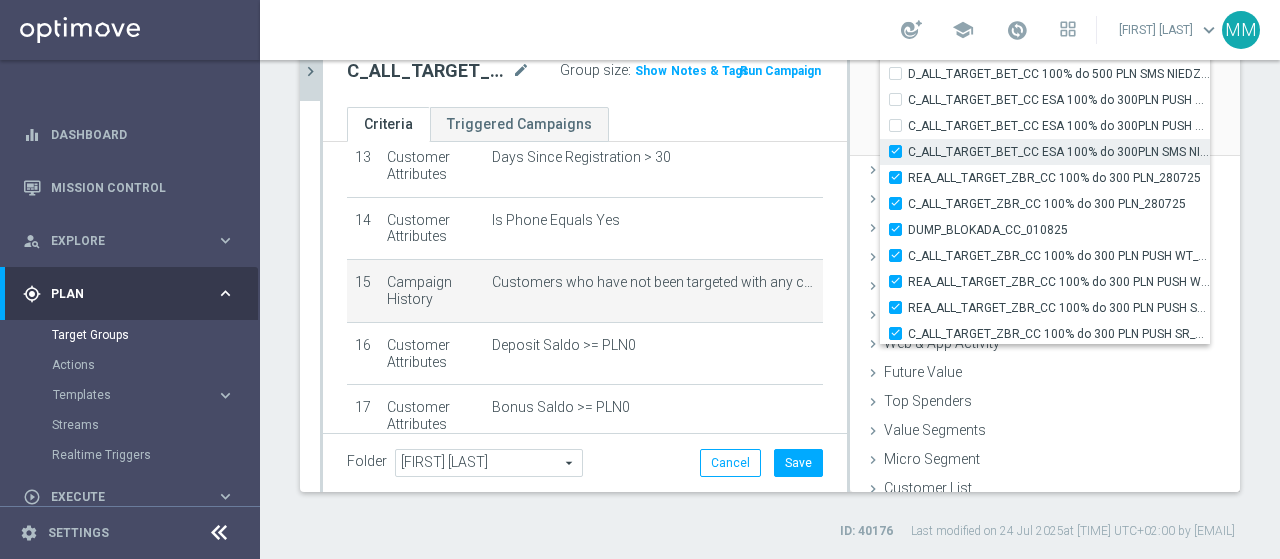 checkbox on "true" 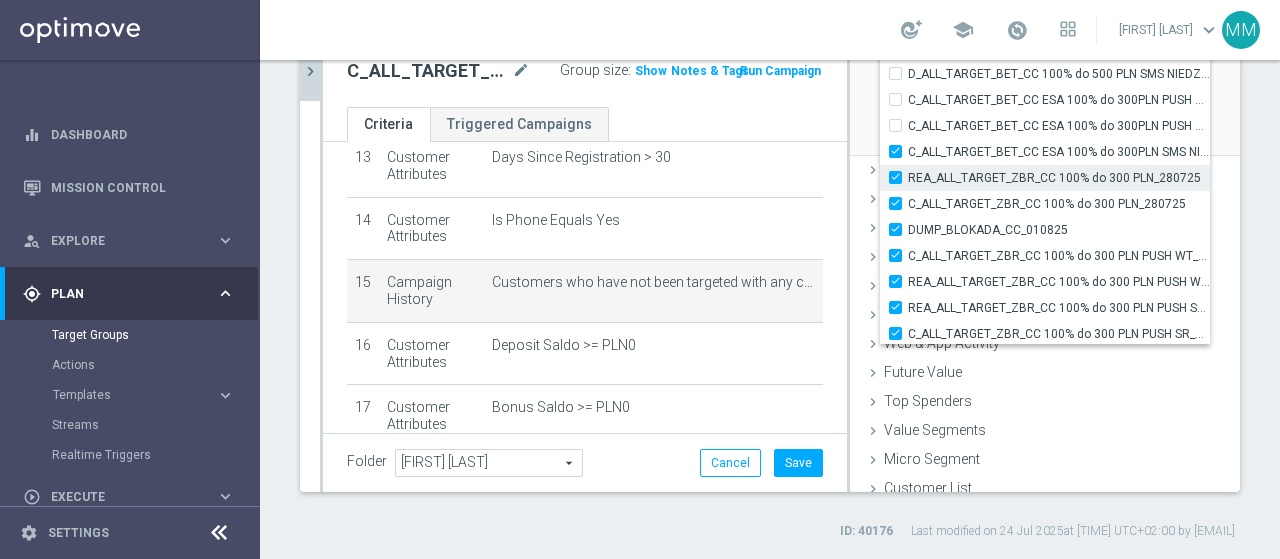 scroll, scrollTop: 60515, scrollLeft: 0, axis: vertical 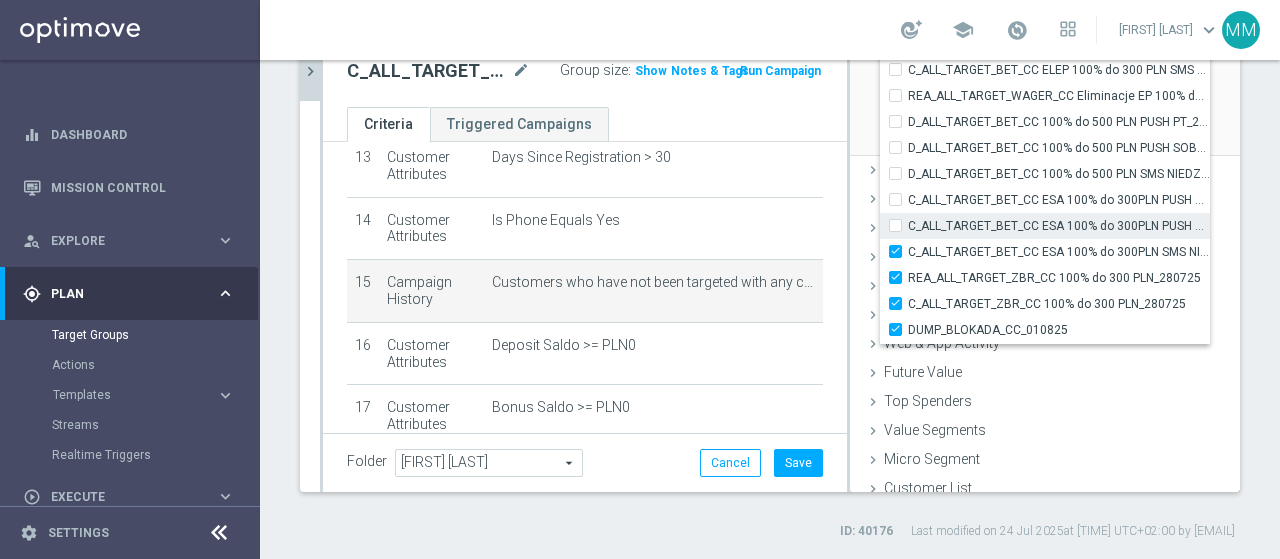 click on "C_ALL_TARGET_BET_CC ESA 100% do 300PLN PUSH SOB_240725" at bounding box center (901, 225) 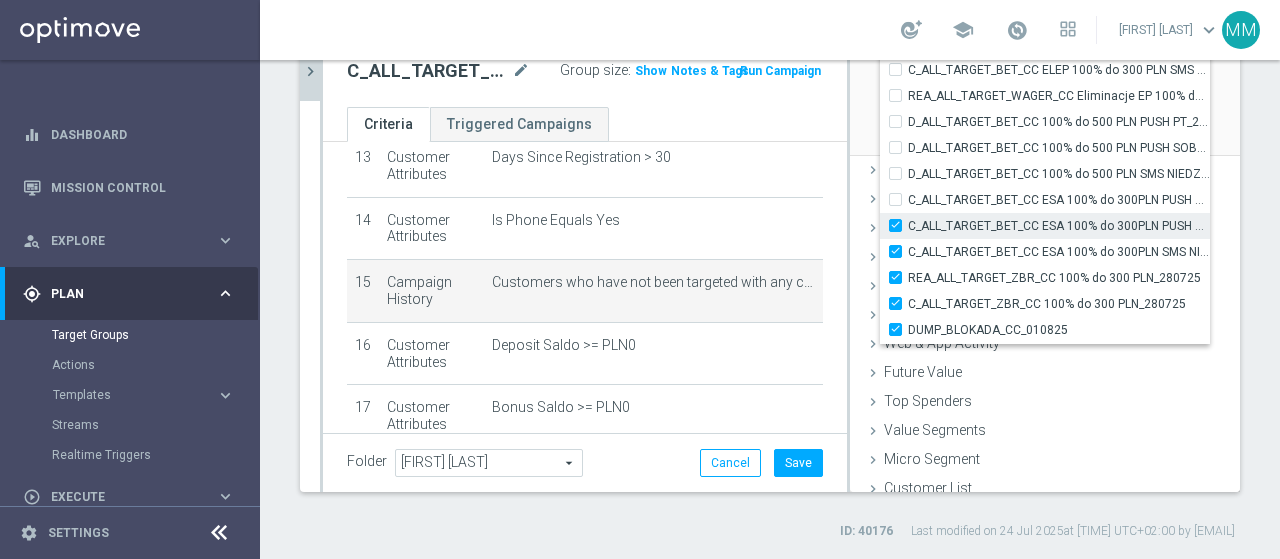 checkbox on "true" 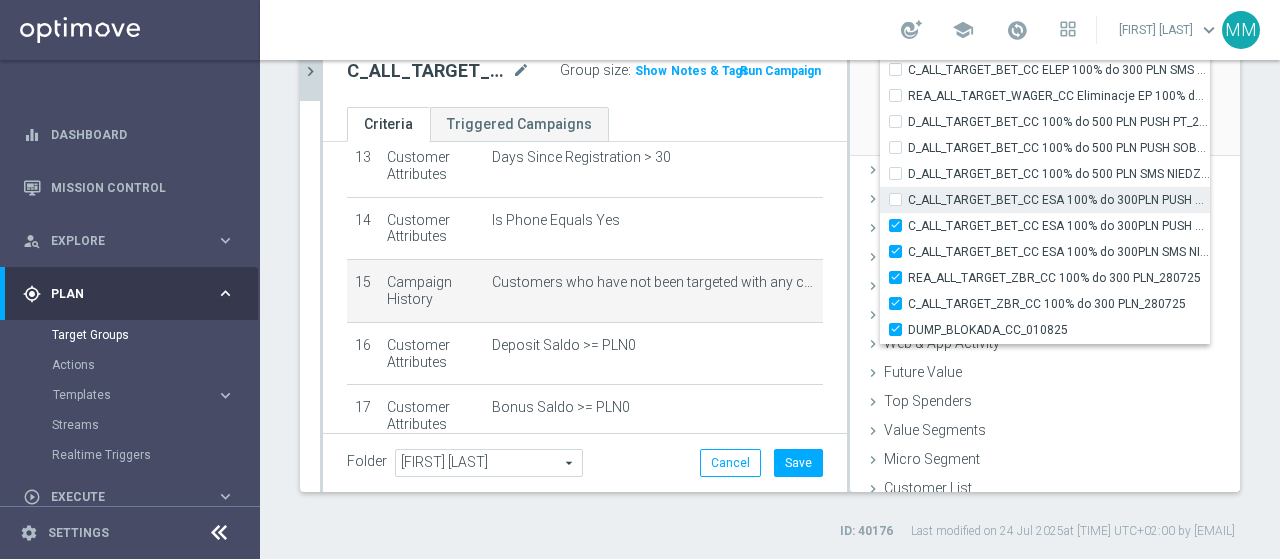 click on "C_ALL_TARGET_BET_CC ESA 100% do 300PLN PUSH PT_240725" at bounding box center (901, 199) 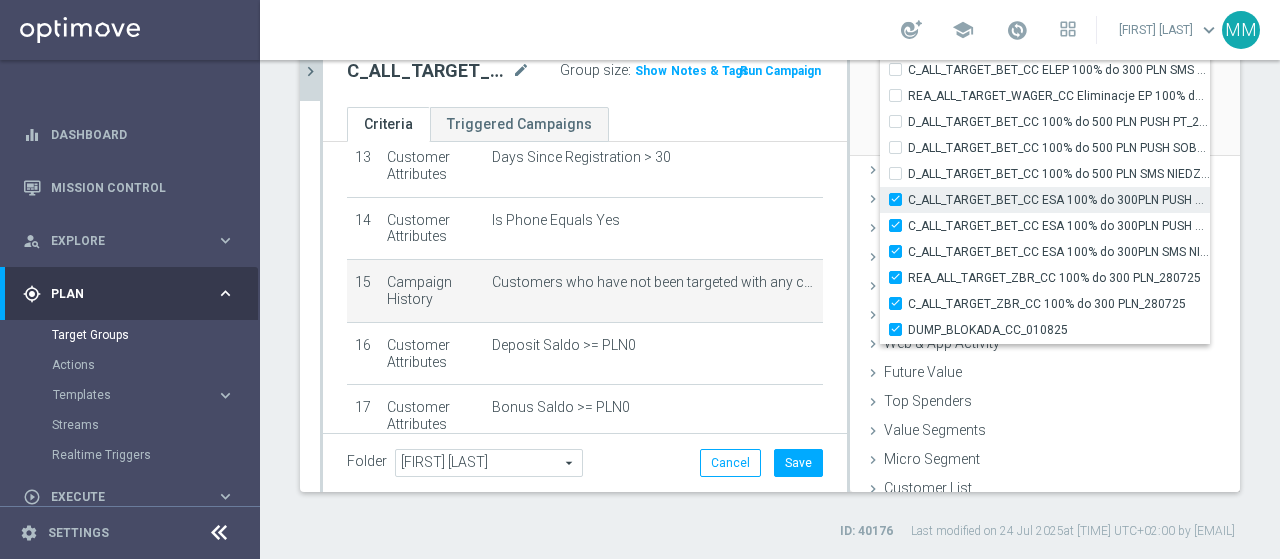 checkbox on "true" 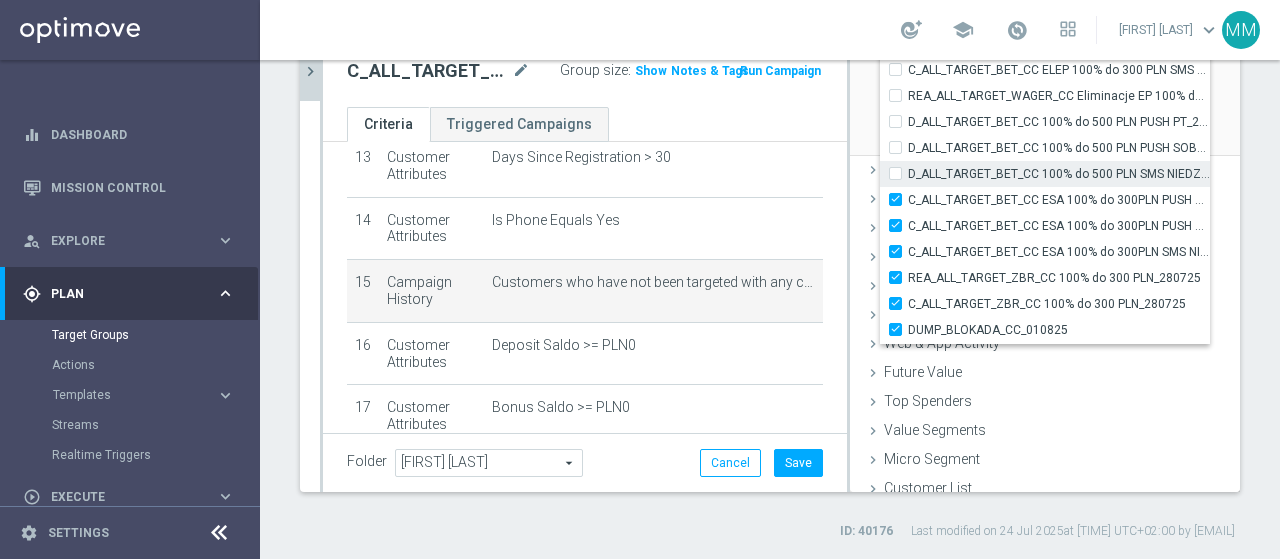 type on "Selected 87 of 33865" 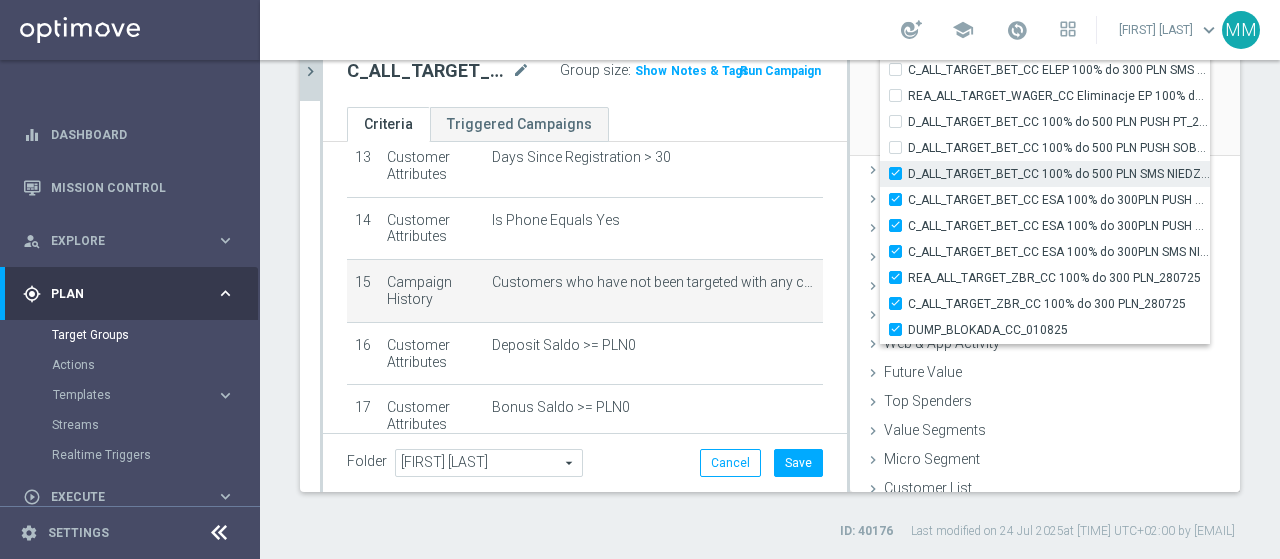 checkbox on "true" 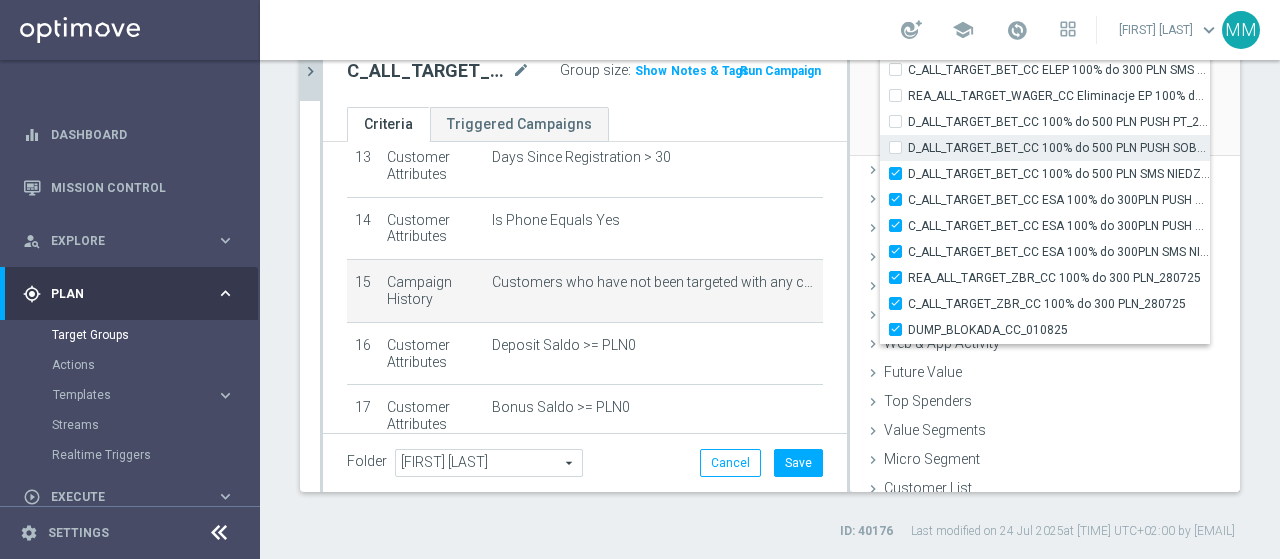 click on "D_ALL_TARGET_BET_CC 100% do 500 PLN PUSH SOB_240725" at bounding box center [901, 147] 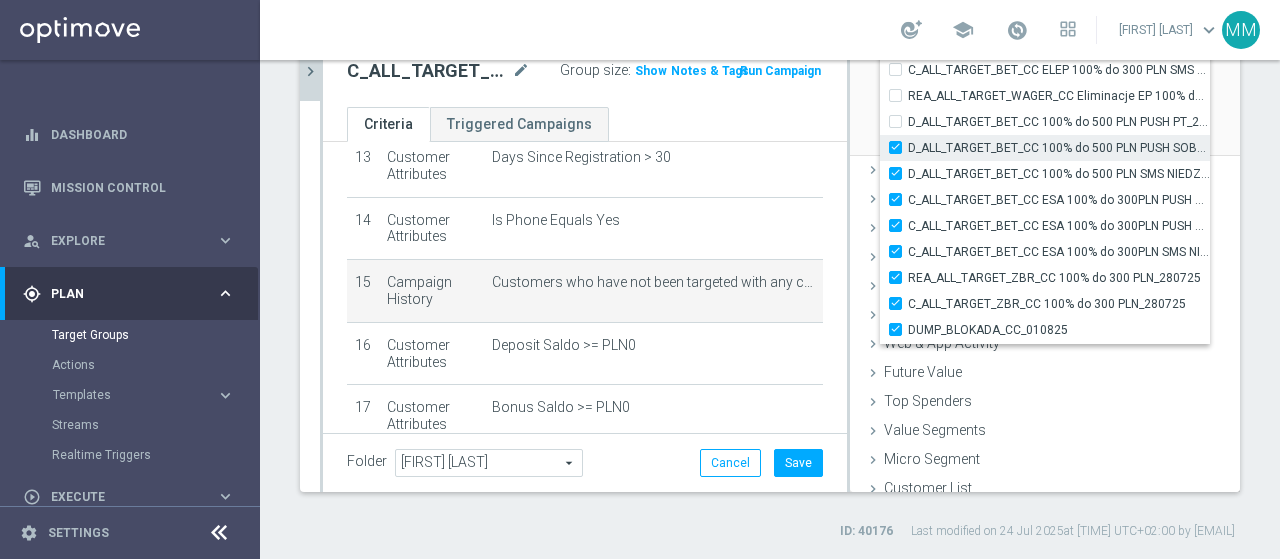 click on "D_ALL_TARGET_BET_CC 100% do 500 PLN PUSH SOB_240725" at bounding box center [901, 147] 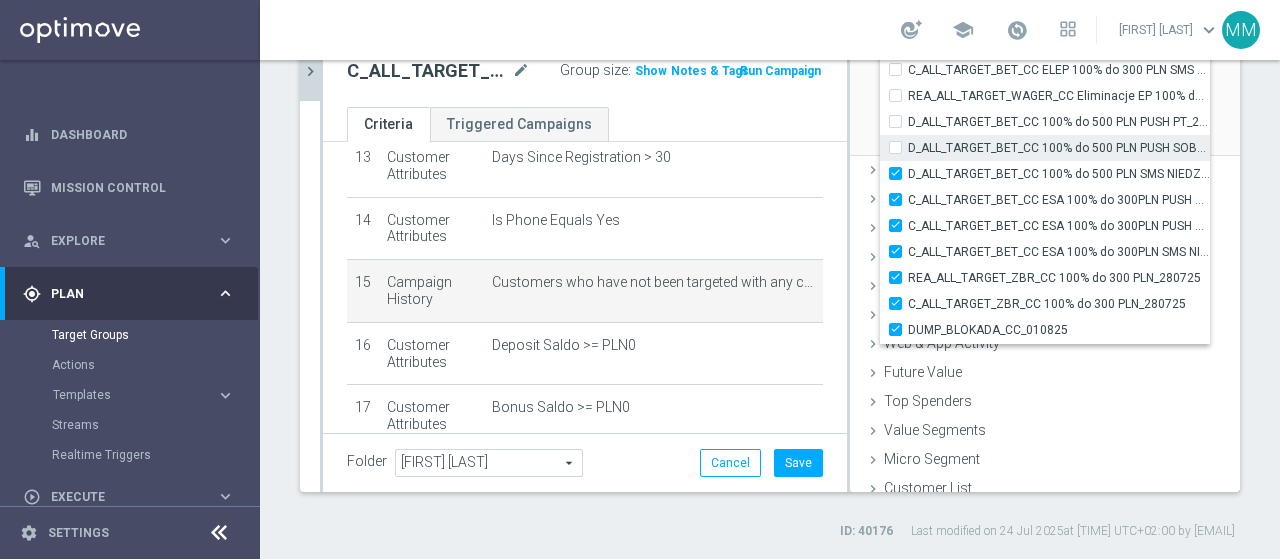 checkbox on "false" 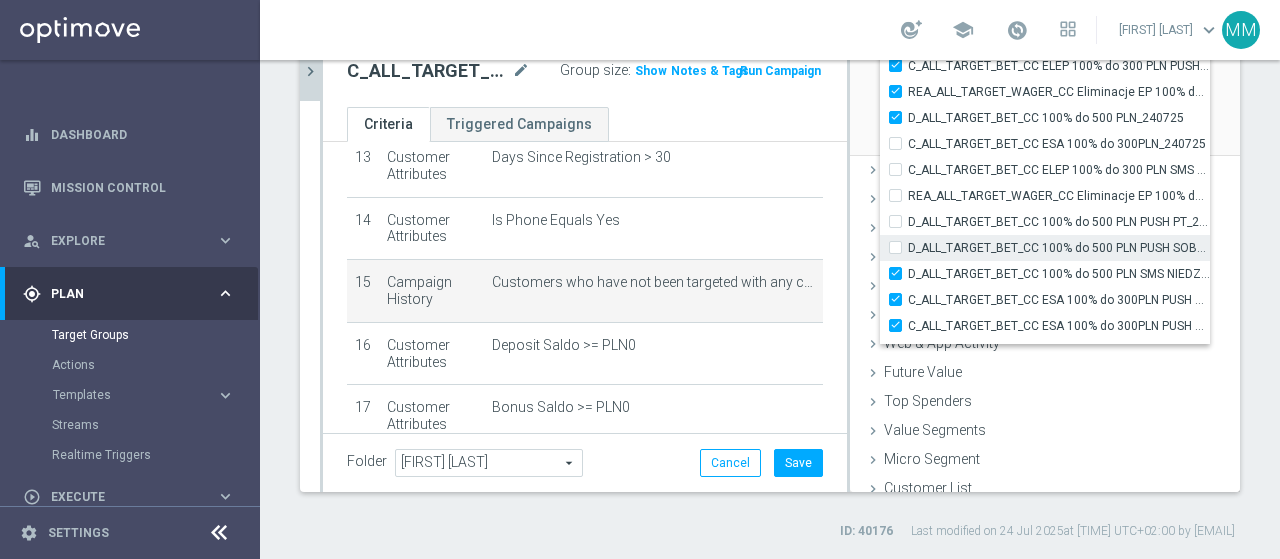 click on "D_ALL_TARGET_BET_CC 100% do 500 PLN PUSH SOB_240725" at bounding box center (901, 247) 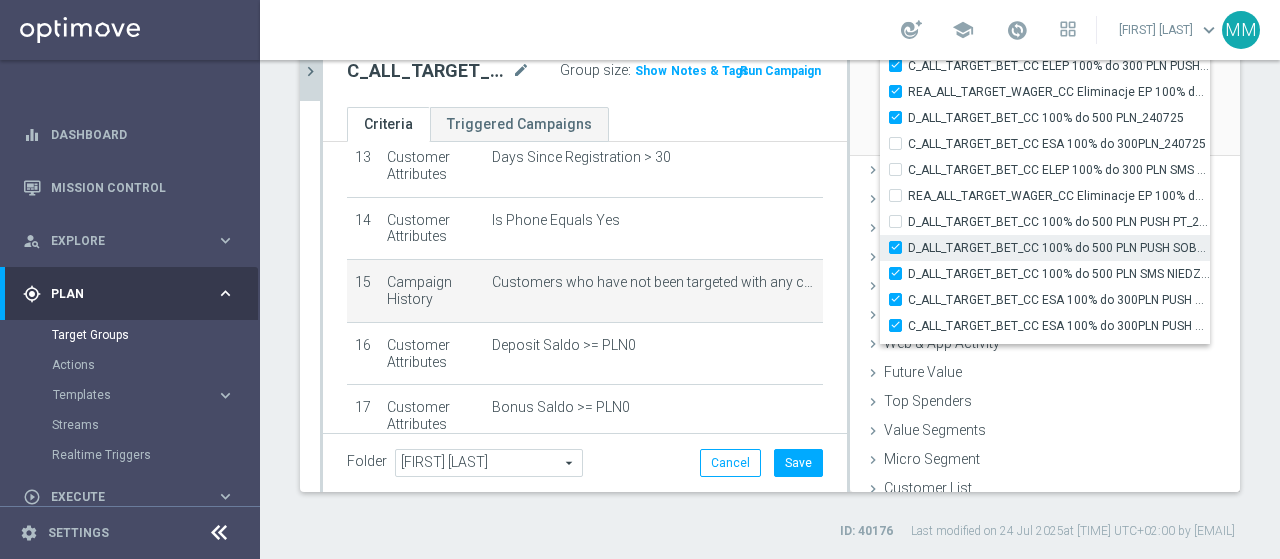checkbox on "true" 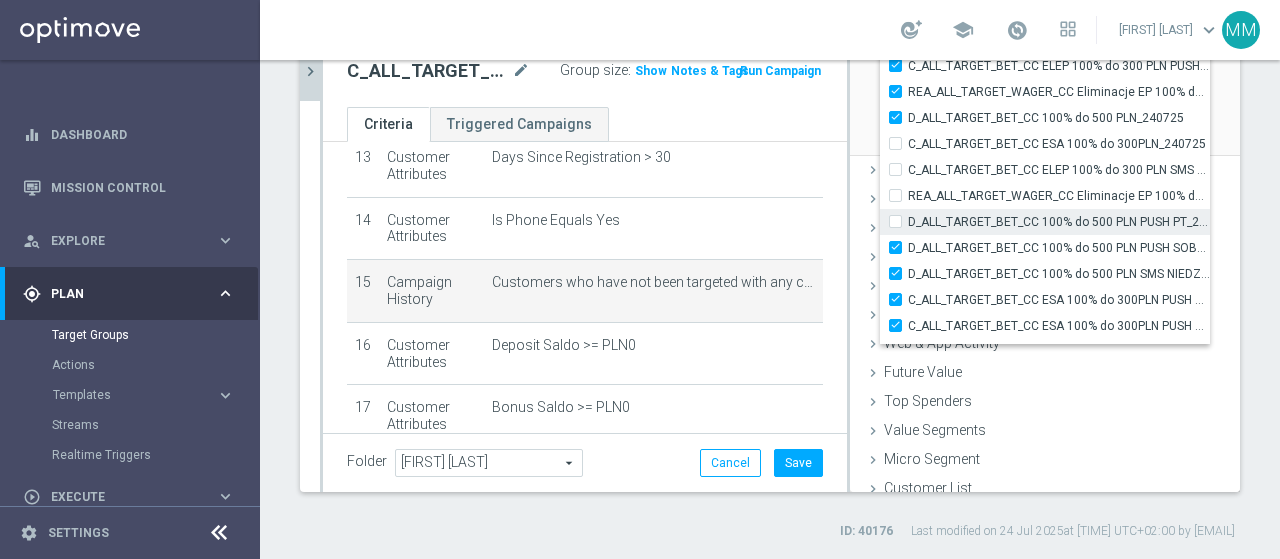 click on "D_ALL_TARGET_BET_CC 100% do 500 PLN PUSH PT_240725" at bounding box center (901, 221) 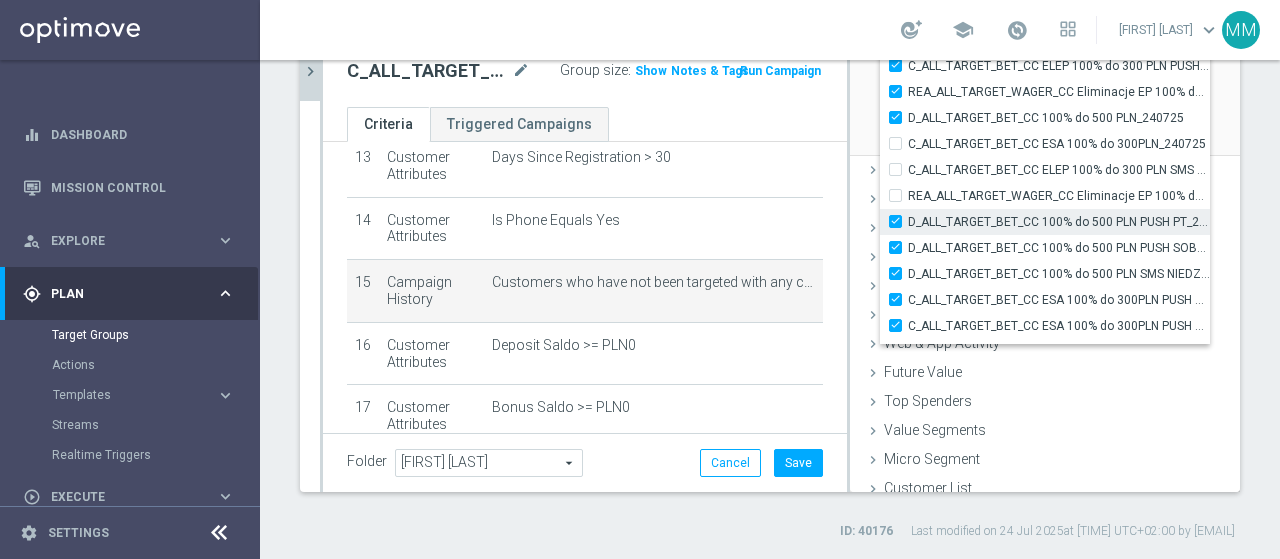 checkbox on "true" 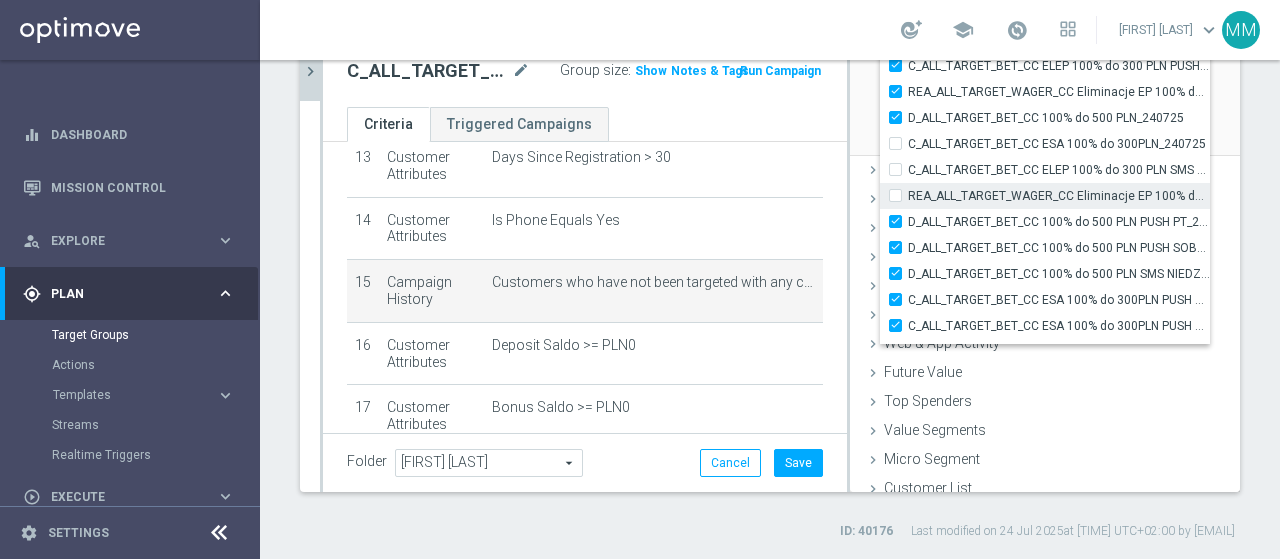 click on "REA_ALL_TARGET_WAGER_CC Eliminacje EP 100% do 300 PLN SMS CZW_210725" at bounding box center [1059, 196] 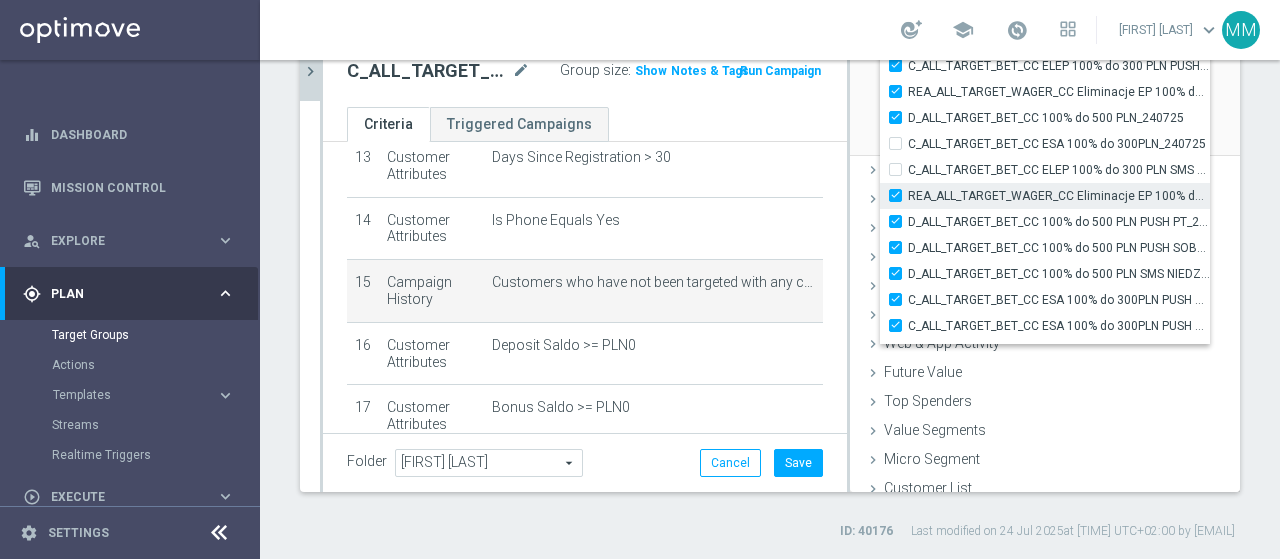 checkbox on "true" 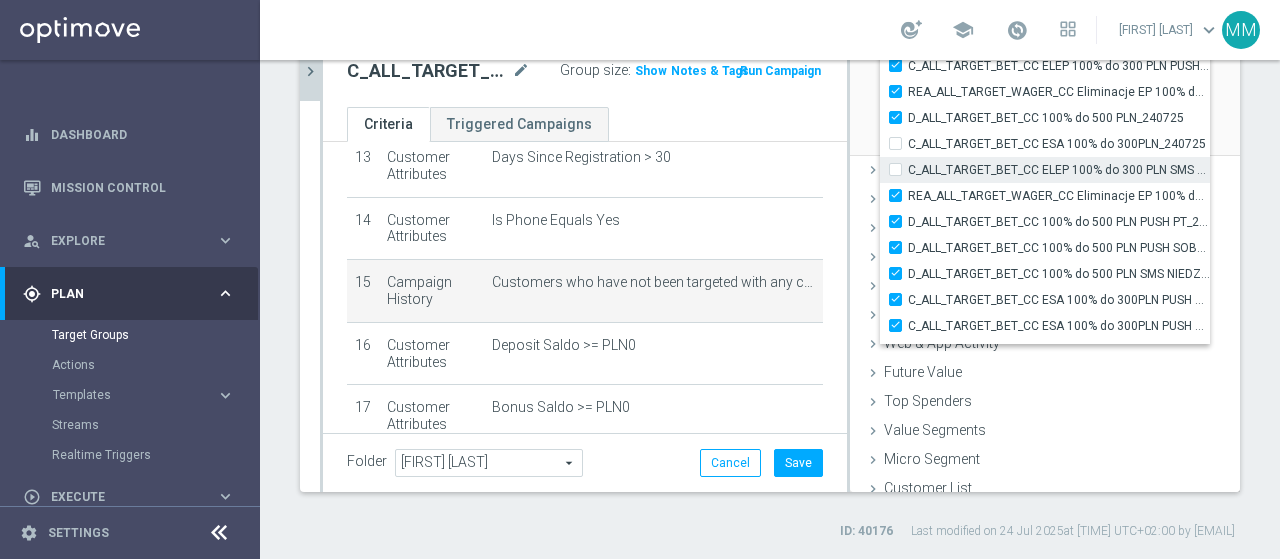 click on "C_ALL_TARGET_BET_CC ELEP 100% do 300 PLN SMS CZW_210725" at bounding box center (901, 169) 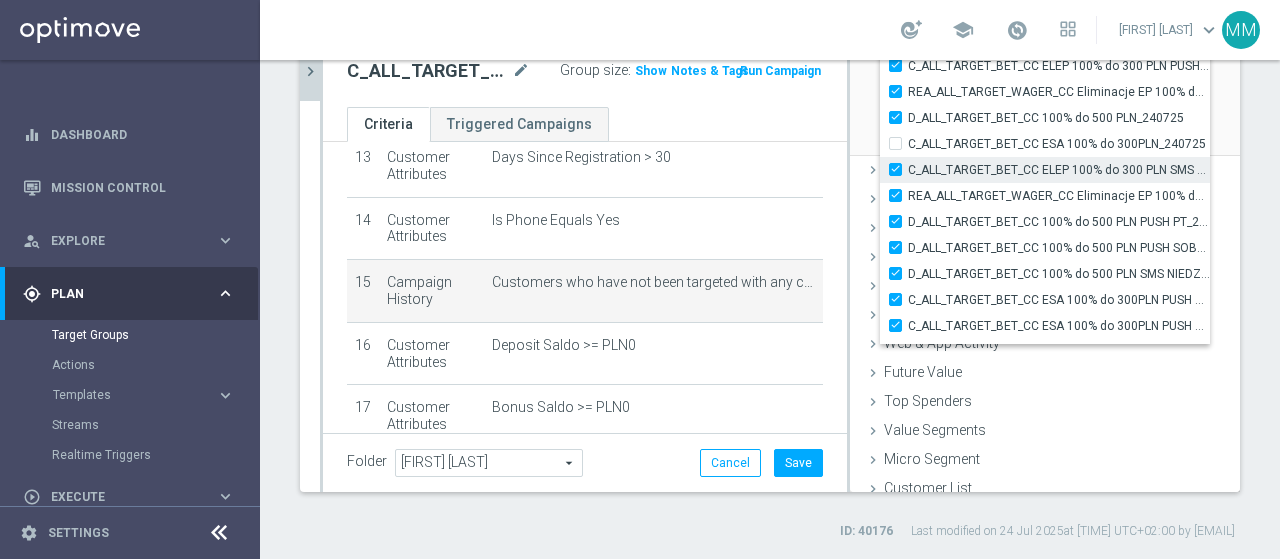 checkbox on "true" 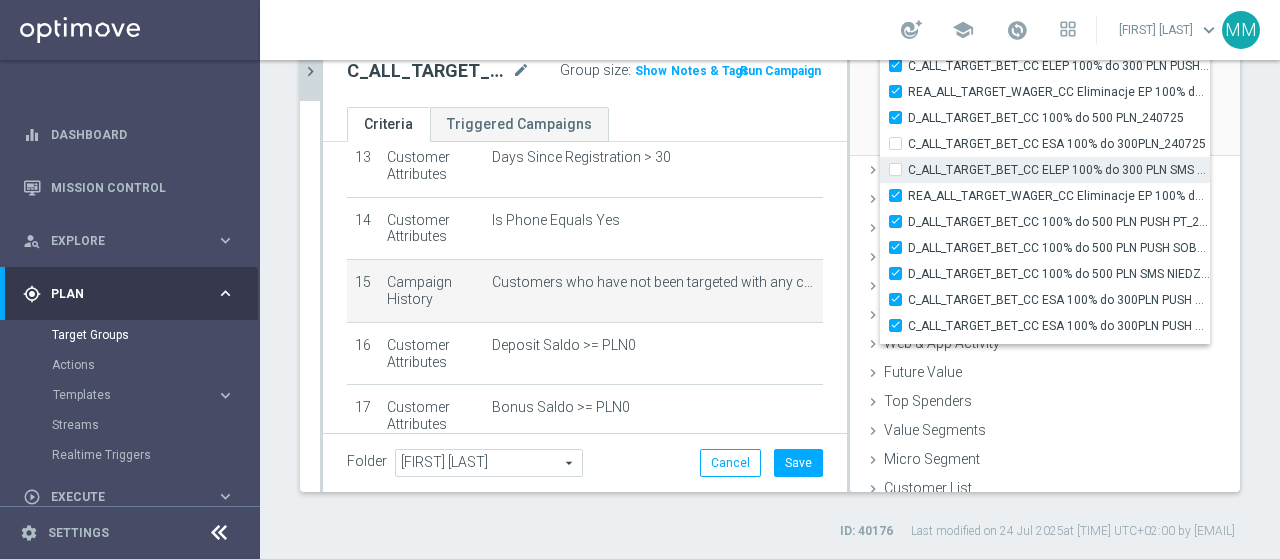 click on "C_ALL_TARGET_BET_CC ELEP 100% do 300 PLN SMS CZW_210725" at bounding box center [901, 169] 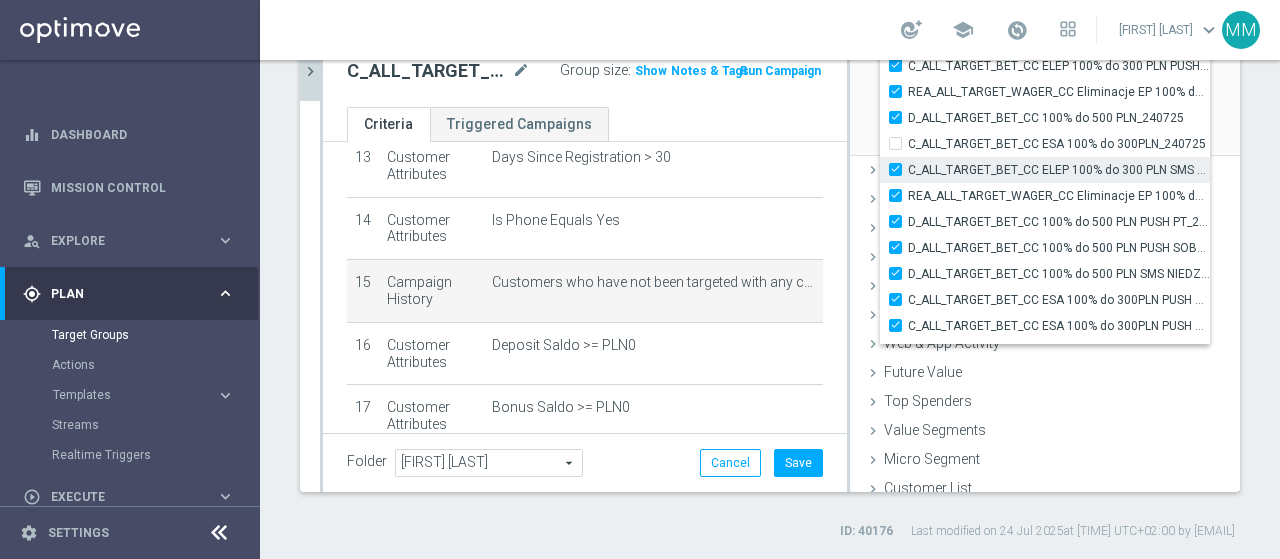 checkbox on "true" 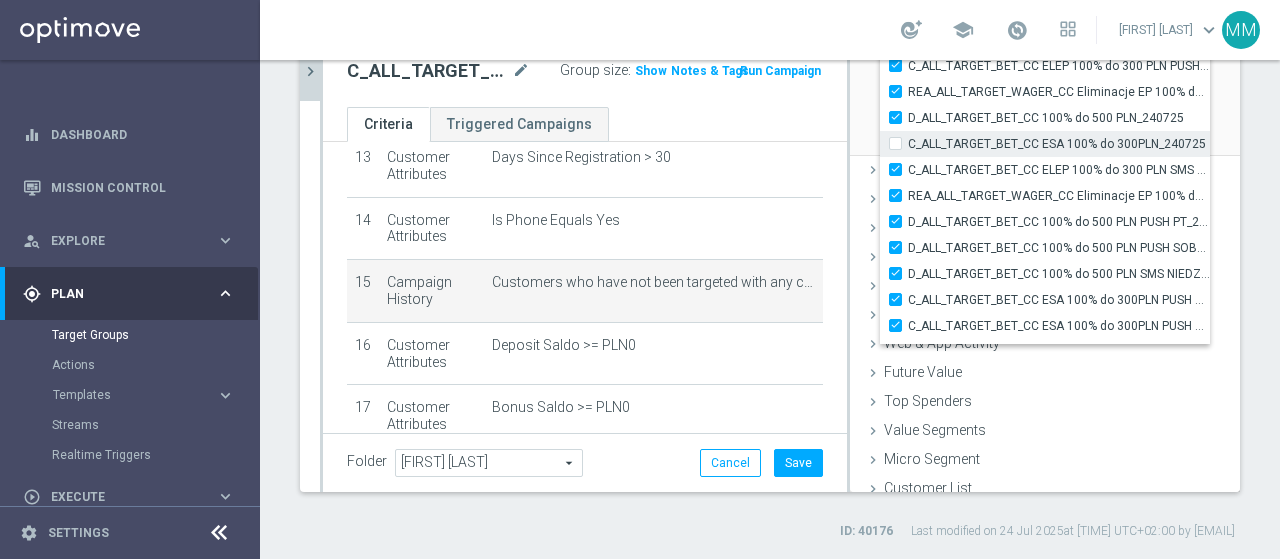 click on "C_ALL_TARGET_BET_CC ESA 100% do 300PLN_240725" at bounding box center [901, 143] 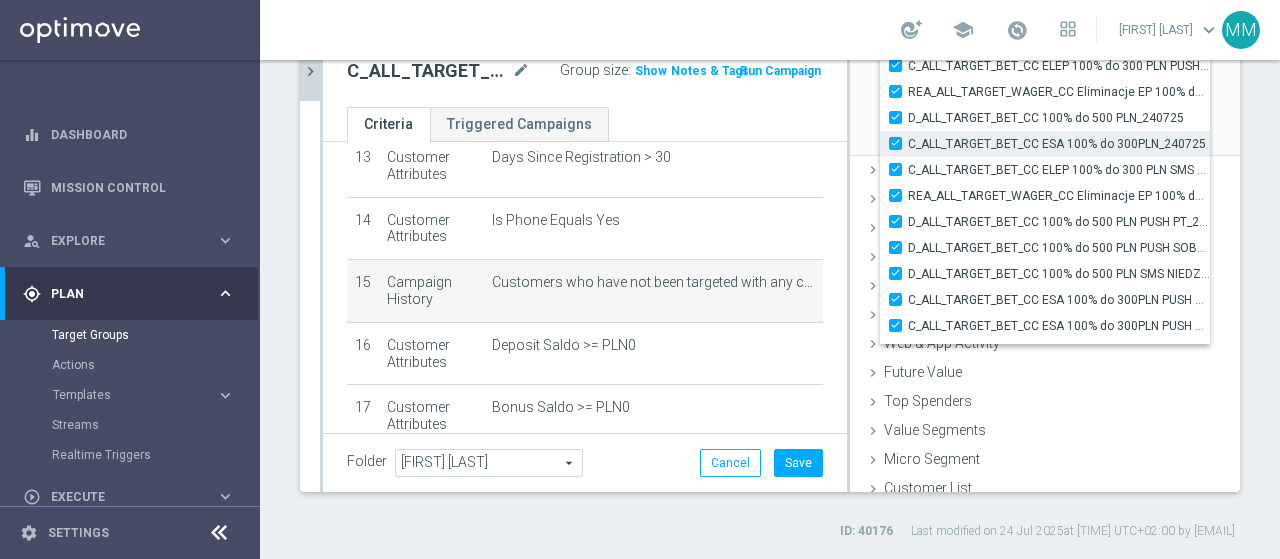 checkbox on "true" 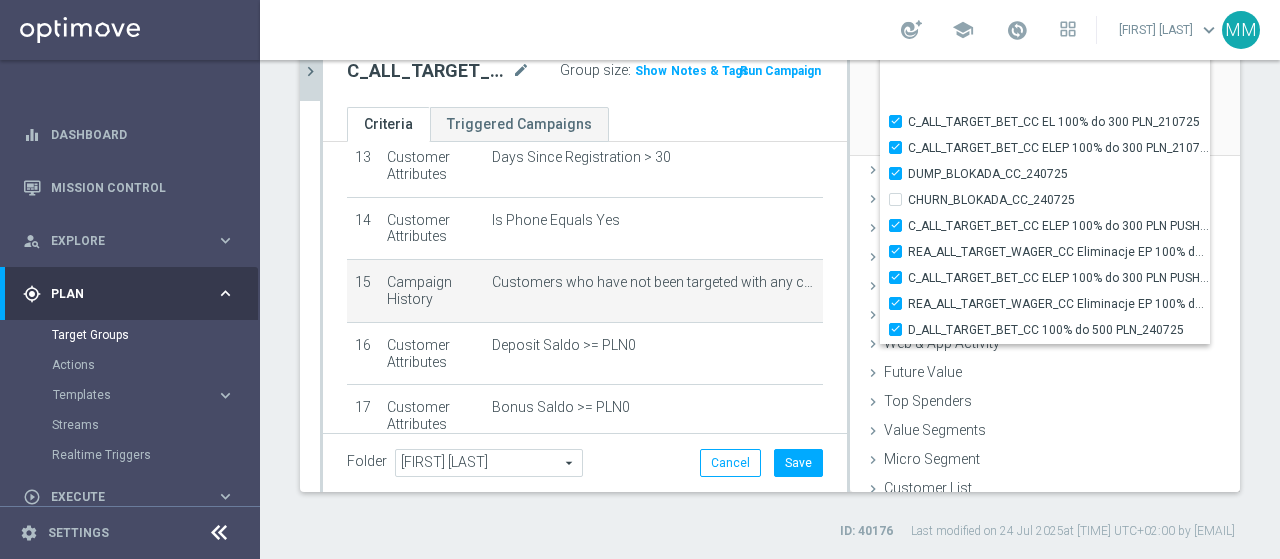 scroll, scrollTop: 60293, scrollLeft: 0, axis: vertical 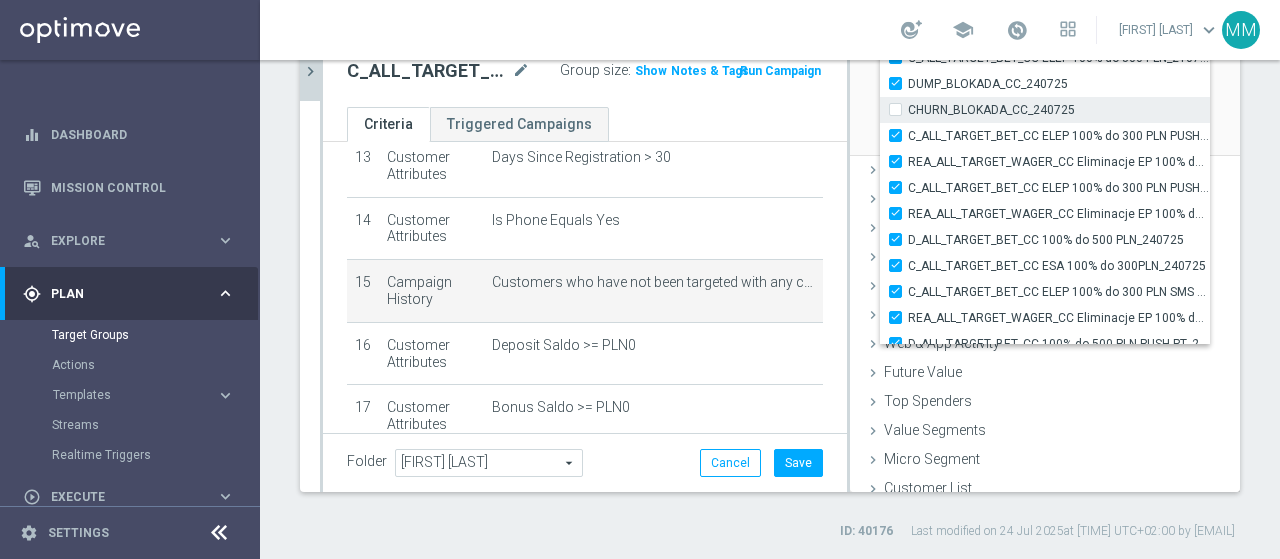 click on "CHURN_BLOKADA_CC_240725" at bounding box center [1045, 110] 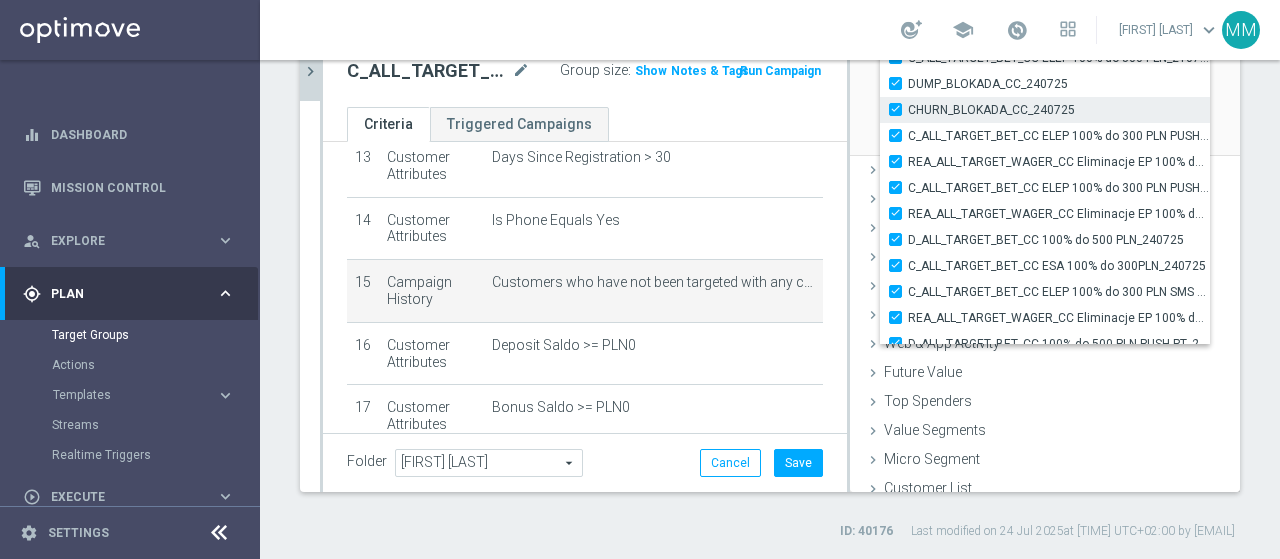 checkbox on "true" 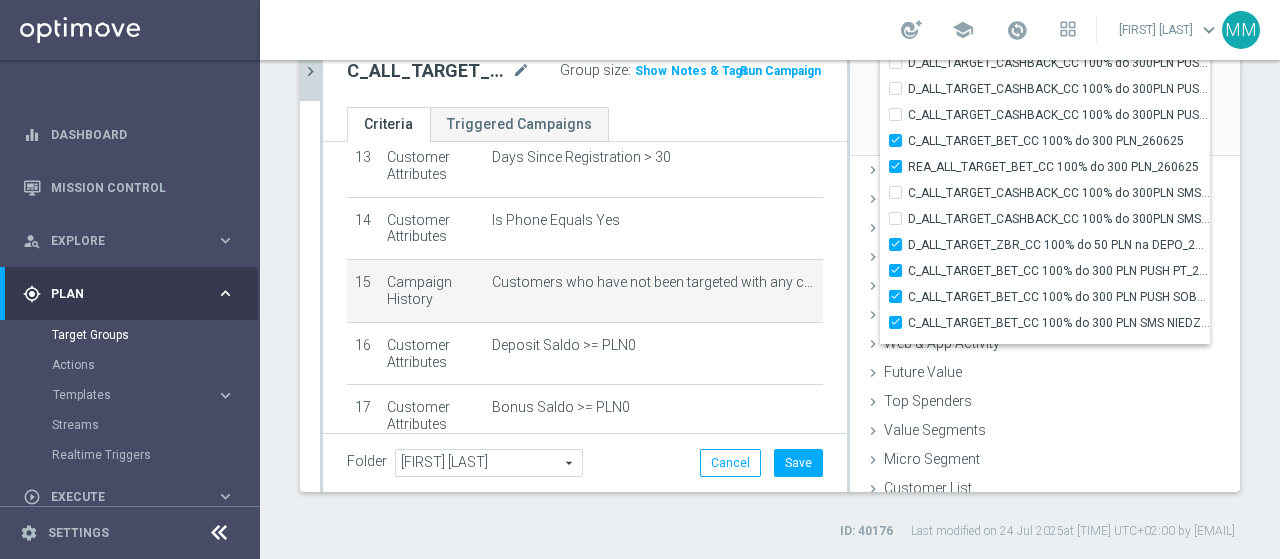 scroll, scrollTop: 58475, scrollLeft: 0, axis: vertical 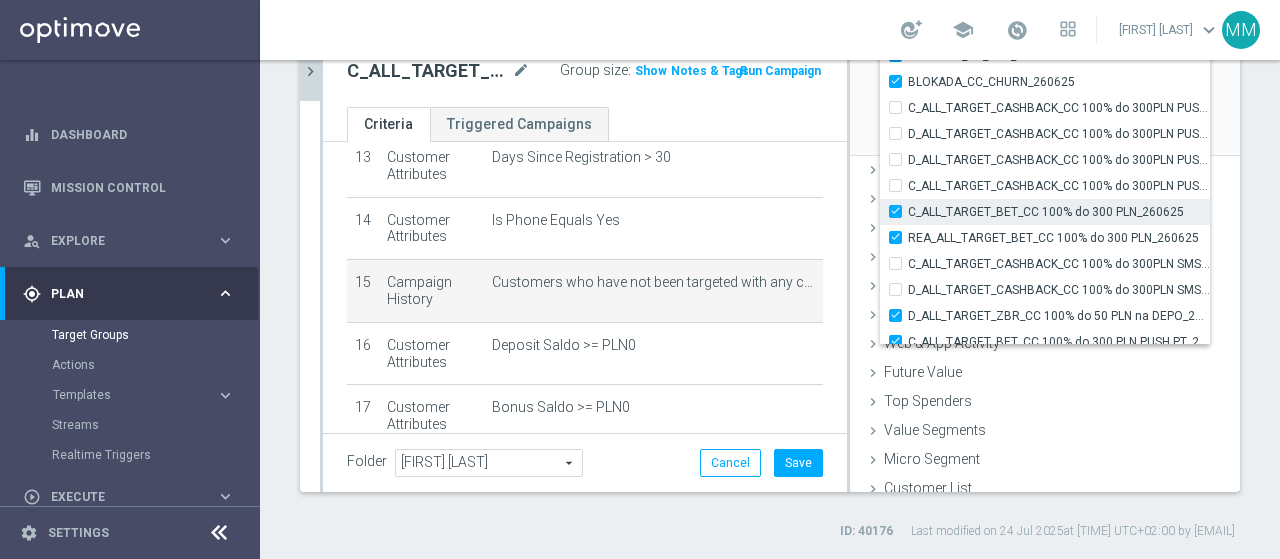 drag, startPoint x: 878, startPoint y: 235, endPoint x: 880, endPoint y: 219, distance: 16.124516 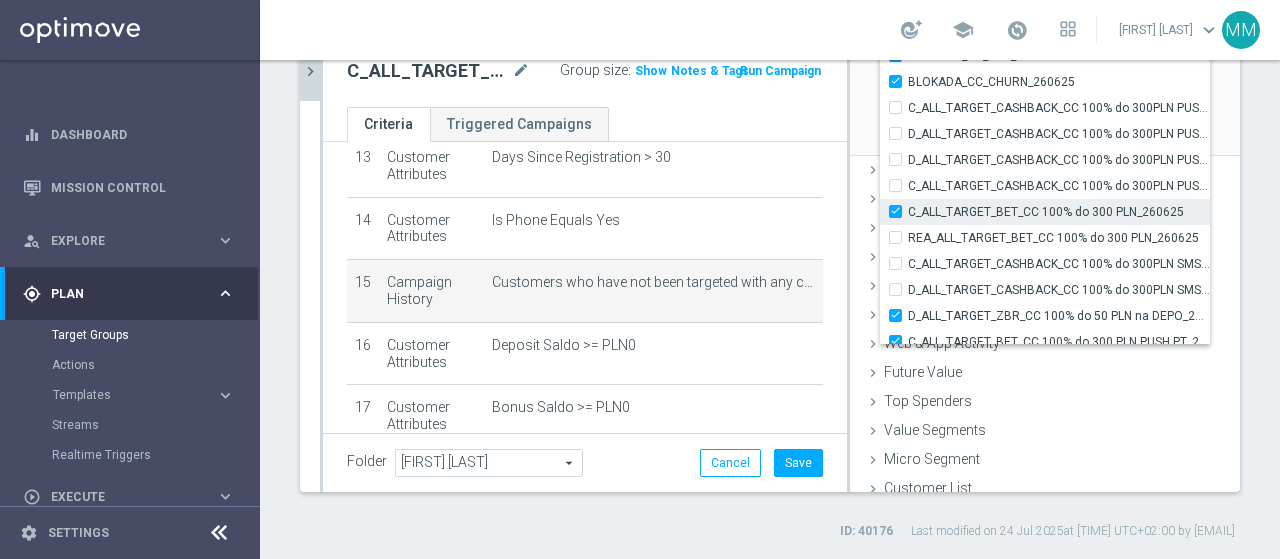 checkbox on "false" 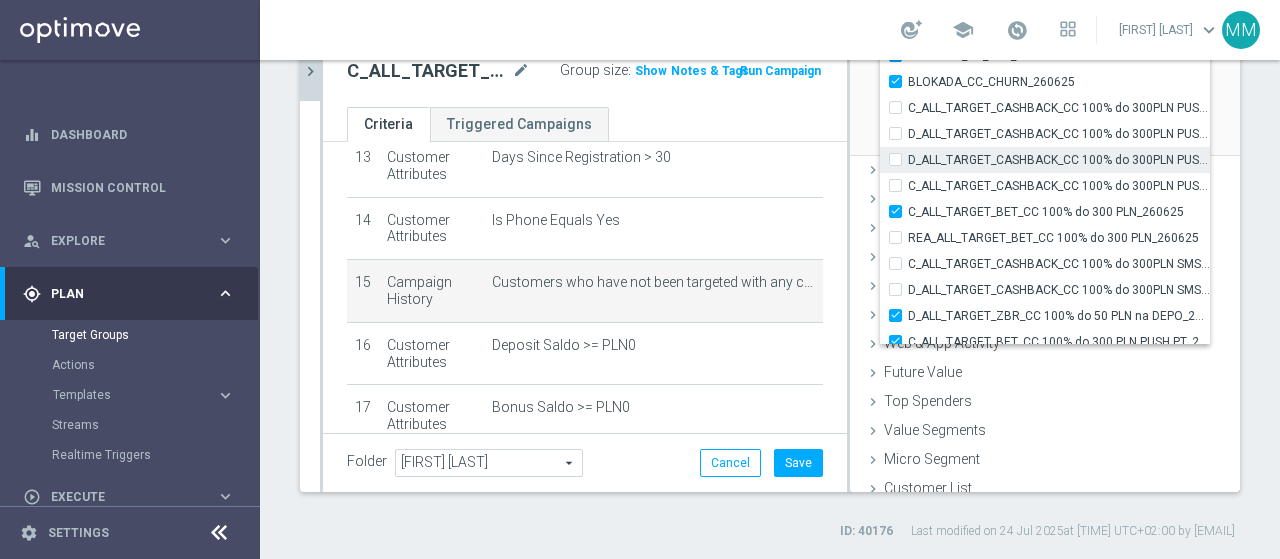 drag, startPoint x: 880, startPoint y: 205, endPoint x: 890, endPoint y: 147, distance: 58.855755 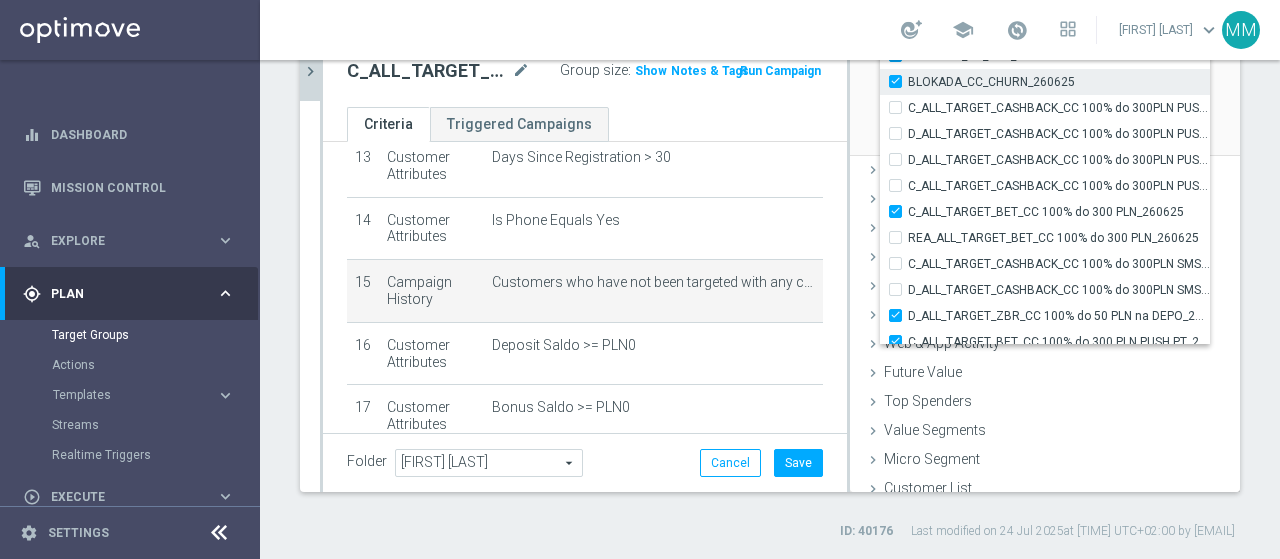 click on "BLOKADA_CC_CHURN_260625" at bounding box center [901, 81] 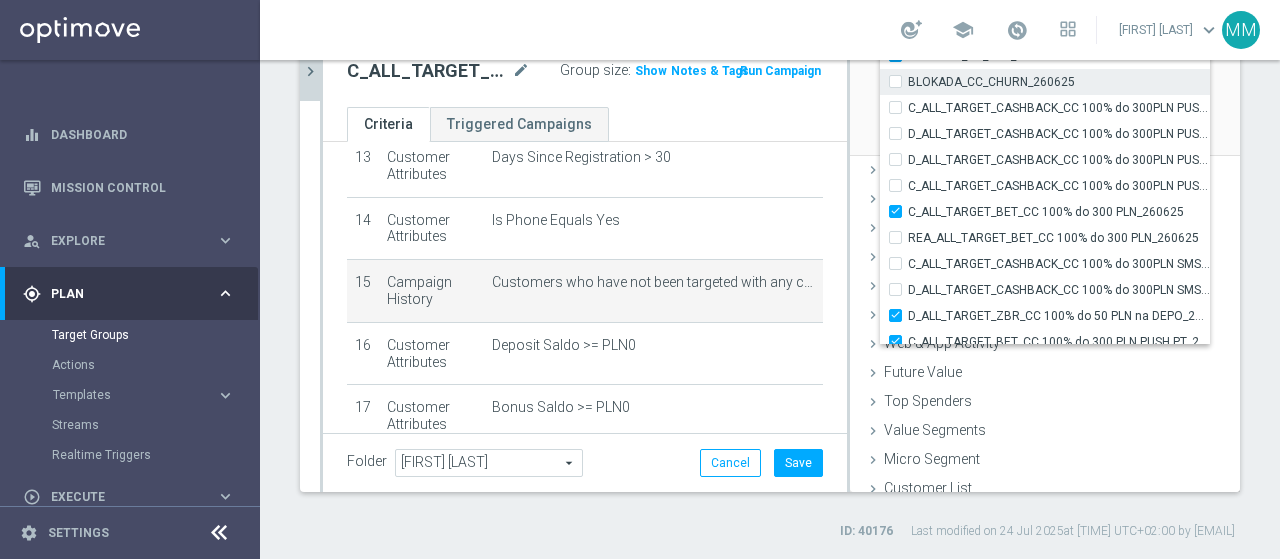 checkbox on "false" 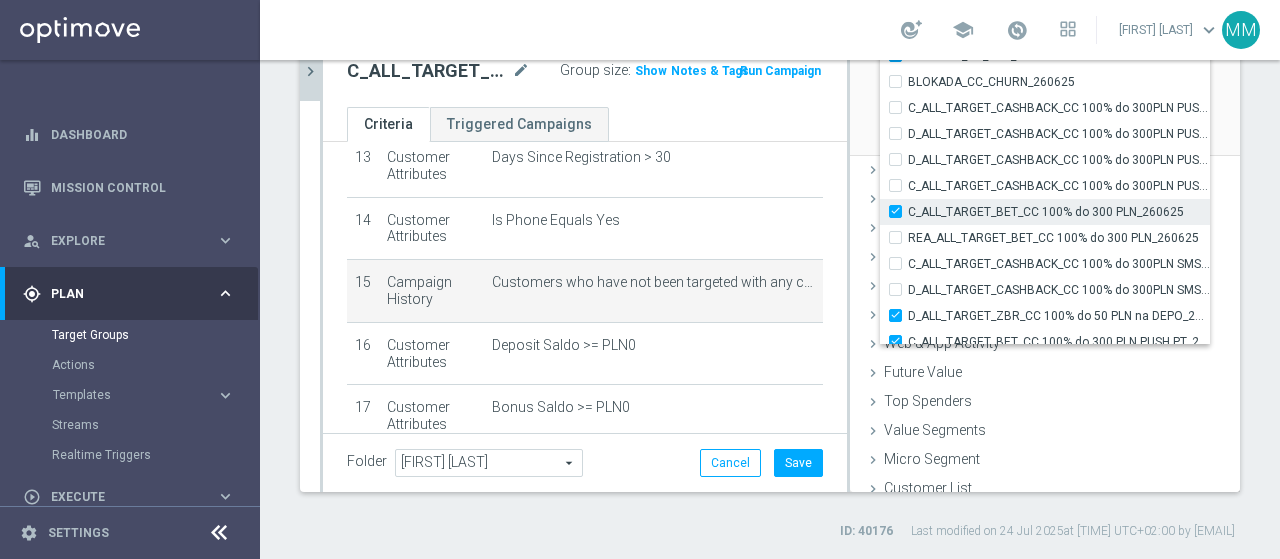 click on "C_ALL_TARGET_BET_CC 100% do 300 PLN_260625" at bounding box center [1045, 212] 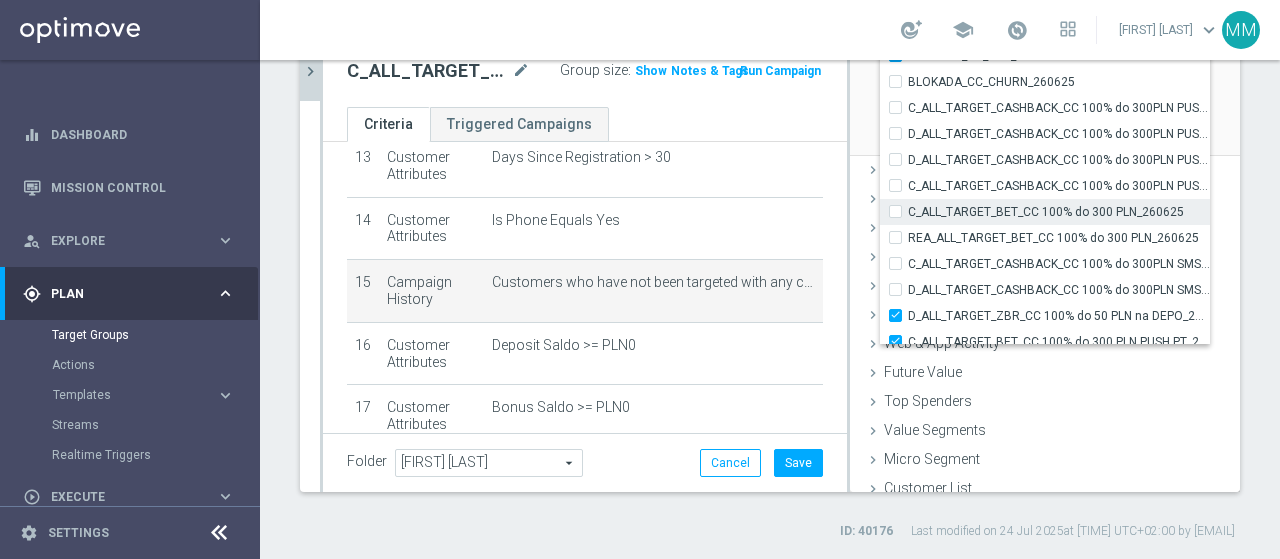 checkbox on "false" 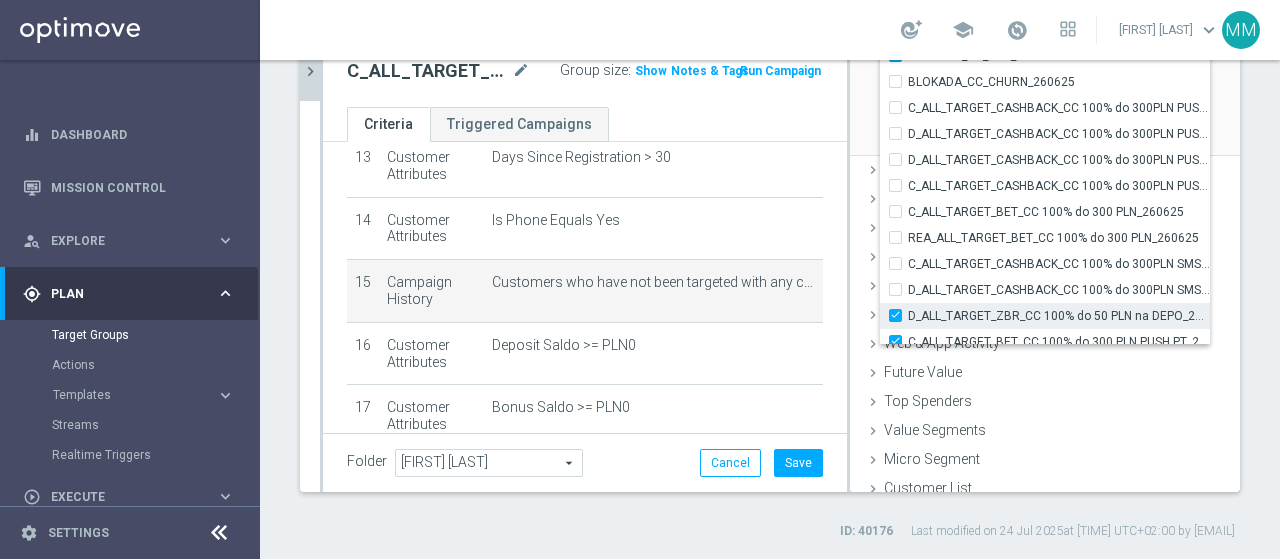 click on "D_ALL_TARGET_ZBR_CC 100% do 50 PLN na DEPO_270625" at bounding box center [901, 315] 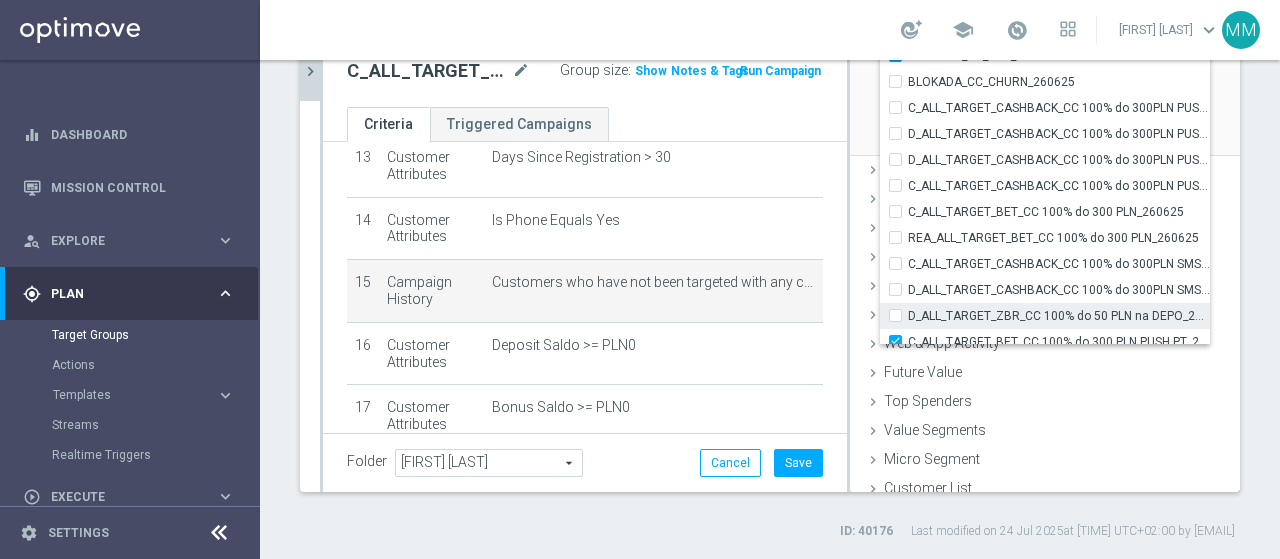checkbox on "false" 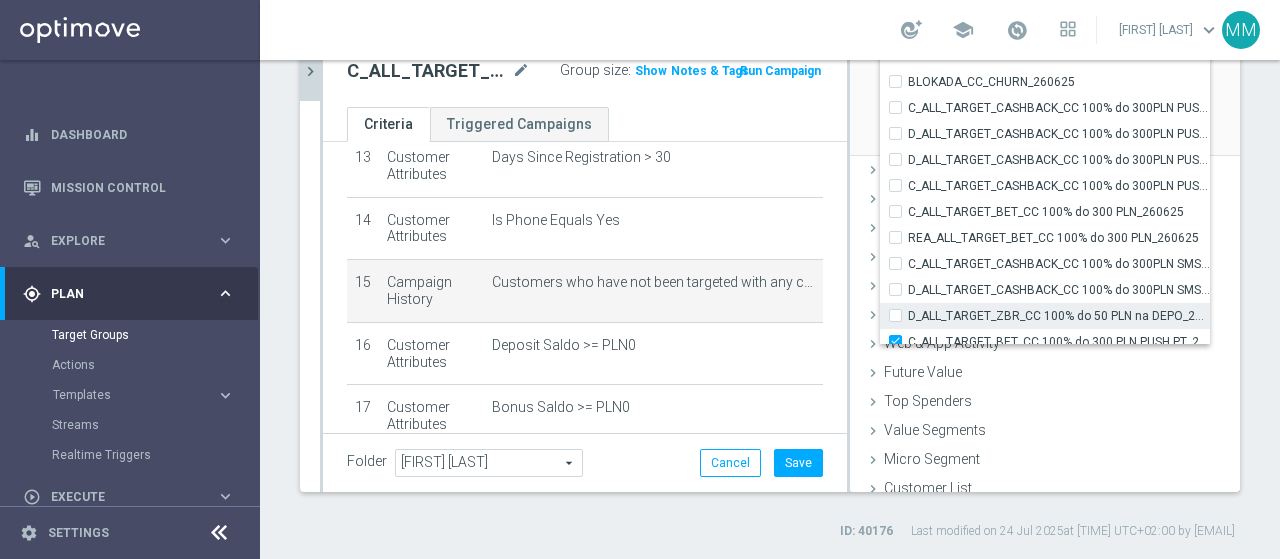 scroll, scrollTop: 58675, scrollLeft: 0, axis: vertical 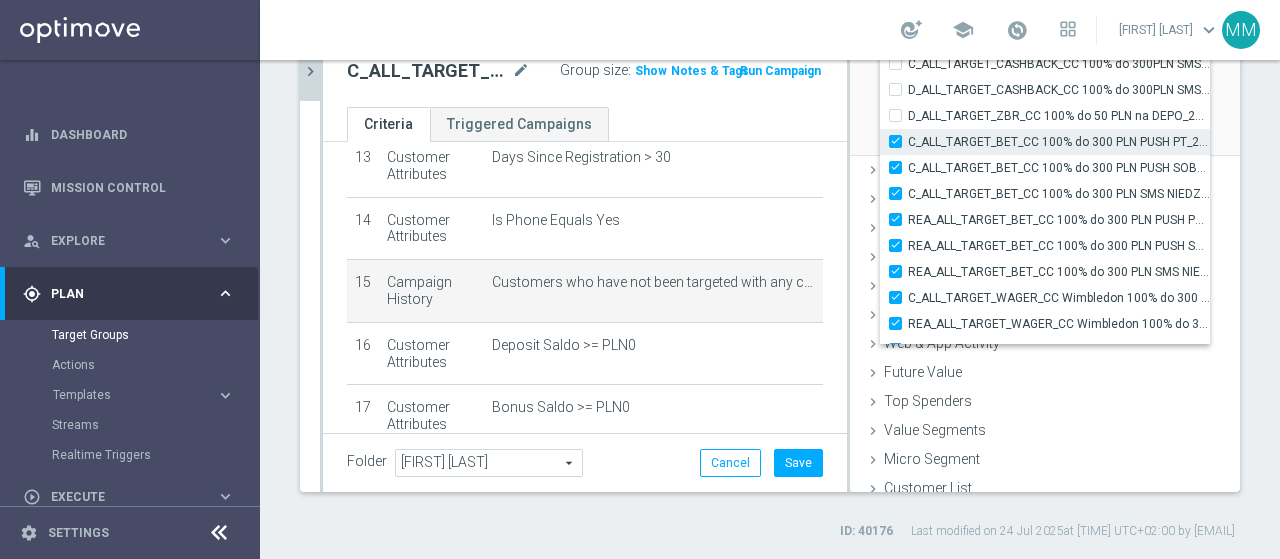 click on "C_ALL_TARGET_BET_CC 100% do 300 PLN PUSH PT_260625" at bounding box center [901, 141] 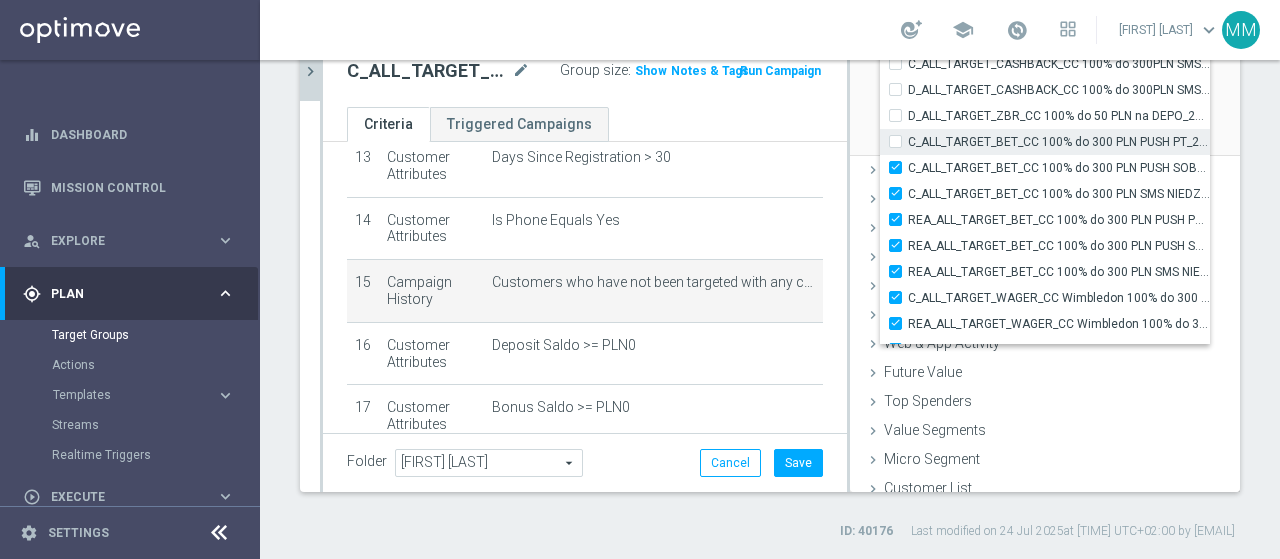 checkbox on "false" 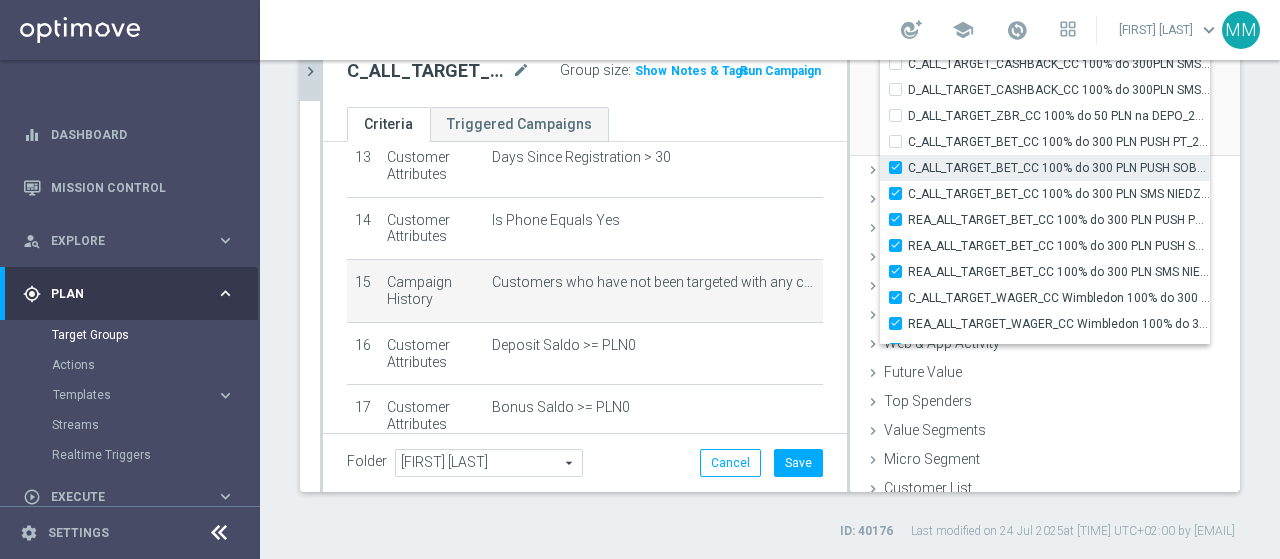 click on "C_ALL_TARGET_BET_CC 100% do 300 PLN PUSH SOB_260625" at bounding box center [901, 167] 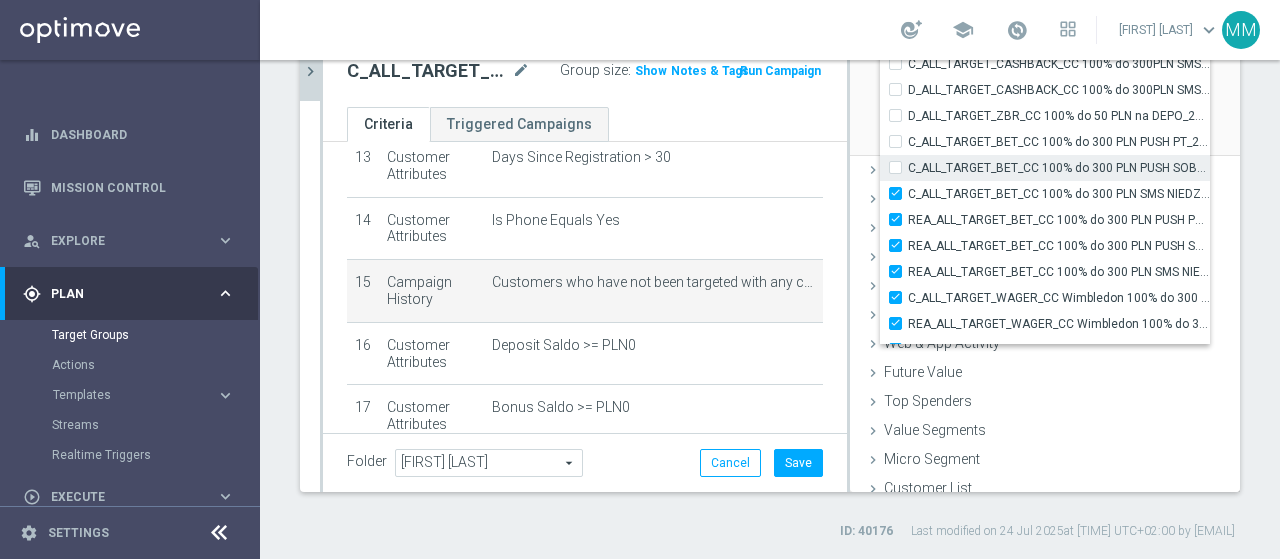 checkbox on "false" 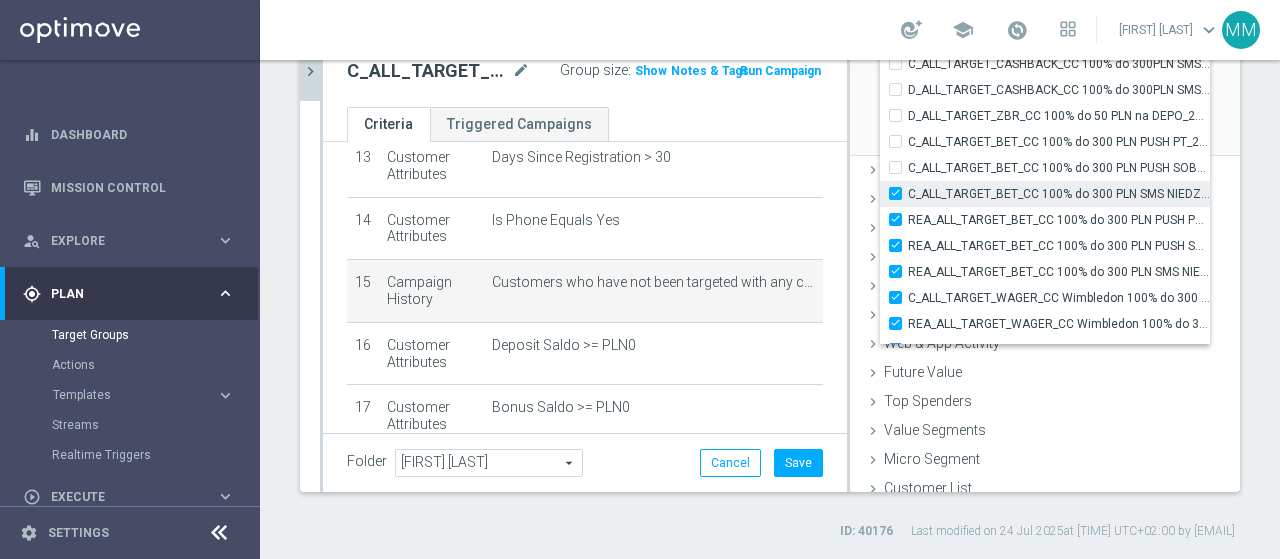 click on "C_ALL_TARGET_BET_CC 100% do 300 PLN SMS NIEDZ_260625" at bounding box center (901, 193) 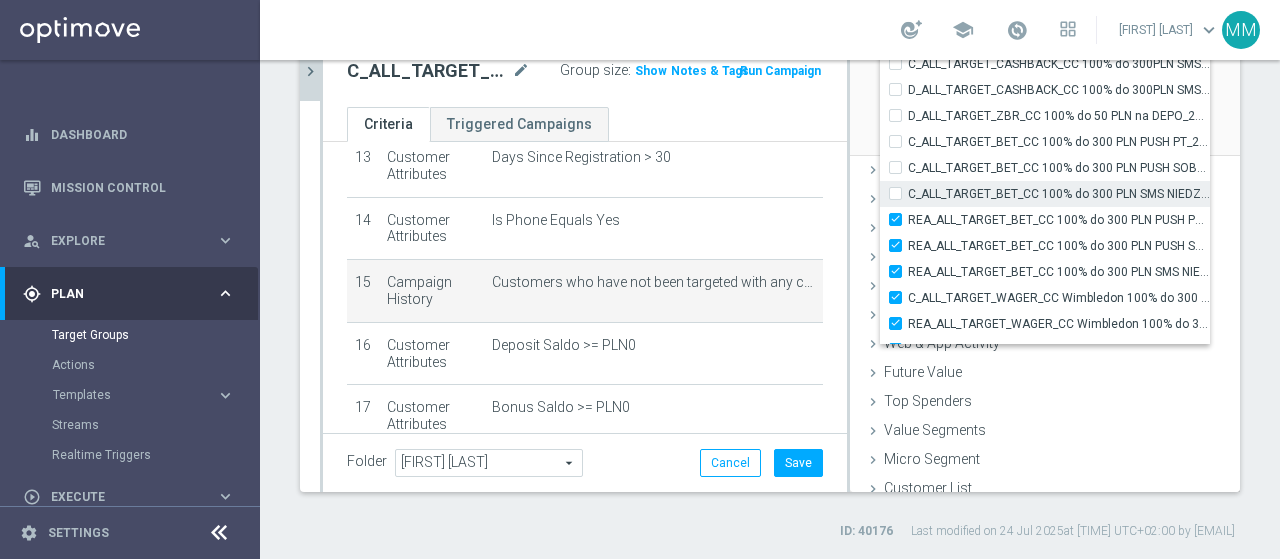 checkbox on "false" 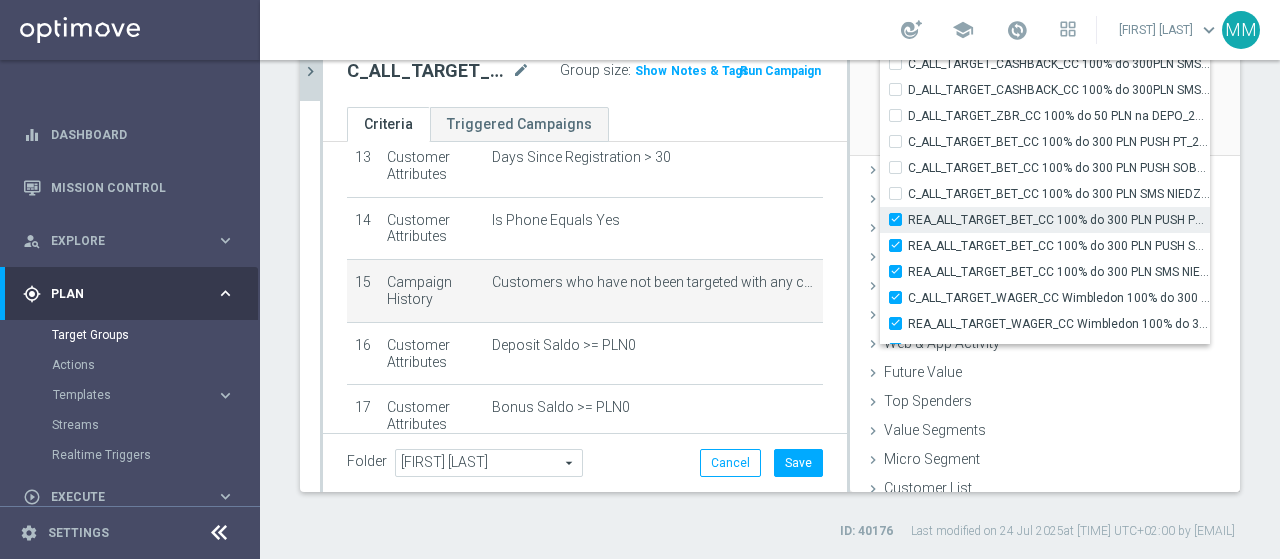 click on "REA_ALL_TARGET_BET_CC 100% do 300 PLN PUSH PT_260625" at bounding box center (901, 219) 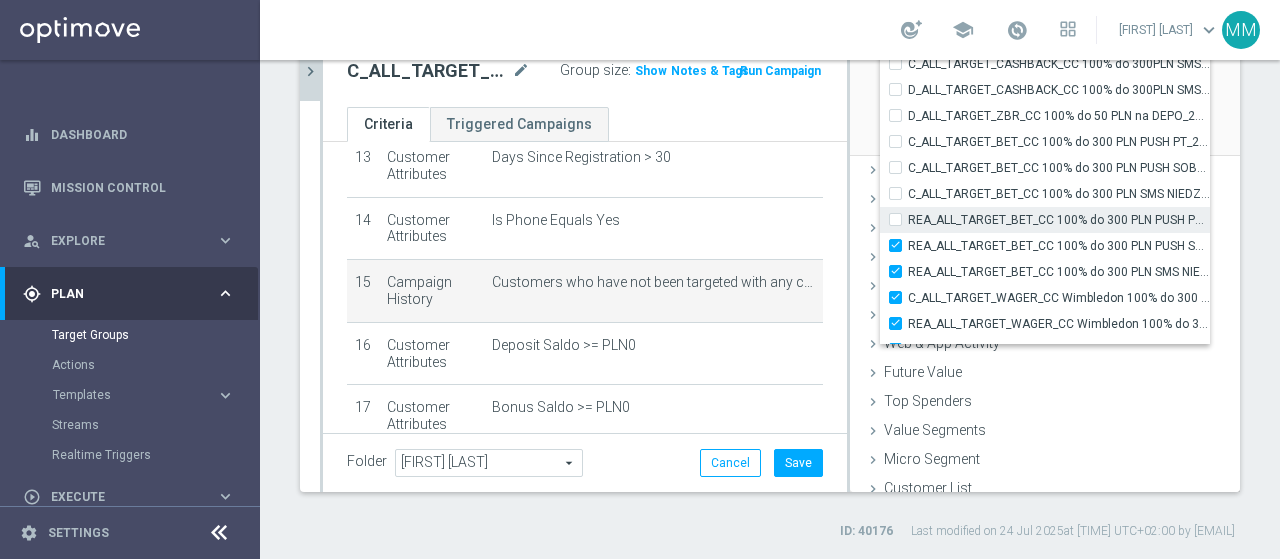checkbox on "false" 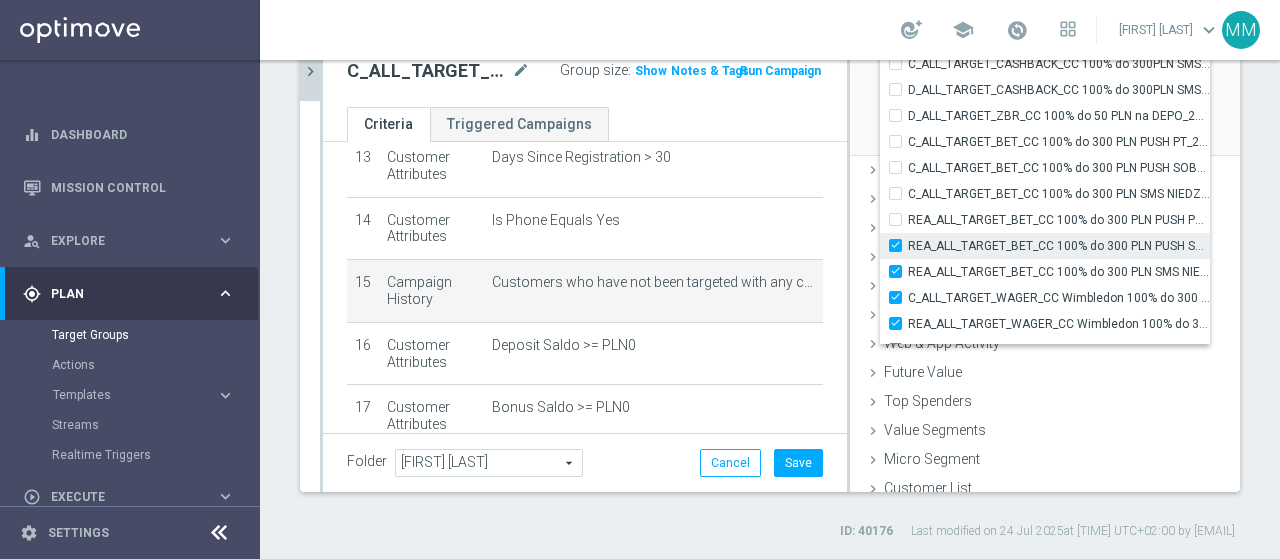 click on "REA_ALL_TARGET_BET_CC 100% do 300 PLN PUSH SOB_260625" at bounding box center [901, 245] 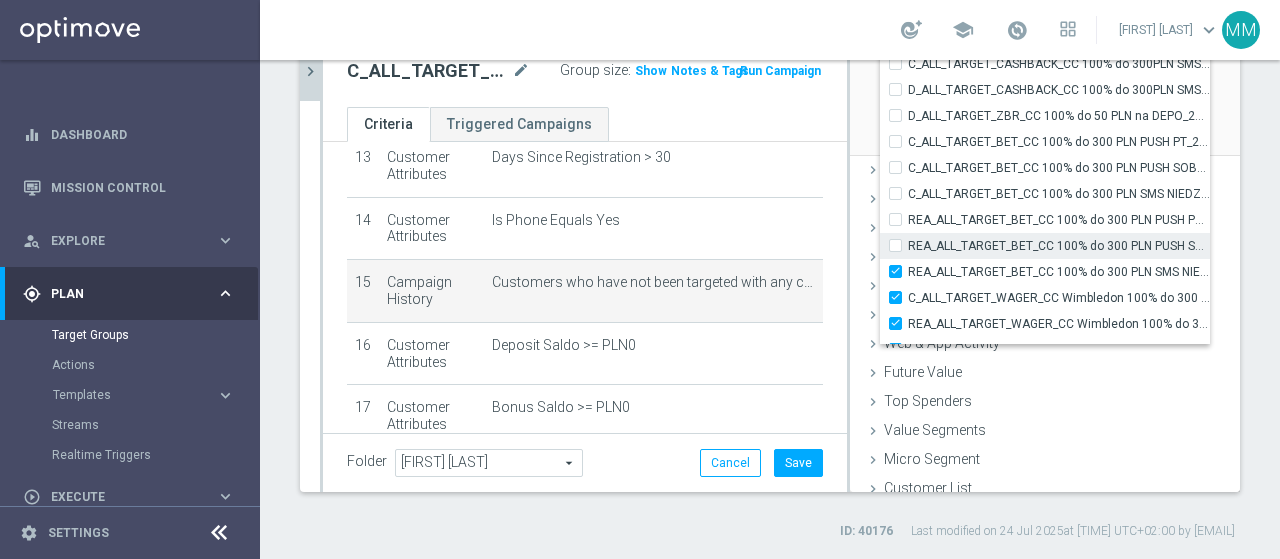 checkbox on "false" 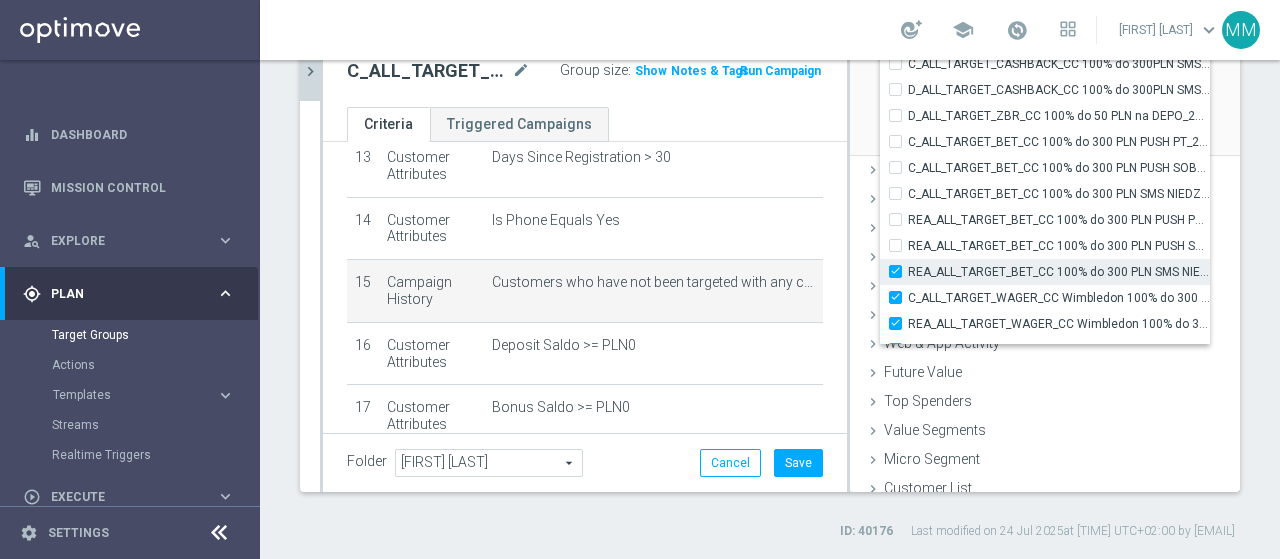 click on "REA_ALL_TARGET_BET_CC 100% do 300 PLN SMS NIEDZ_260625" at bounding box center (1059, 272) 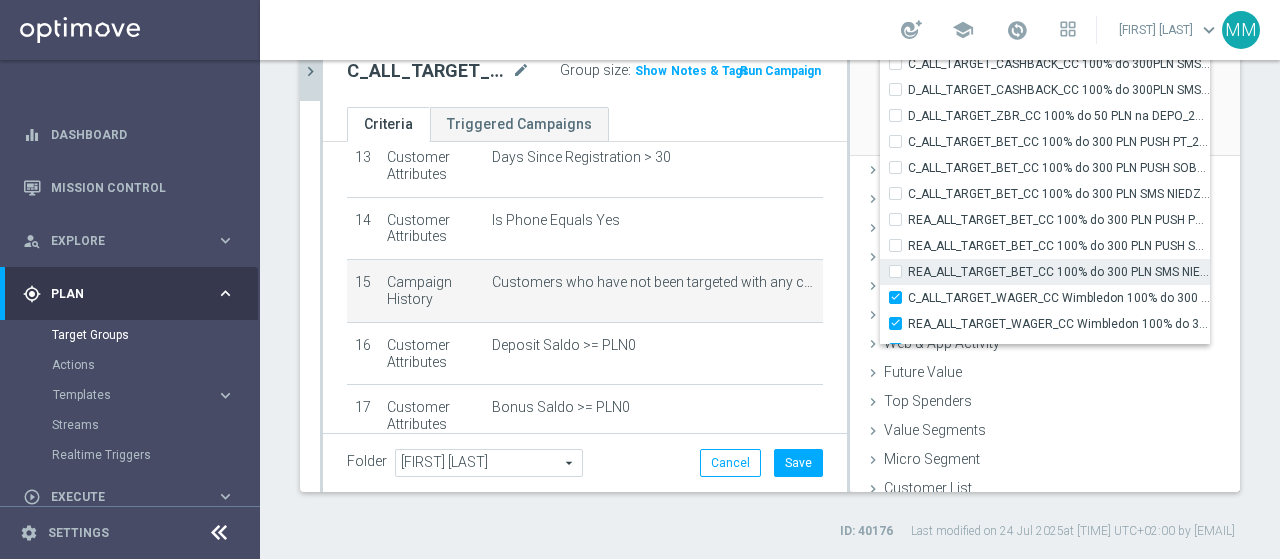 checkbox on "false" 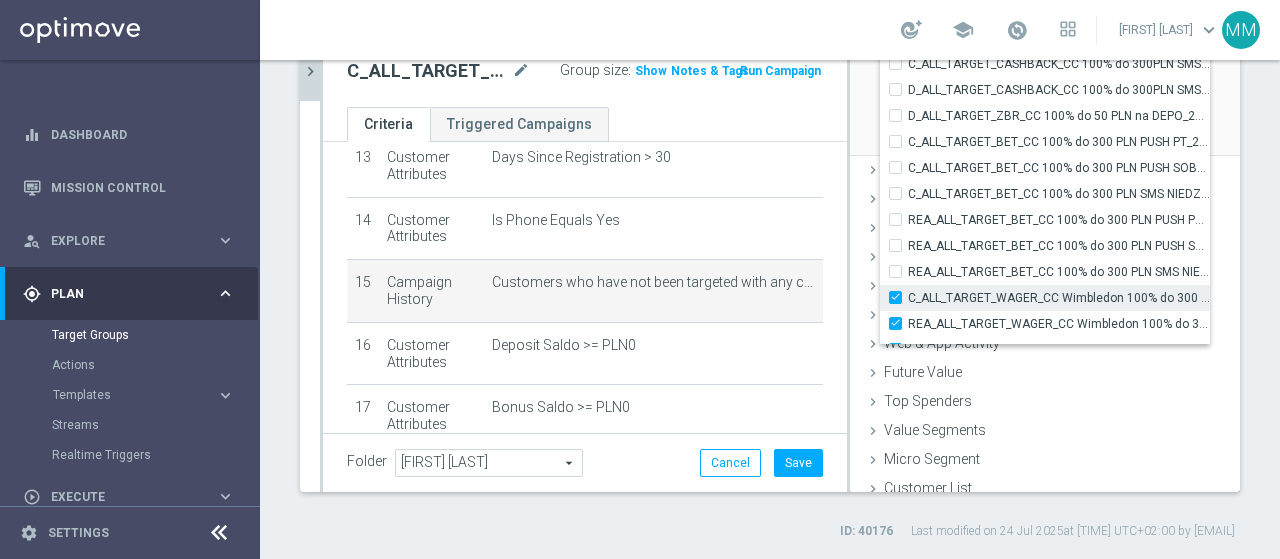 click on "C_ALL_TARGET_WAGER_CC Wimbledon 100% do 300 PLN_300625" at bounding box center [901, 297] 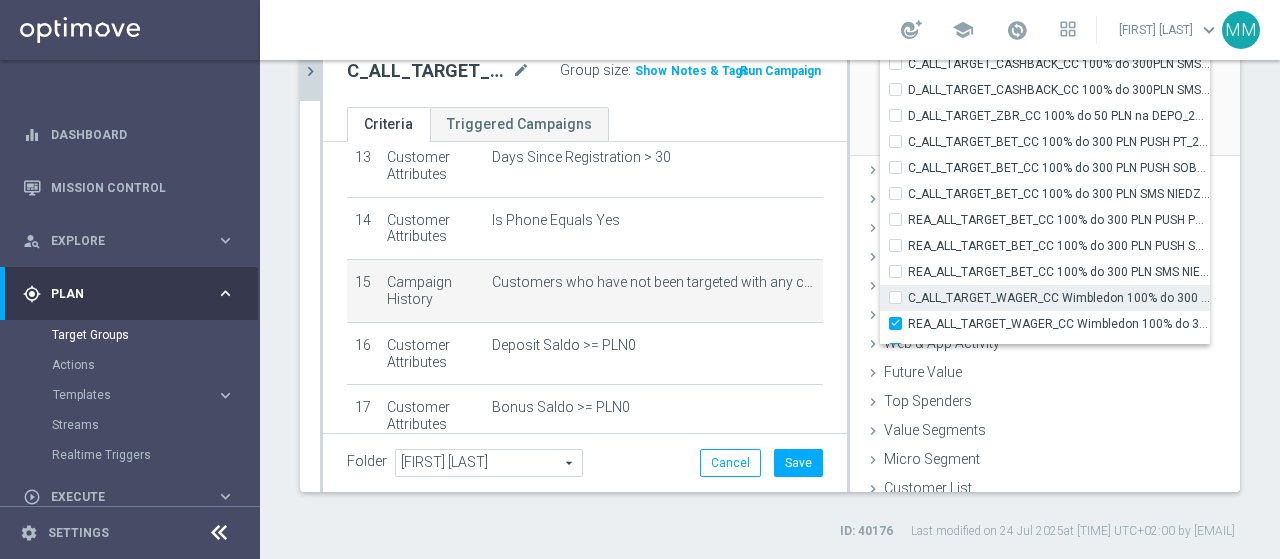 checkbox on "false" 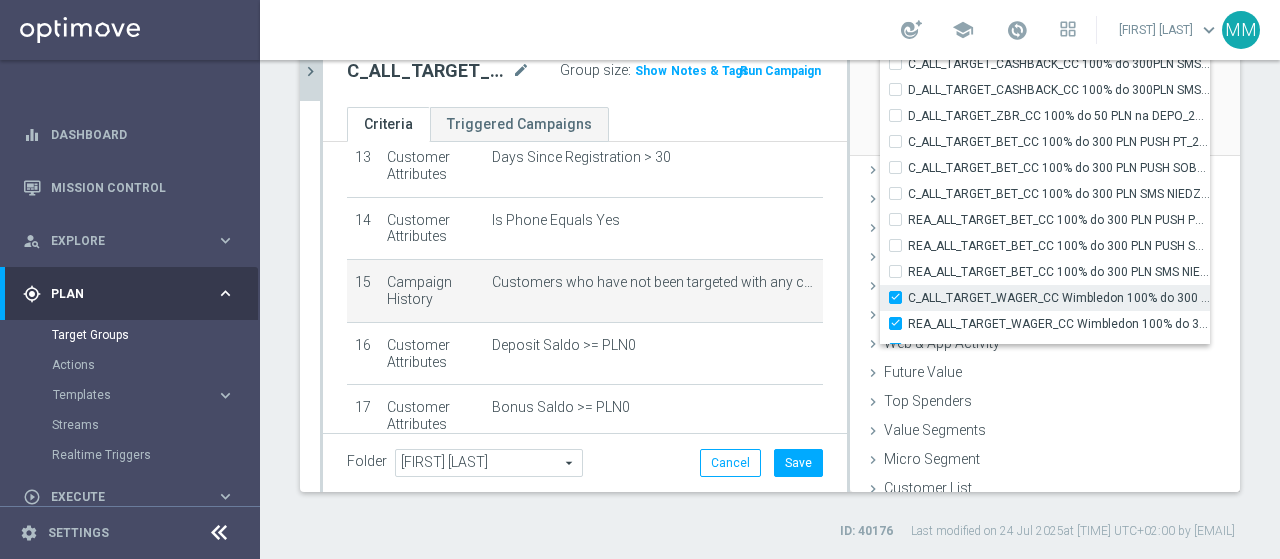 checkbox on "true" 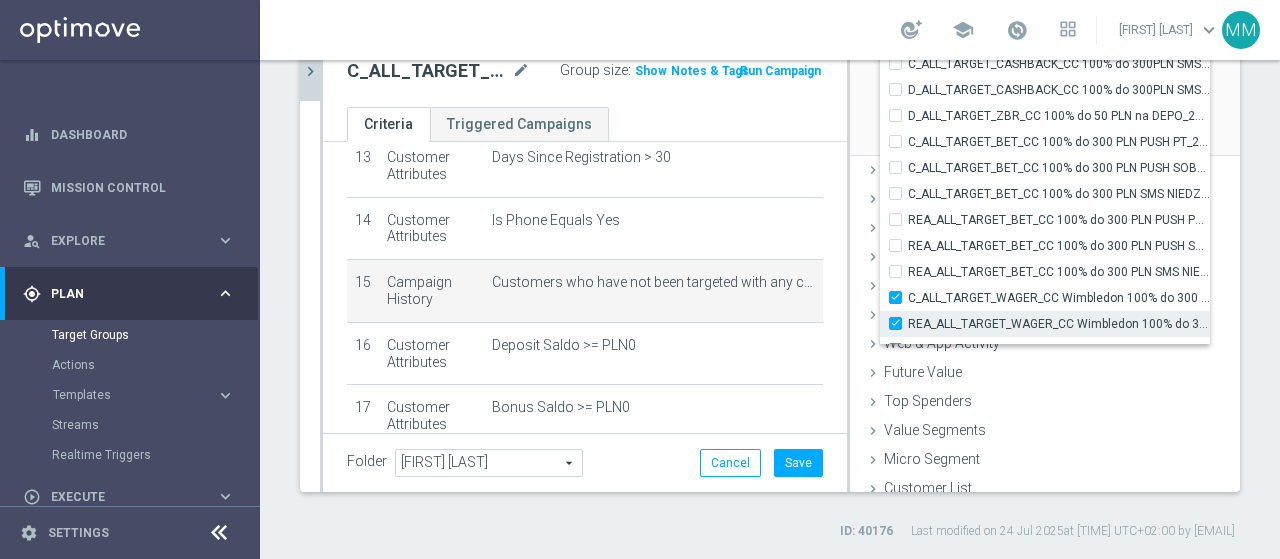 click on "REA_ALL_TARGET_WAGER_CC Wimbledon 100% do 300 PLN_300625" at bounding box center (901, 323) 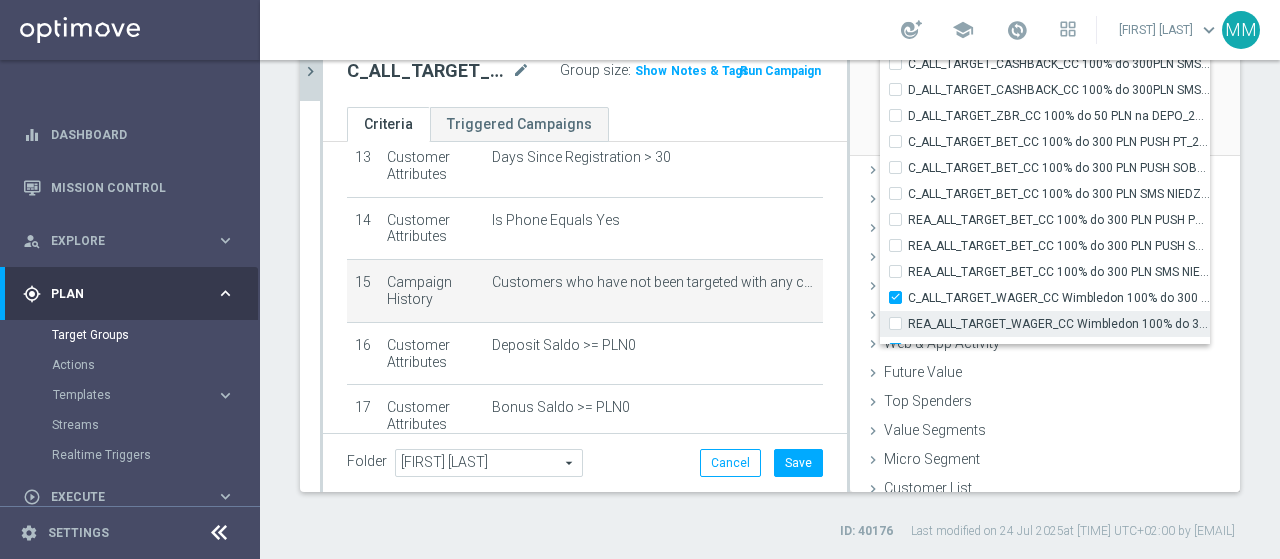 checkbox on "false" 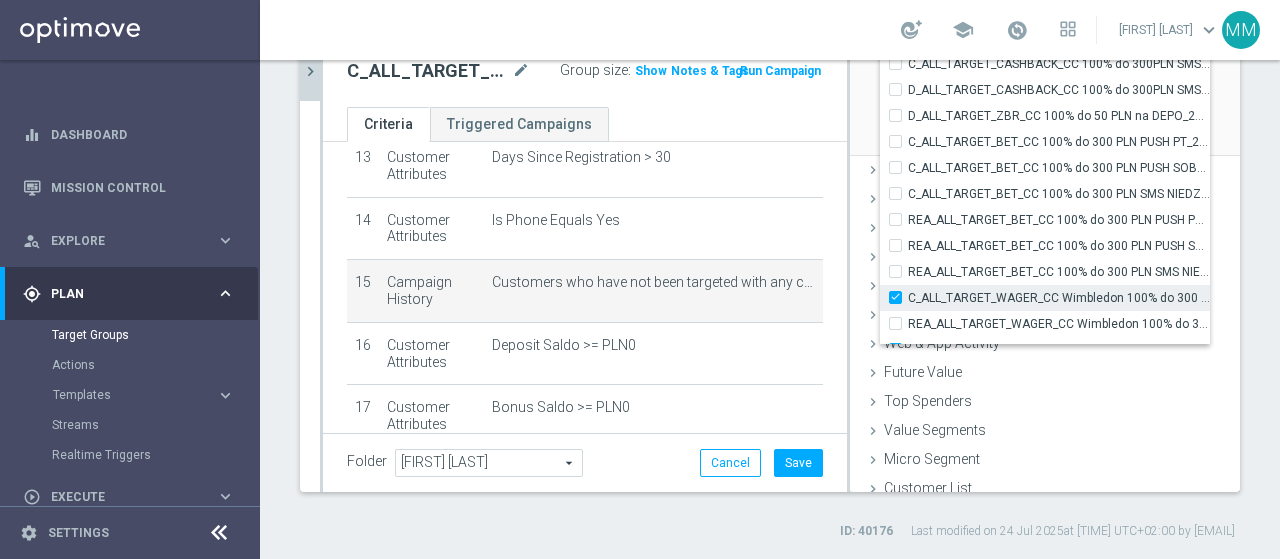click on "C_ALL_TARGET_WAGER_CC Wimbledon 100% do 300 PLN_300625" at bounding box center (1059, 298) 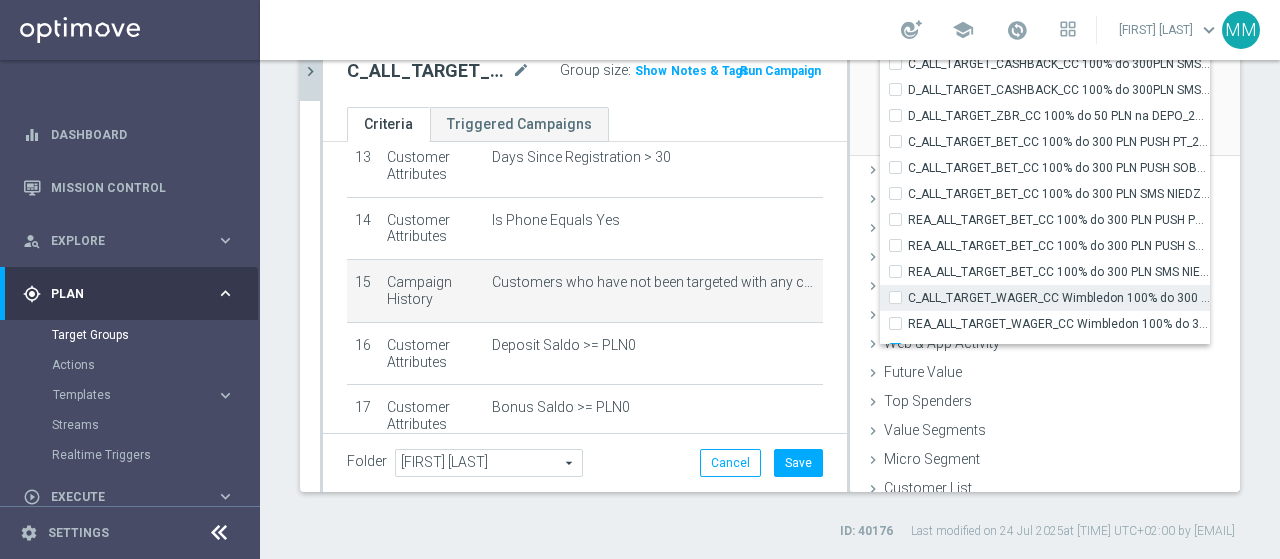 checkbox on "false" 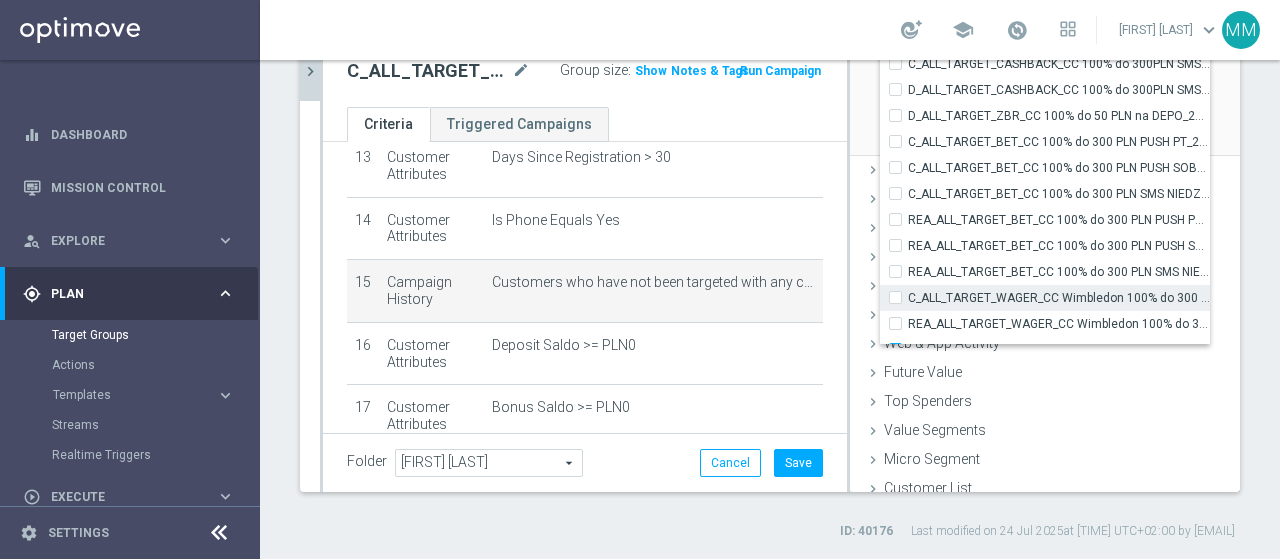 scroll, scrollTop: 58775, scrollLeft: 0, axis: vertical 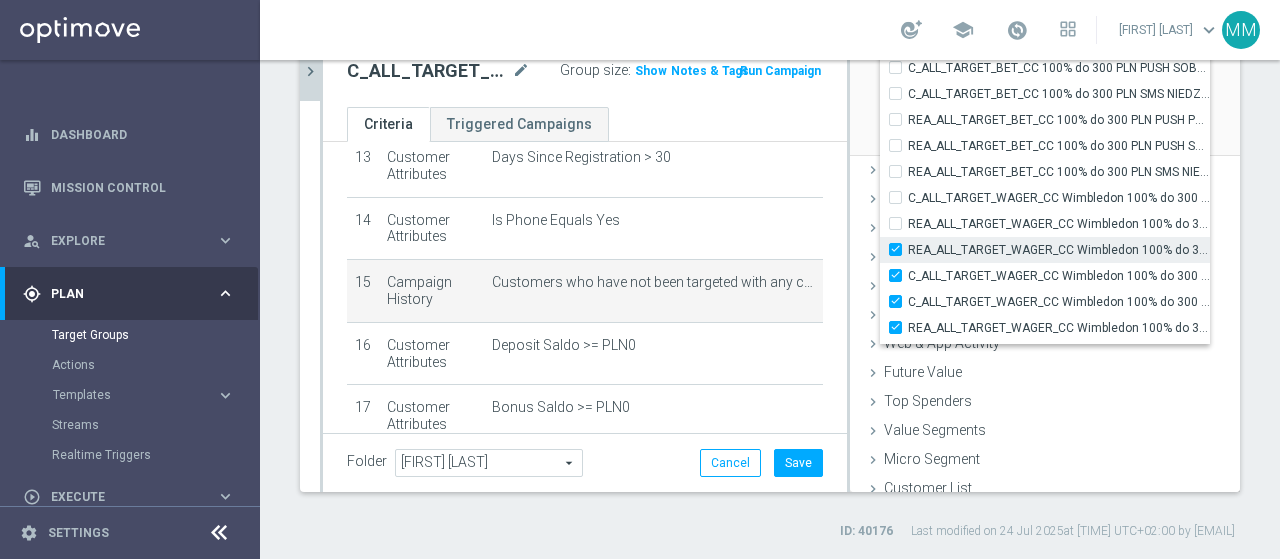click on "REA_ALL_TARGET_WAGER_CC Wimbledon 100% do 300 PLN PUSH WT_300625" at bounding box center [901, 249] 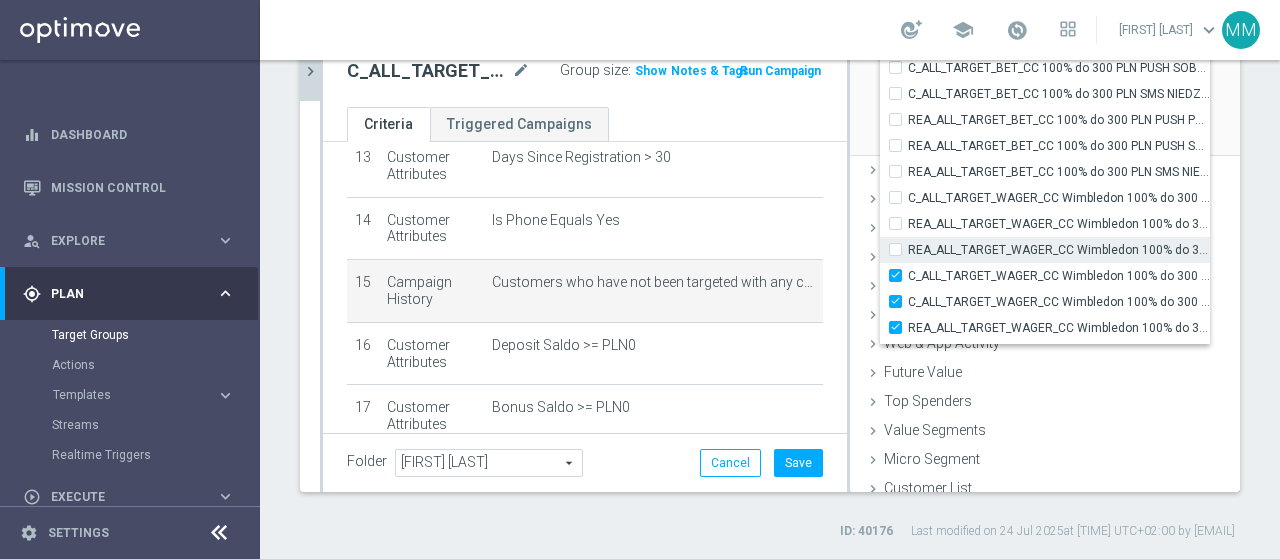 checkbox on "false" 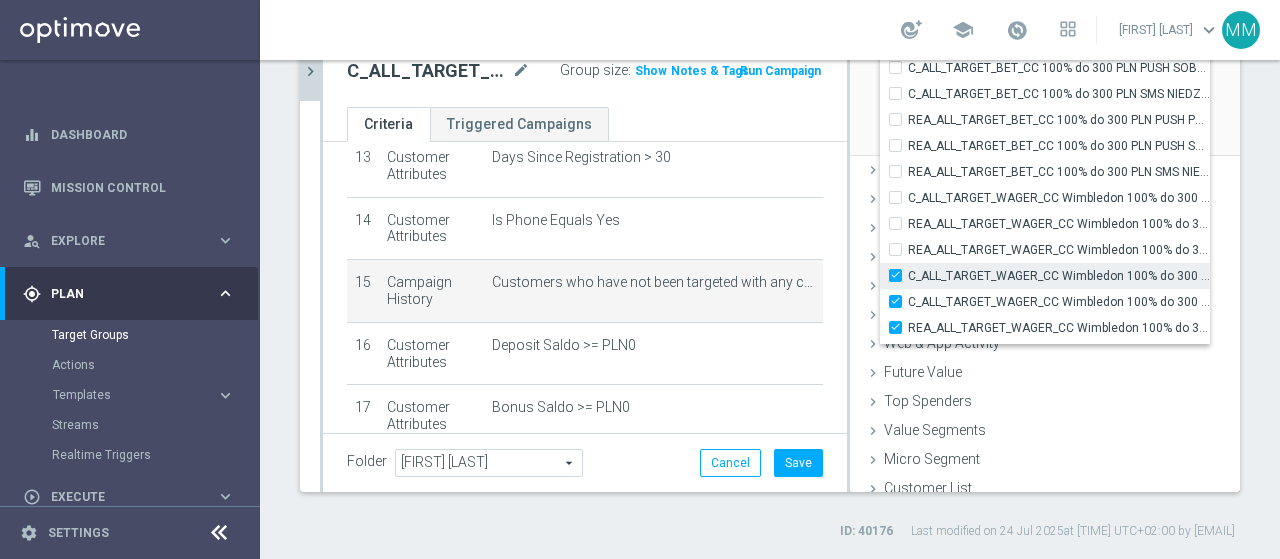 click on "C_ALL_TARGET_WAGER_CC Wimbledon 100% do 300 PLN PUSH WT_300625" at bounding box center [1059, 276] 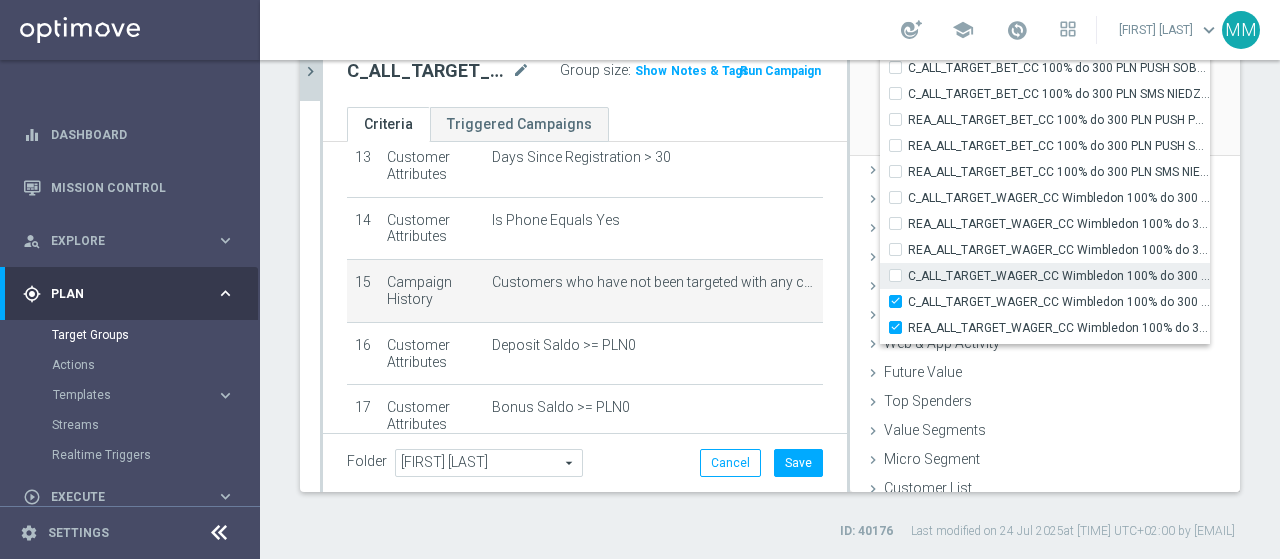 checkbox on "false" 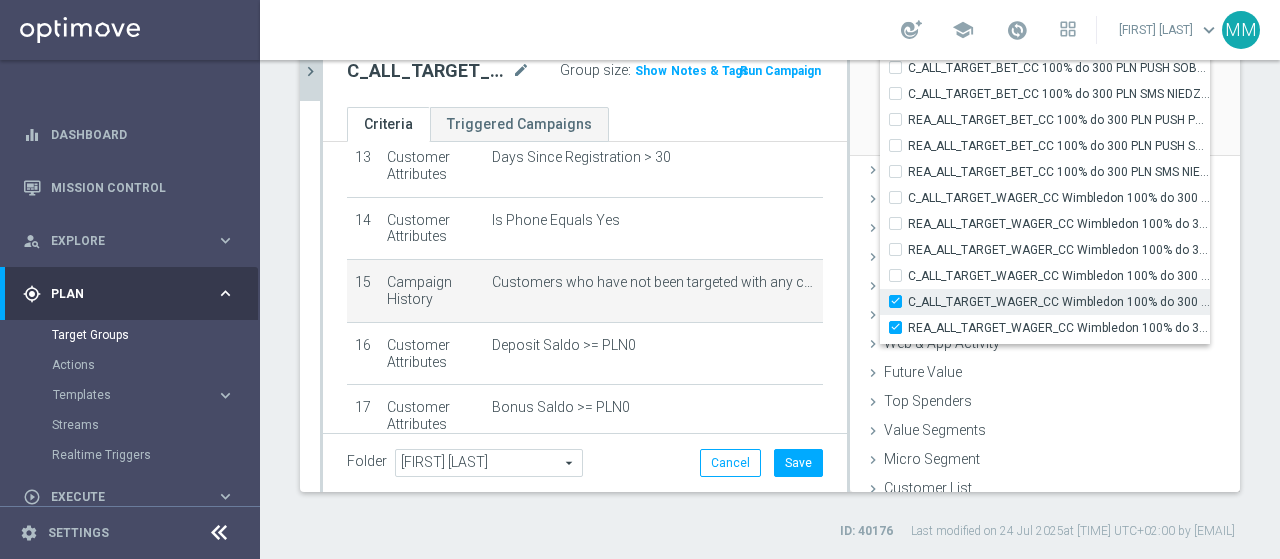 type on "Selected 80 of 33865" 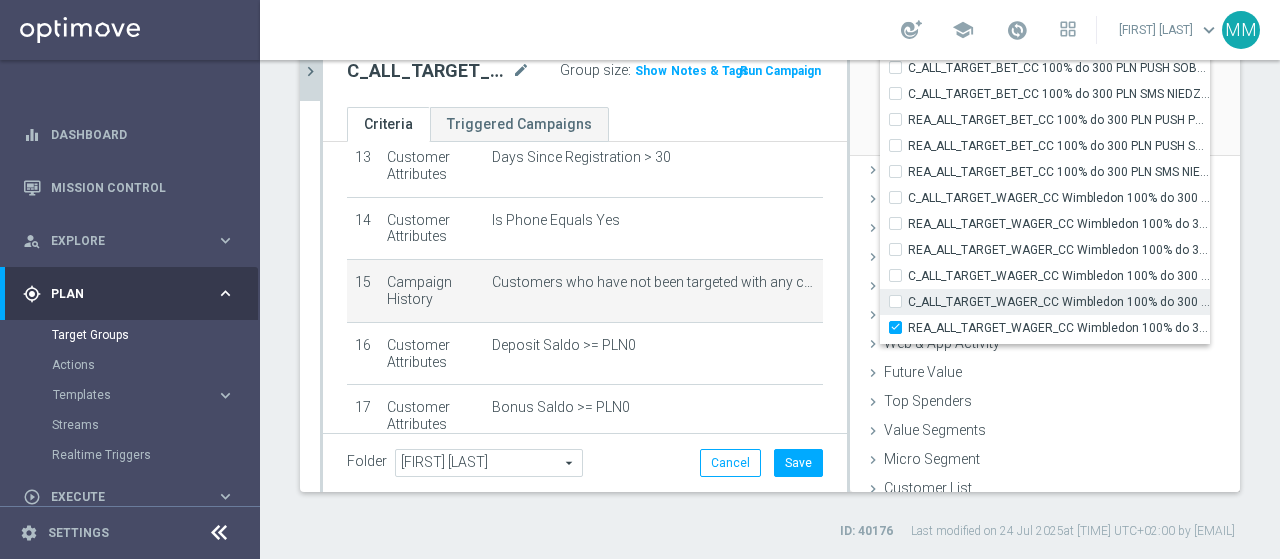 checkbox on "false" 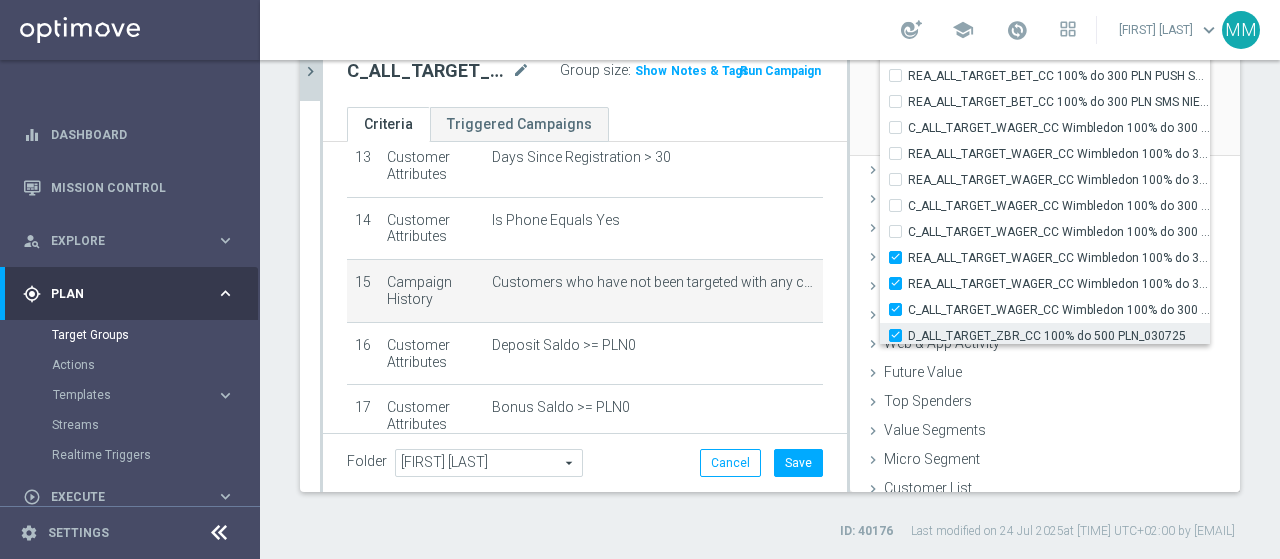 scroll, scrollTop: 58875, scrollLeft: 0, axis: vertical 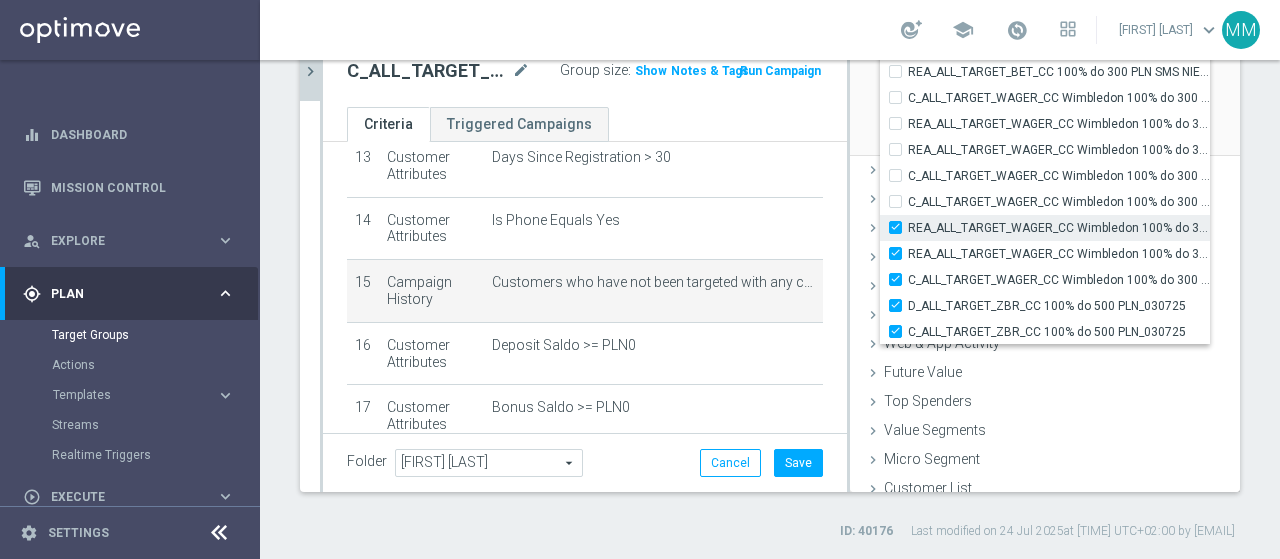 click on "REA_ALL_TARGET_WAGER_CC Wimbledon 100% do 300 PLN PUSH SR_300625" at bounding box center (901, 227) 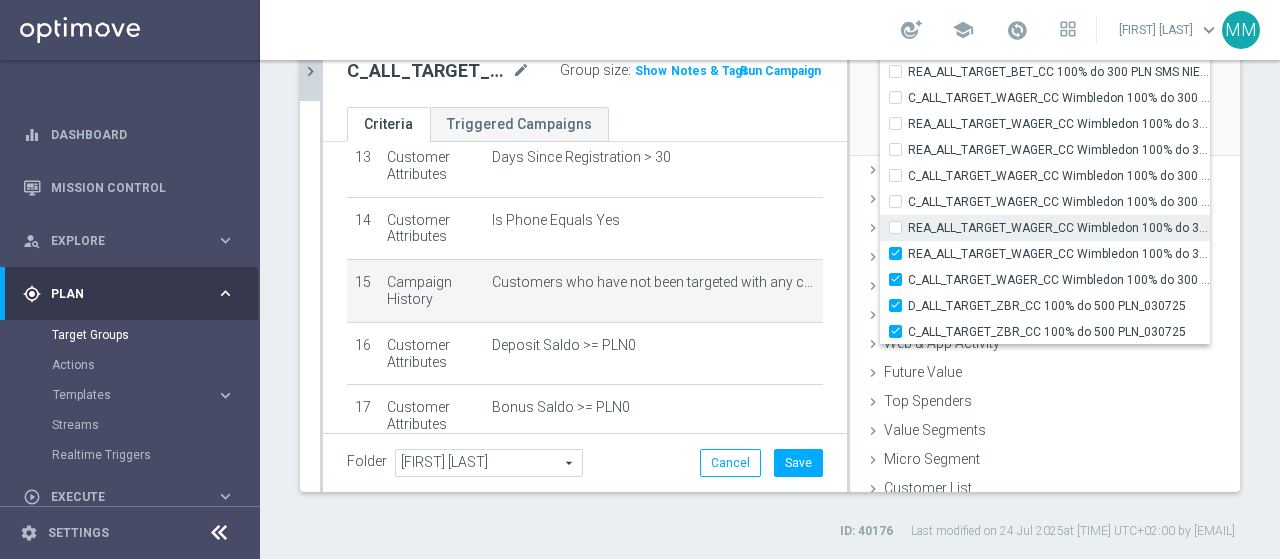 checkbox on "false" 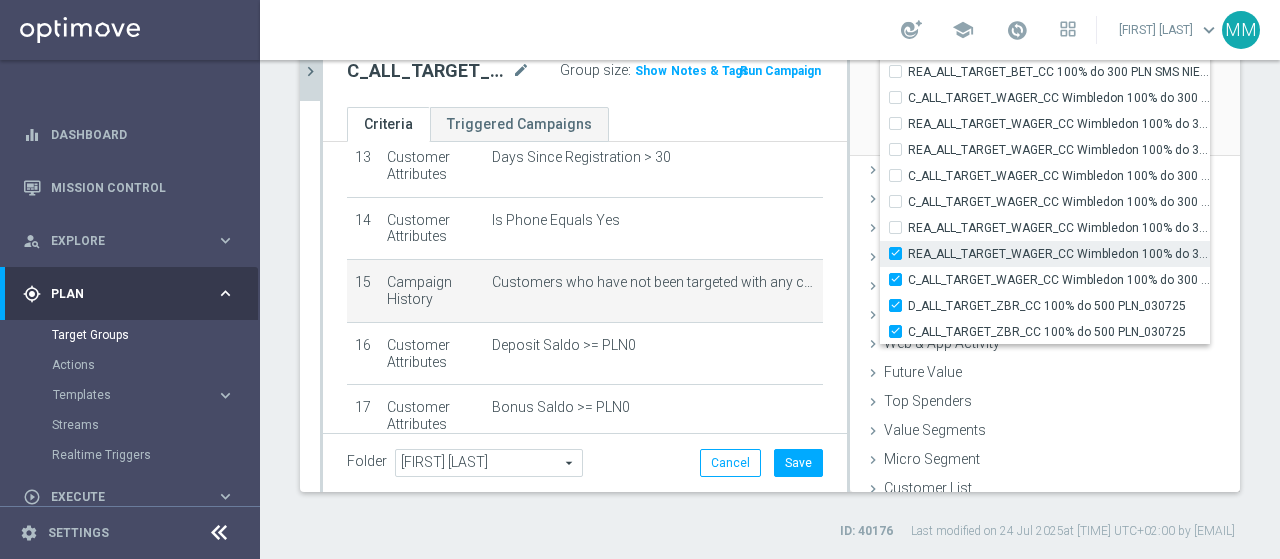 click on "REA_ALL_TARGET_WAGER_CC Wimbledon 100% do 300 PLN SMS CZW_300625" at bounding box center (901, 253) 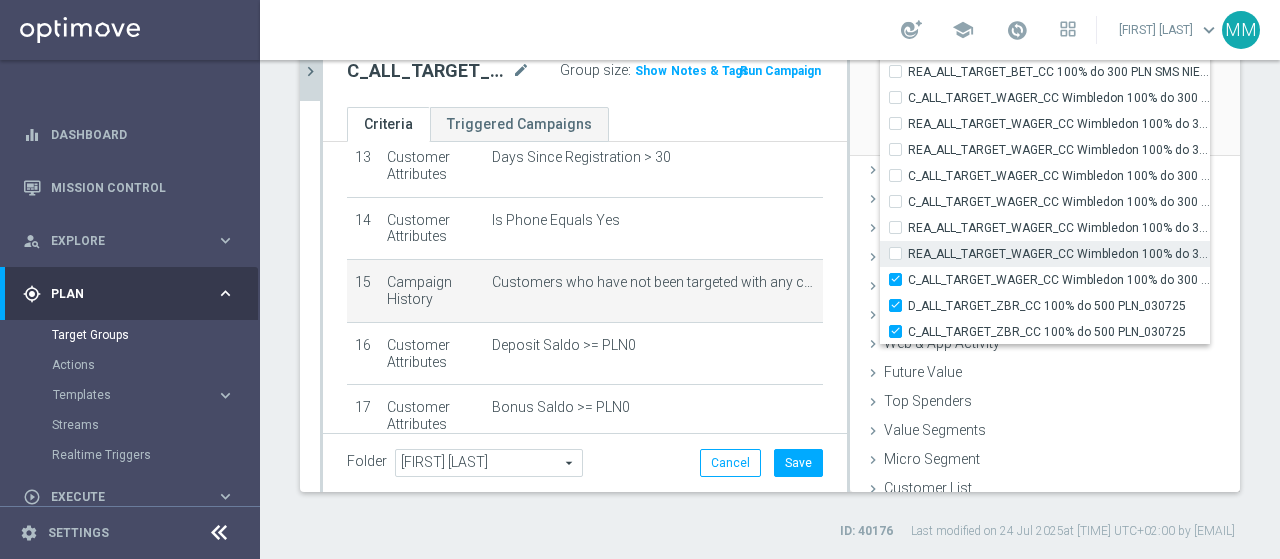 checkbox on "false" 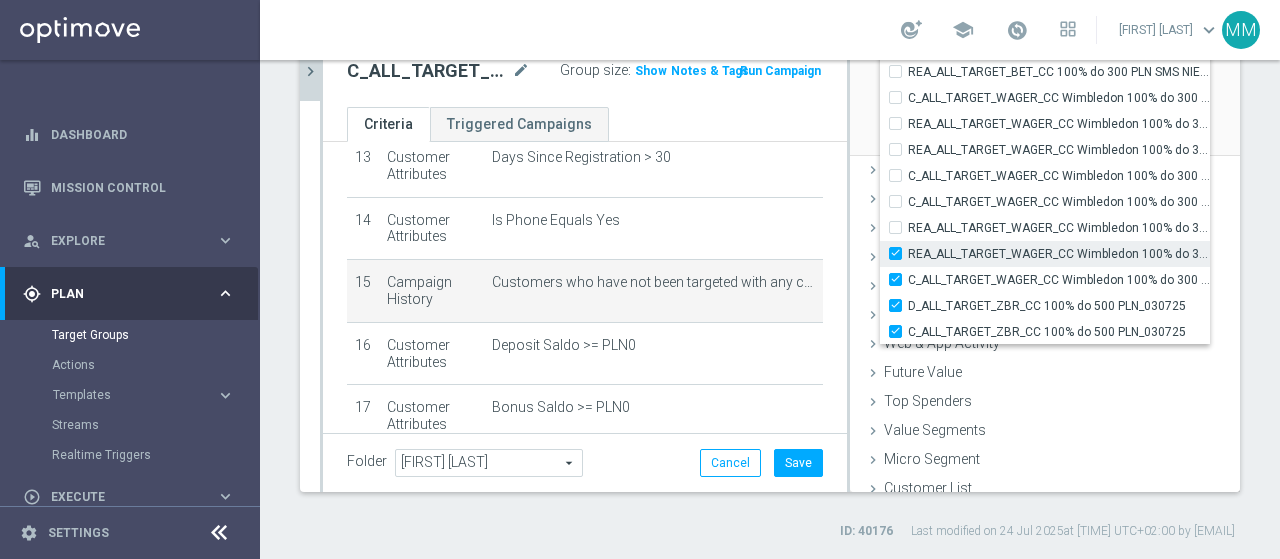 checkbox on "true" 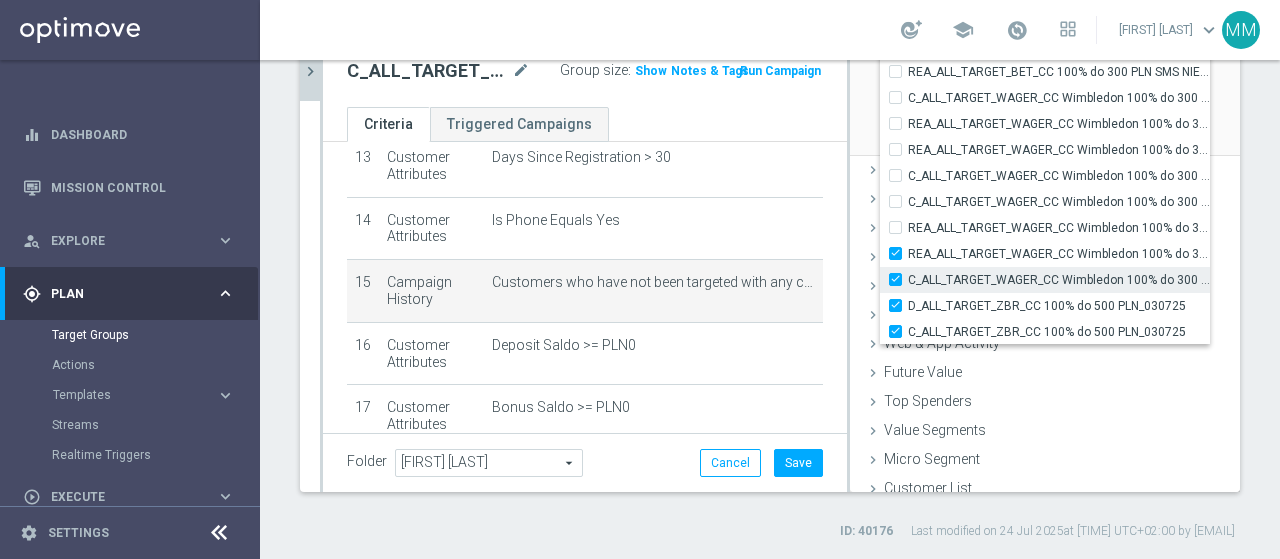 click on "C_ALL_TARGET_WAGER_CC Wimbledon 100% do 300 PLN SMS CZW_300625" at bounding box center [1059, 280] 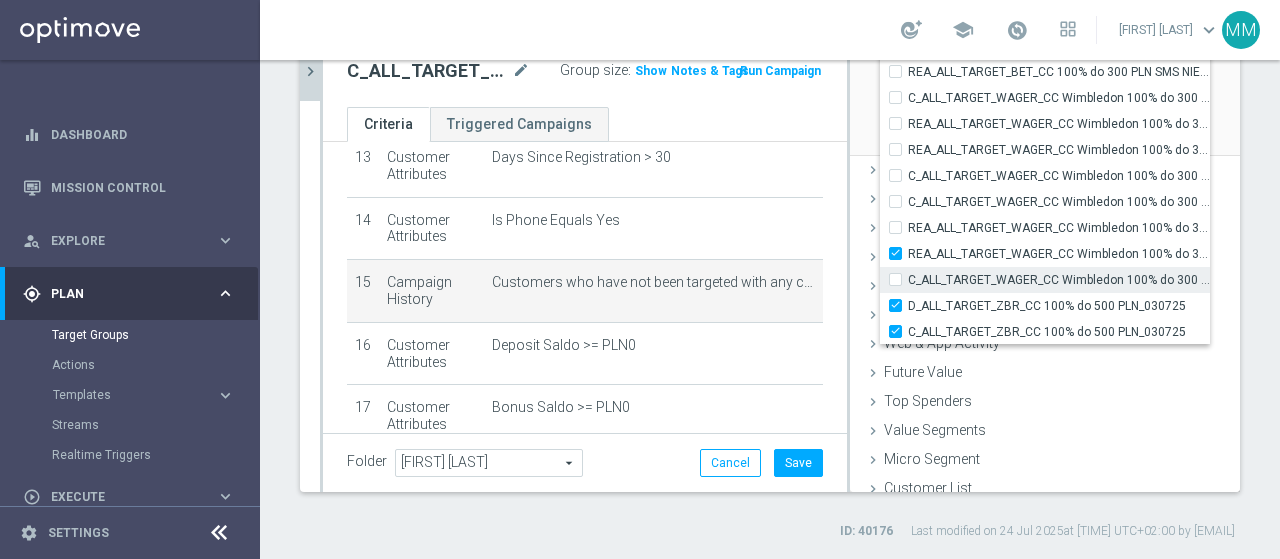 click on "C_ALL_TARGET_WAGER_CC Wimbledon 100% do 300 PLN SMS CZW_300625" at bounding box center (1059, 280) 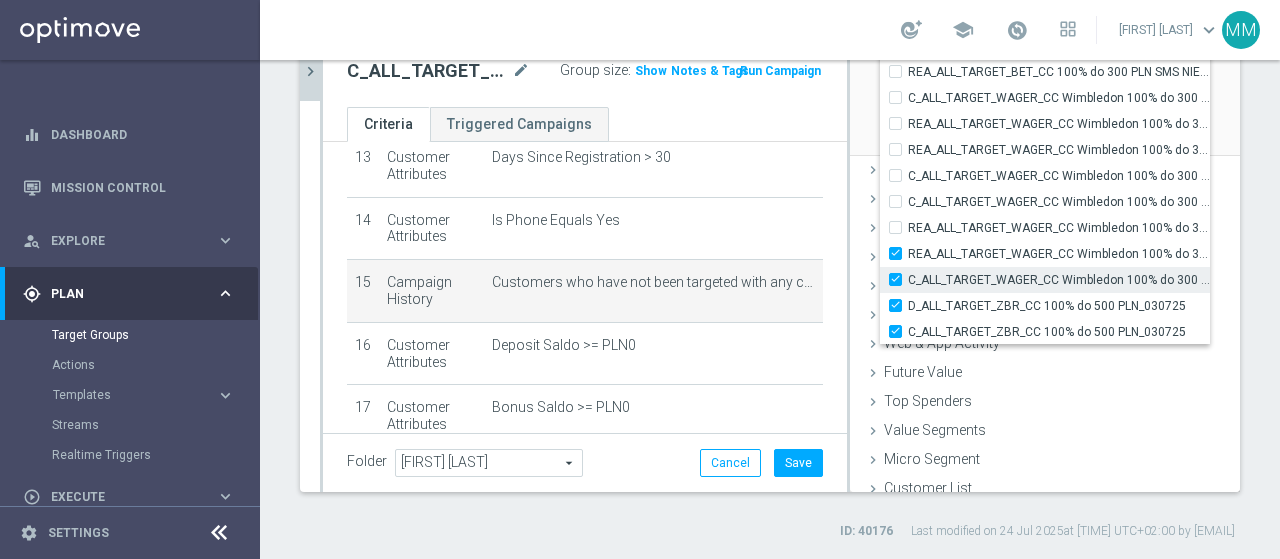 checkbox on "true" 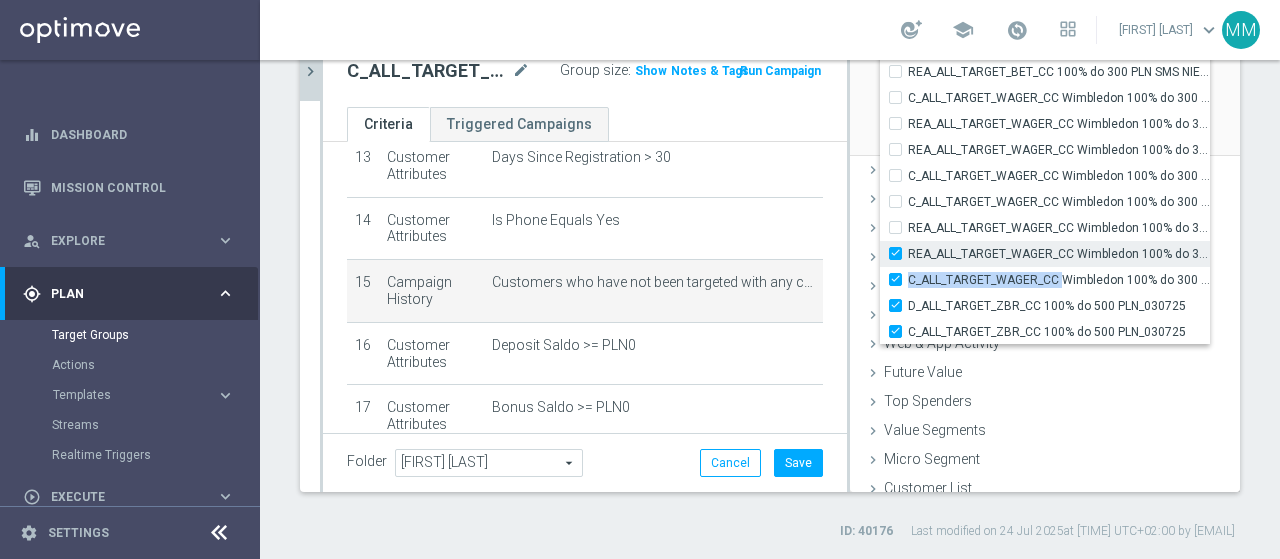 click on "REA_ALL_TARGET_WAGER_CC Wimbledon 100% do 300 PLN SMS CZW_300625" at bounding box center [901, 253] 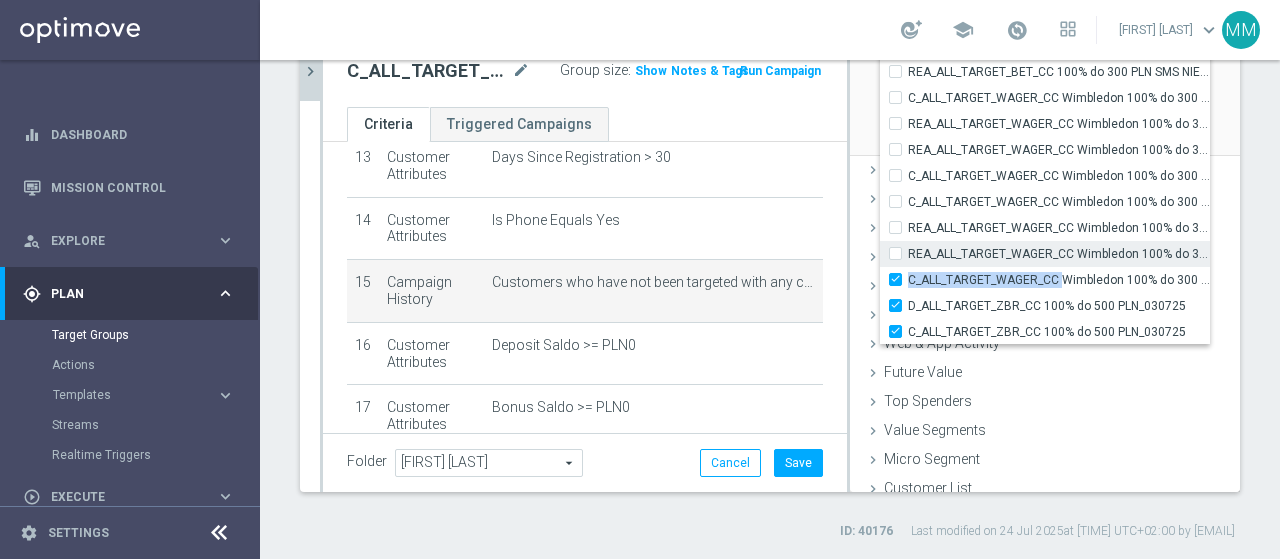 checkbox on "false" 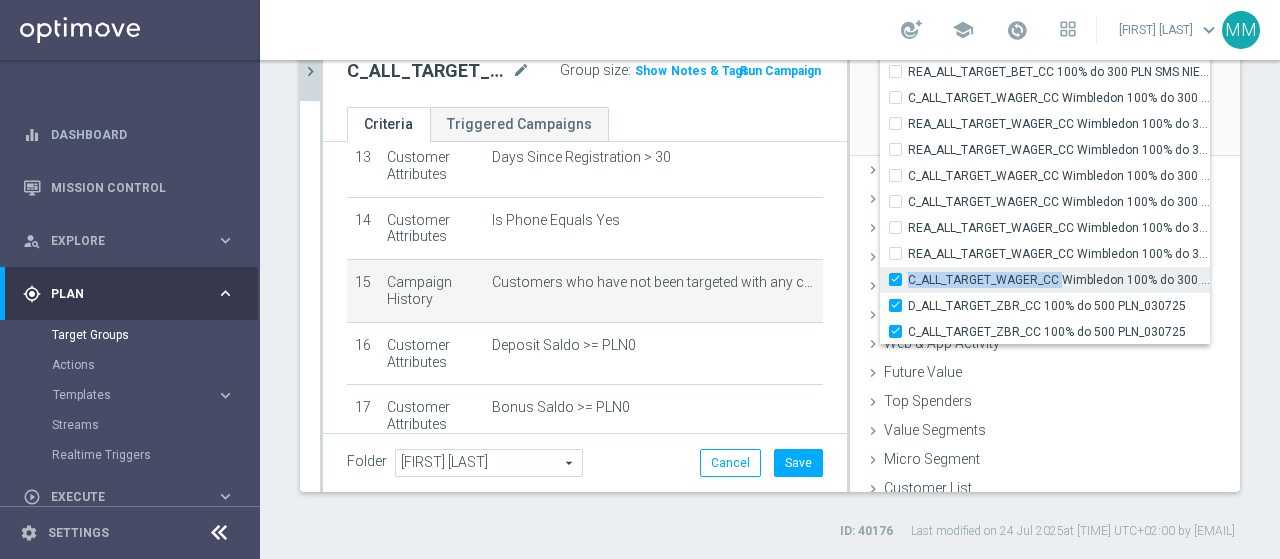 click on "C_ALL_TARGET_WAGER_CC Wimbledon 100% do 300 PLN SMS CZW_300625" at bounding box center [901, 279] 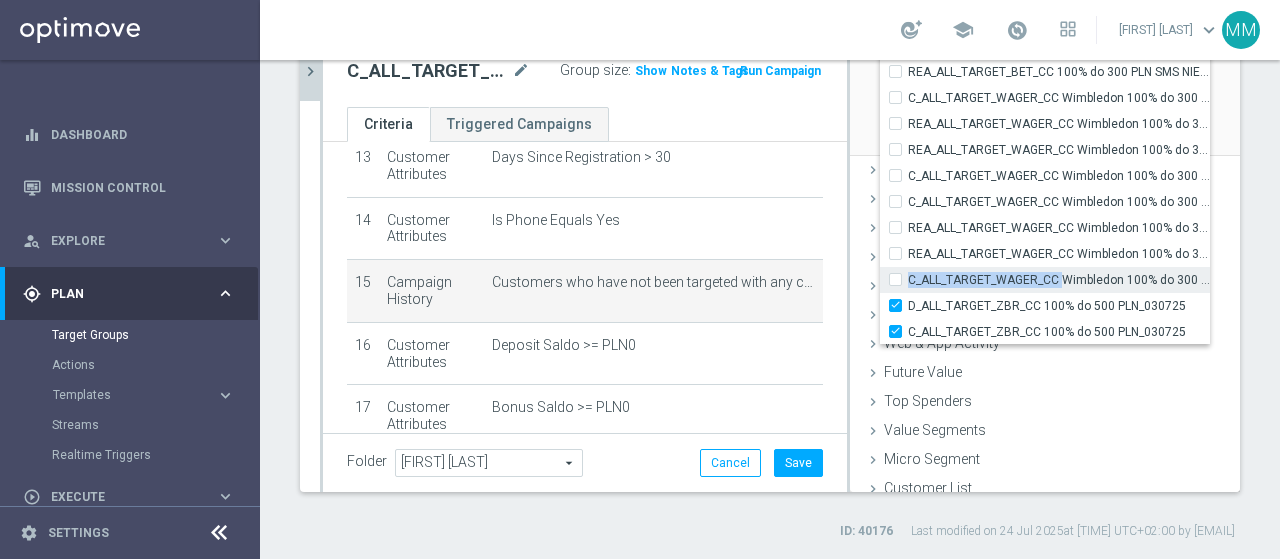 checkbox on "false" 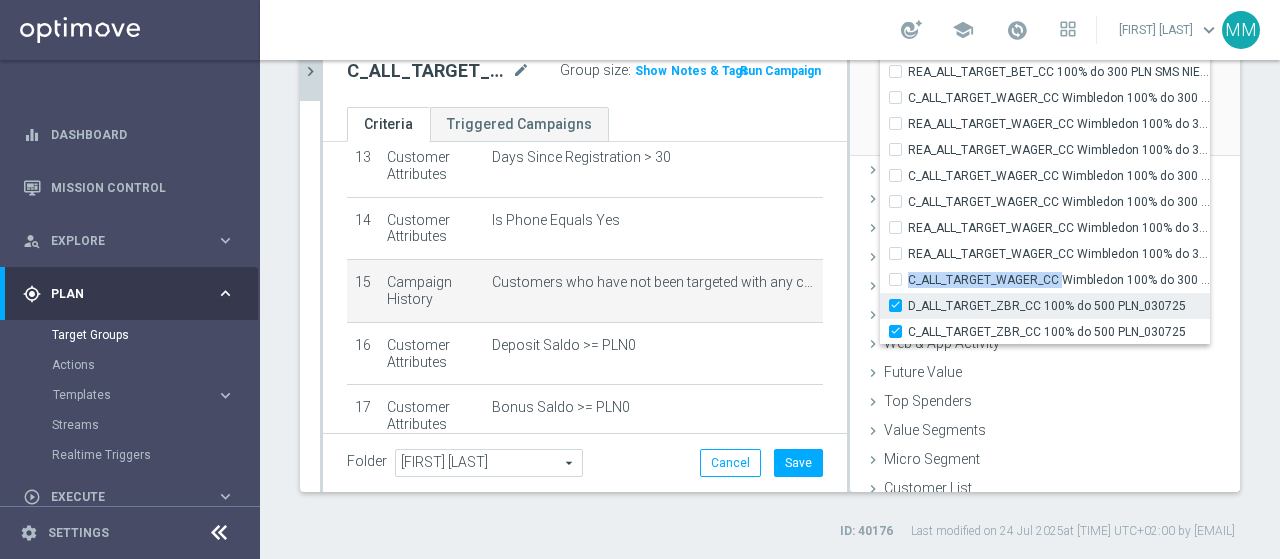 click on "D_ALL_TARGET_ZBR_CC 100% do 500 PLN_030725" at bounding box center (901, 305) 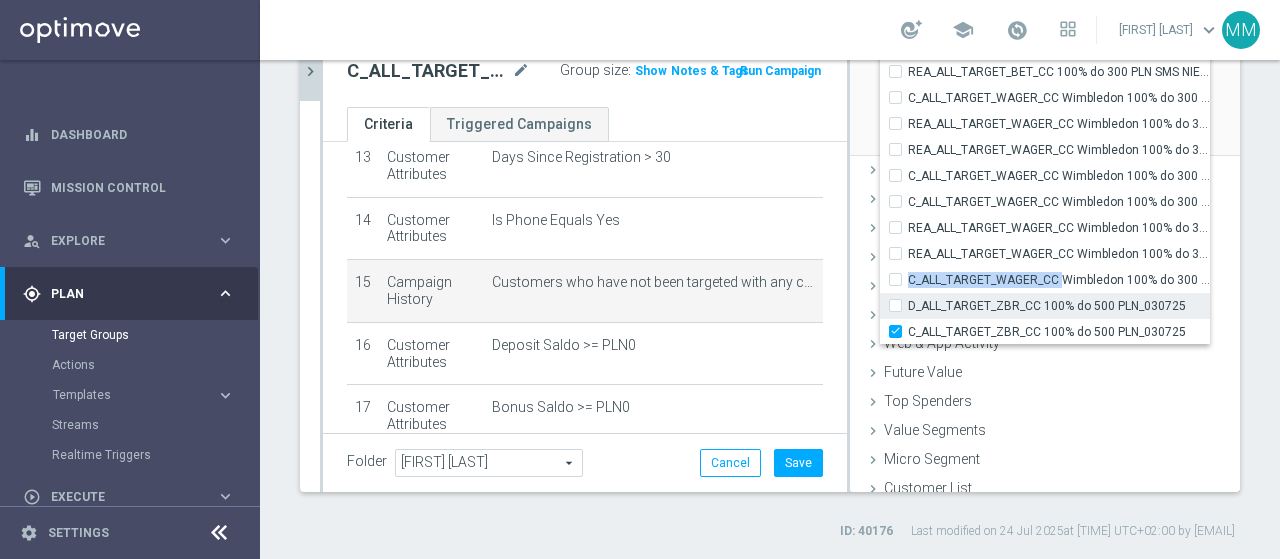 checkbox on "false" 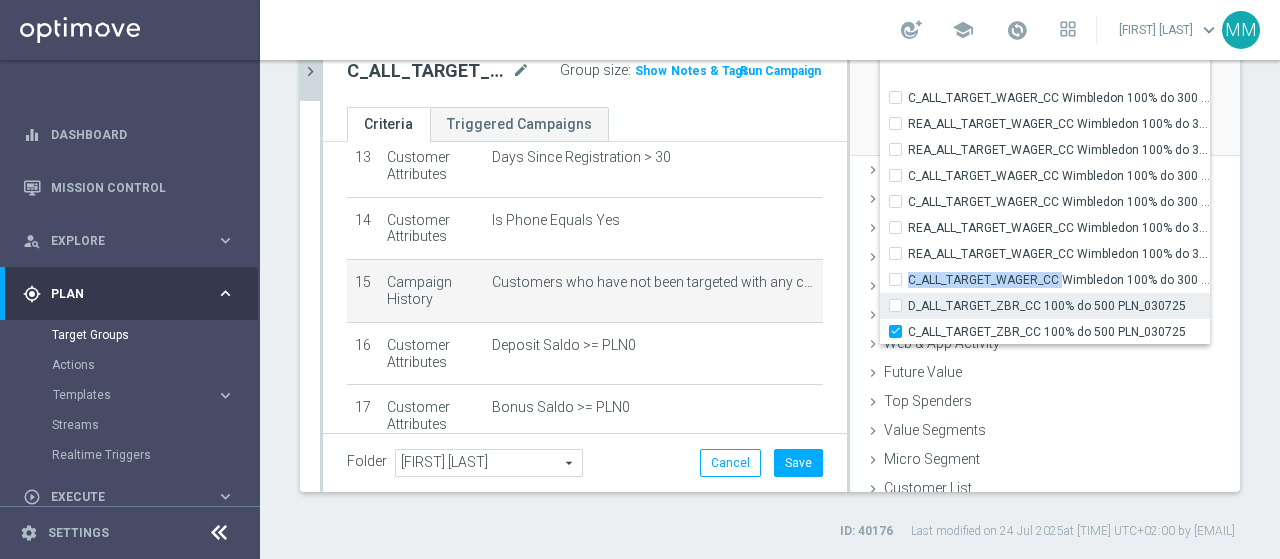 scroll, scrollTop: 58975, scrollLeft: 0, axis: vertical 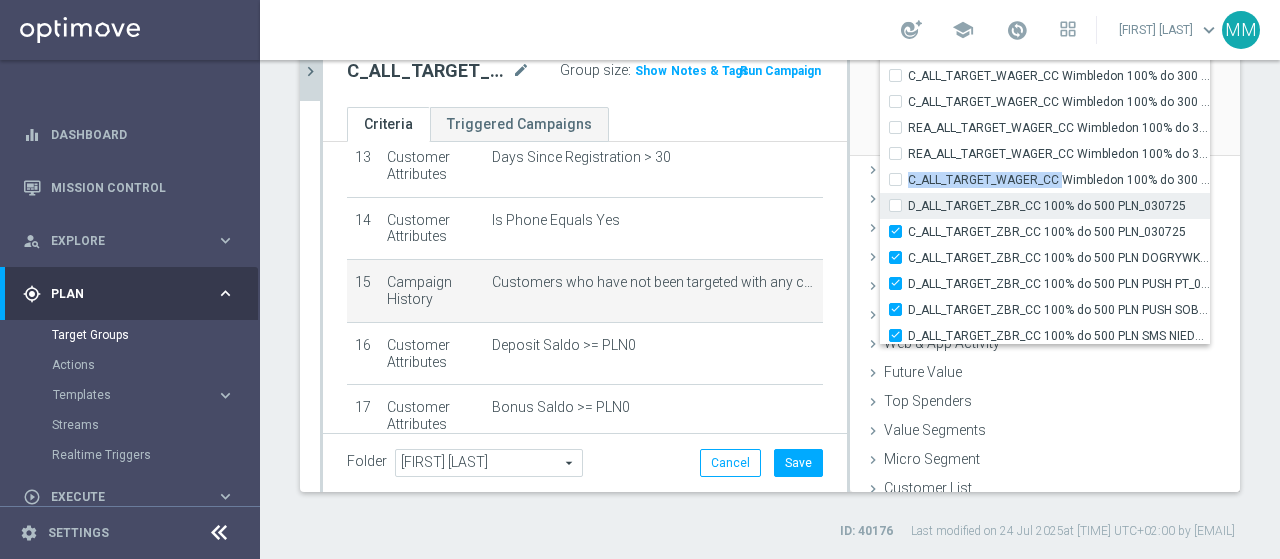 click on "D_ALL_TARGET_ZBR_CC 100% do 500 PLN_030725" at bounding box center (901, 205) 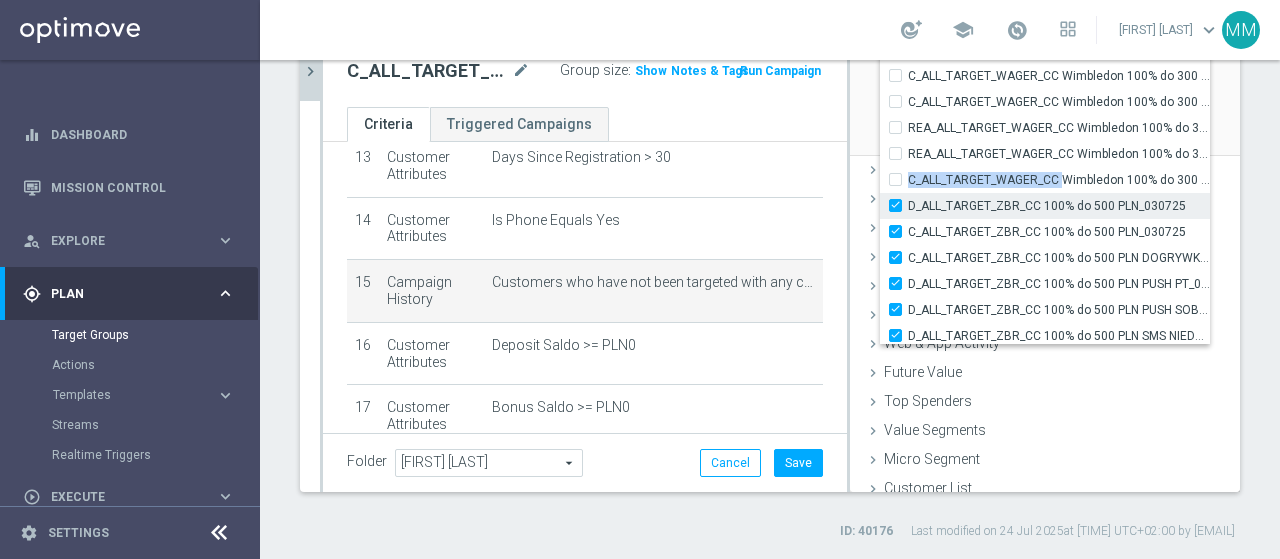 checkbox on "true" 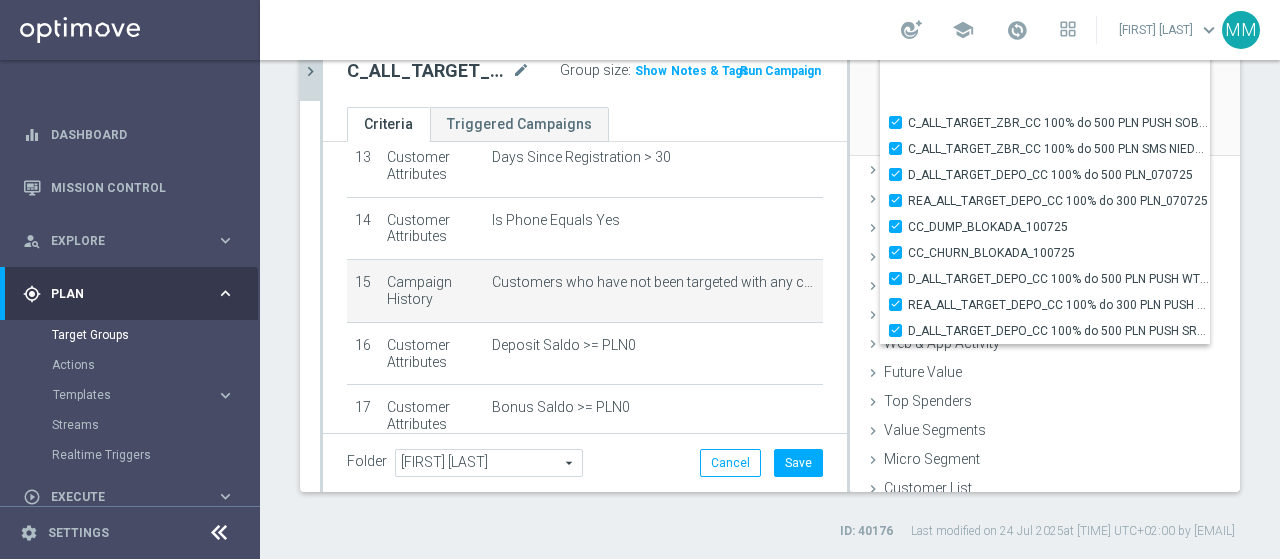 scroll, scrollTop: 59327, scrollLeft: 0, axis: vertical 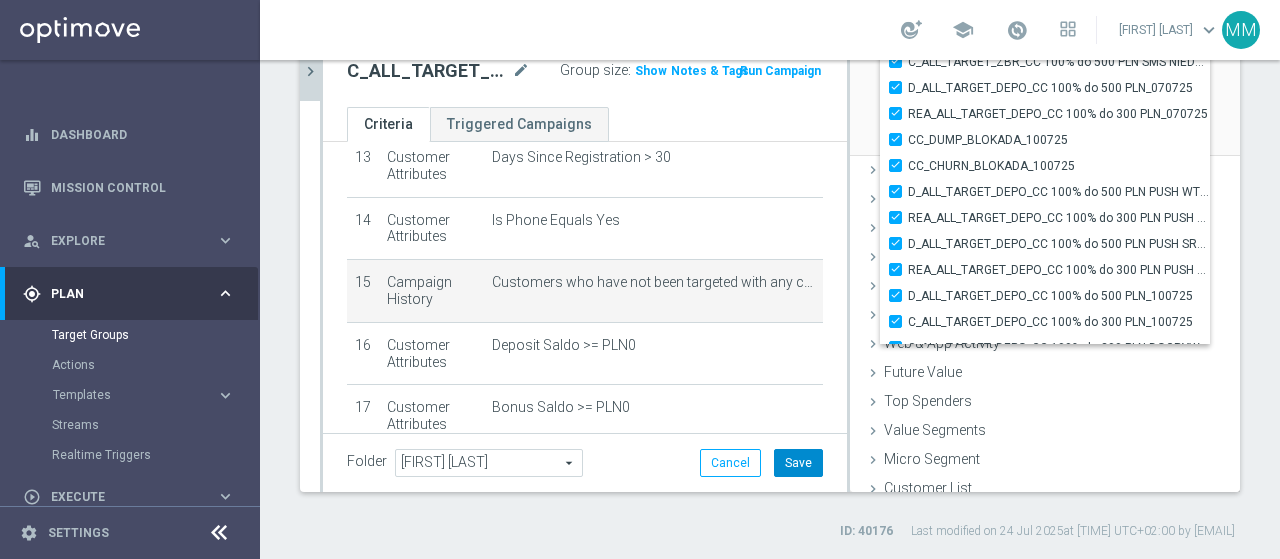 click on "Save" 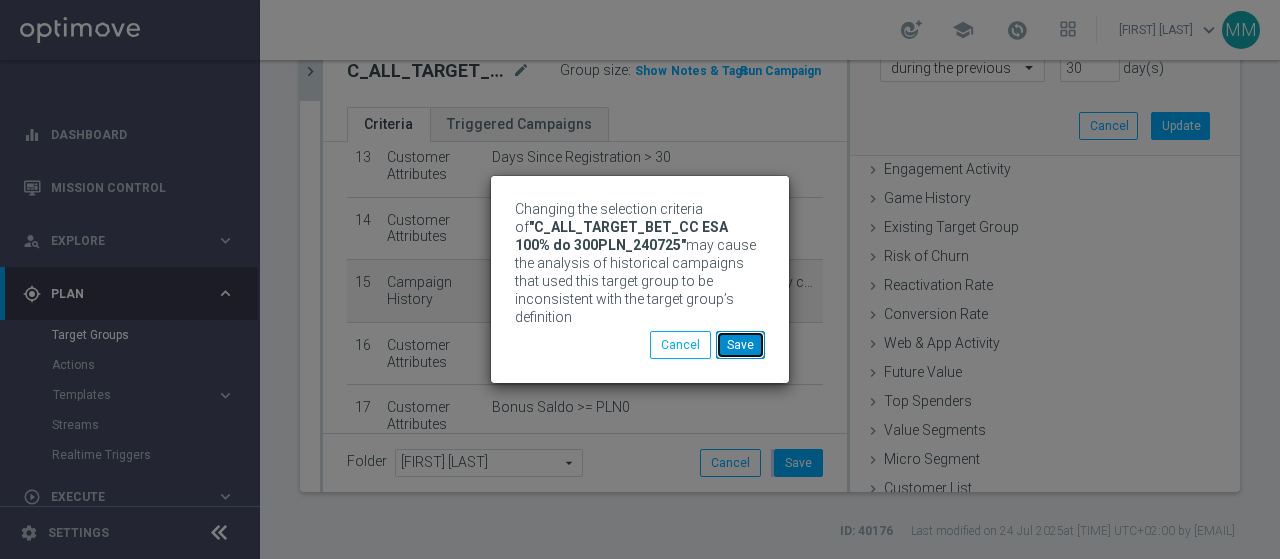 click on "Save" at bounding box center (740, 345) 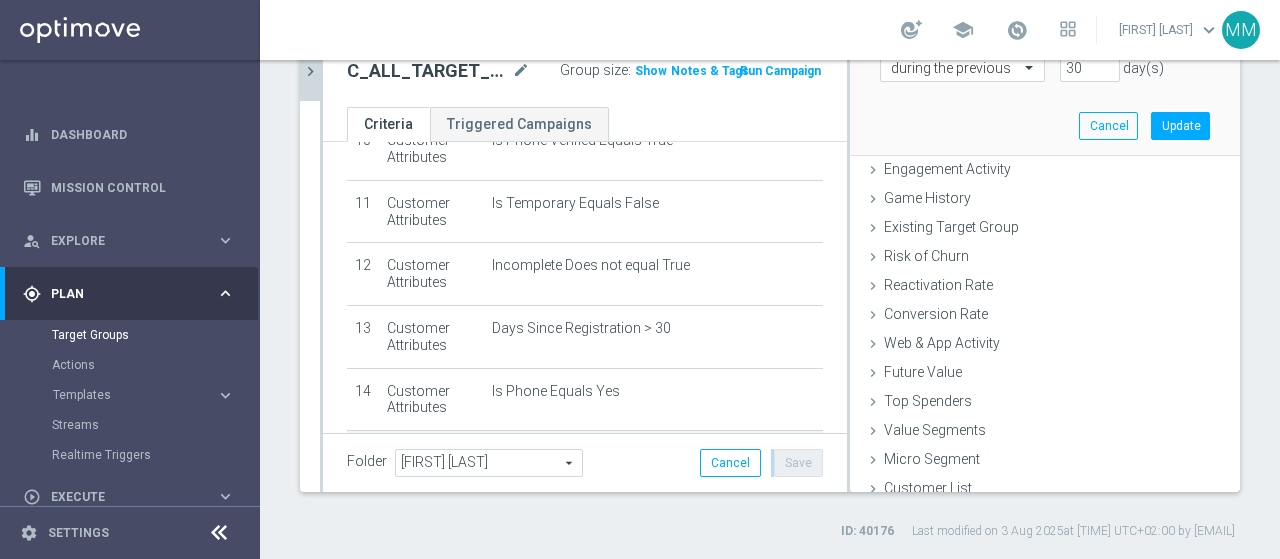 scroll, scrollTop: 508, scrollLeft: 0, axis: vertical 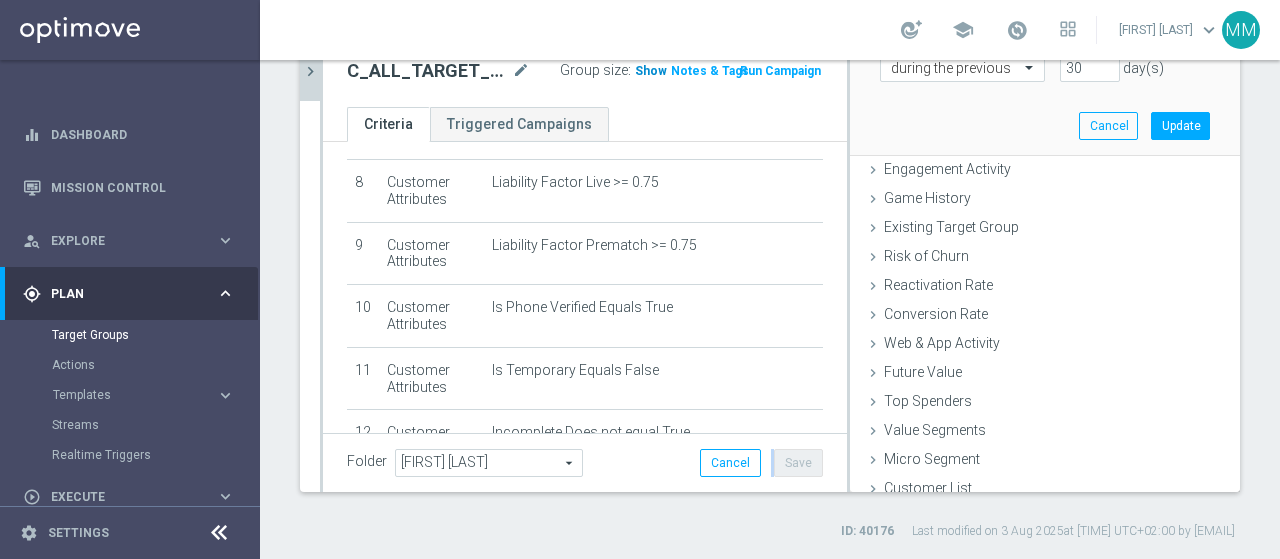 click on "Show" 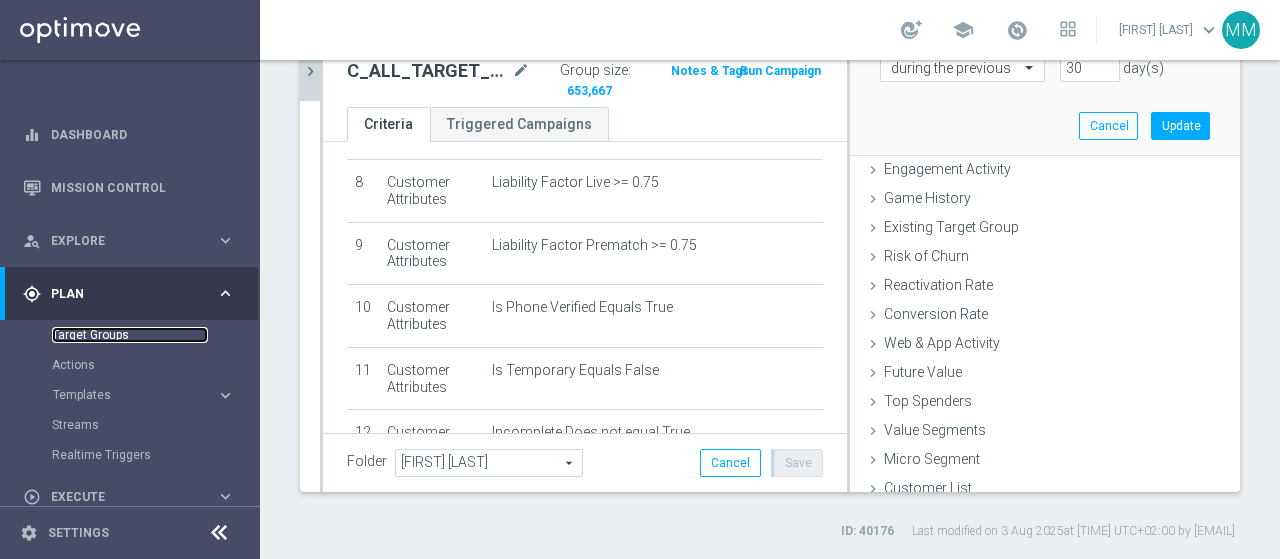click on "Target Groups" at bounding box center [130, 335] 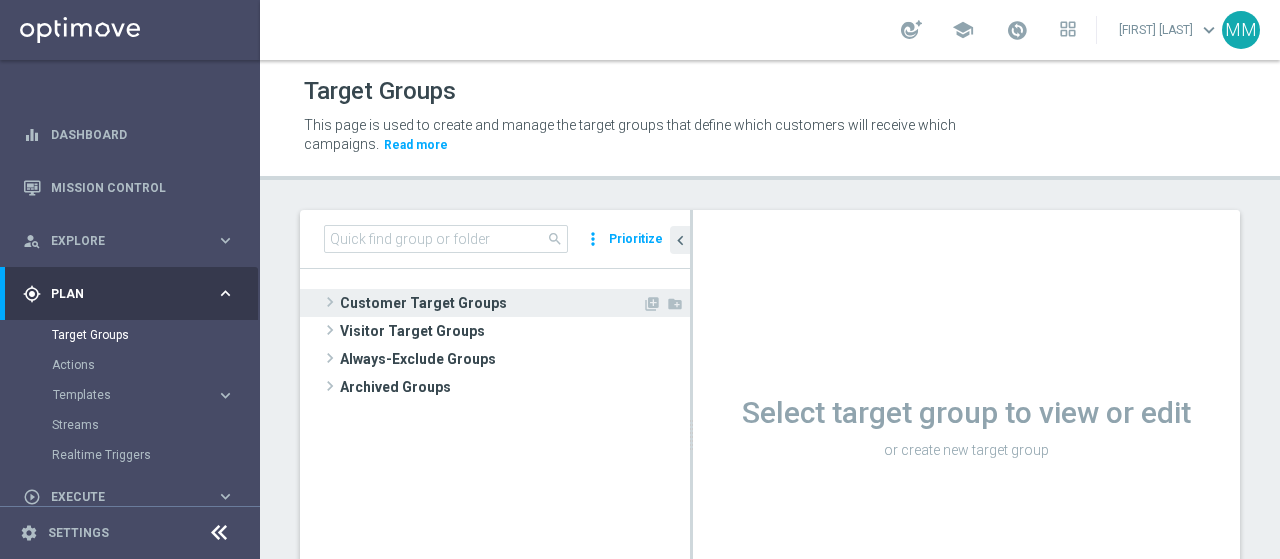 click on "Customer Target Groups" at bounding box center (491, 303) 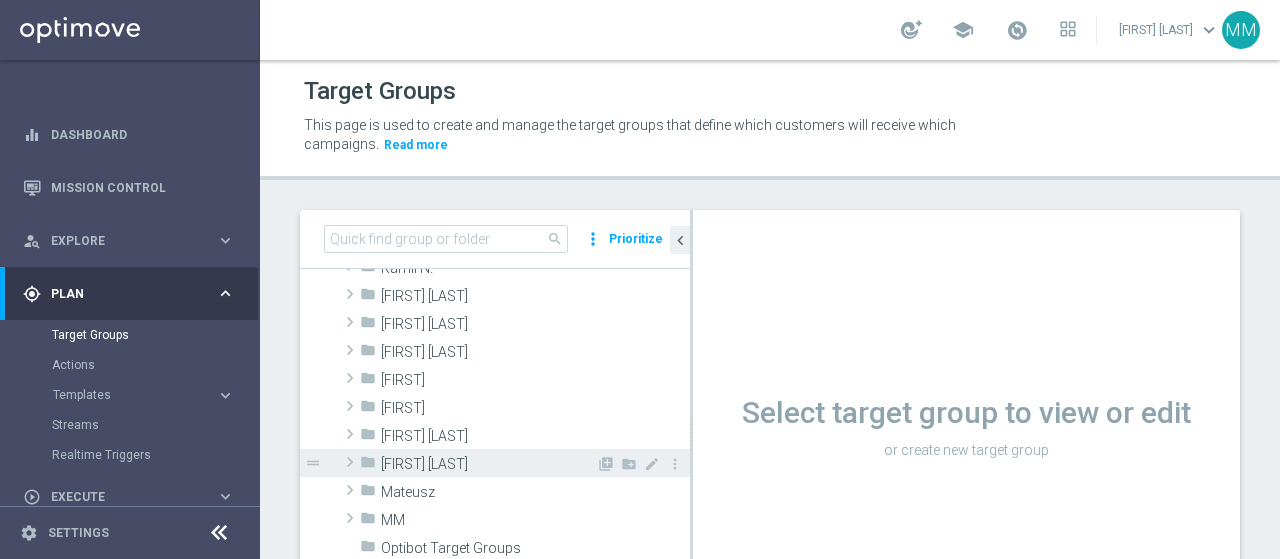 scroll, scrollTop: 500, scrollLeft: 0, axis: vertical 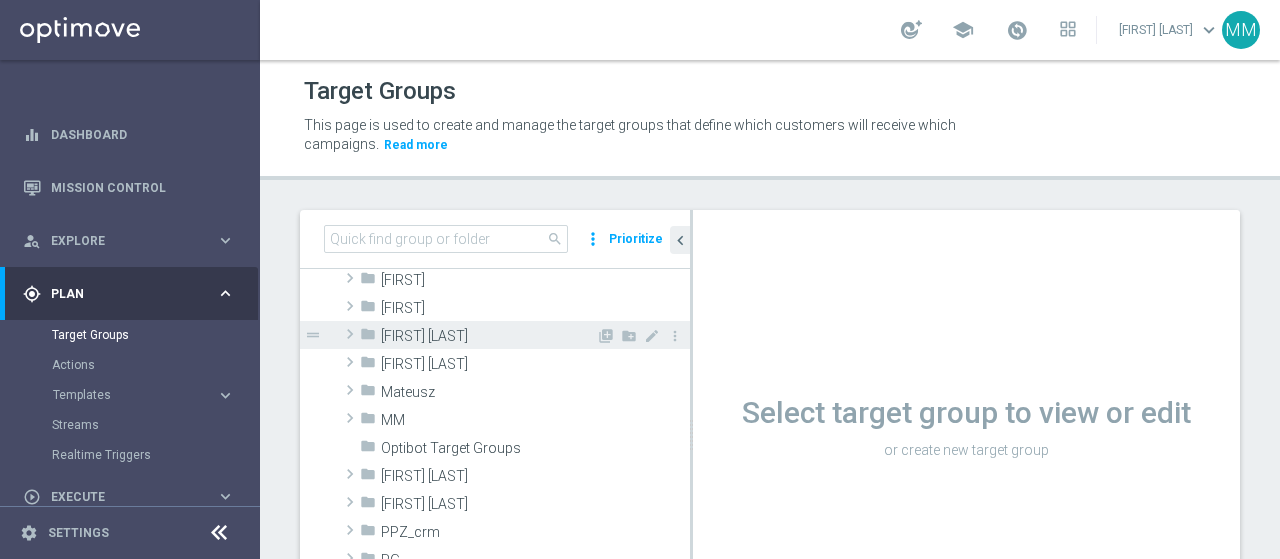 click on "[FIRST] [LAST]" at bounding box center [488, 336] 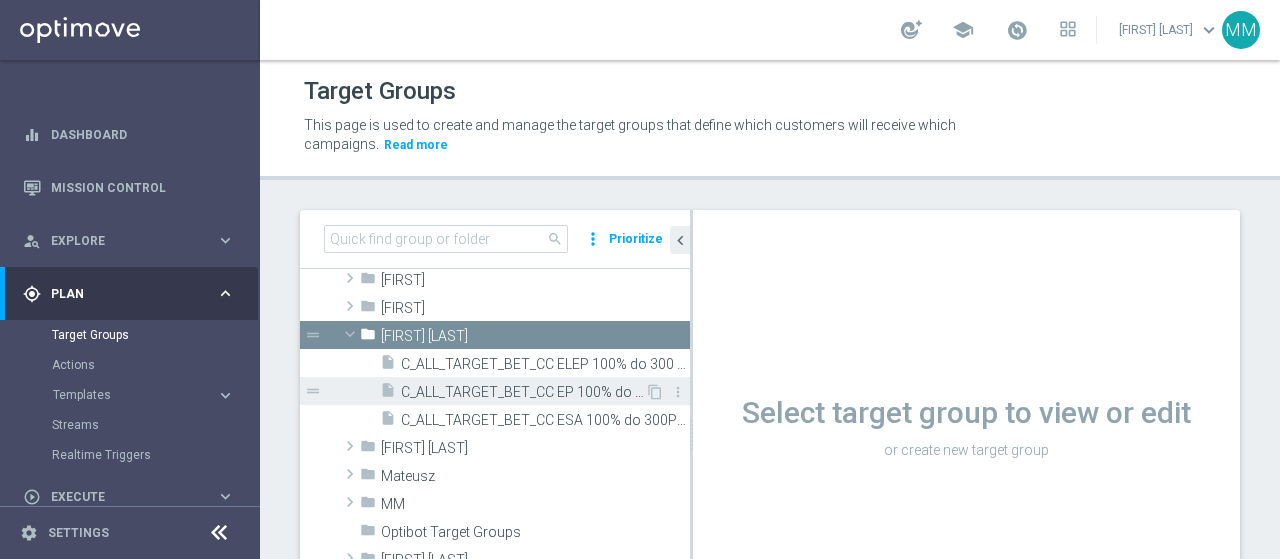click on "C_ALL_TARGET_BET_CC EP 100% do 300 PLN_040825" at bounding box center (523, 392) 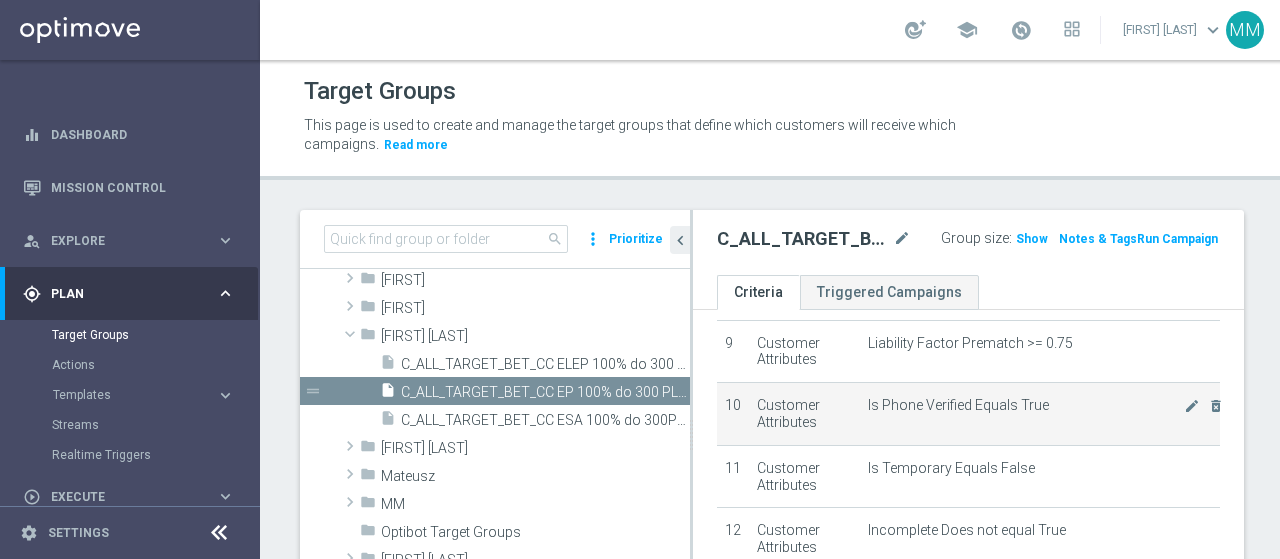 scroll, scrollTop: 600, scrollLeft: 0, axis: vertical 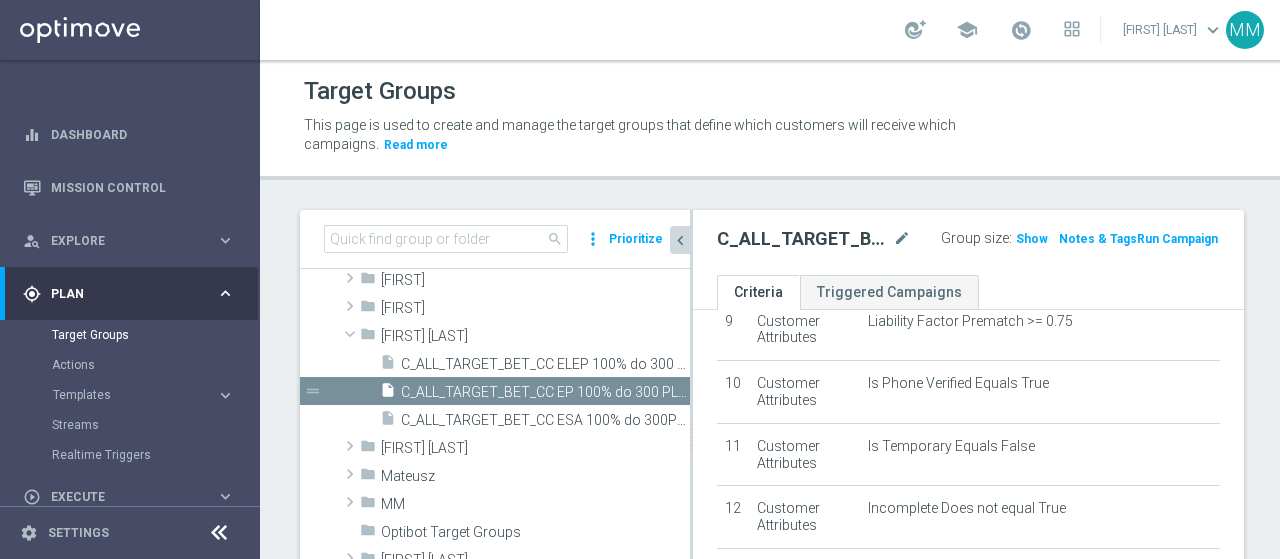 click on "chevron_left" 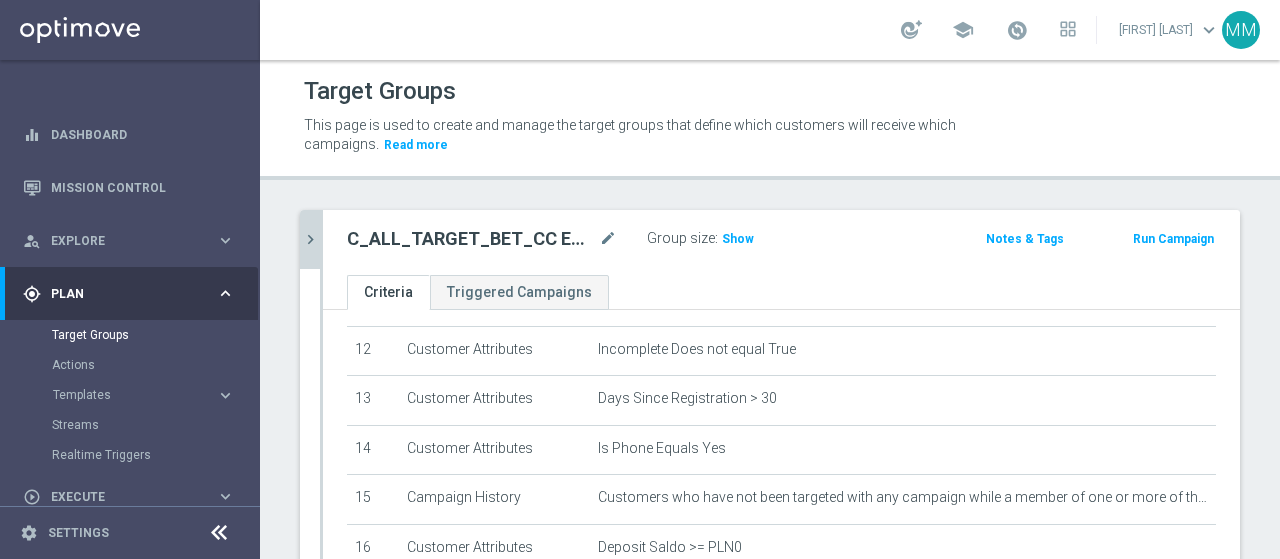 scroll, scrollTop: 476, scrollLeft: 0, axis: vertical 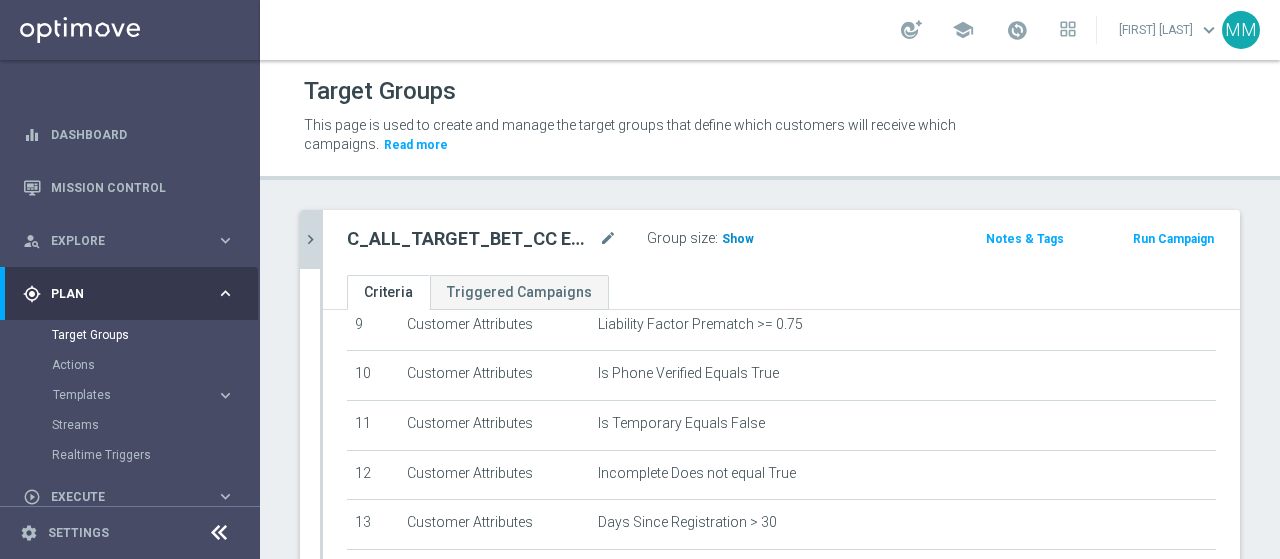 click on "Show" 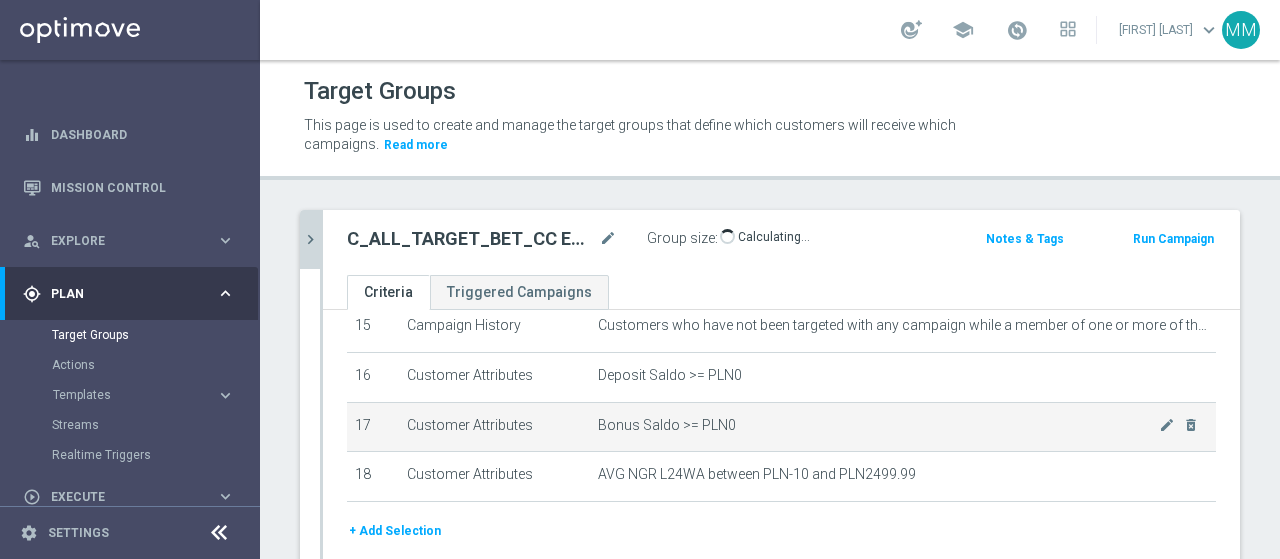 scroll, scrollTop: 572, scrollLeft: 0, axis: vertical 